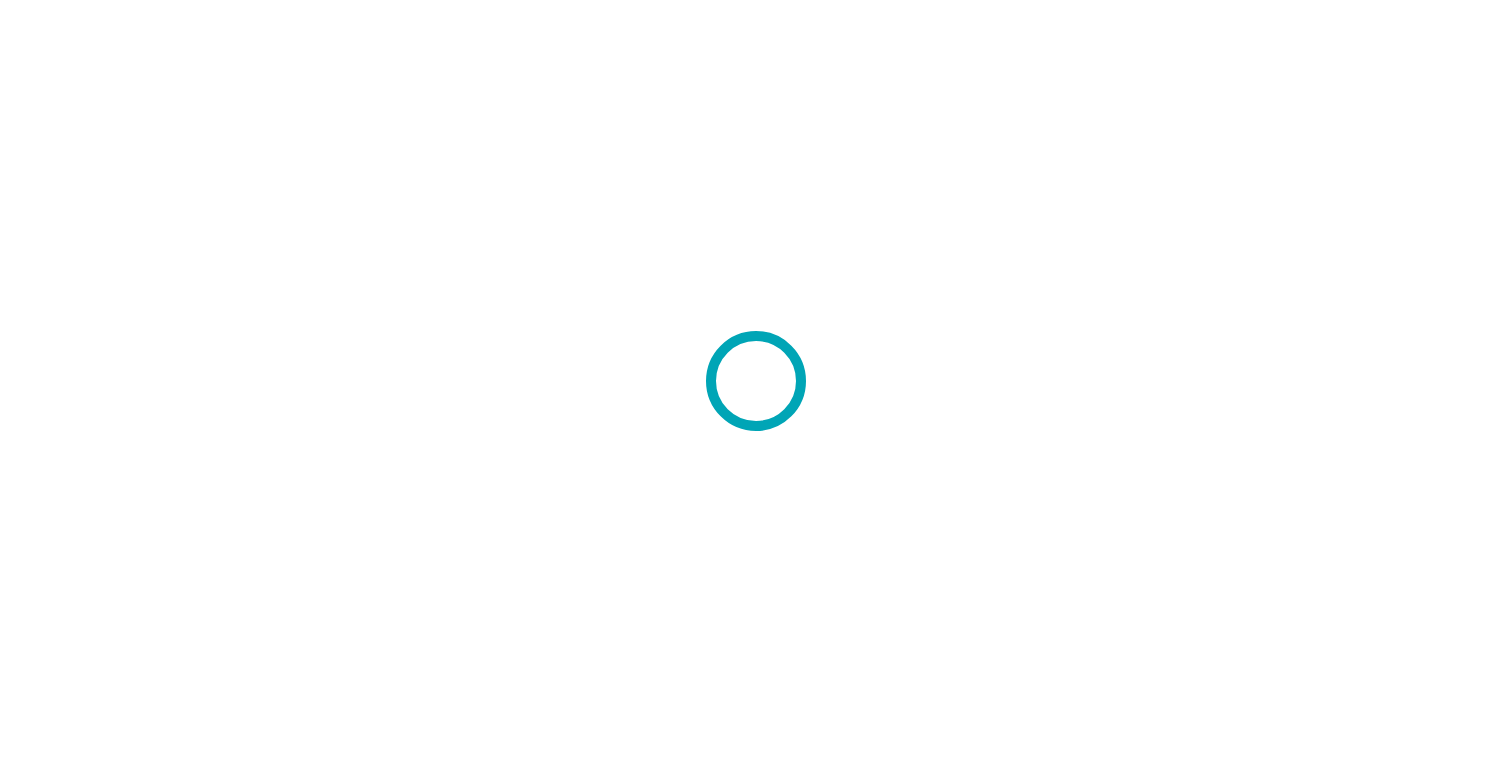scroll, scrollTop: 0, scrollLeft: 0, axis: both 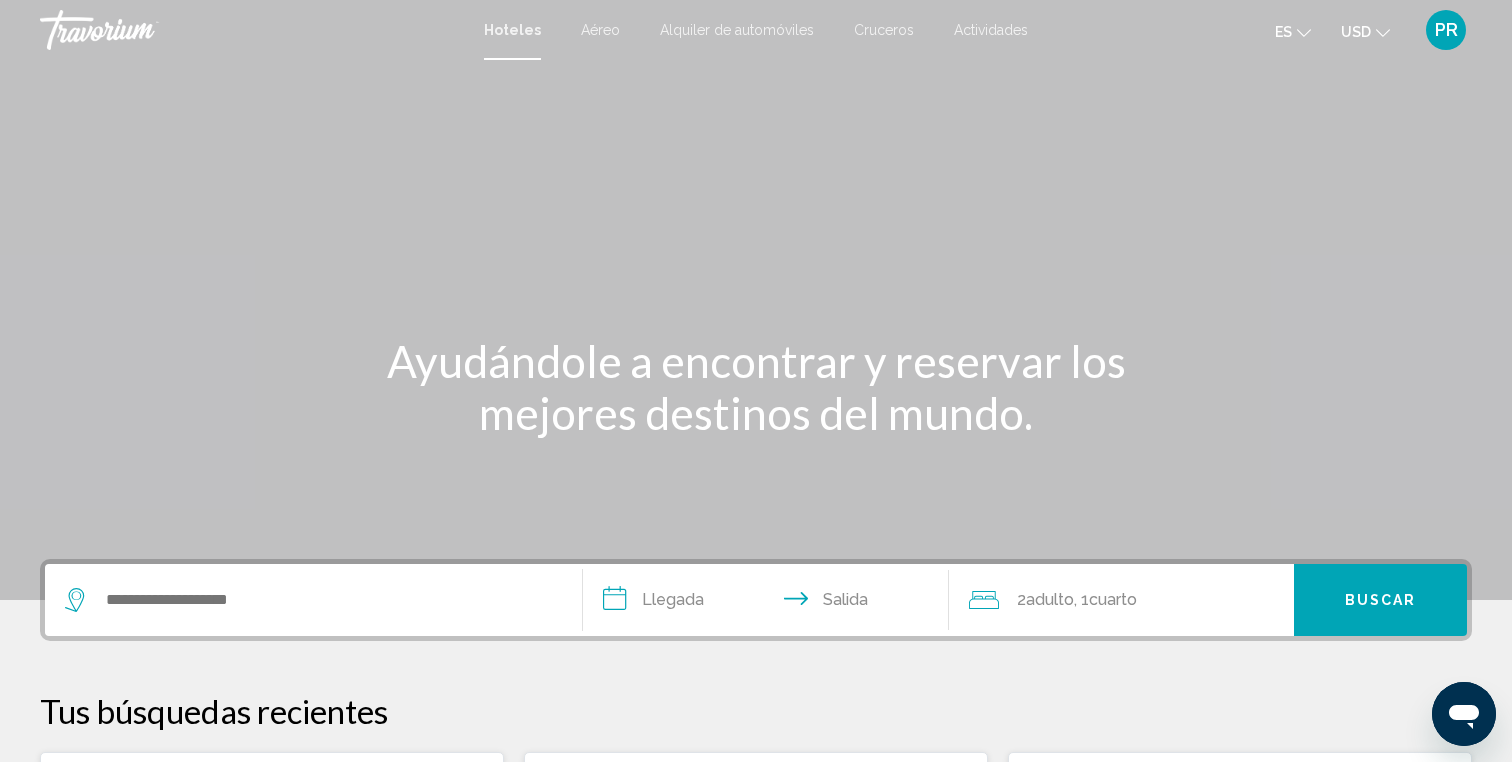 click at bounding box center [313, 600] 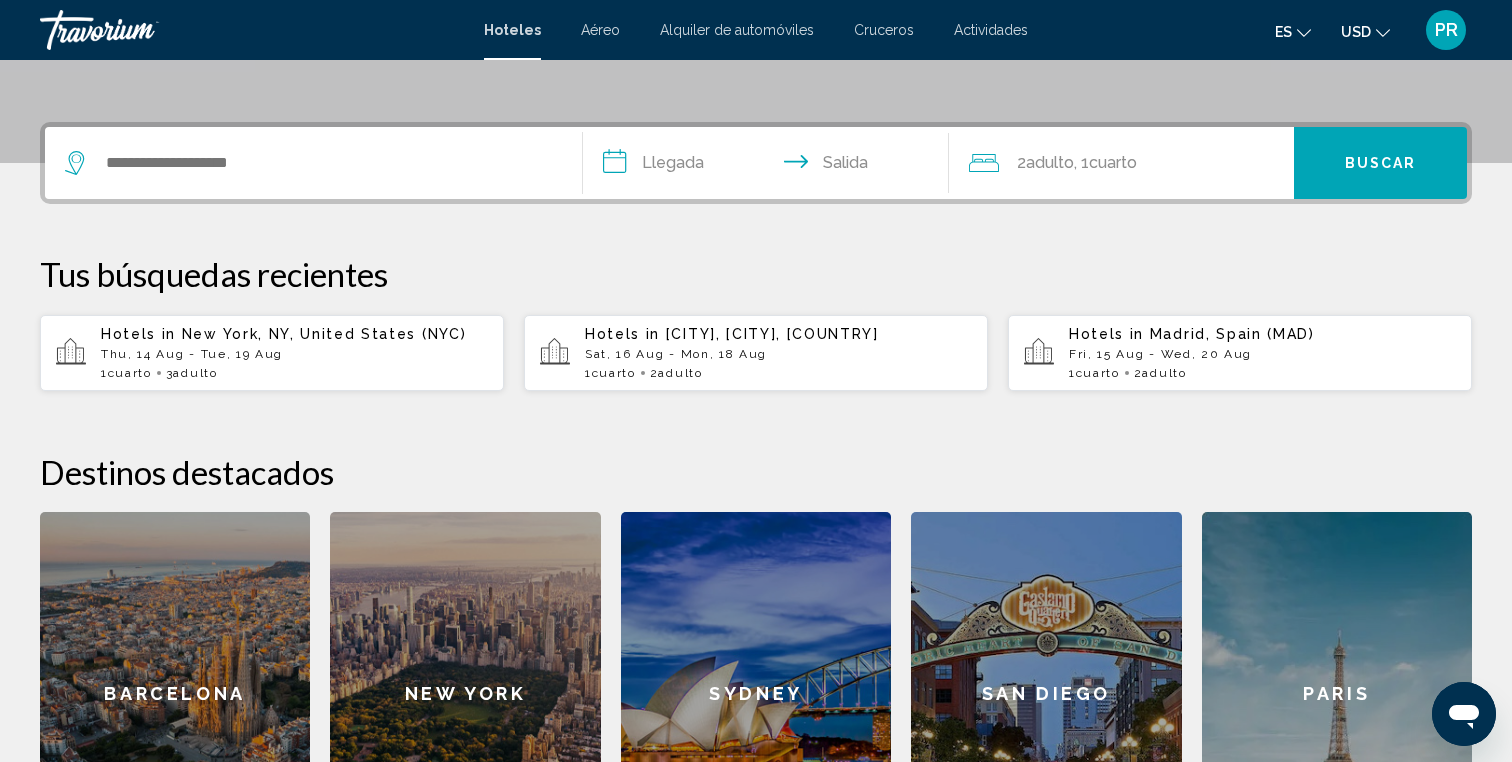scroll, scrollTop: 494, scrollLeft: 0, axis: vertical 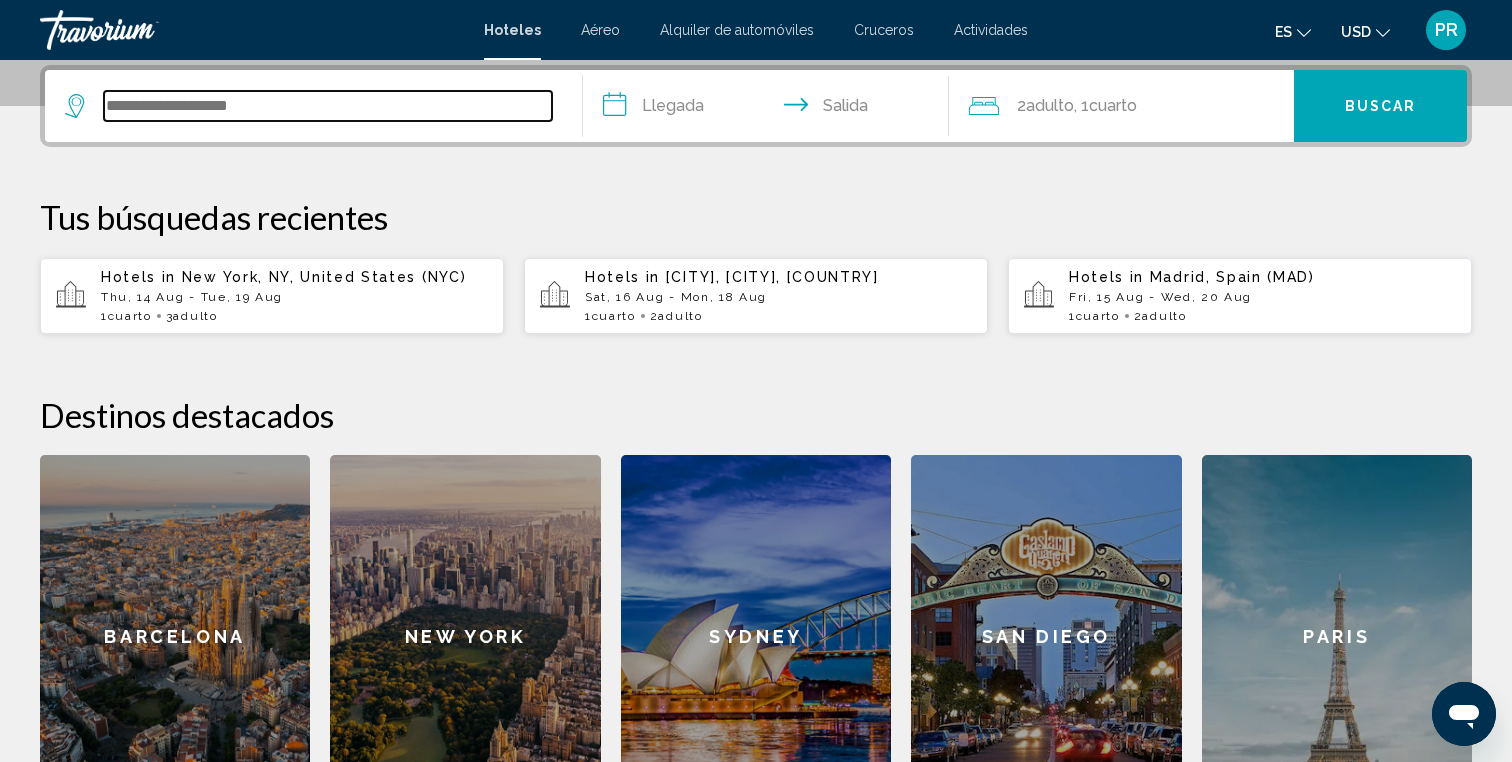 click at bounding box center [328, 106] 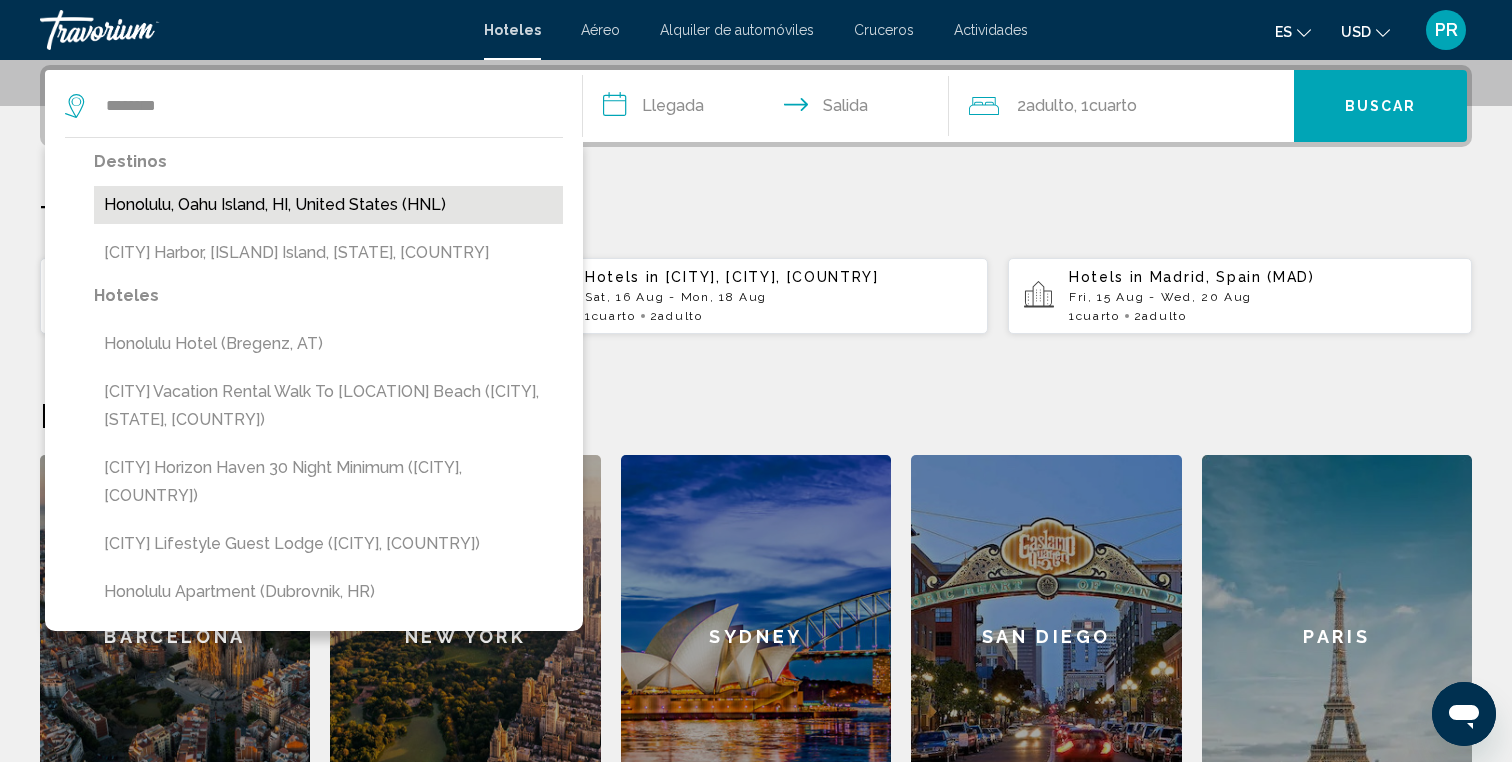 click on "Honolulu, Oahu Island, HI, United States (HNL)" at bounding box center [328, 205] 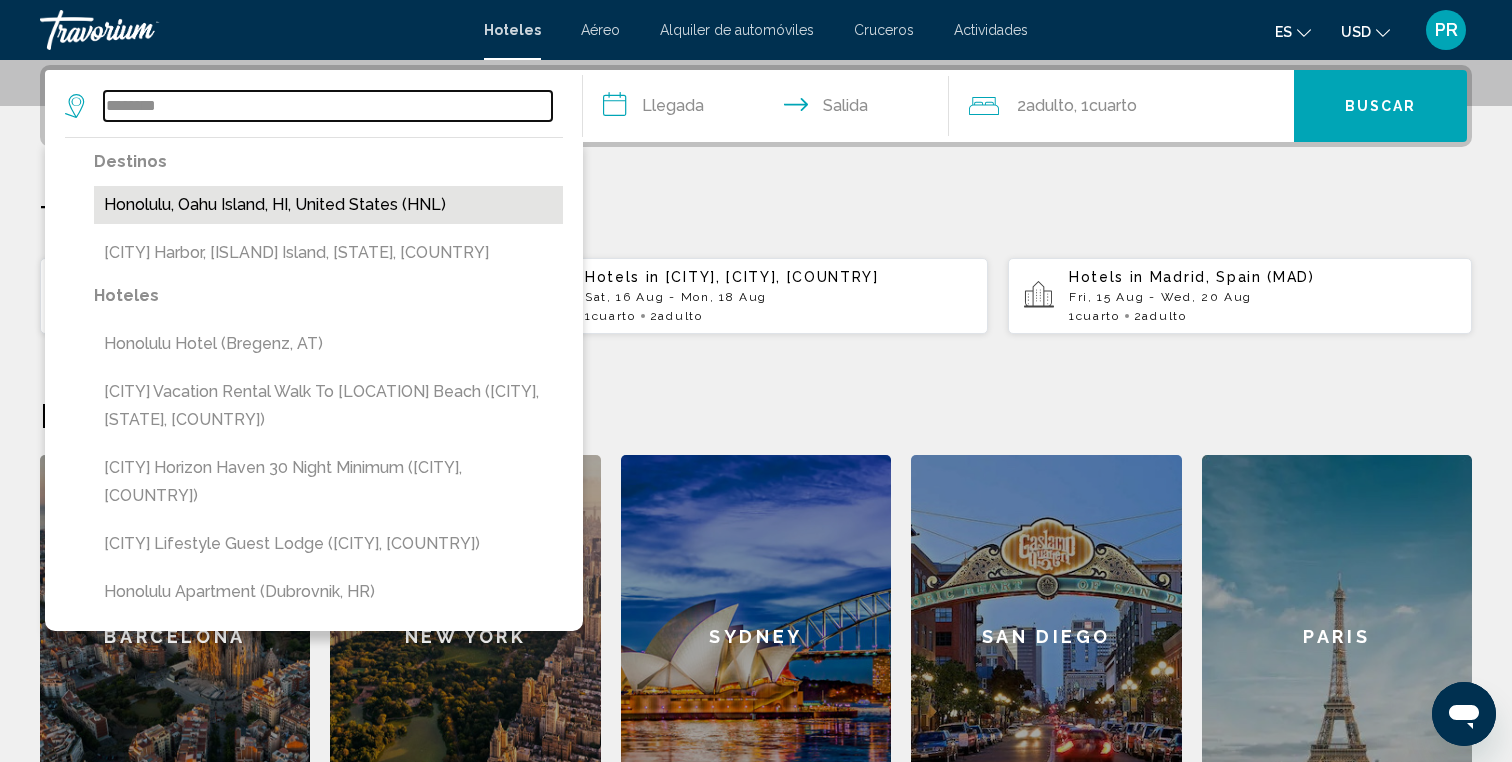 type on "**********" 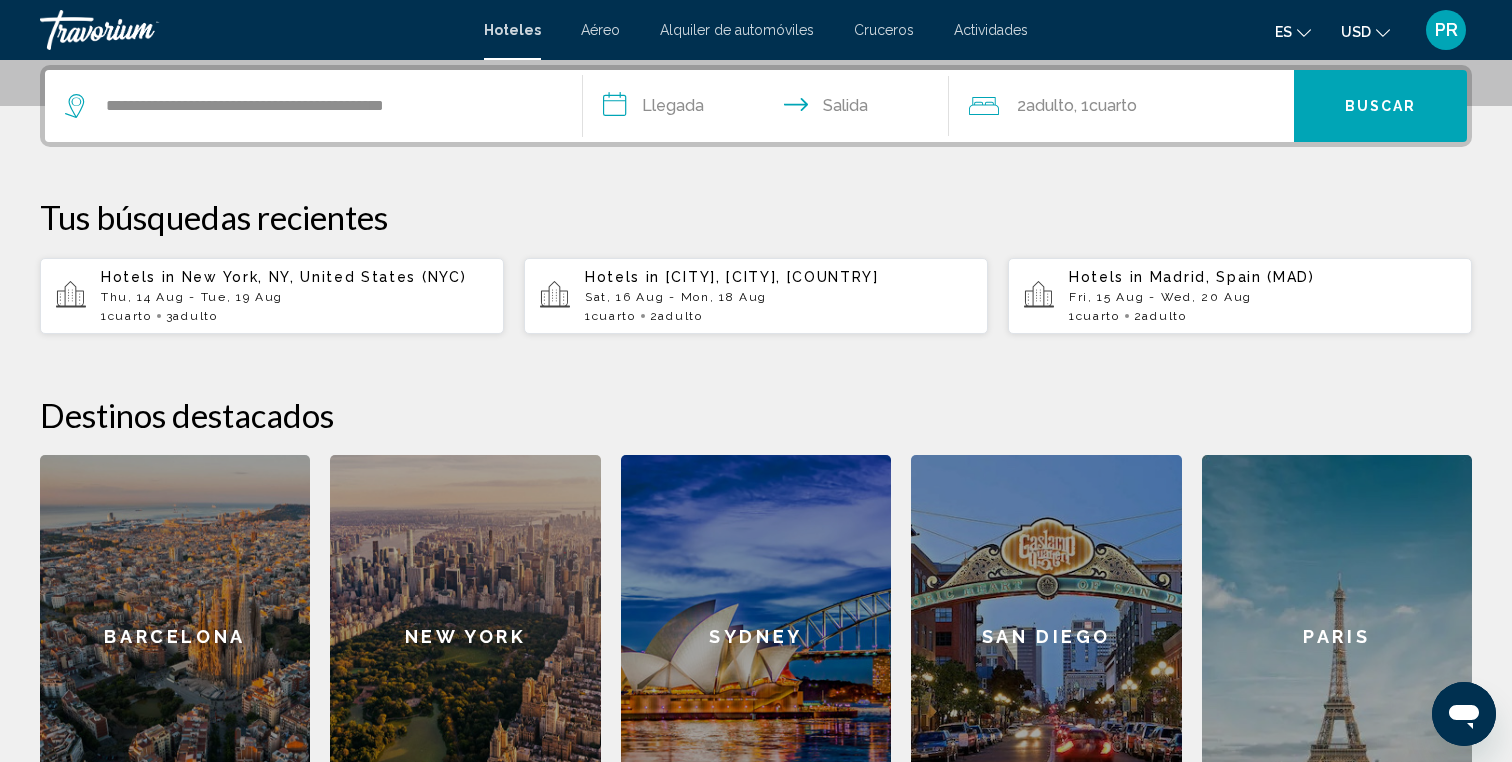 click on "**********" at bounding box center [770, 109] 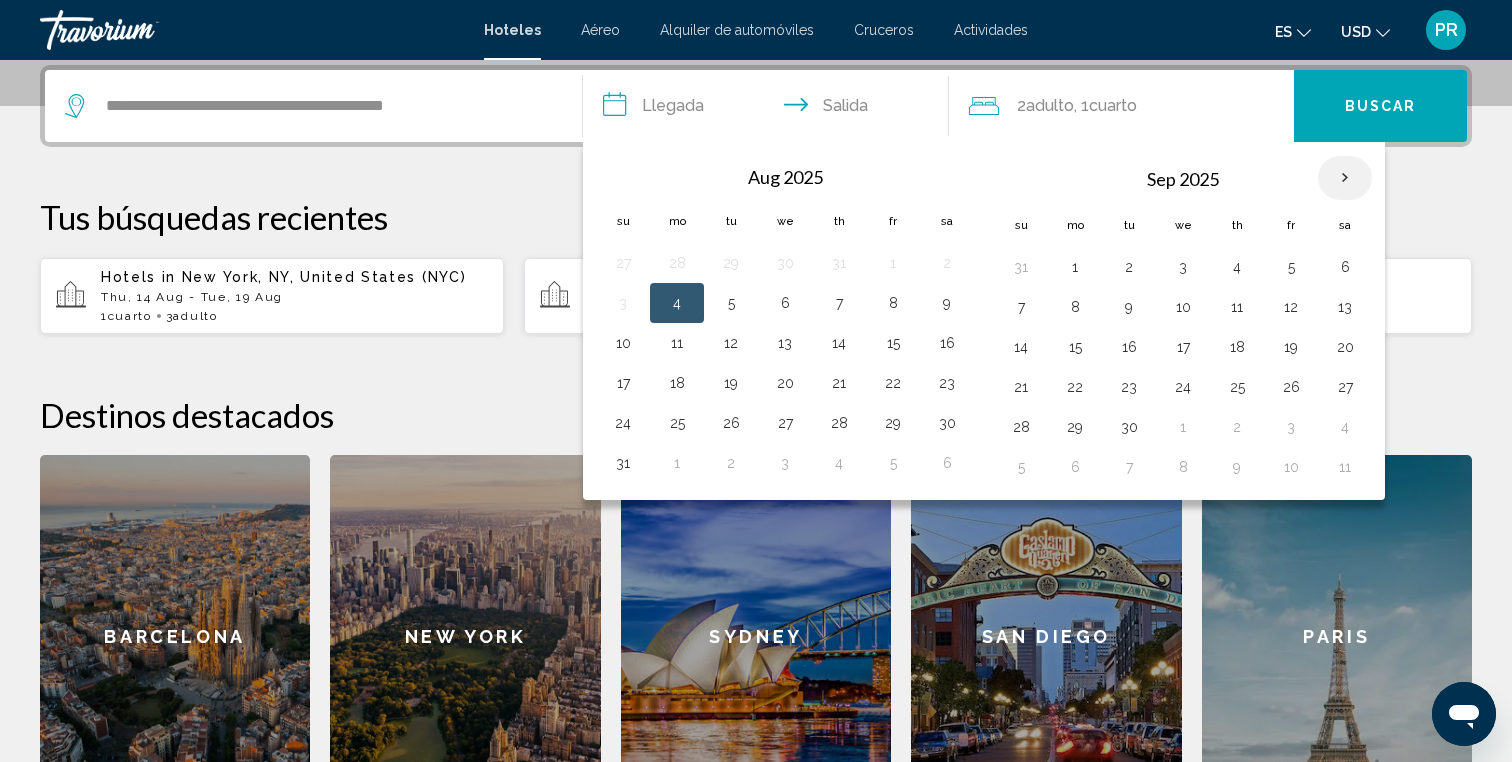 click at bounding box center [1345, 178] 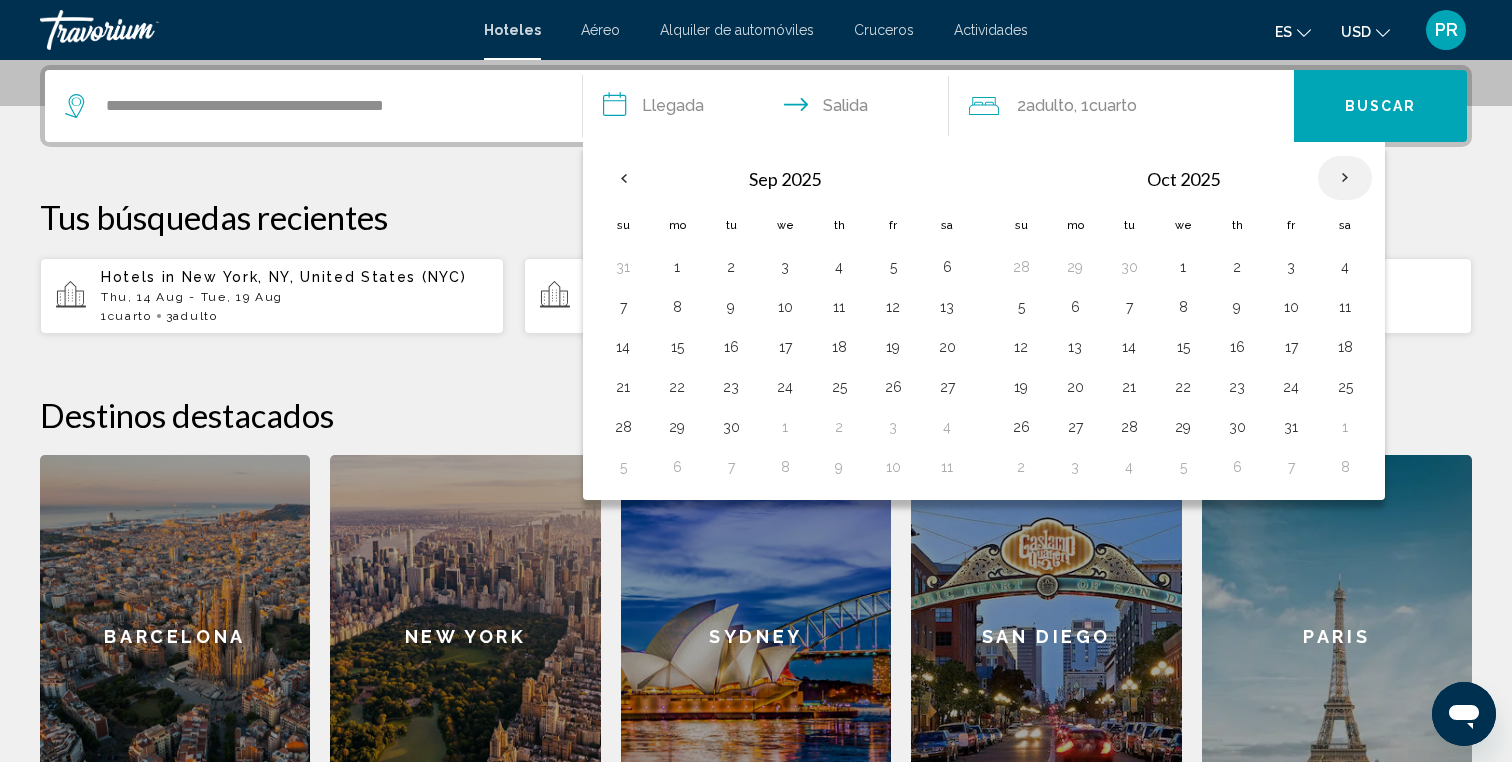 click at bounding box center (1345, 178) 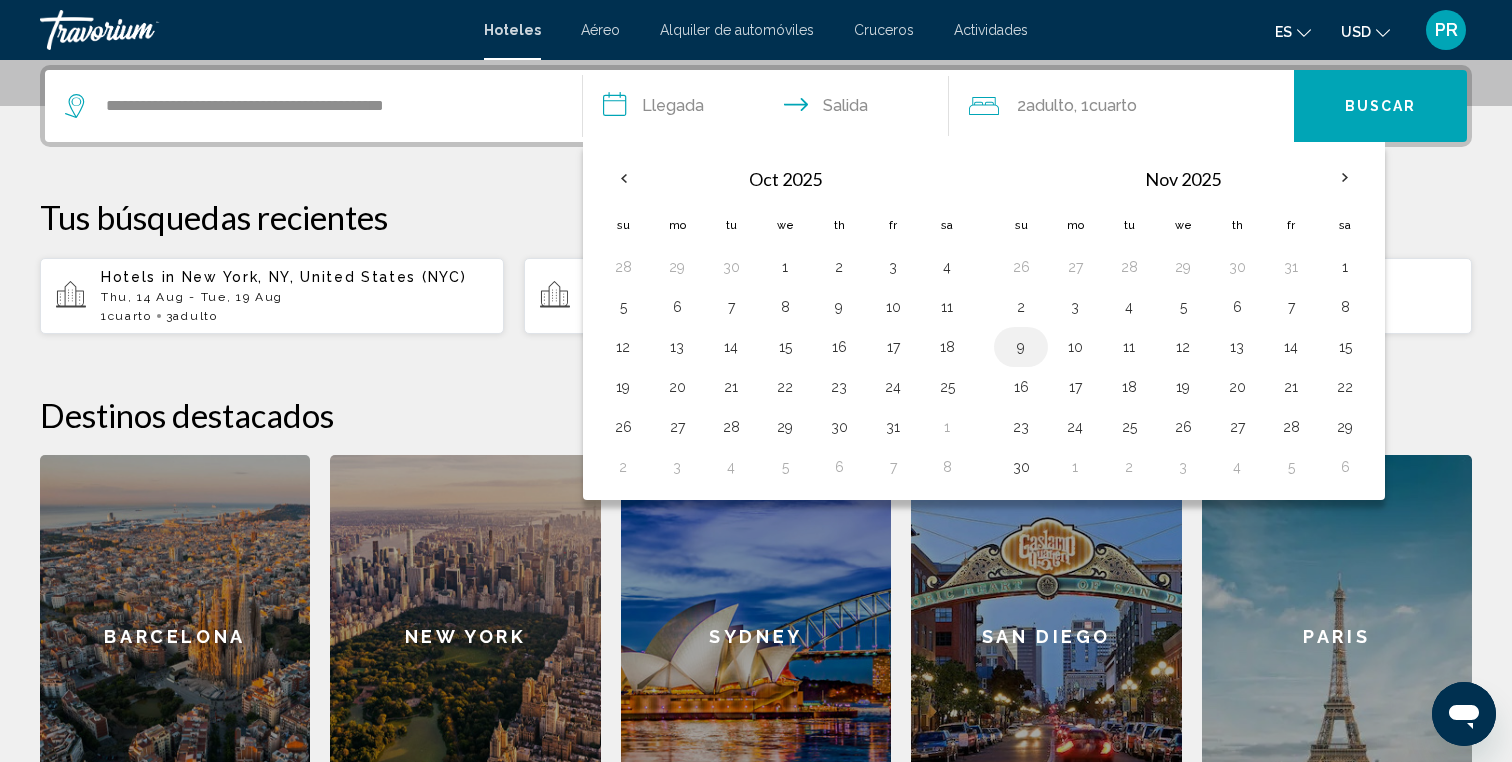 click on "9" at bounding box center (1021, 347) 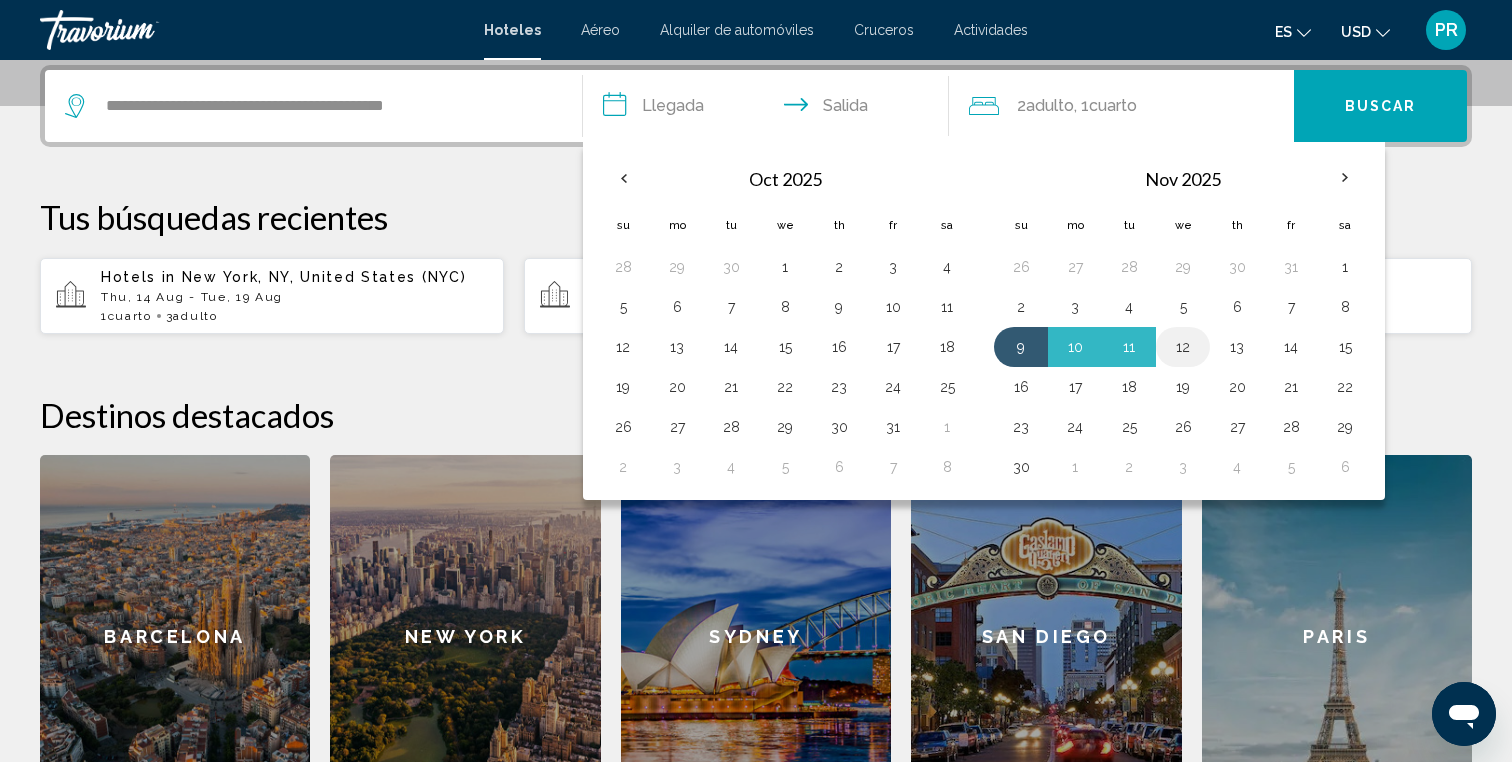 click on "12" at bounding box center (1183, 347) 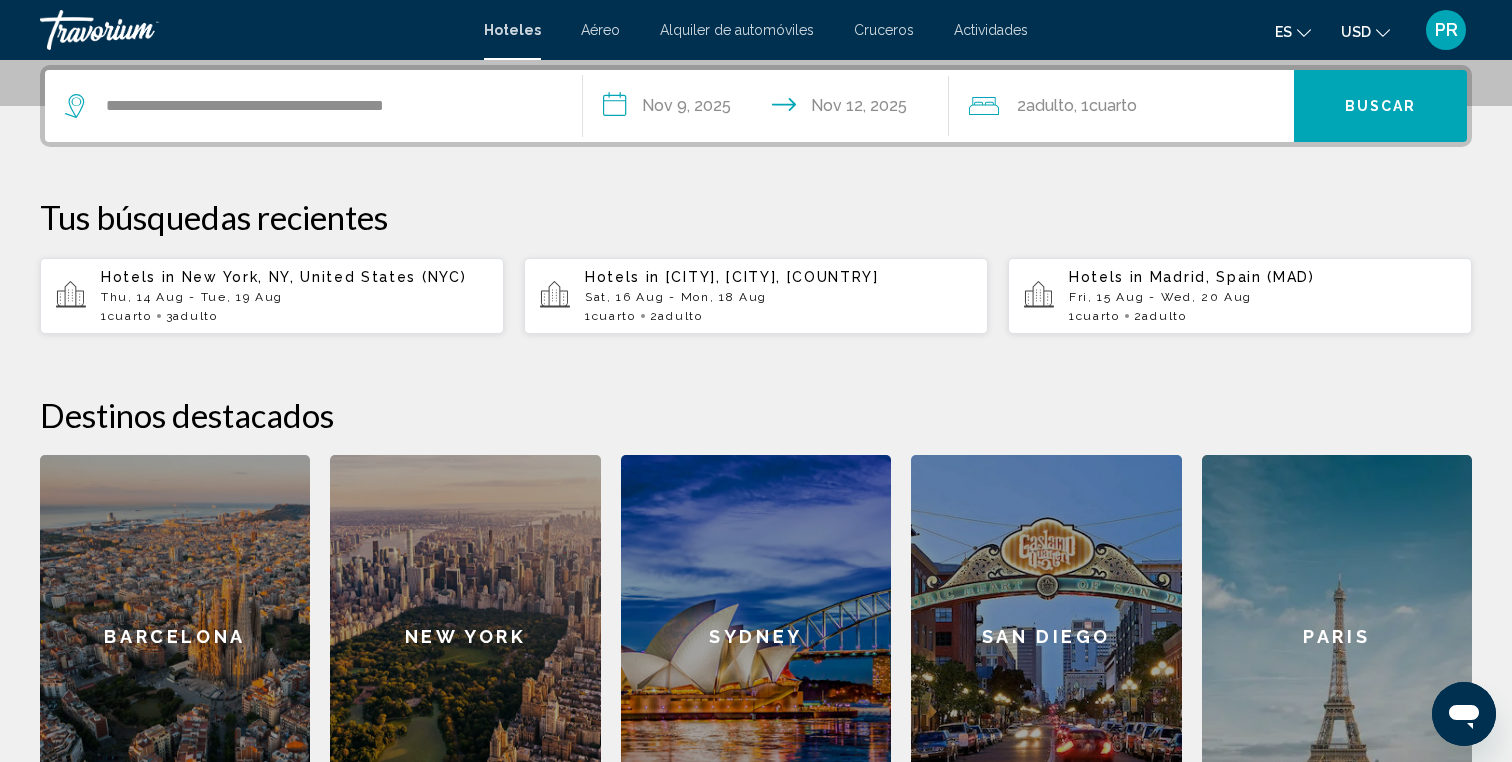 click on "2  Adulto Adulto , 1  Cuarto habitaciones" 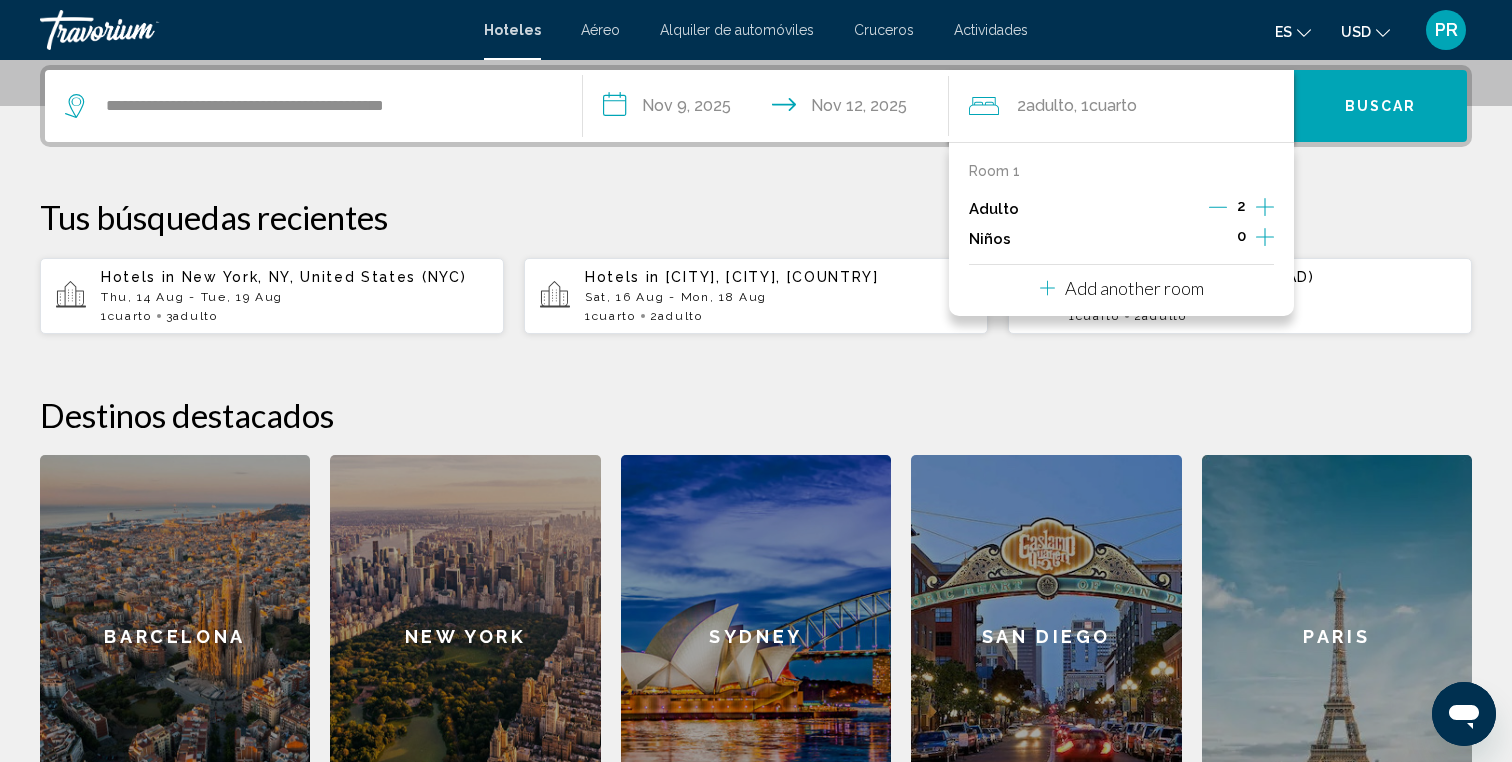 click 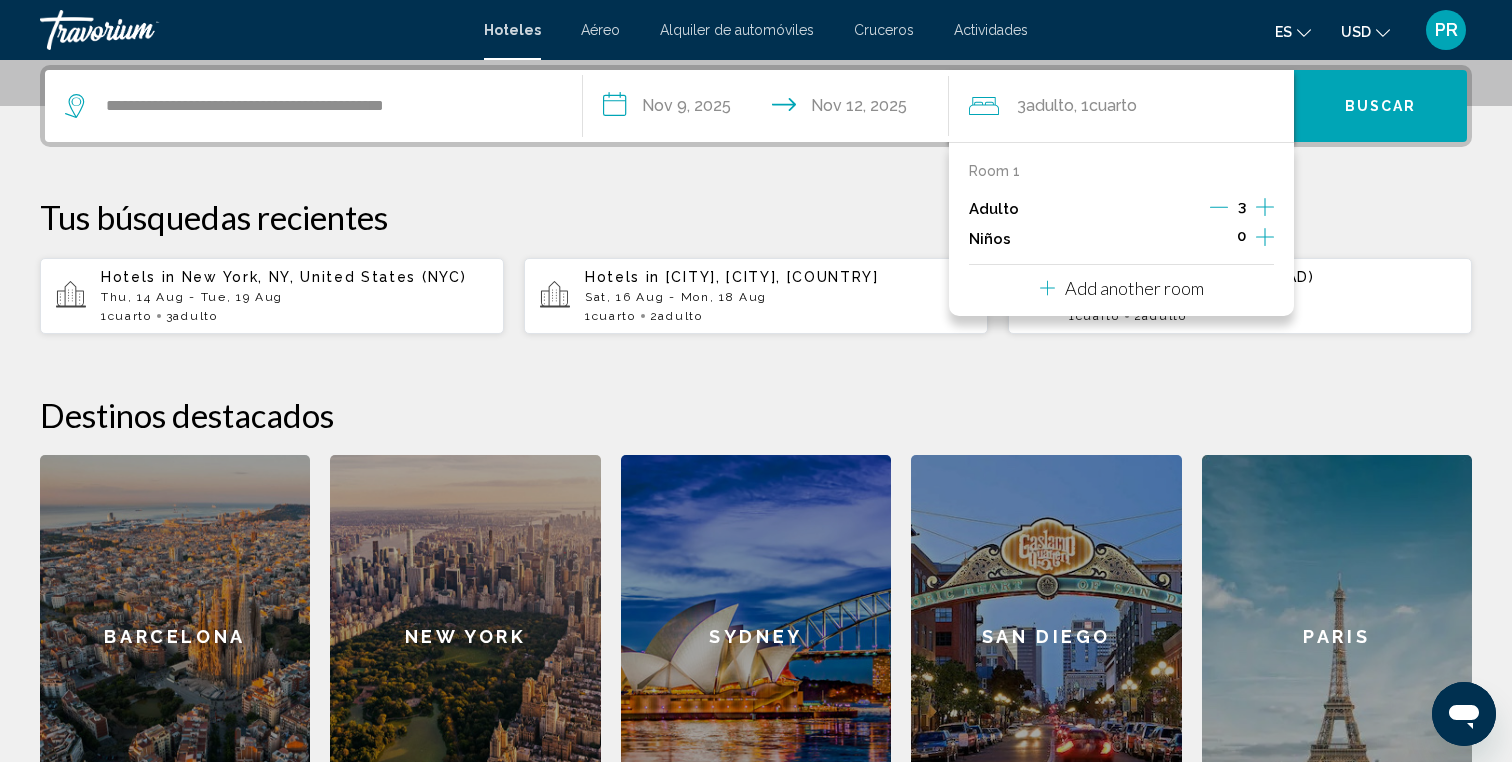 click 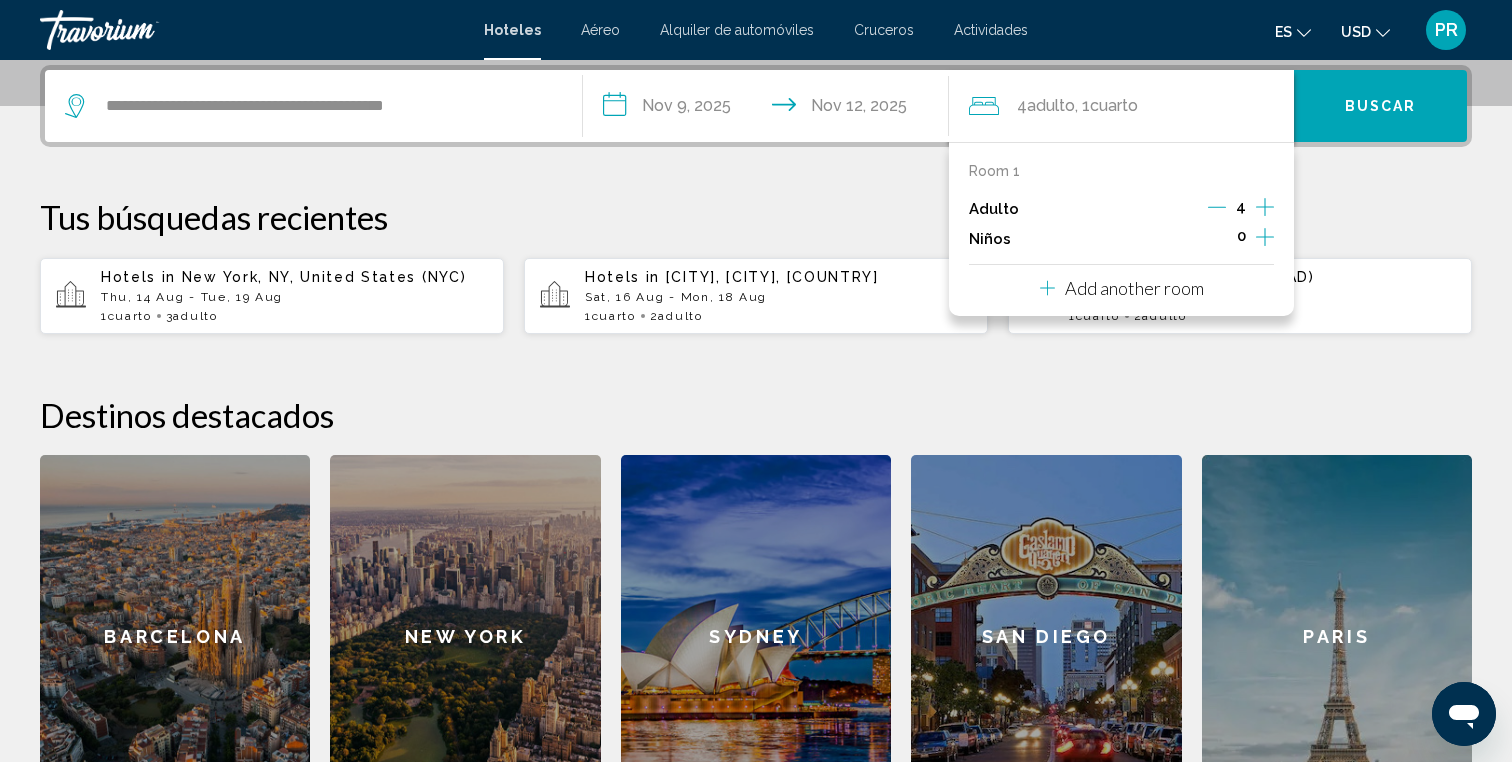click 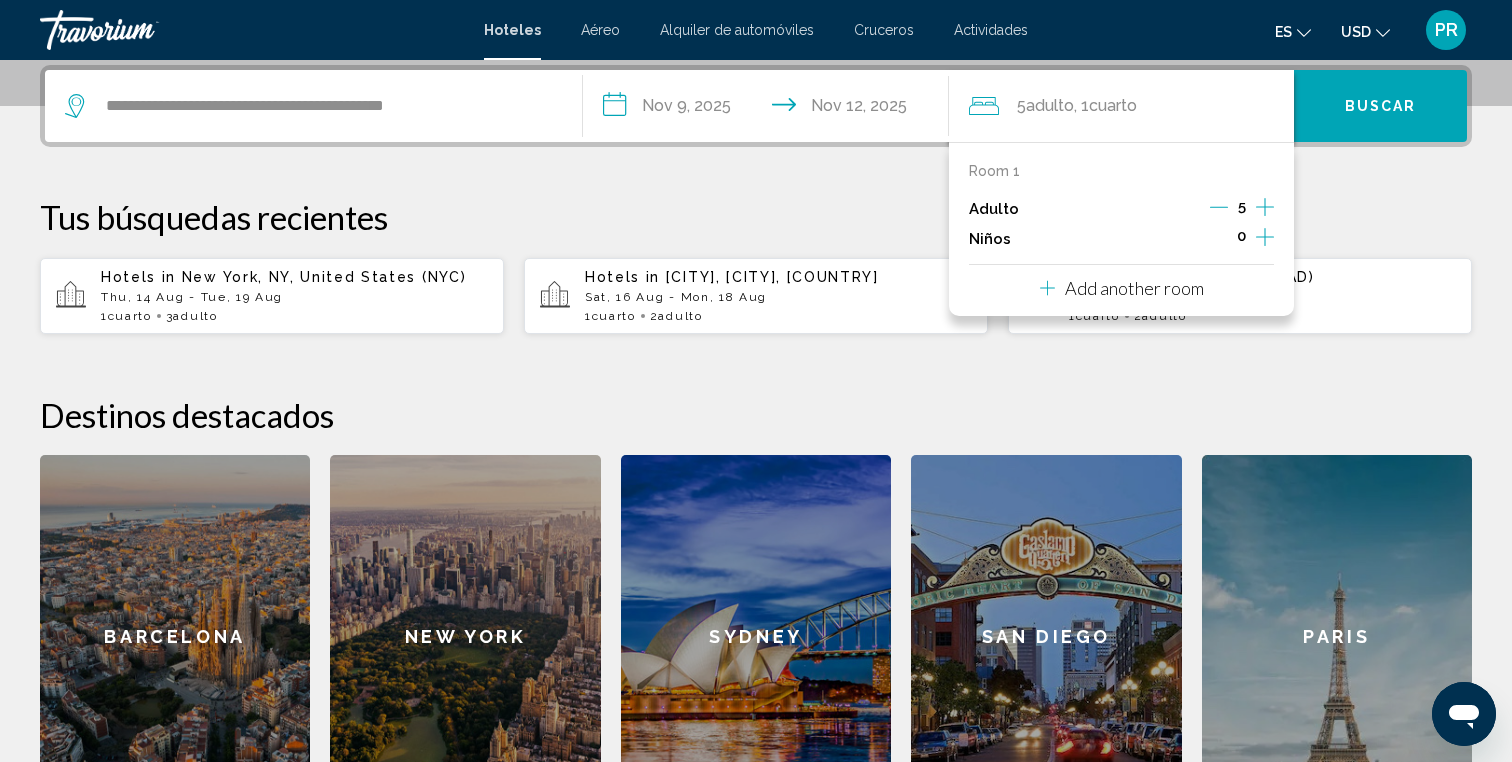 click 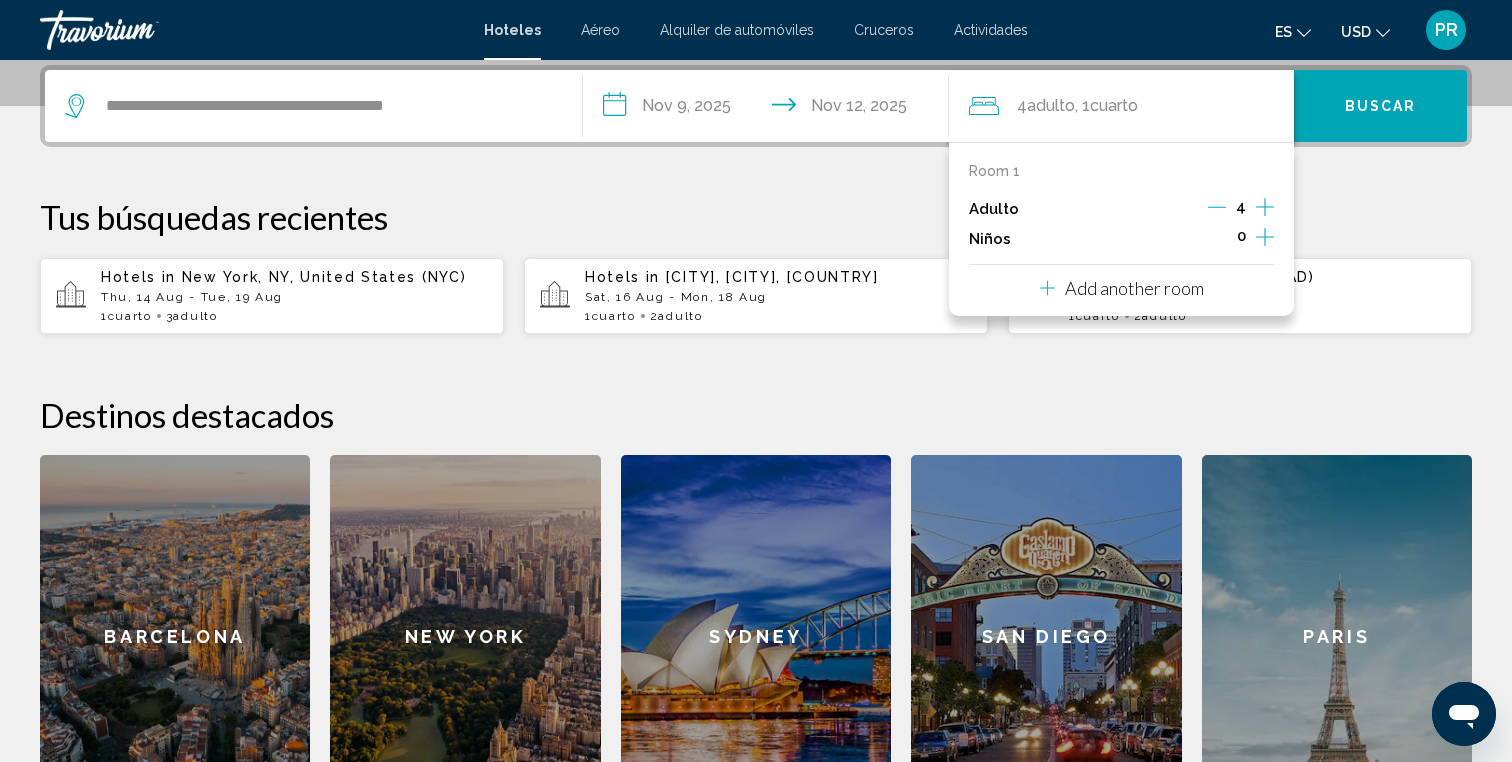 click 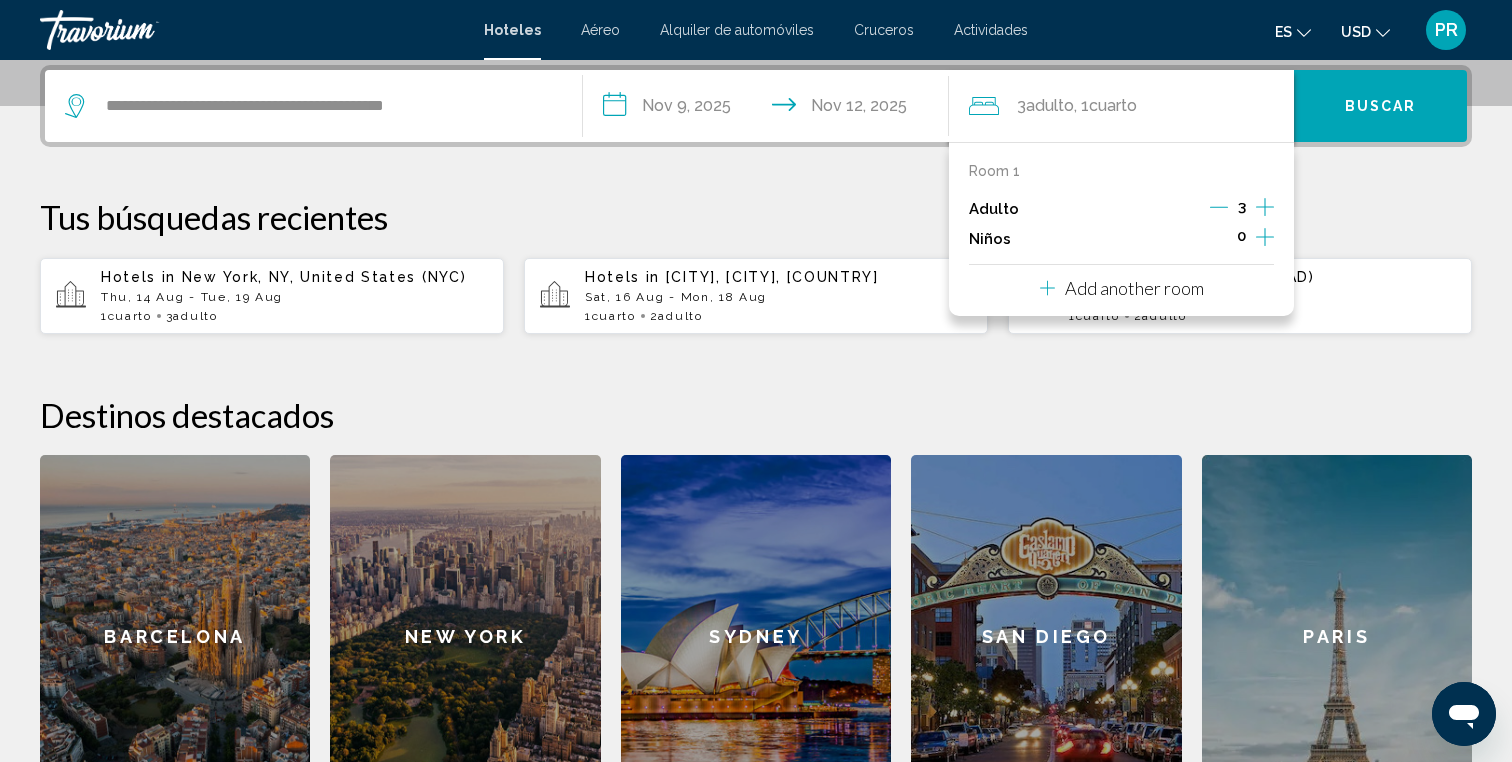 click 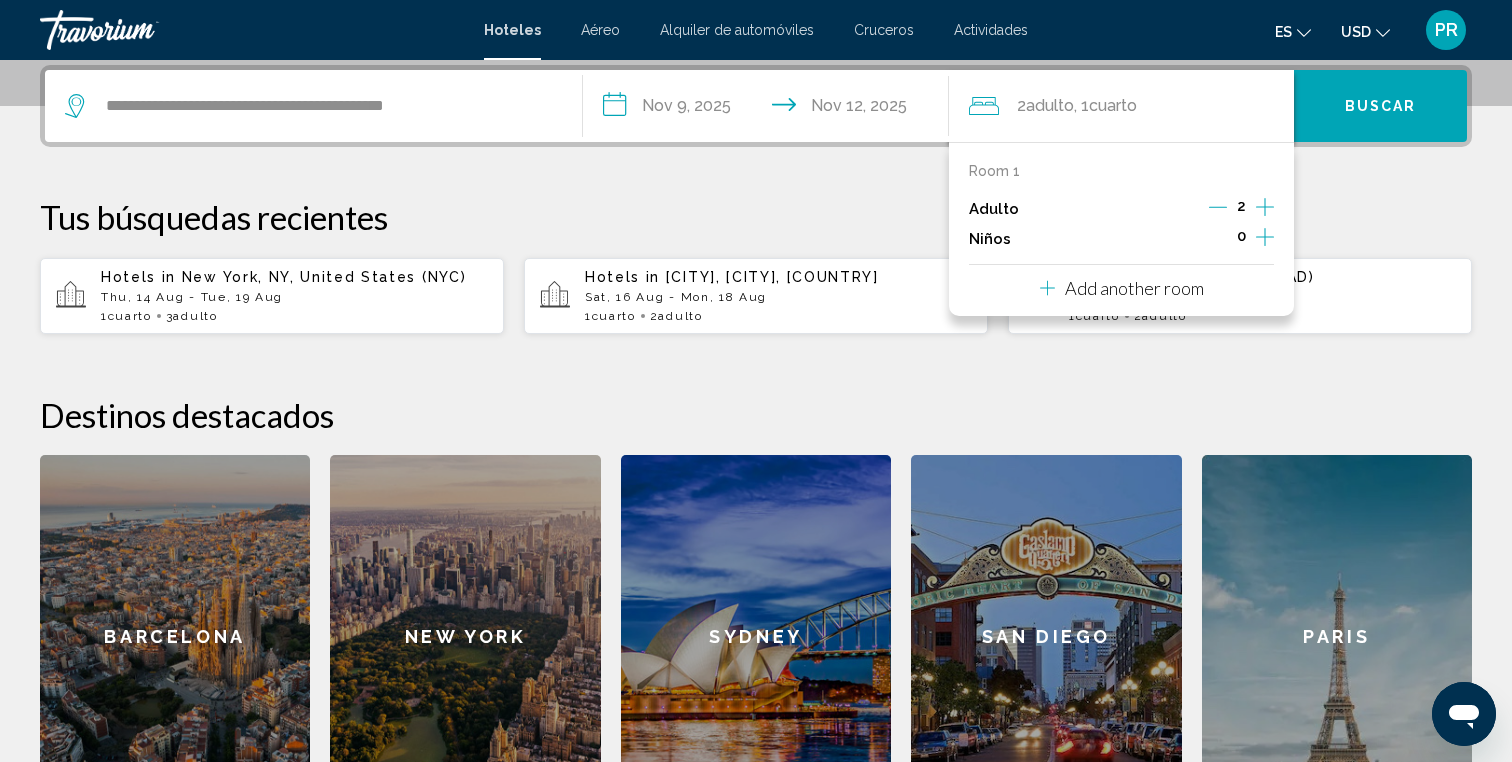 click on "Buscar" at bounding box center (1380, 106) 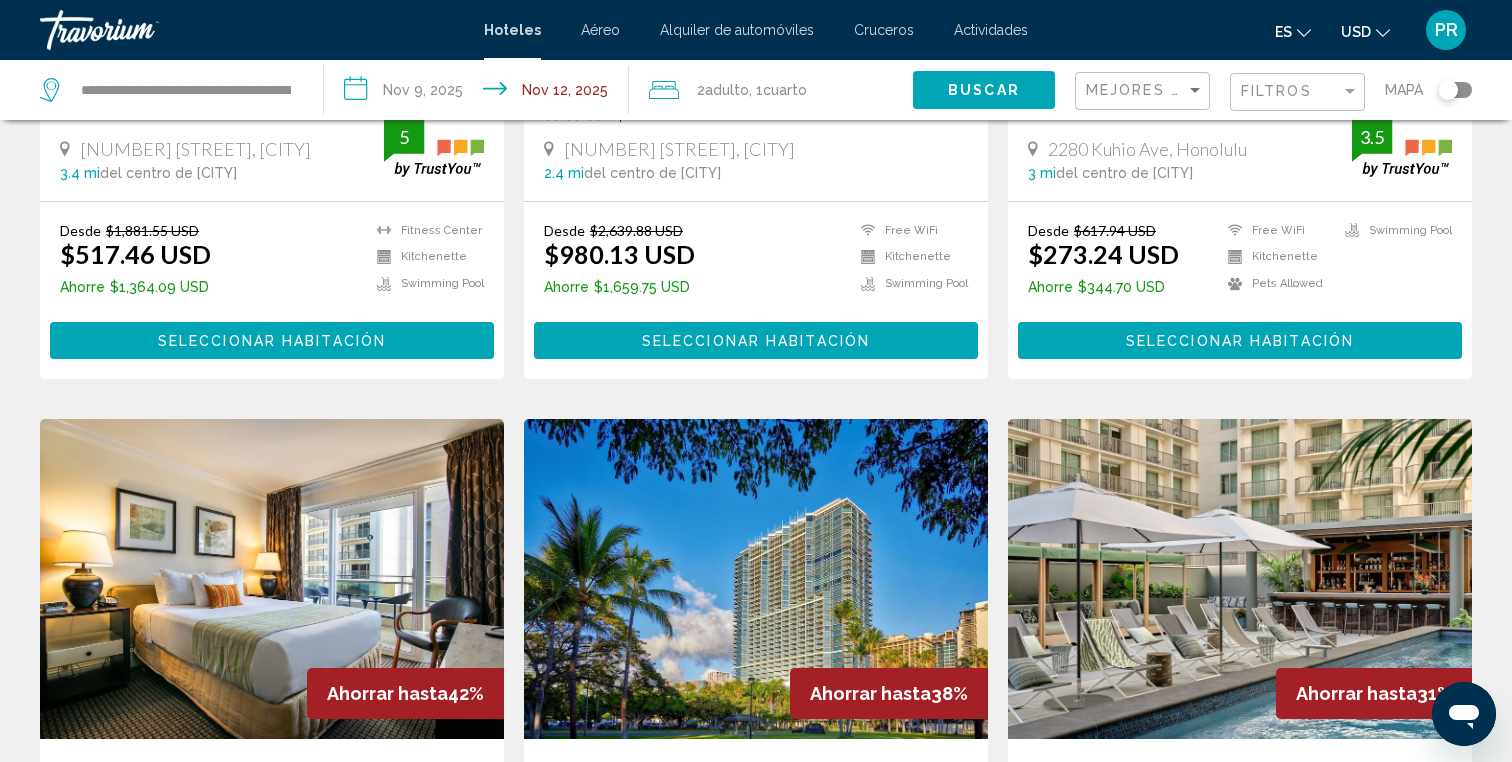 scroll, scrollTop: 0, scrollLeft: 0, axis: both 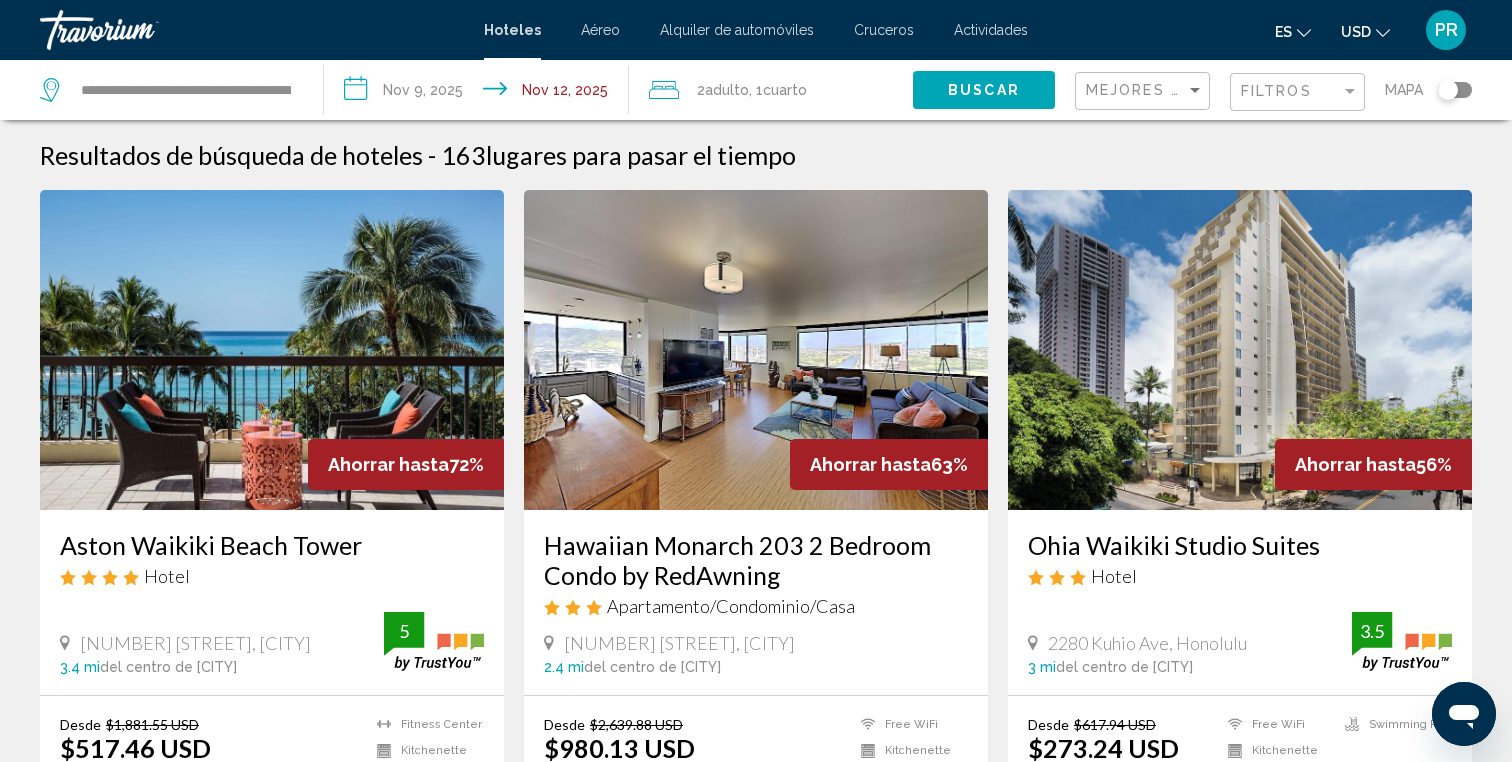 click on "Adulto" 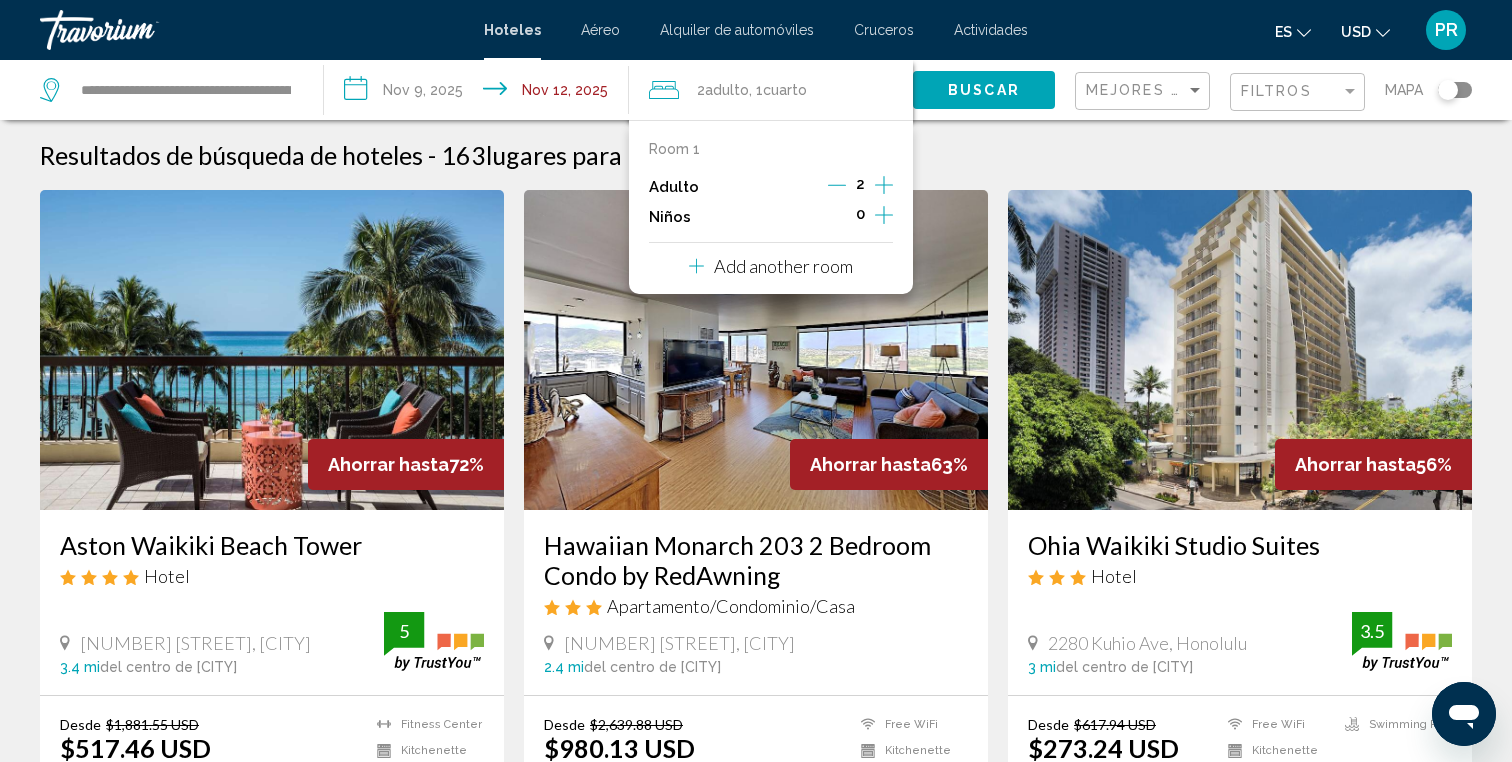 click on "Add another room" at bounding box center [771, 263] 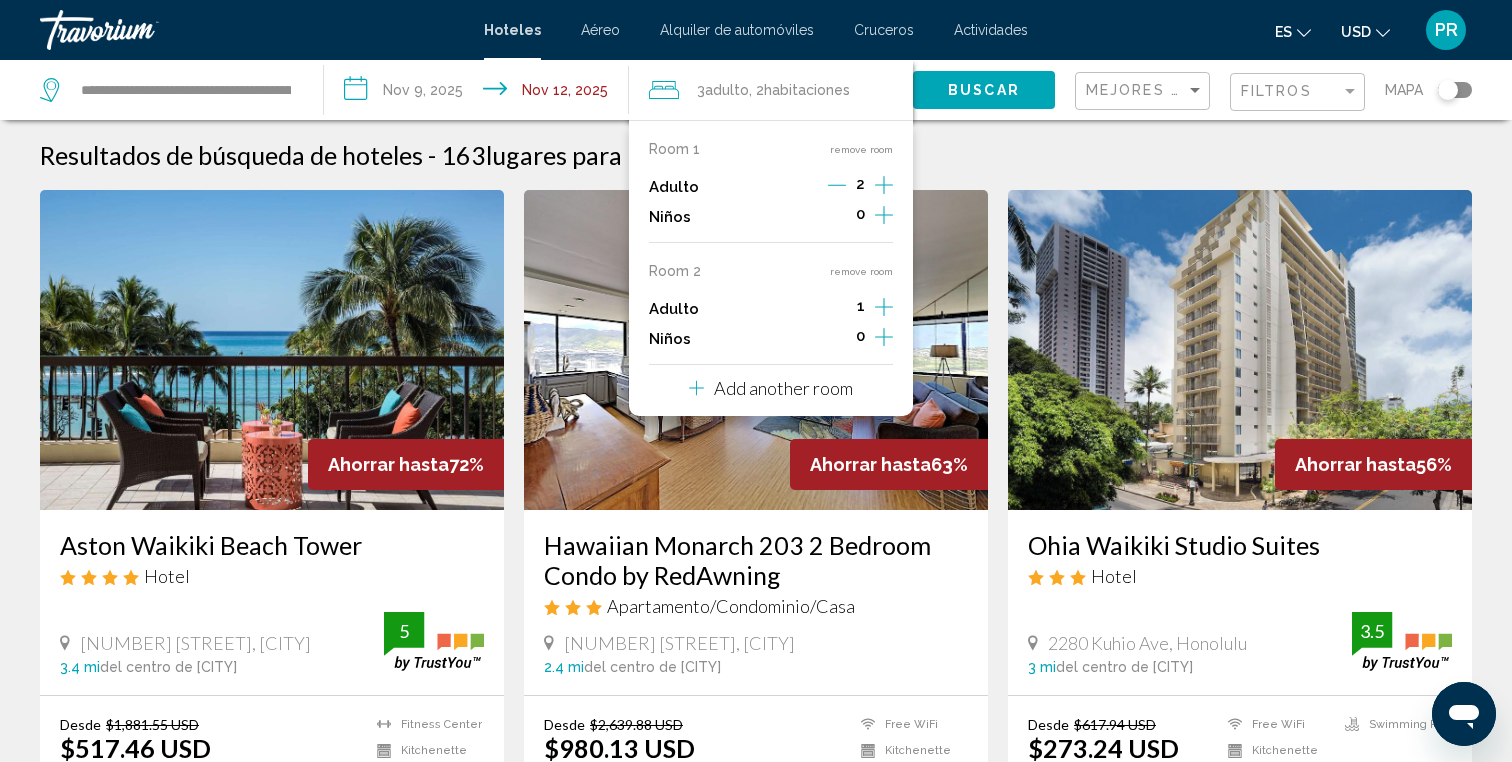 click on "Room 1  remove room  Adulto
2
Niños
0
Room 2  remove room  Adulto
1
Niños
0
Add another room" at bounding box center [771, 268] 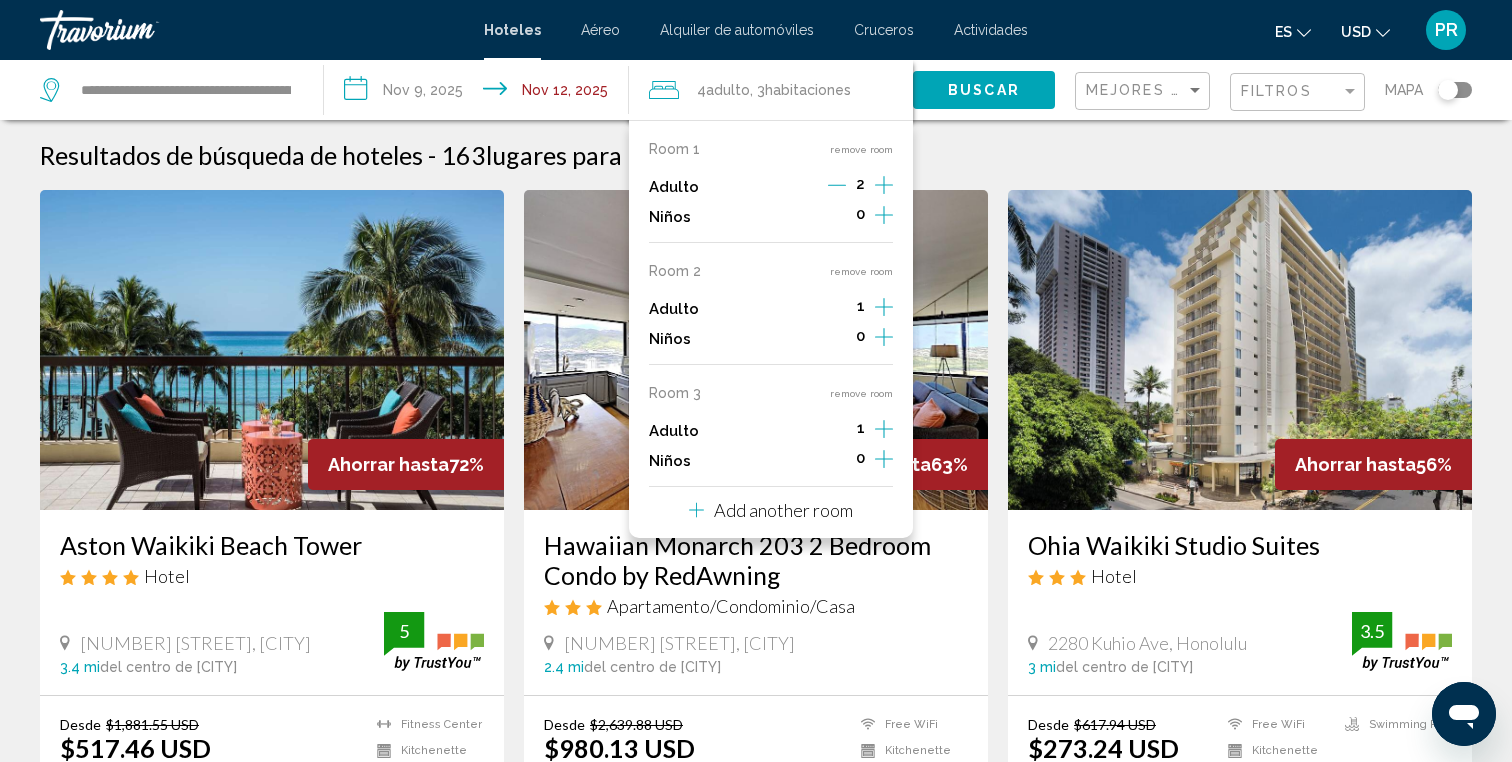 click 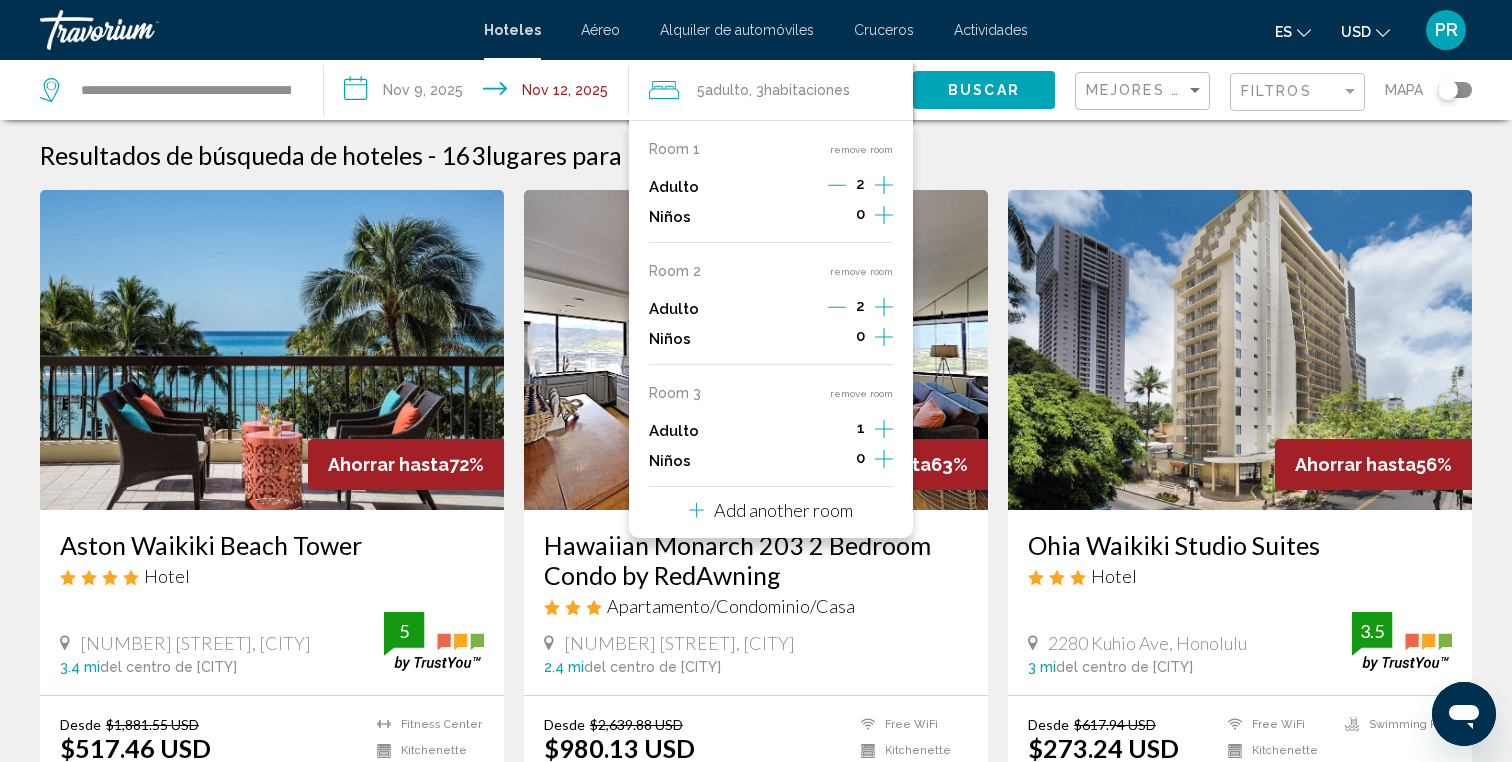click 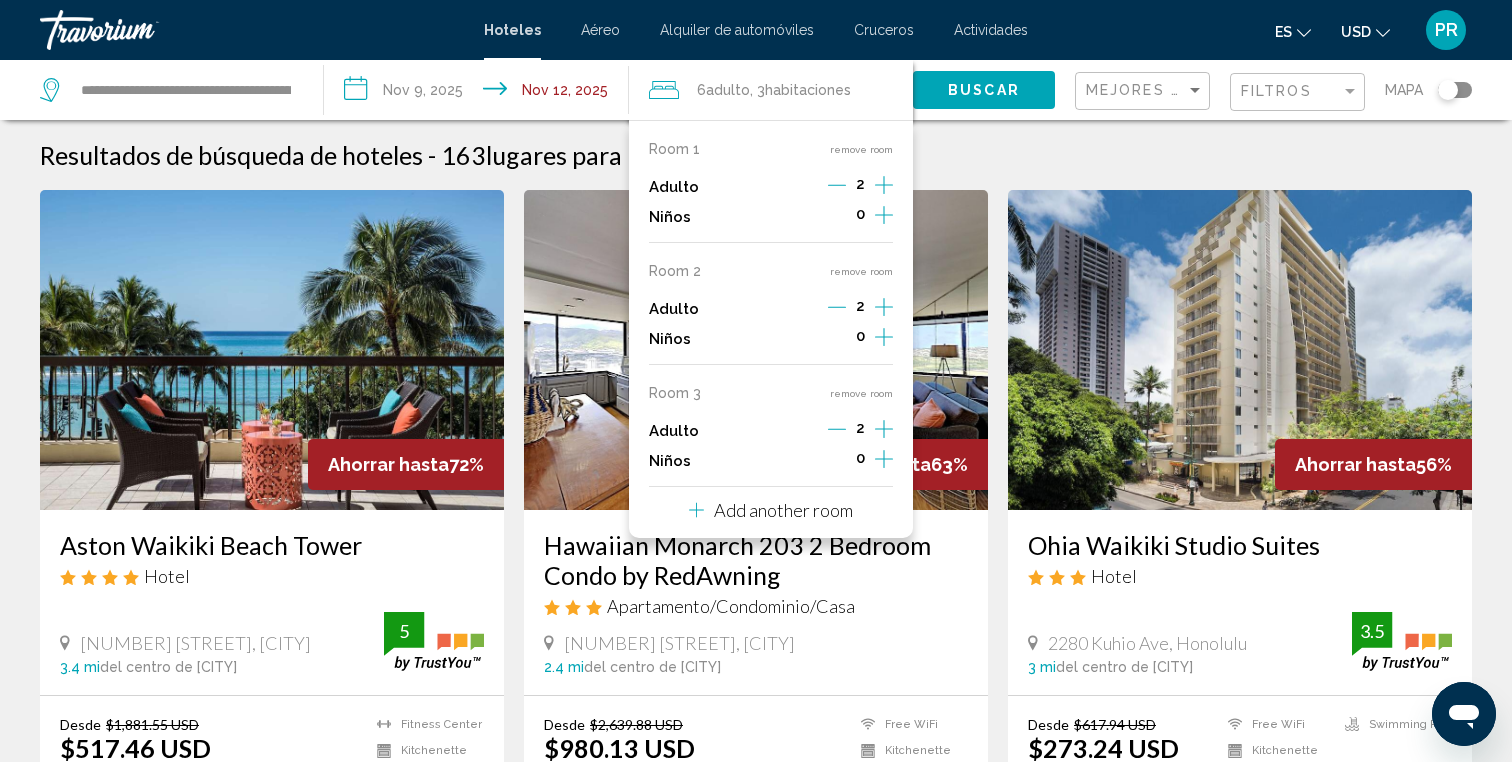 click 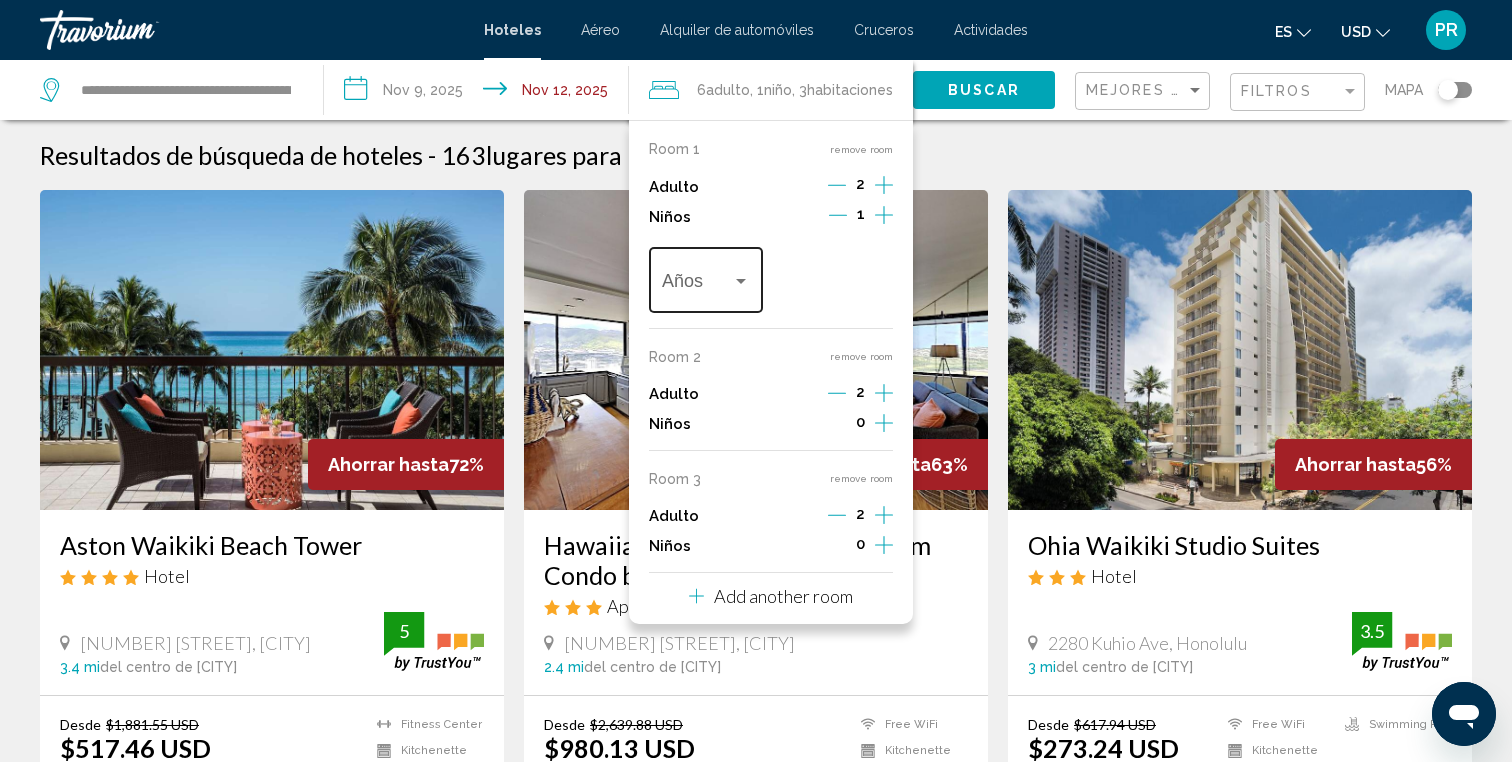click on "Años" at bounding box center (706, 277) 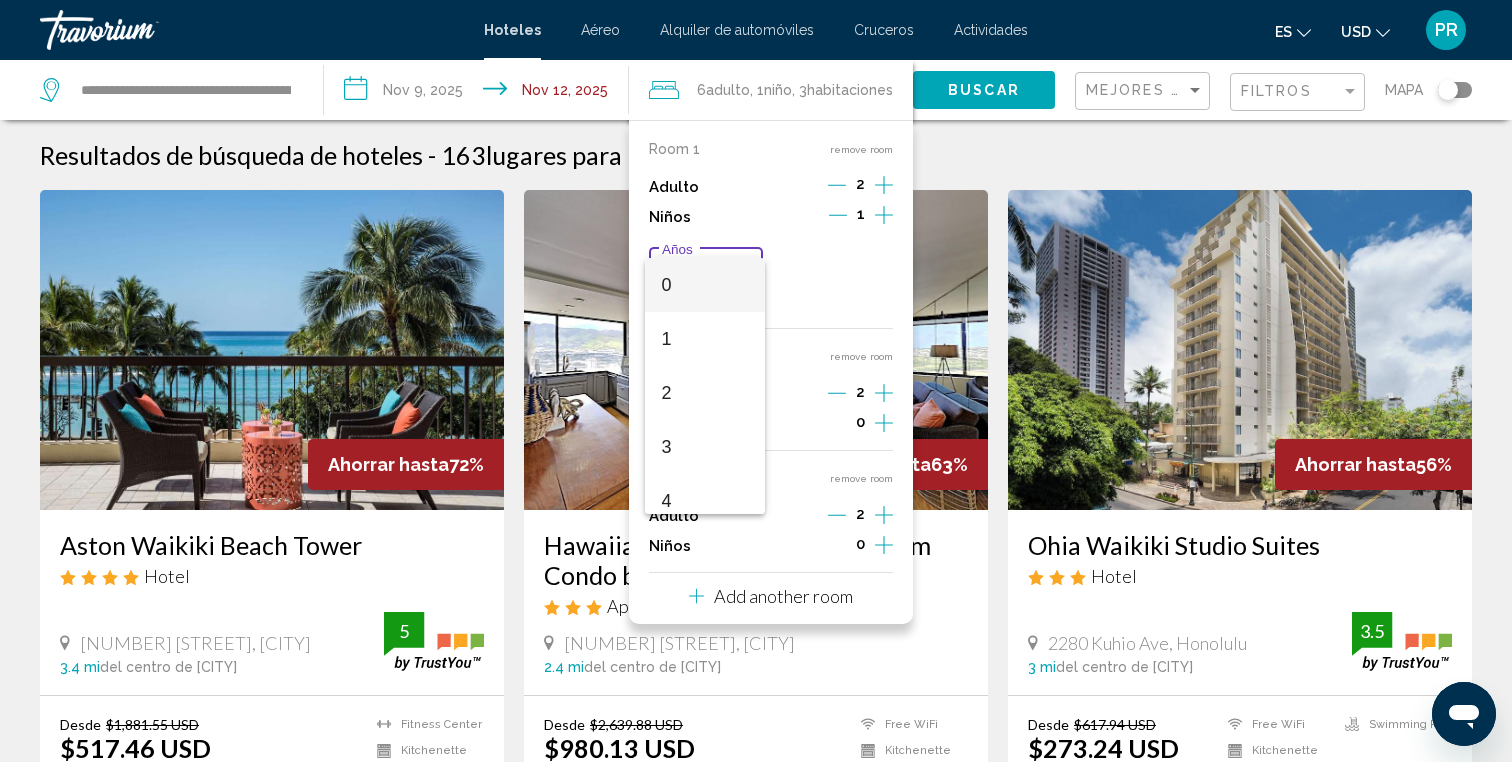 click on "0" at bounding box center (704, 285) 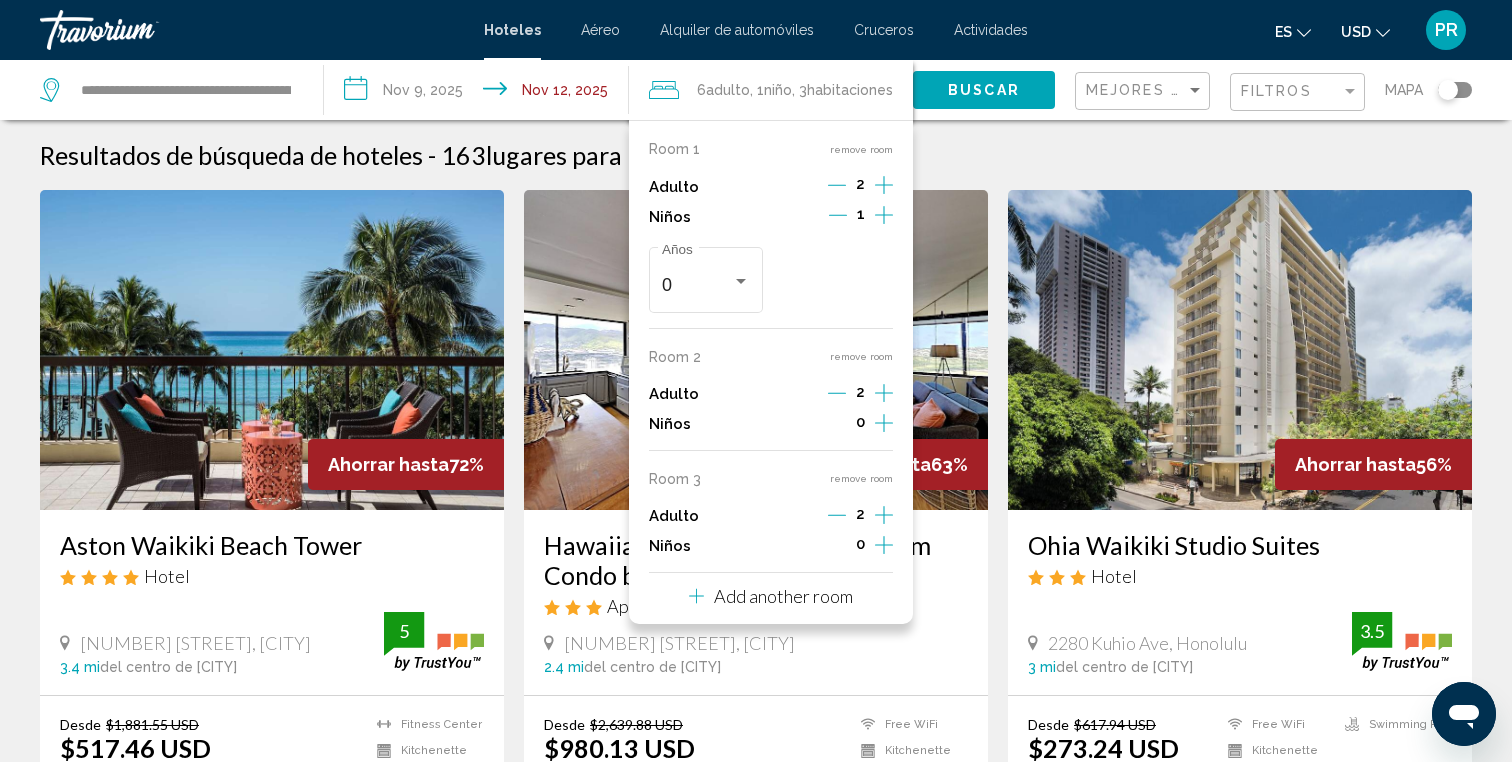 click 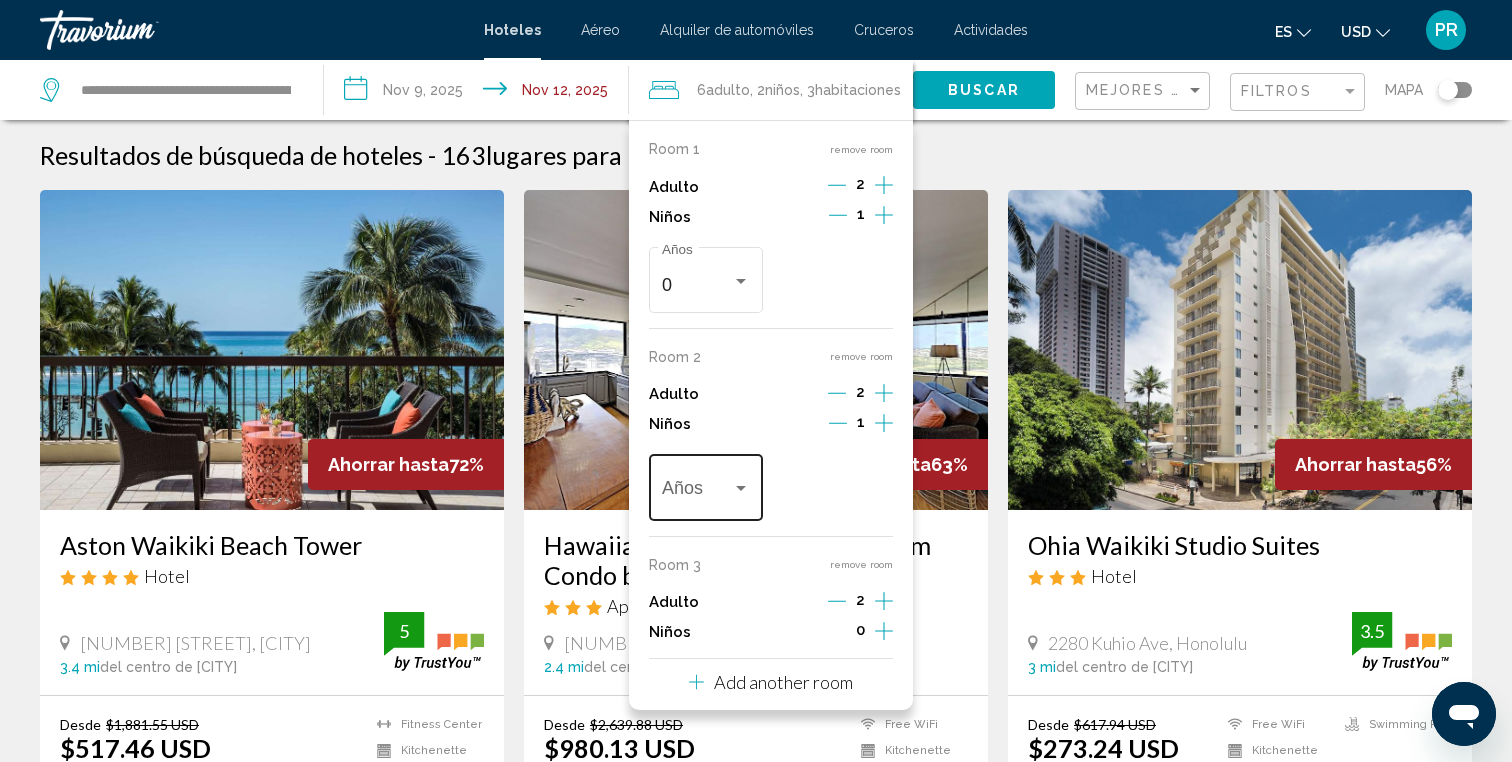 click on "Años" at bounding box center [706, 485] 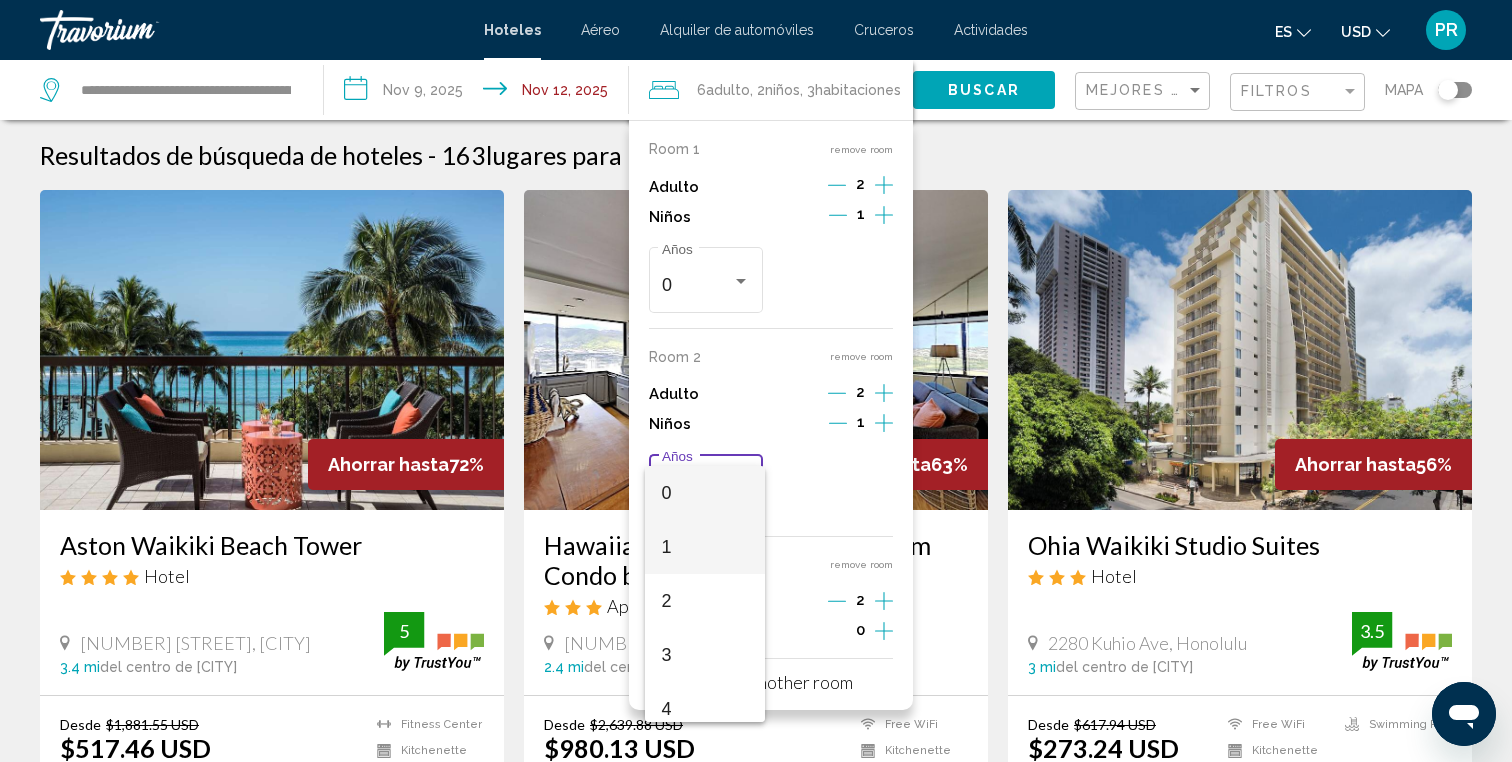 click on "1" at bounding box center (704, 547) 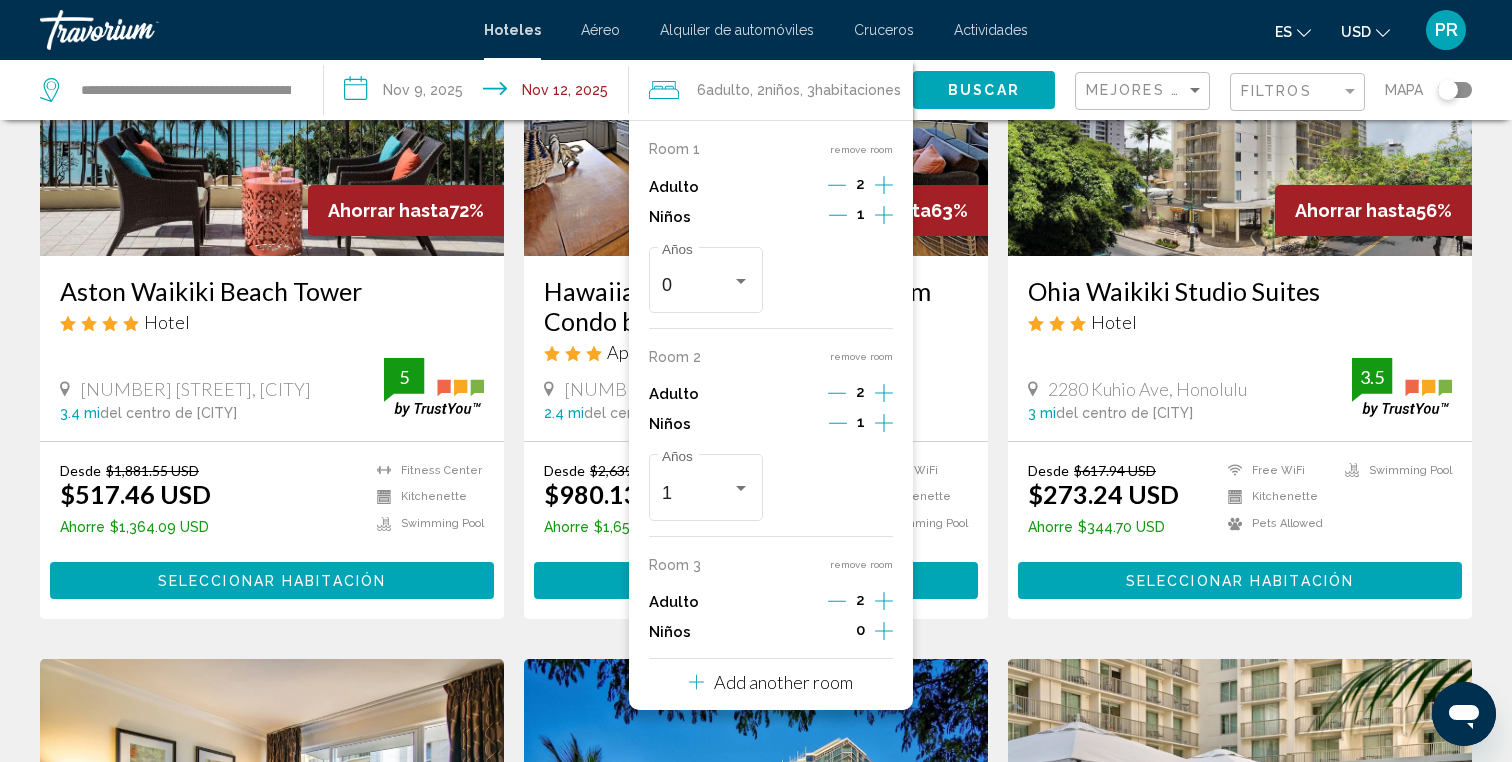scroll, scrollTop: 256, scrollLeft: 0, axis: vertical 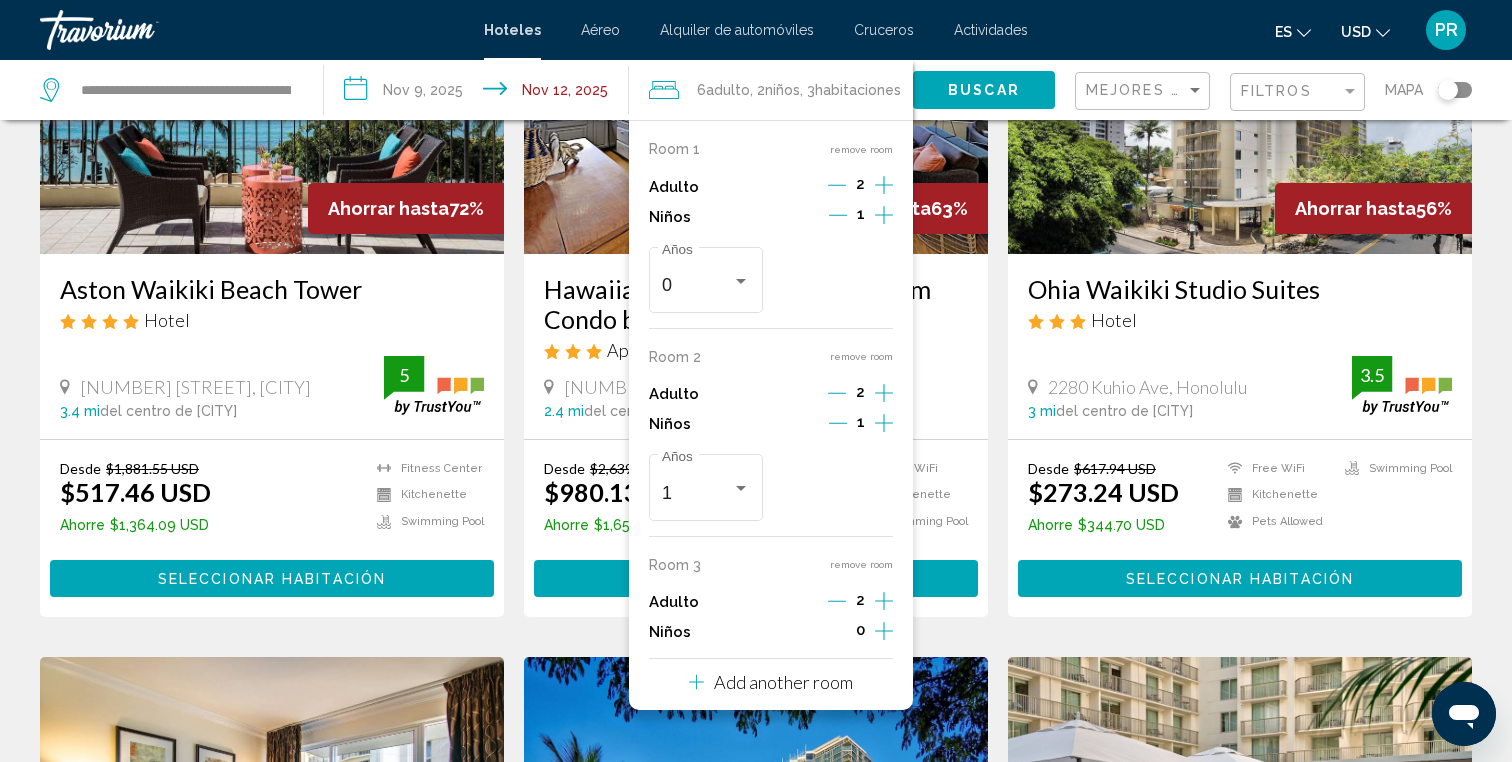 click on "Buscar" 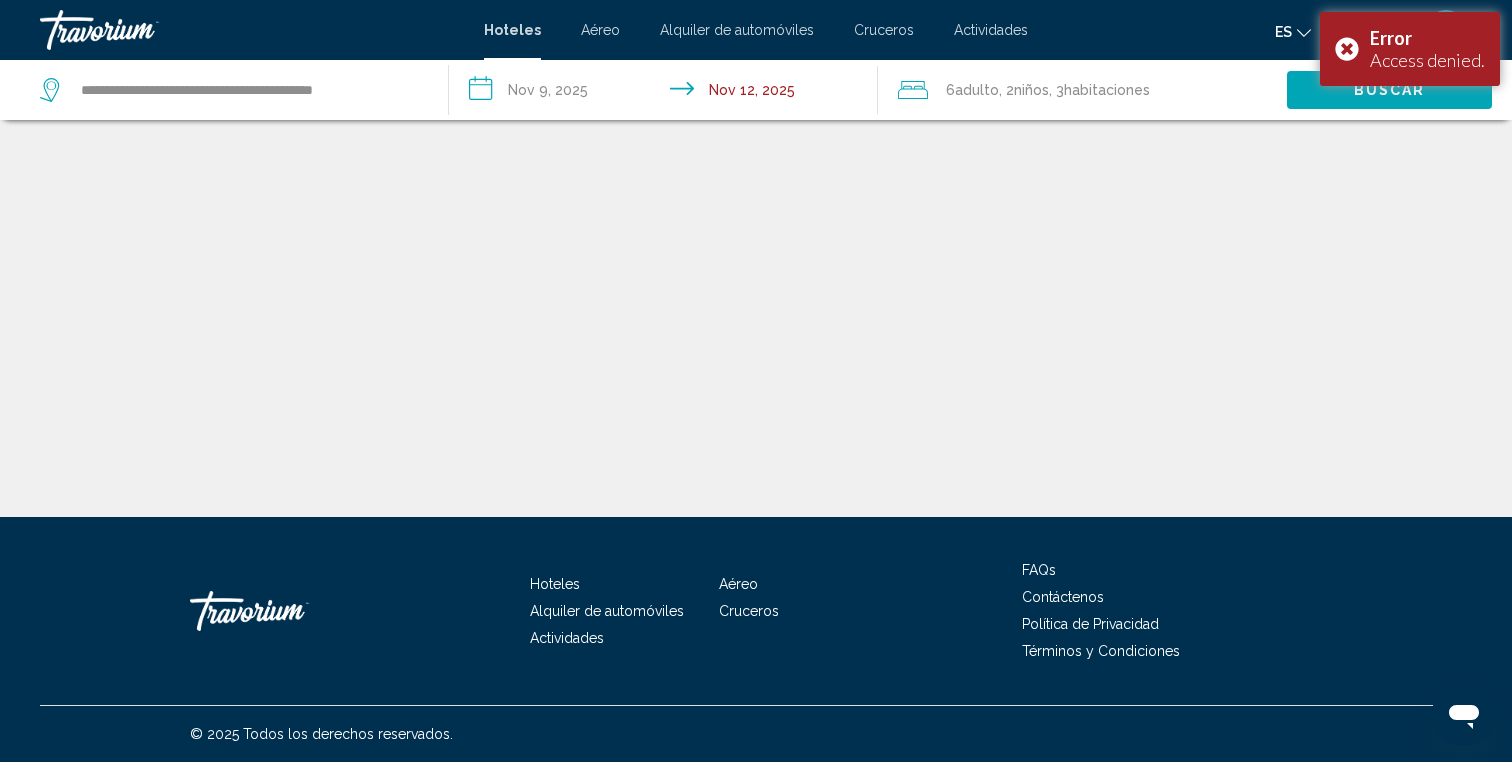 click on ", 3  Cuarto habitaciones" 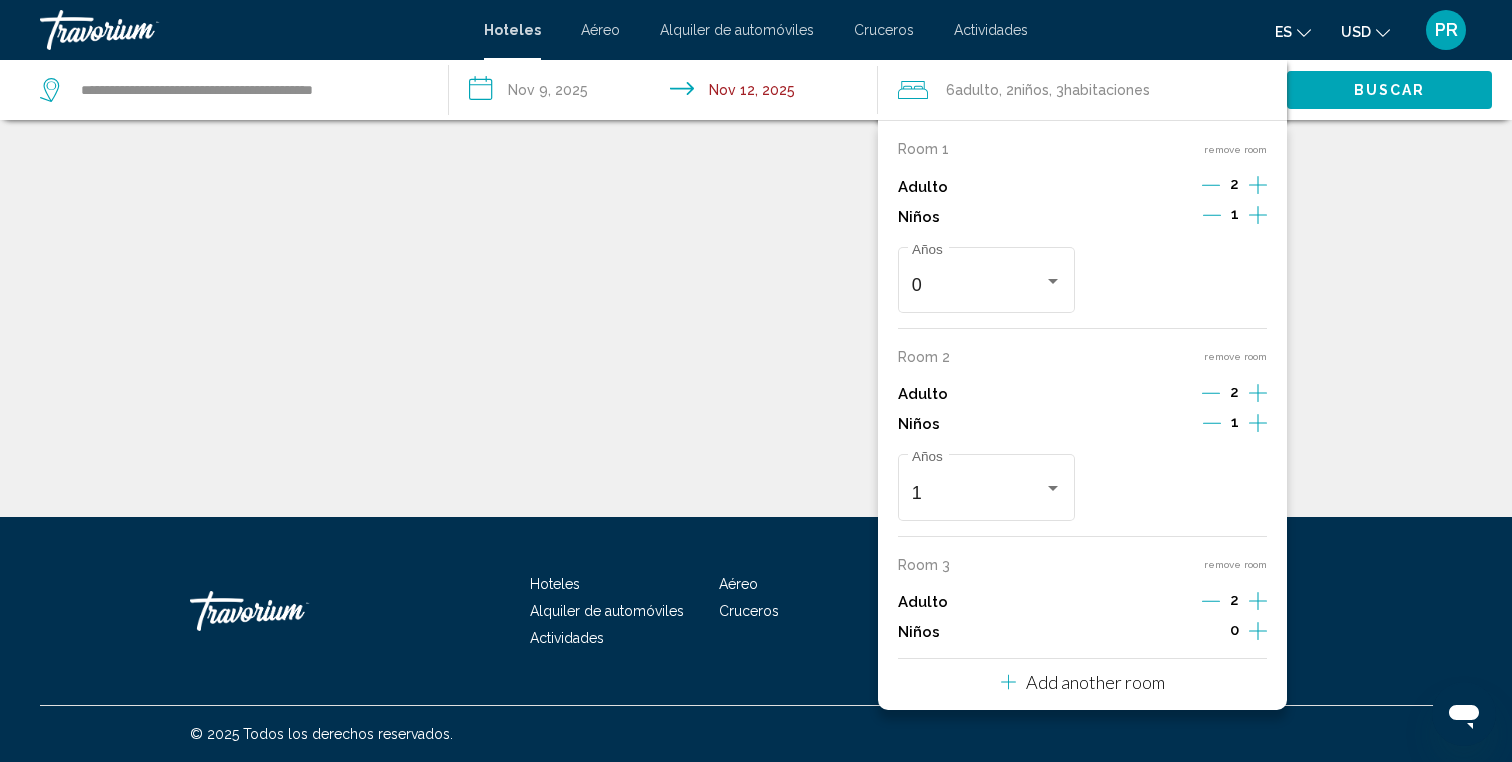click on "remove room" at bounding box center (1235, 564) 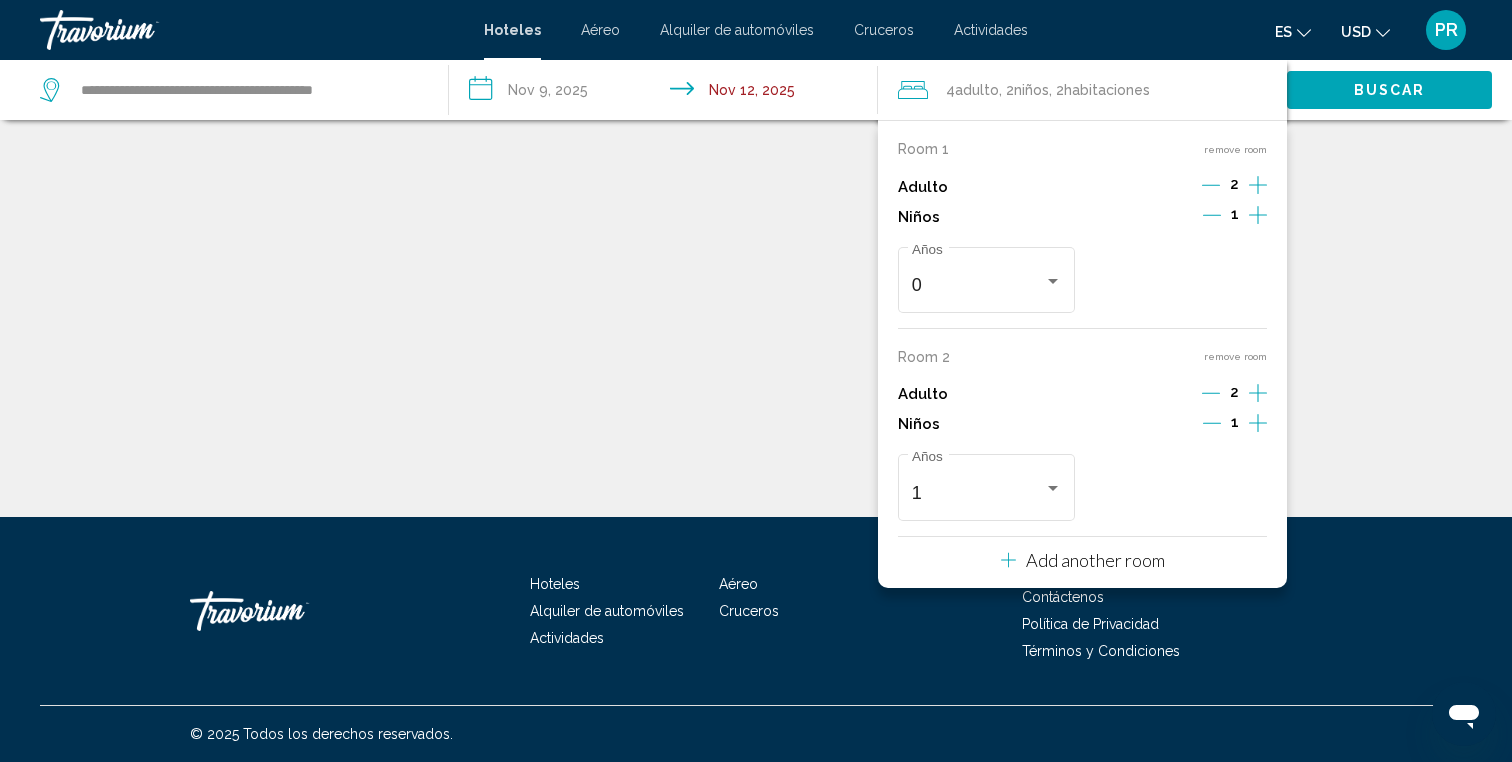 click on "remove room" at bounding box center (1235, 356) 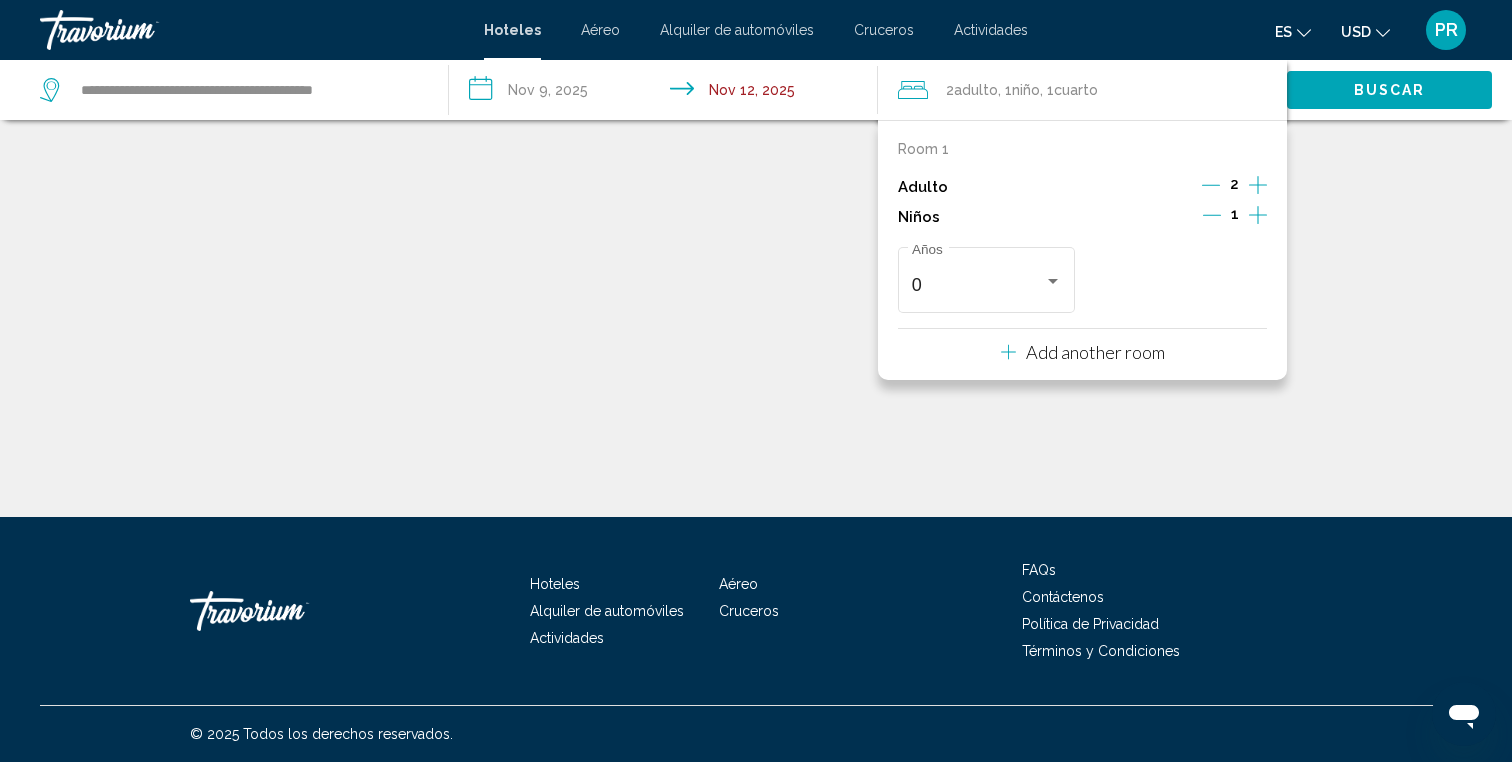 click 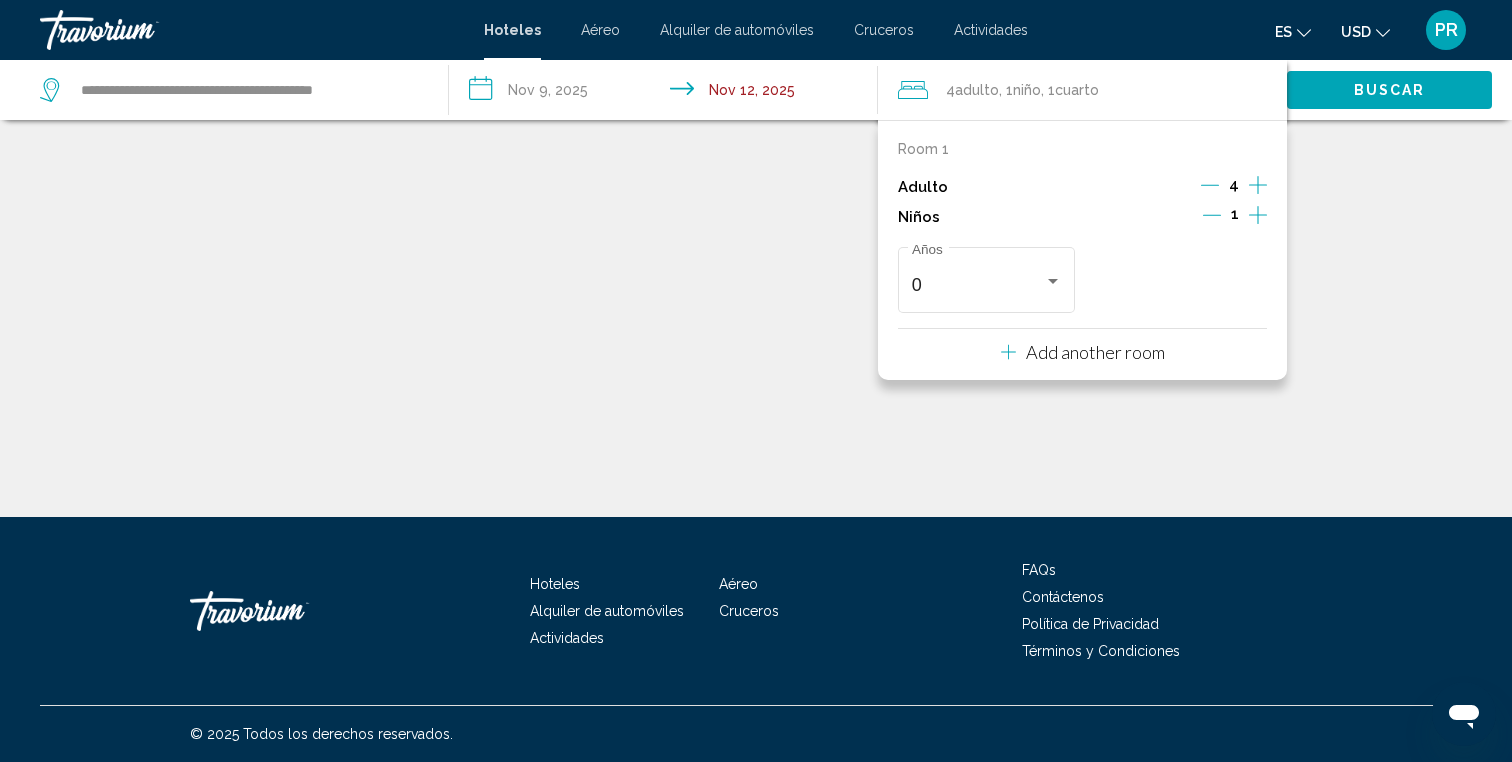 click 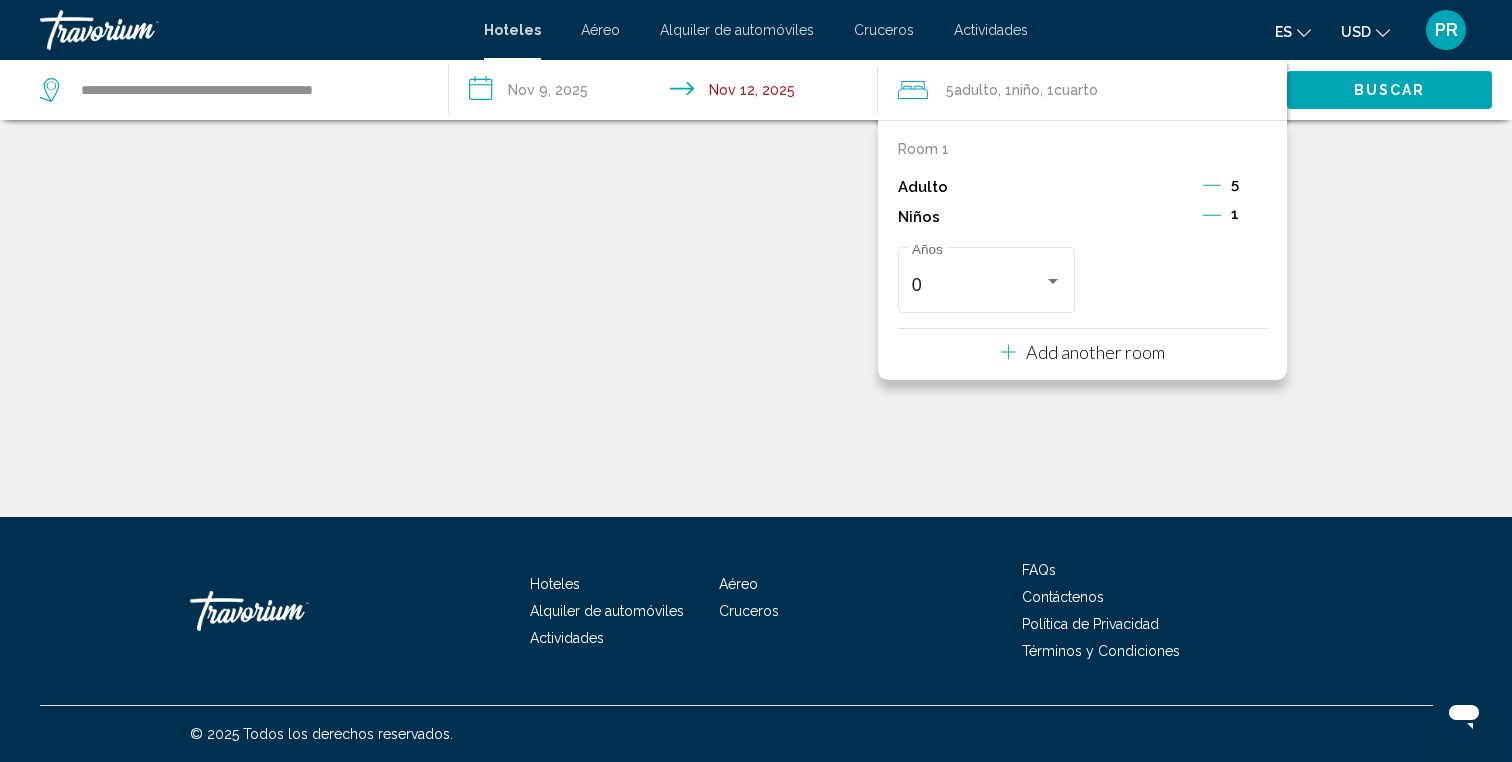 click 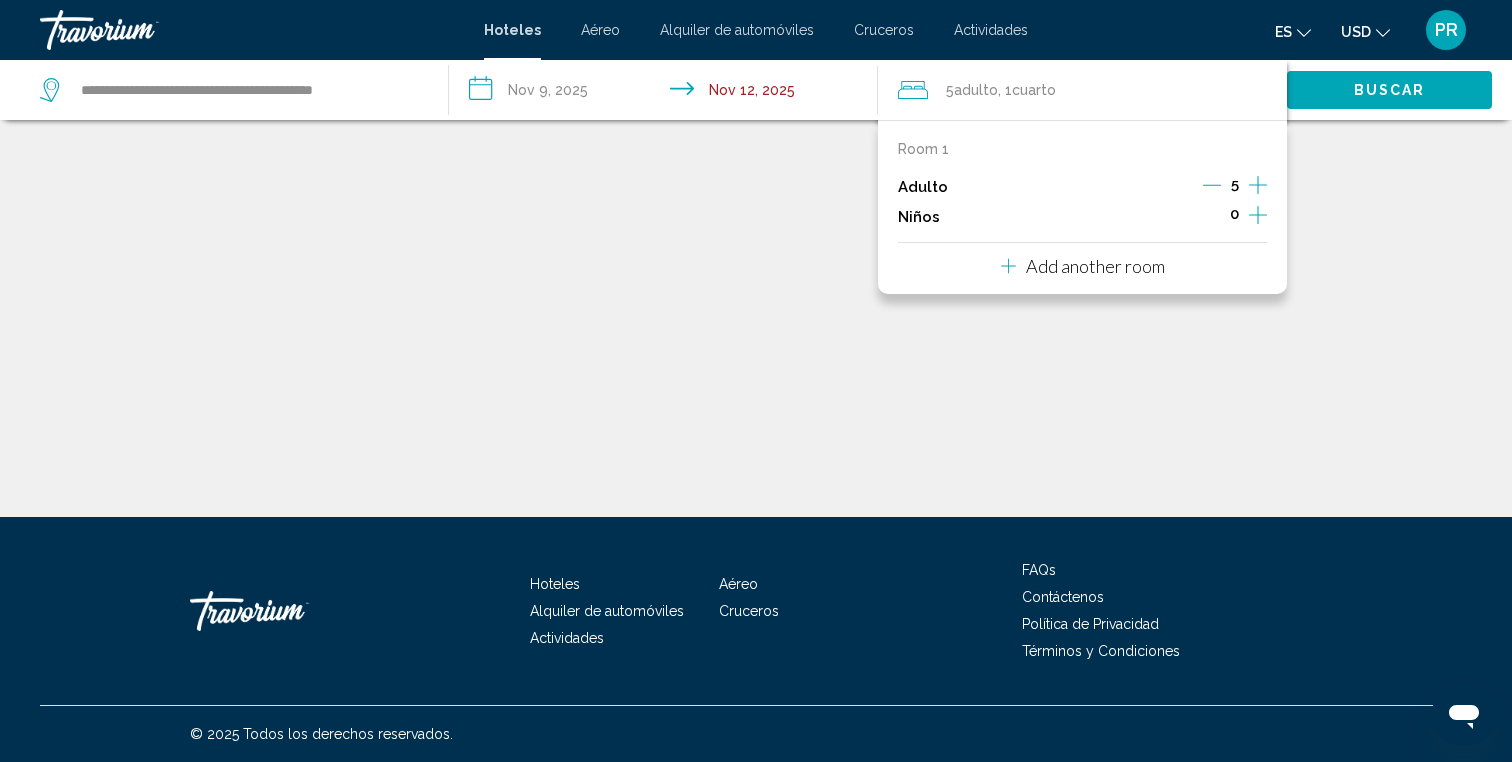 click 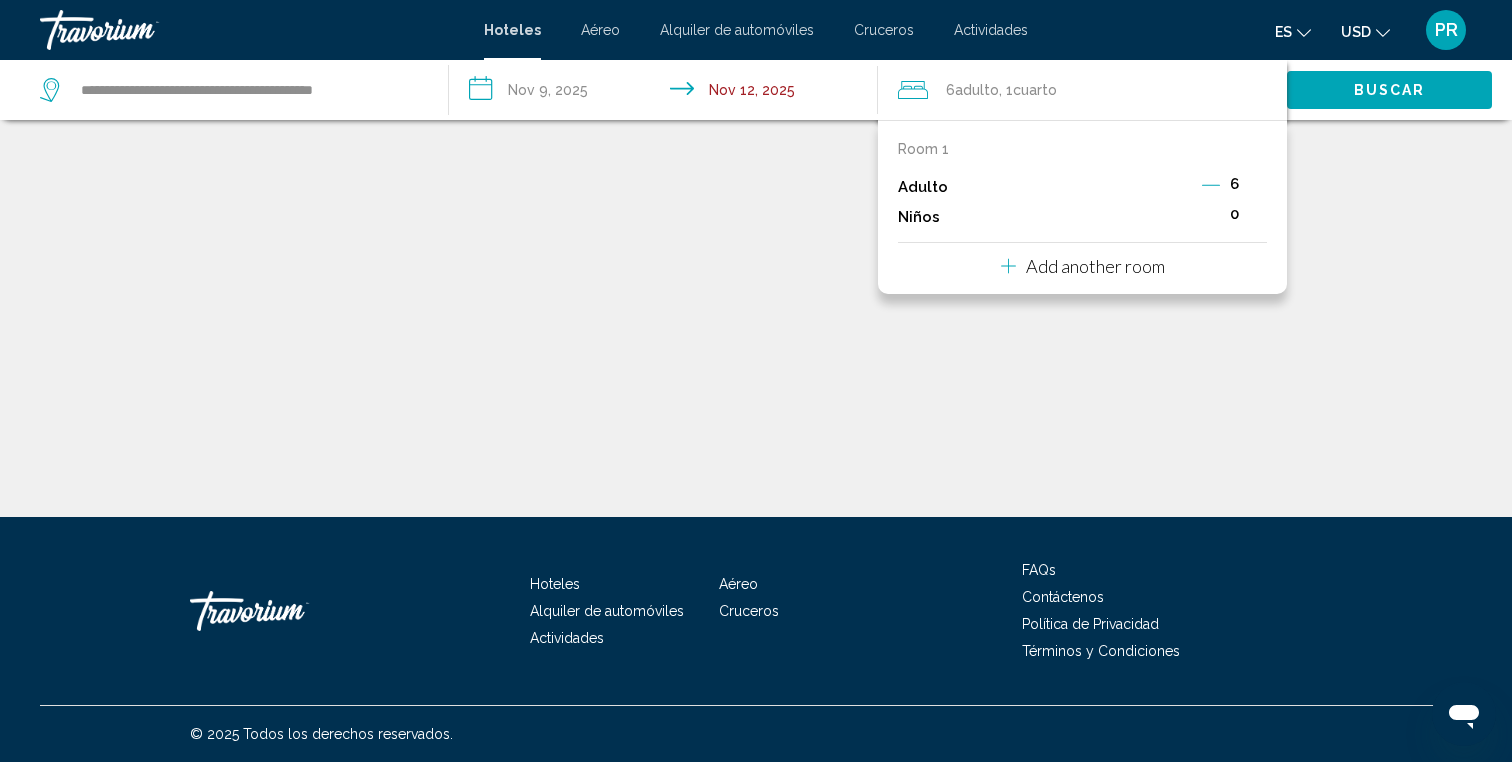 click on "Buscar" 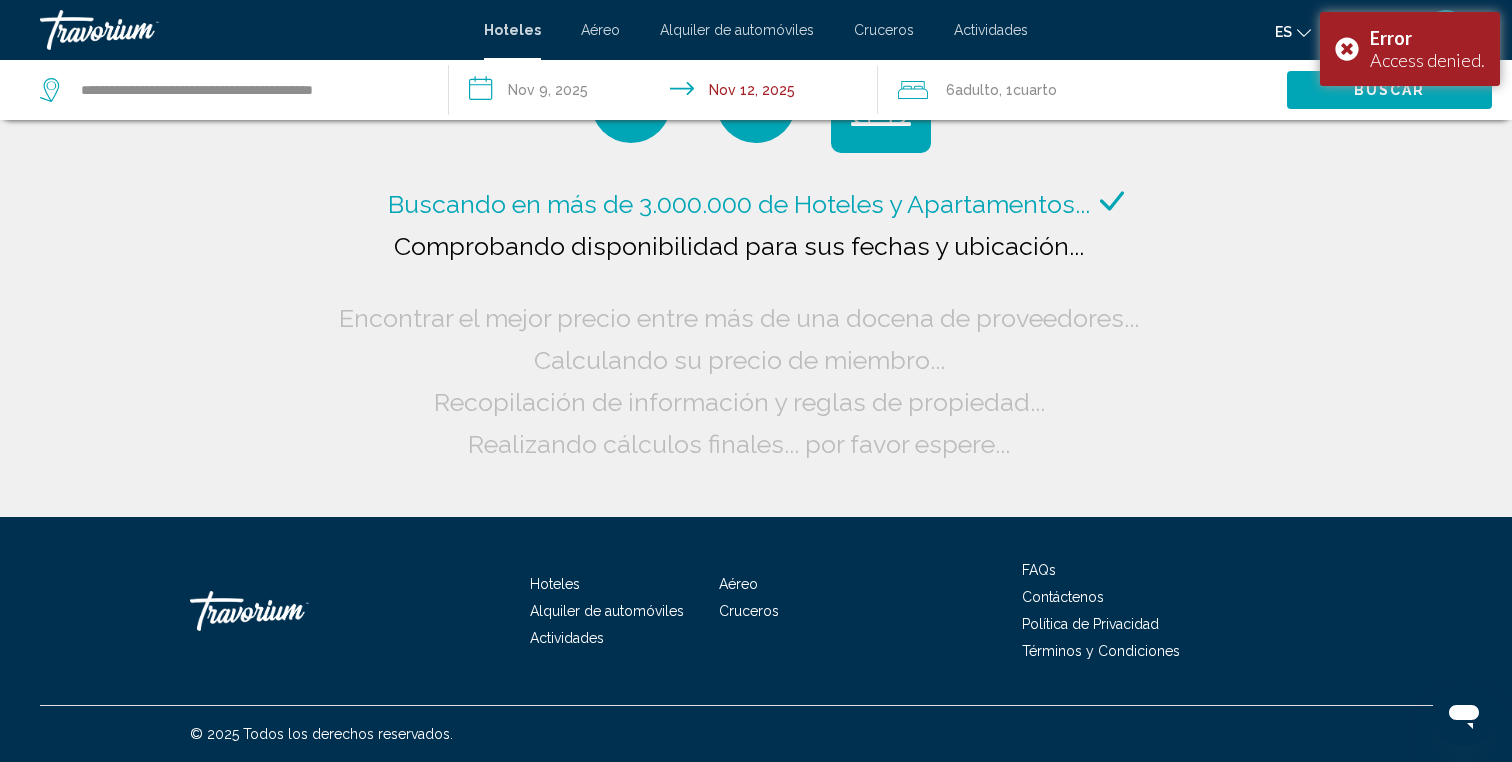 click on "6  Adulto Adulto , 1  Cuarto habitaciones" 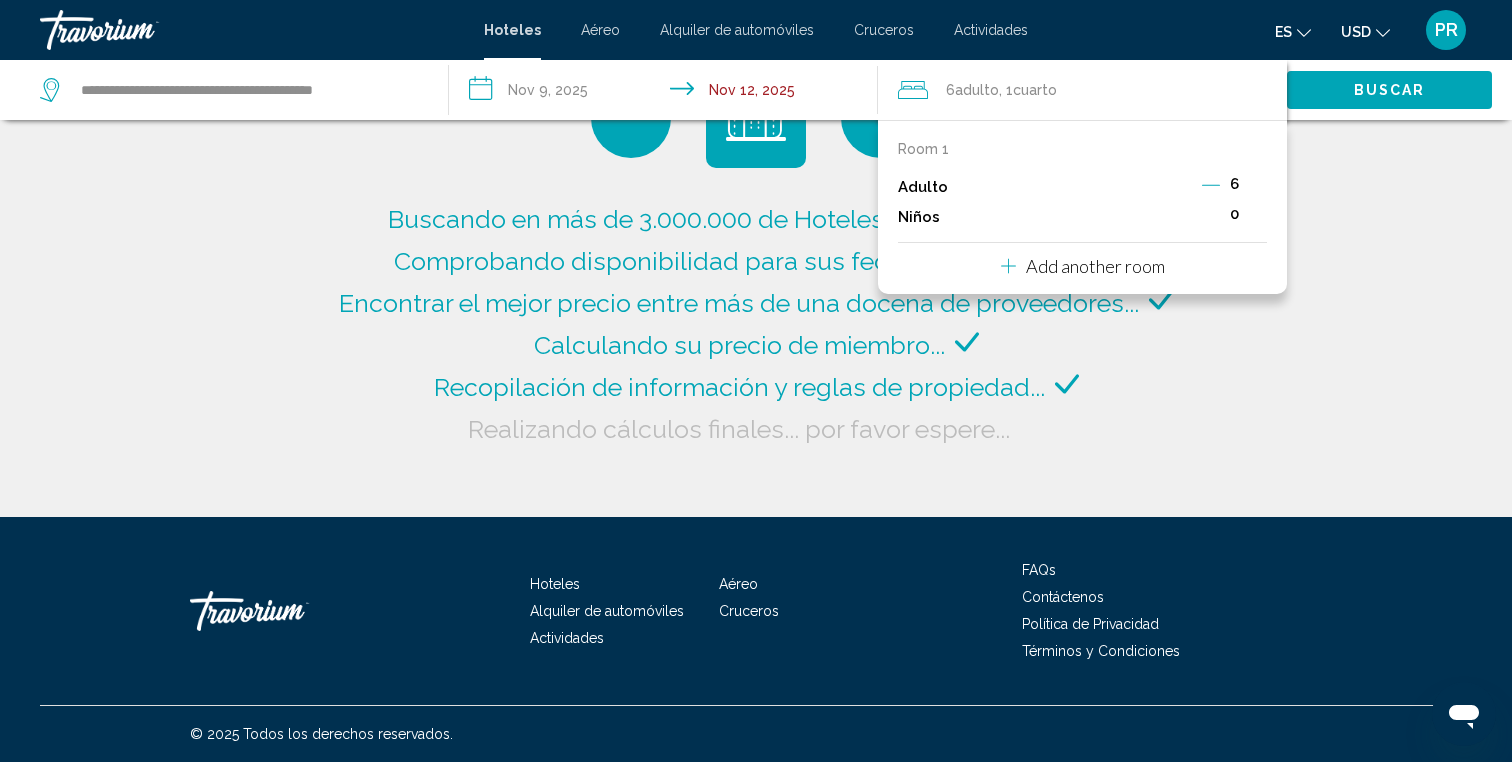 click on "Room 1 Adulto
6
Niños
0
Add another room" at bounding box center (1082, 207) 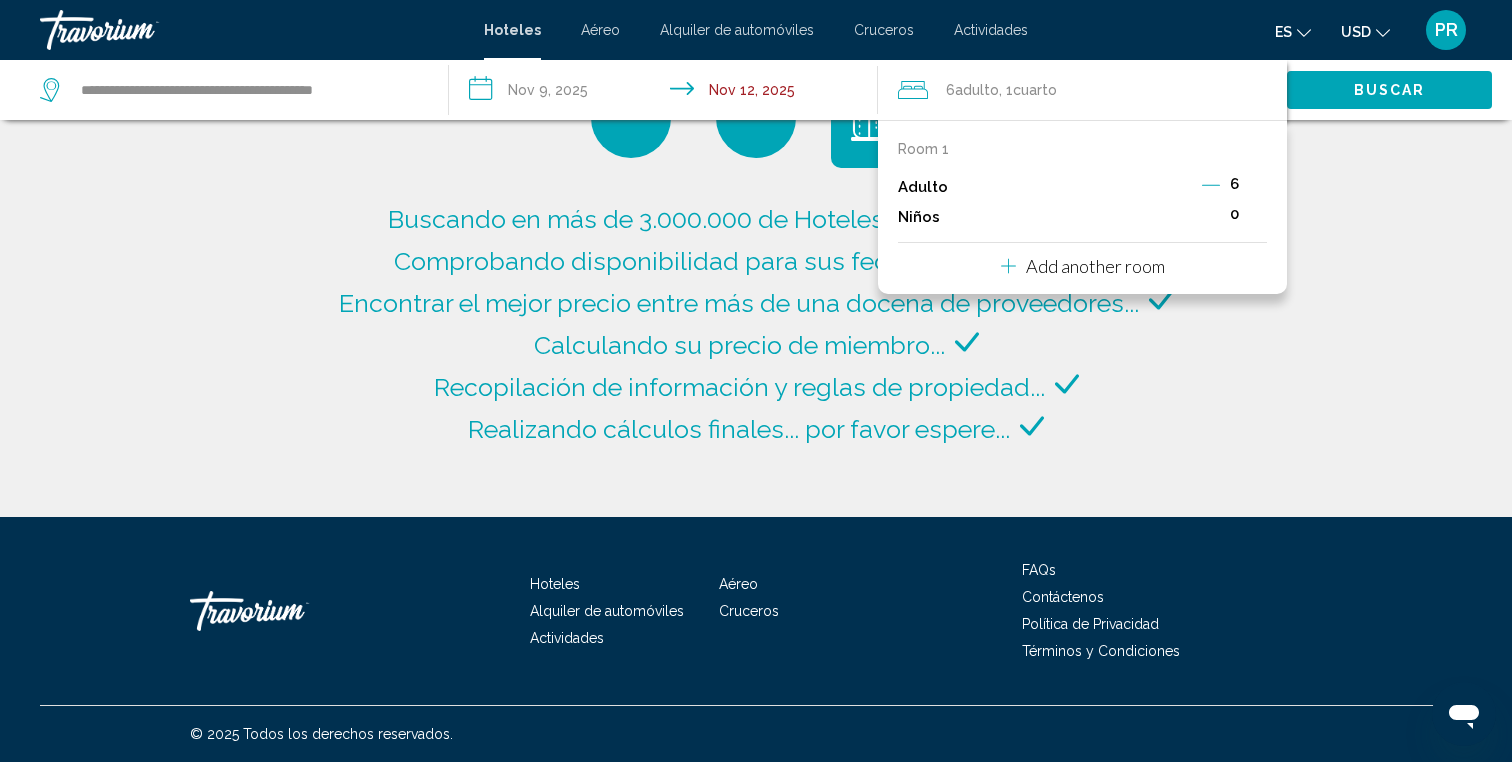 click on "Add another room" at bounding box center (1083, 266) 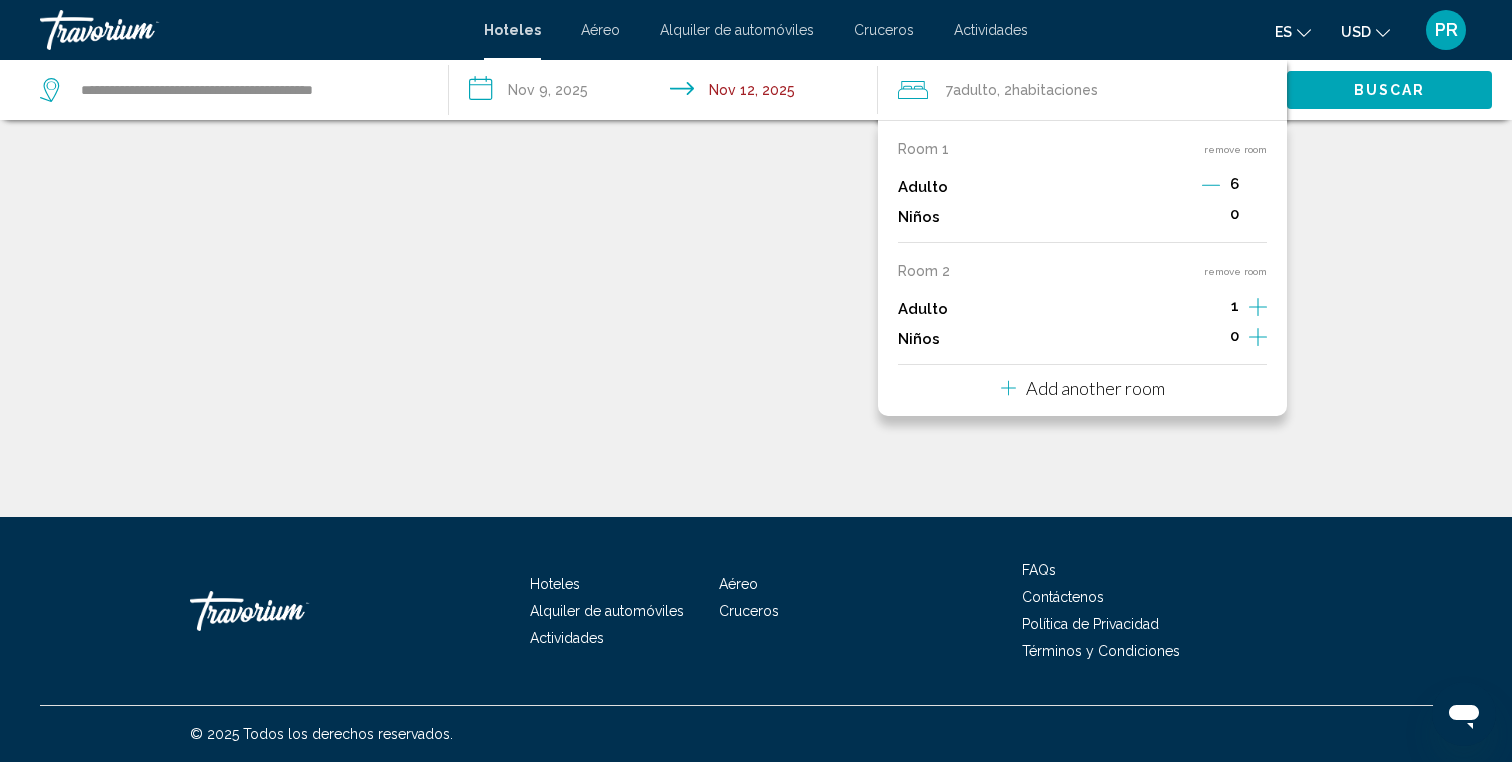 click 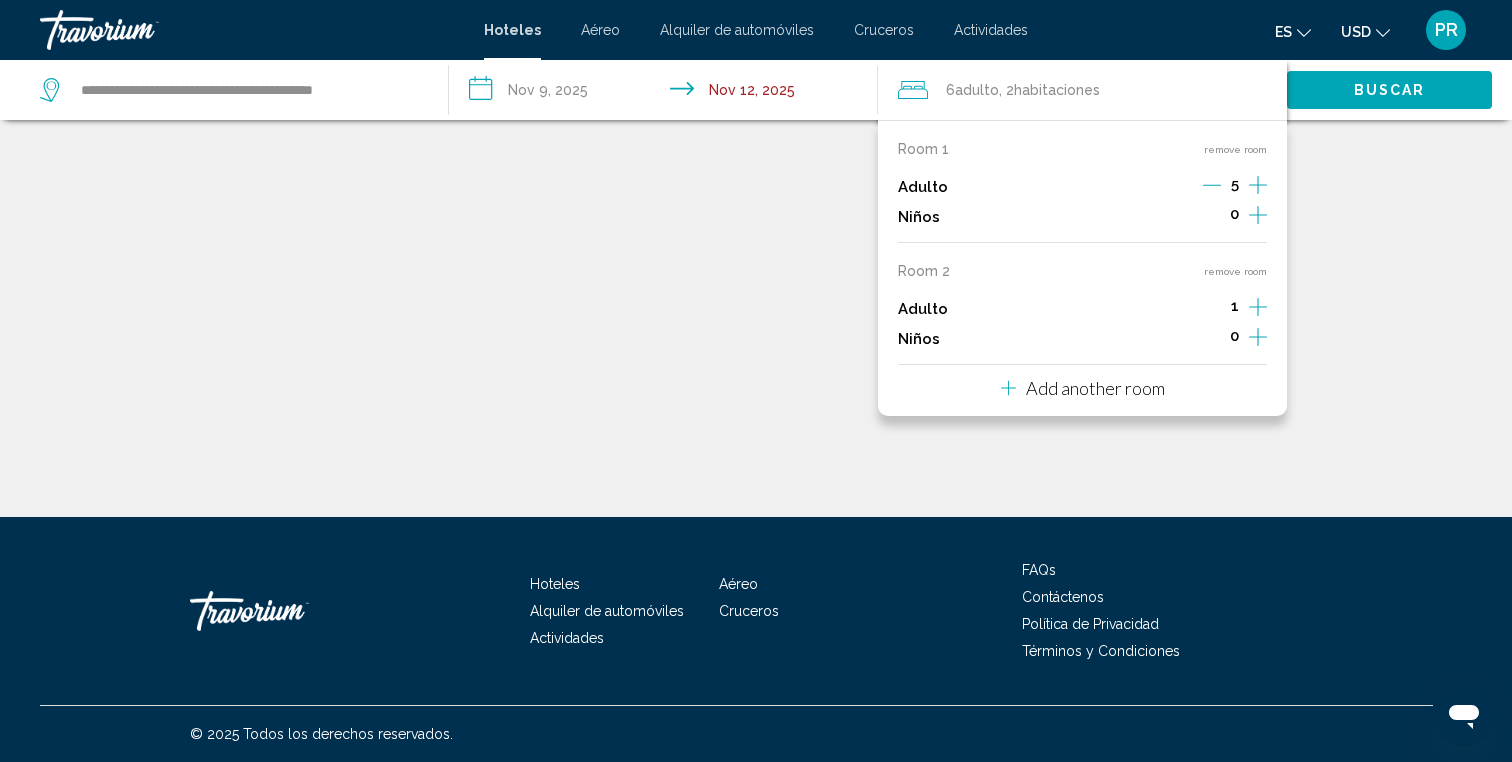 click 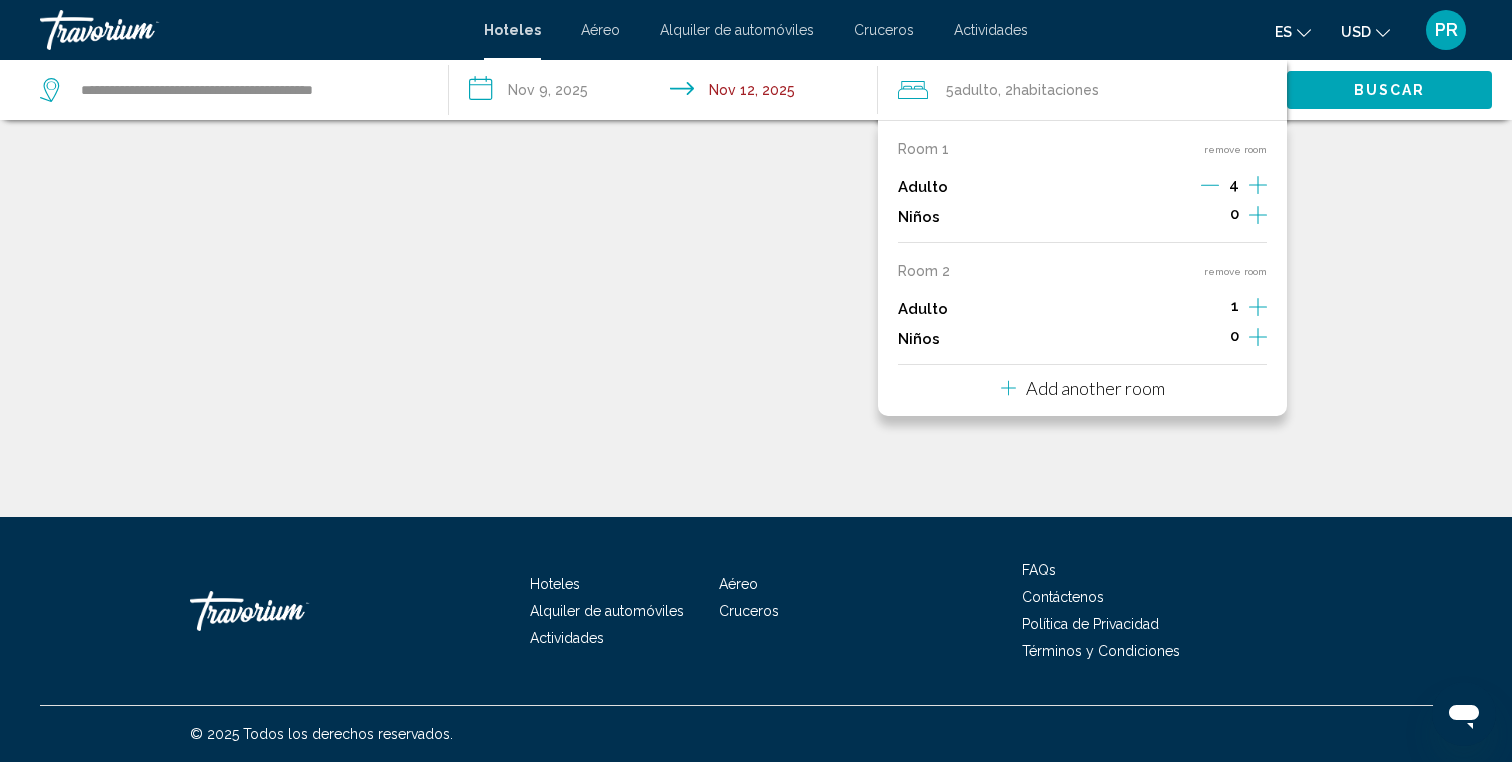 click 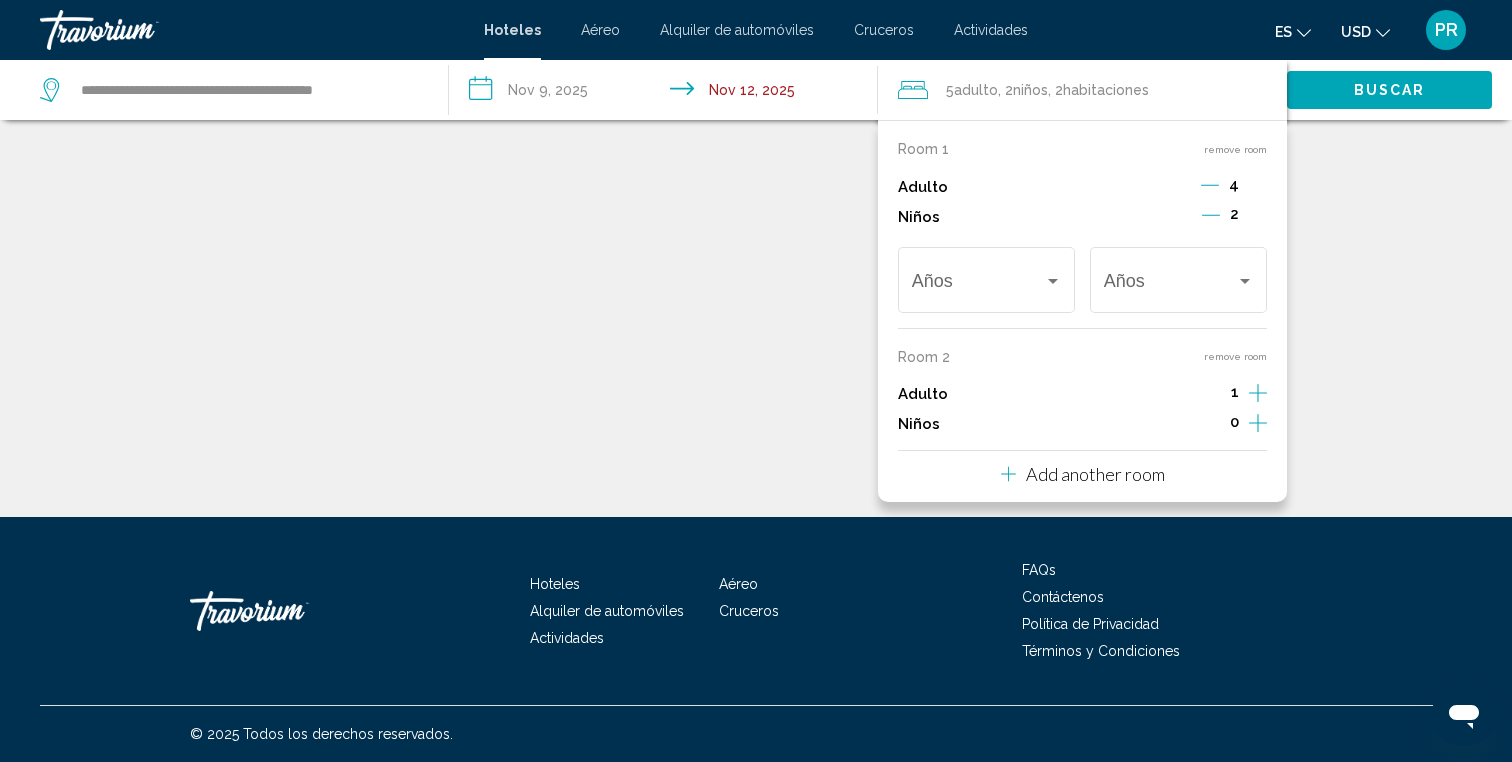 click on "Room 2  remove room  Adulto
1
Niños
0" at bounding box center [1082, 394] 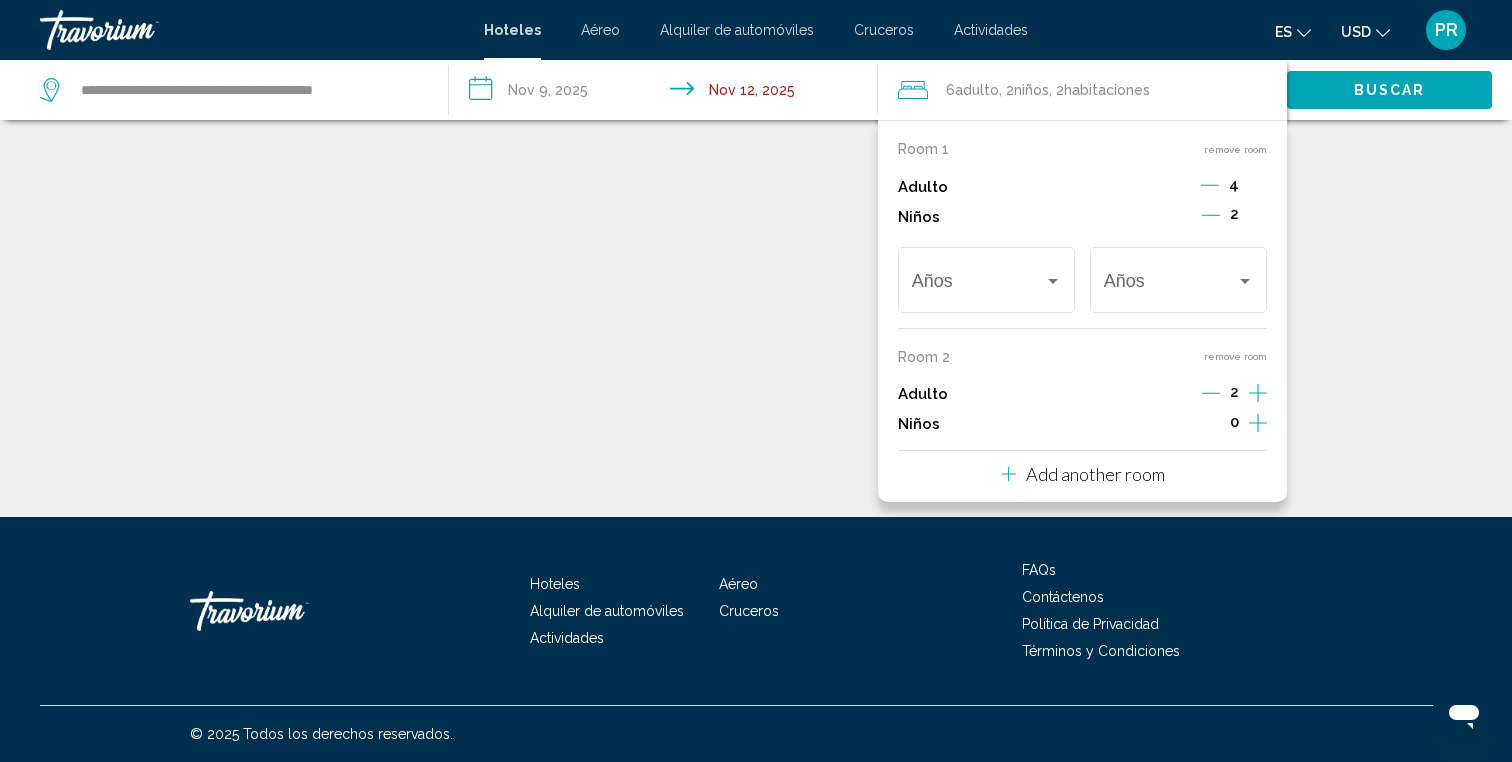 click 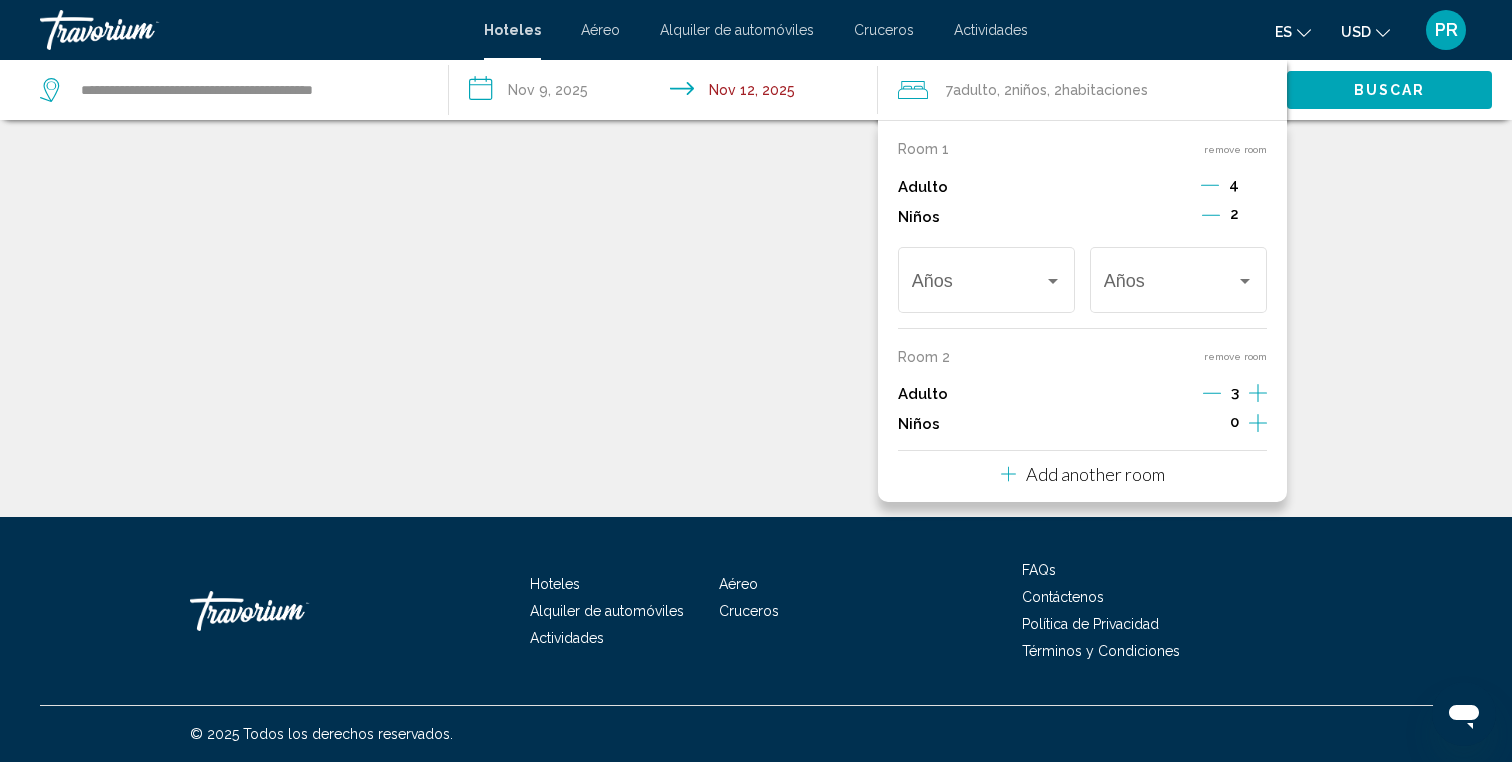click 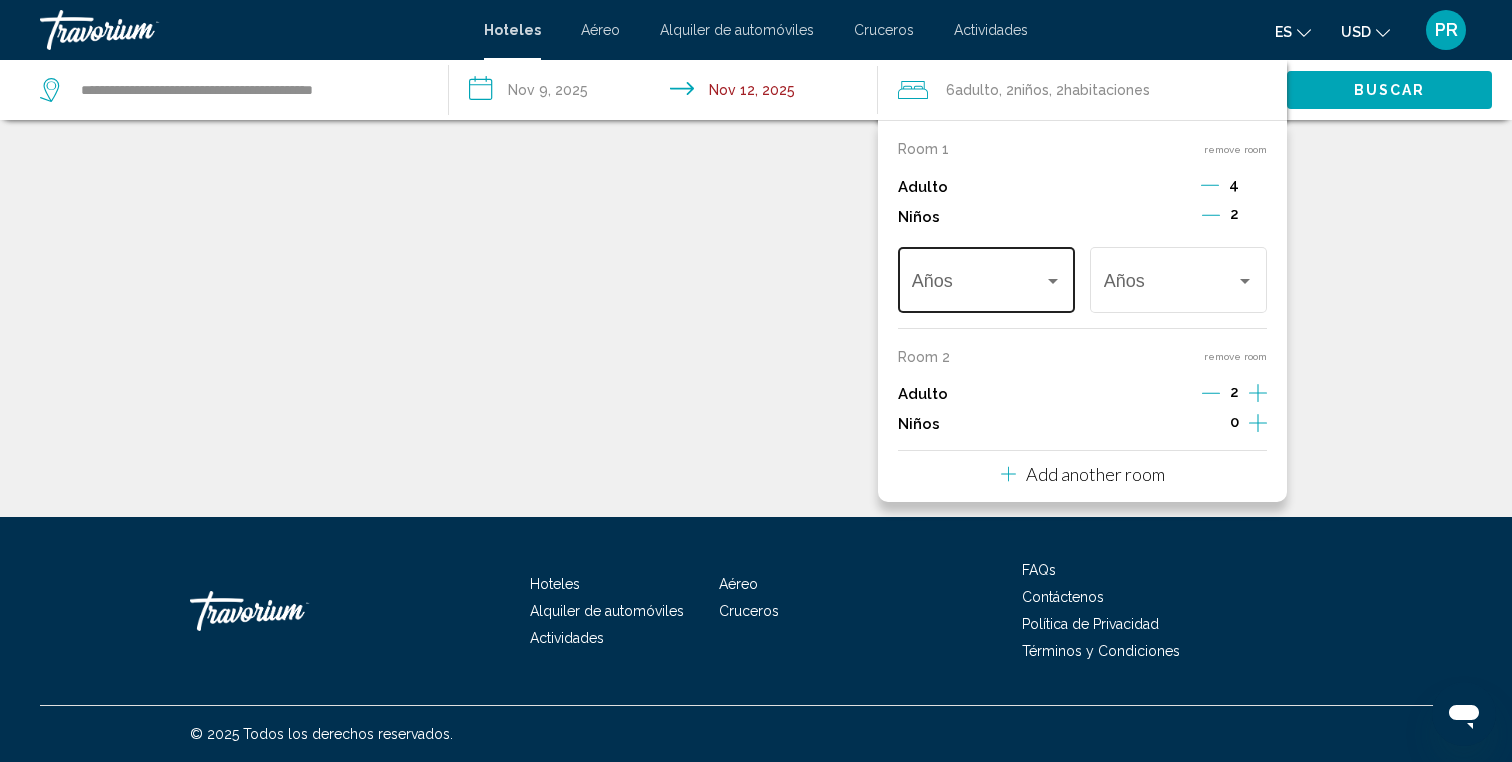 click at bounding box center (978, 285) 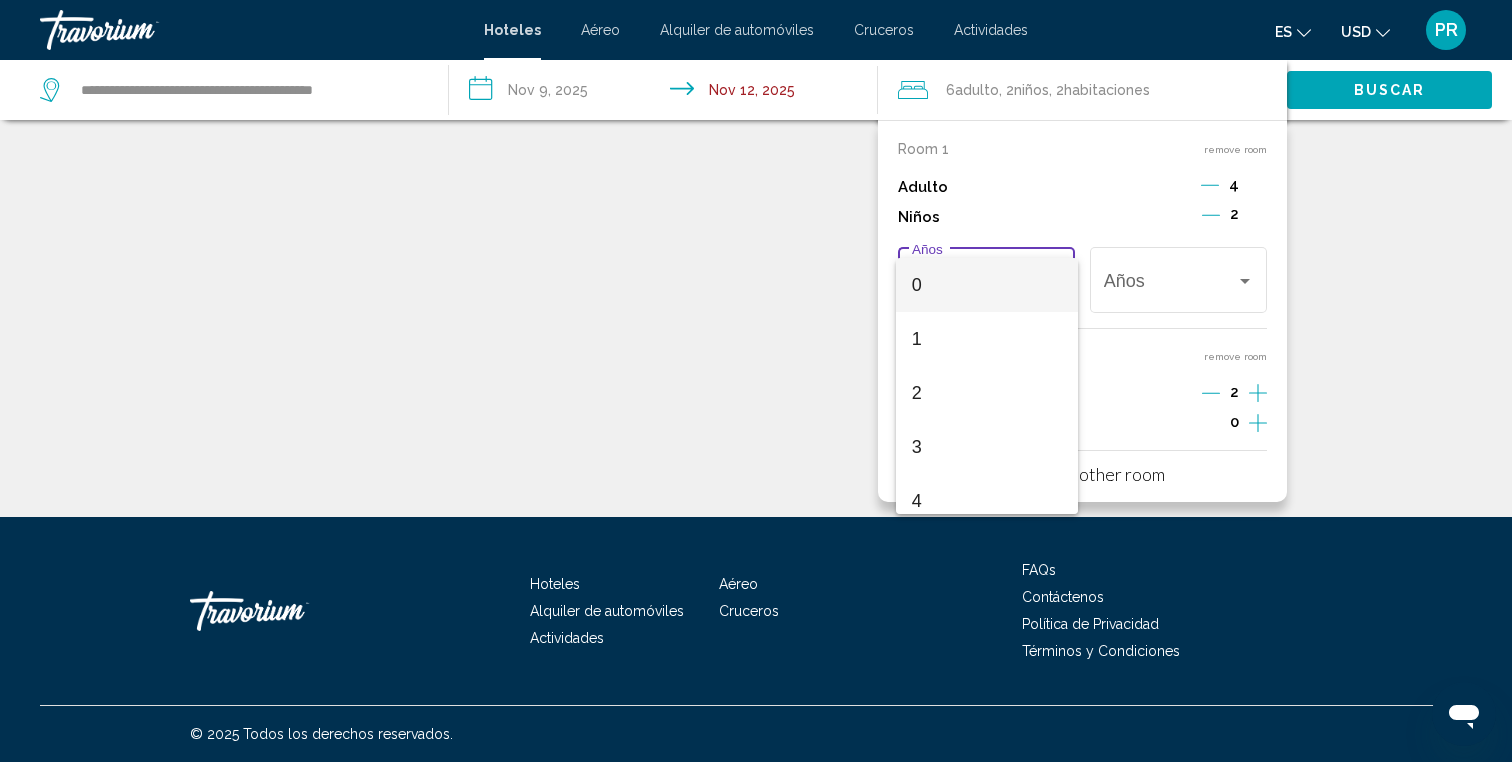 click on "0" at bounding box center [987, 285] 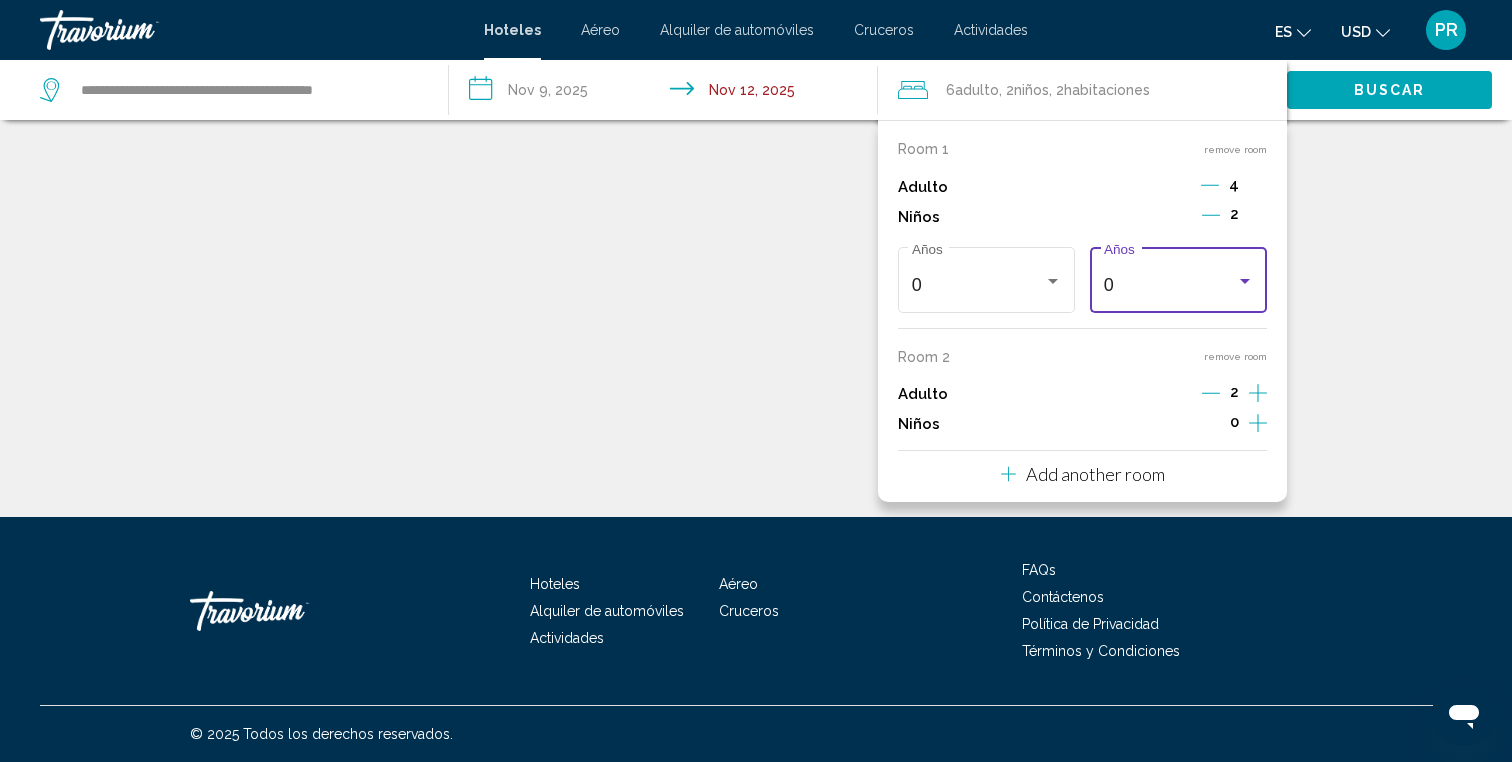 click on "0 Años" at bounding box center [1179, 277] 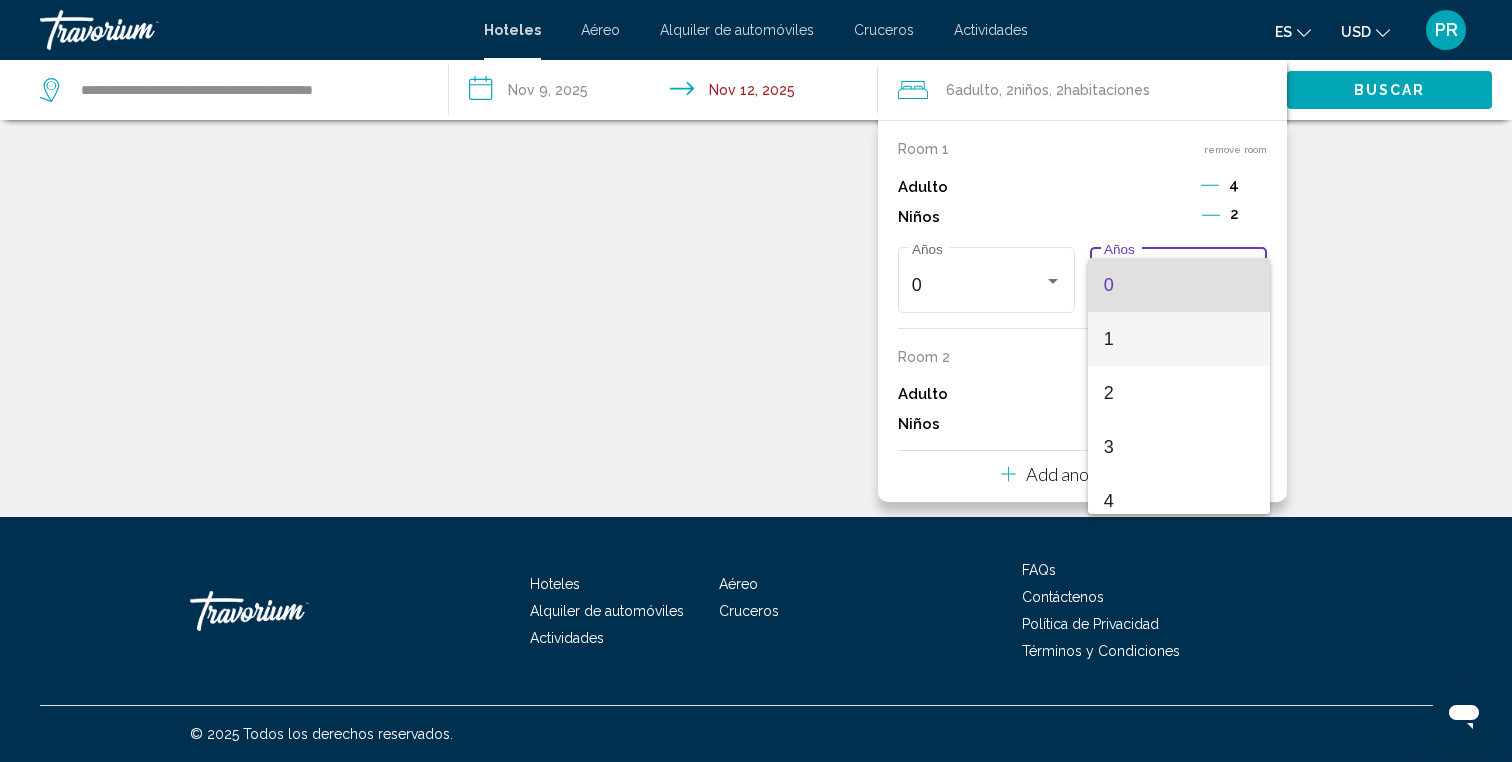 click on "1" at bounding box center [1179, 339] 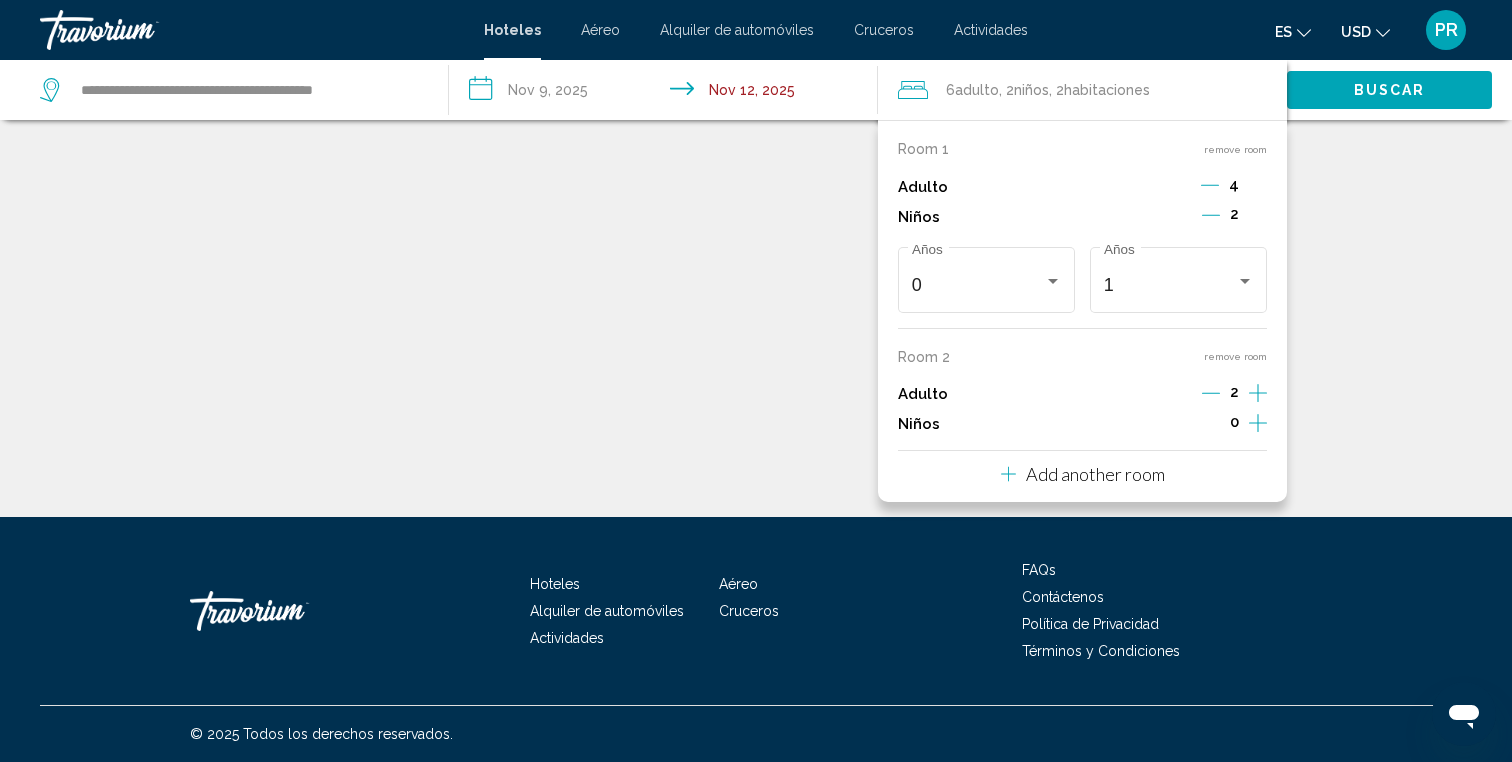 click on "Buscar" 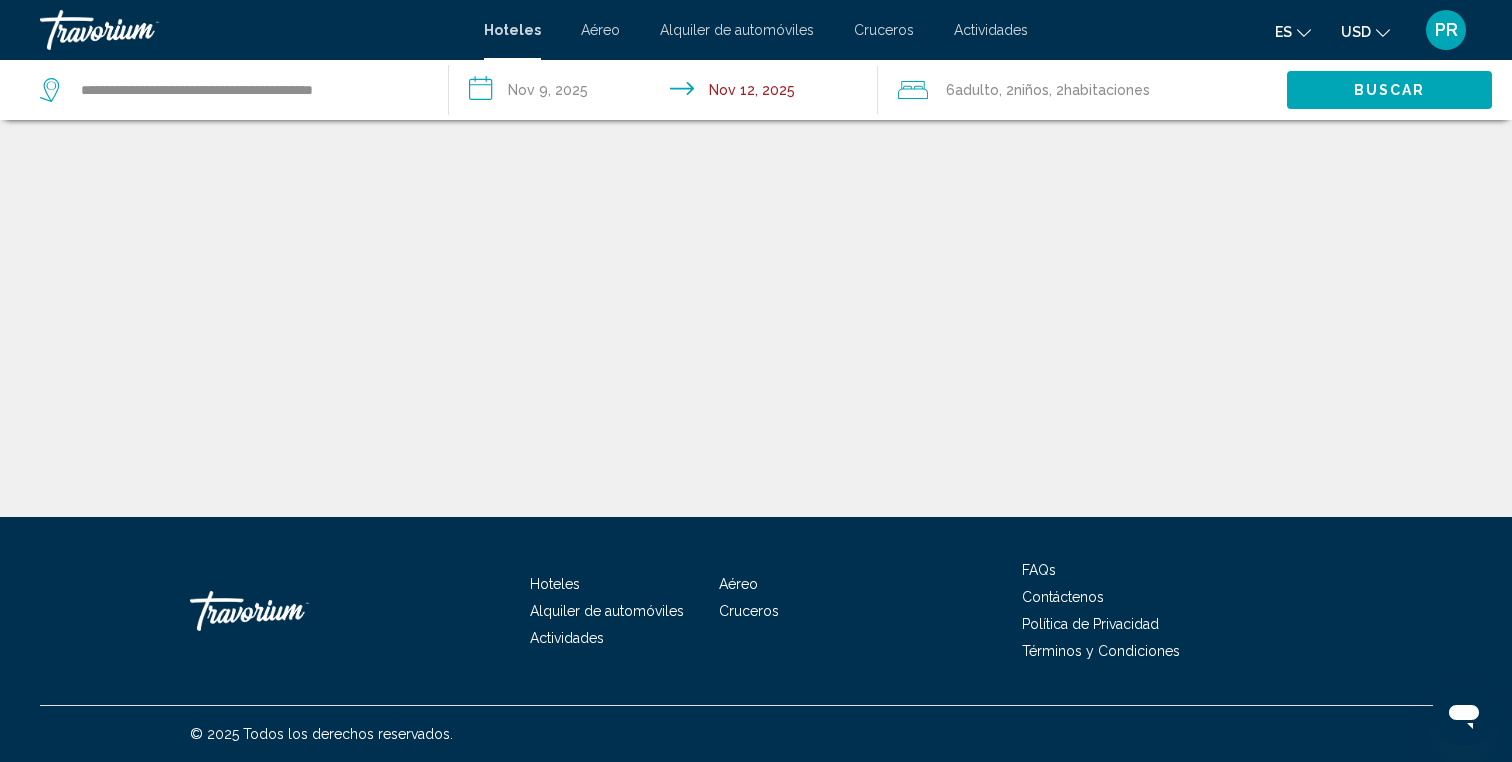 click on "PR" at bounding box center (1446, 30) 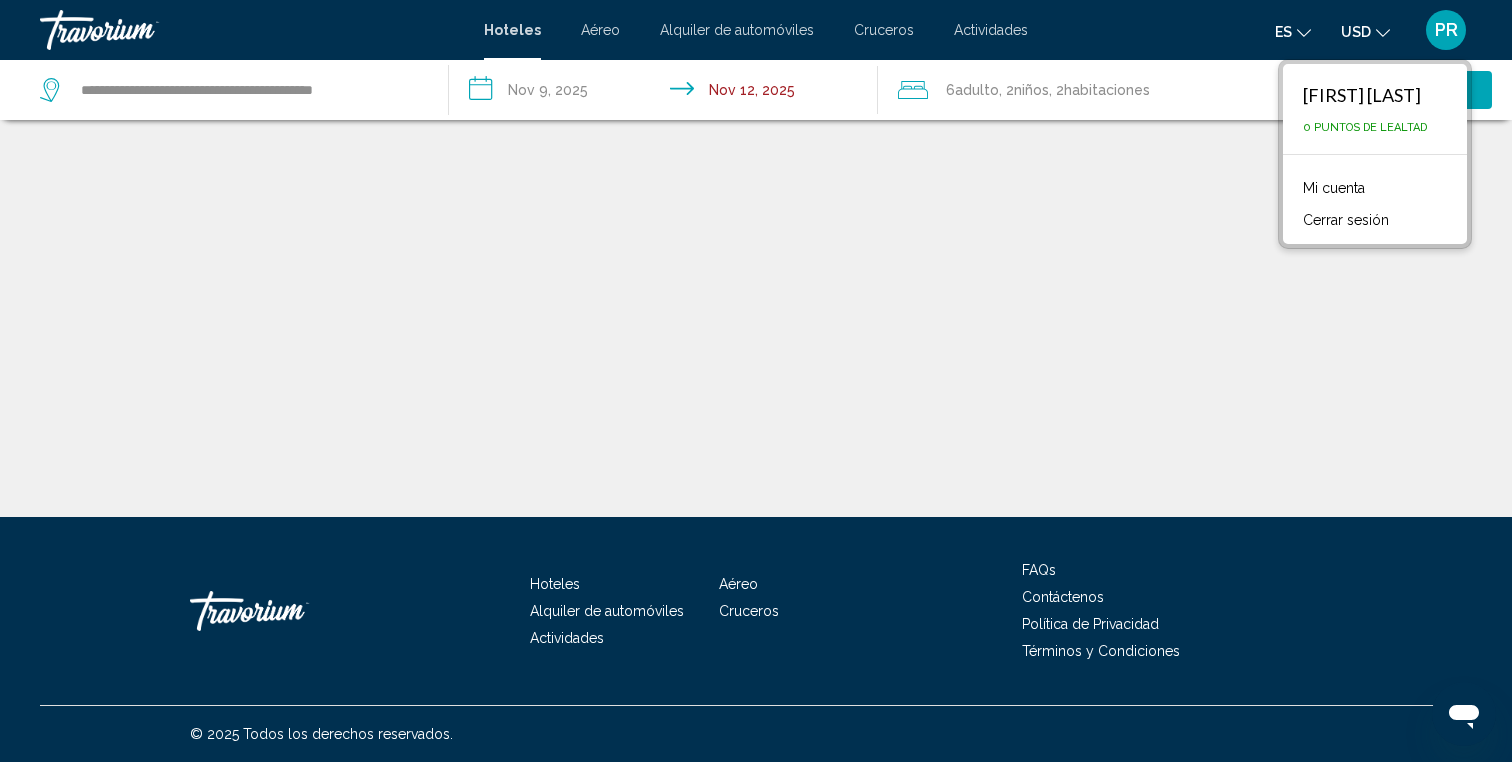 click on ", 2  Niño Niños" 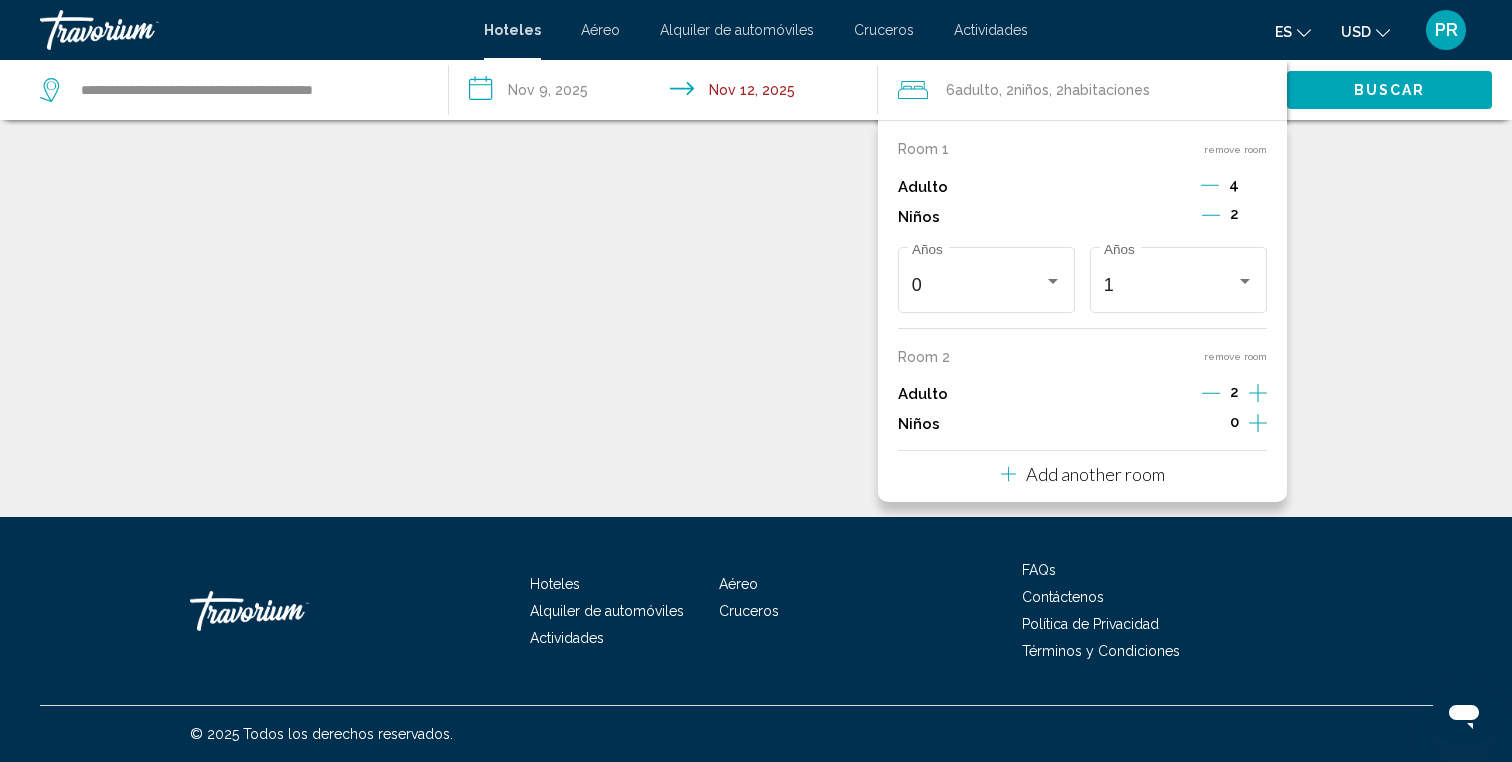 click on "remove room" at bounding box center (1235, 149) 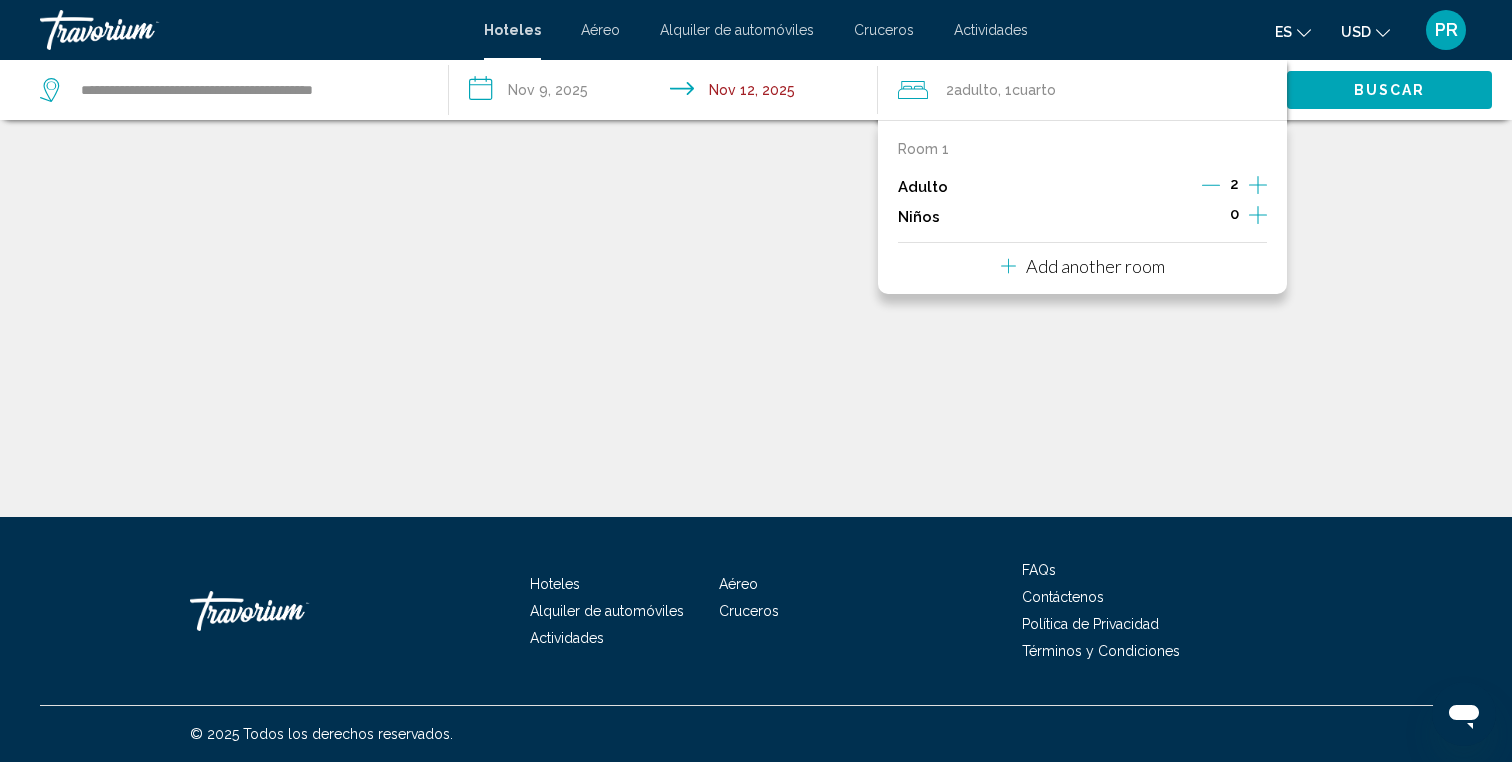 click 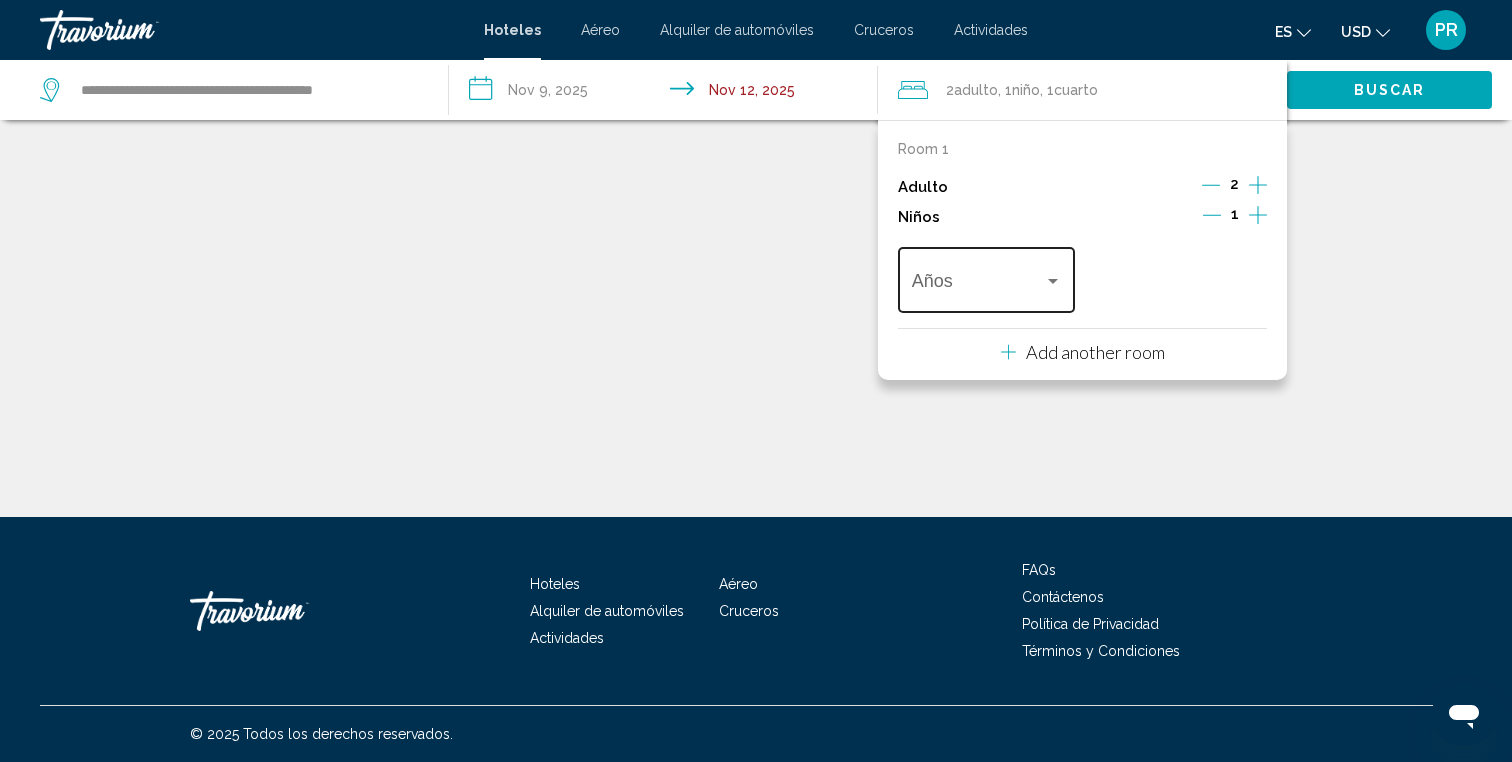 click on "Años" at bounding box center (987, 277) 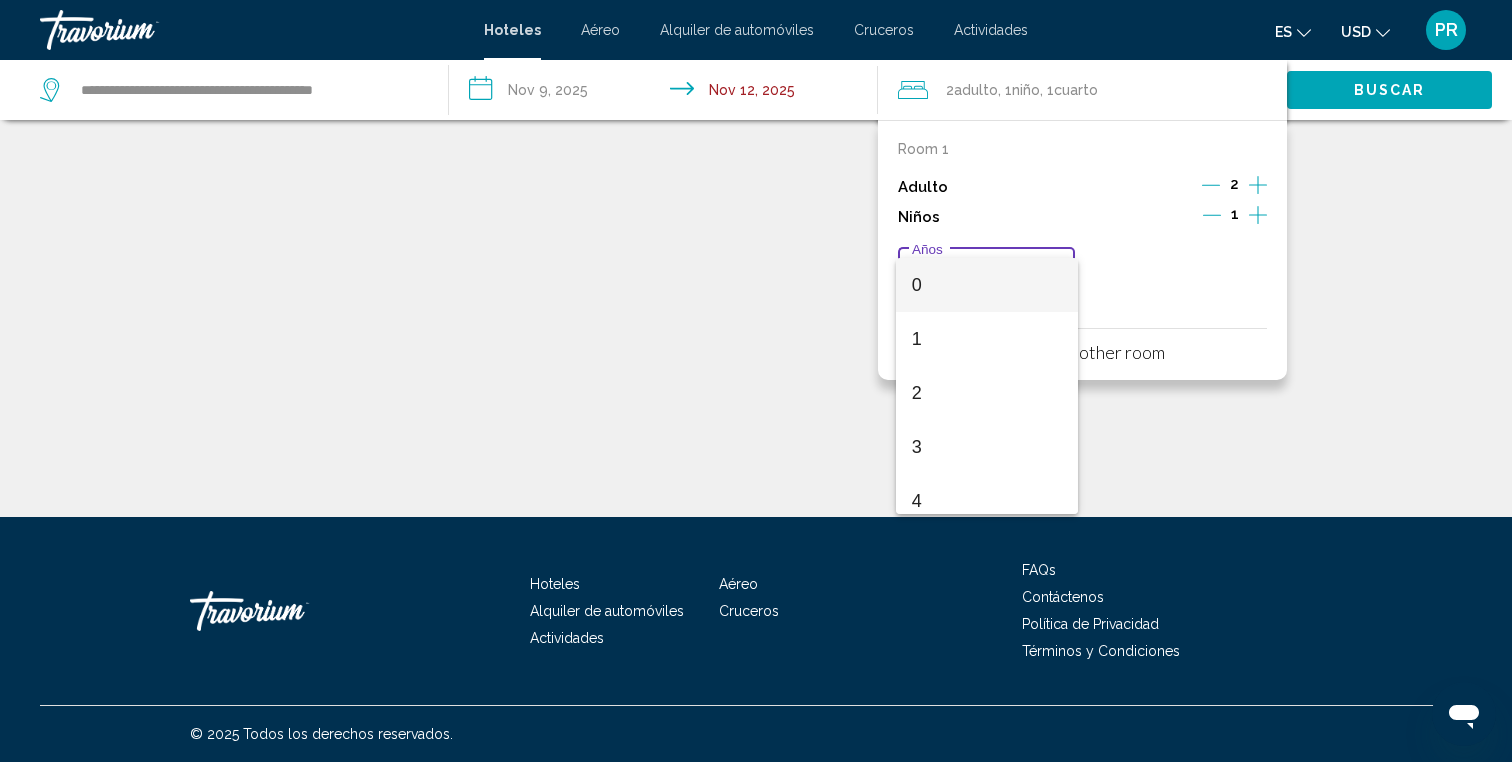click on "0" at bounding box center [987, 285] 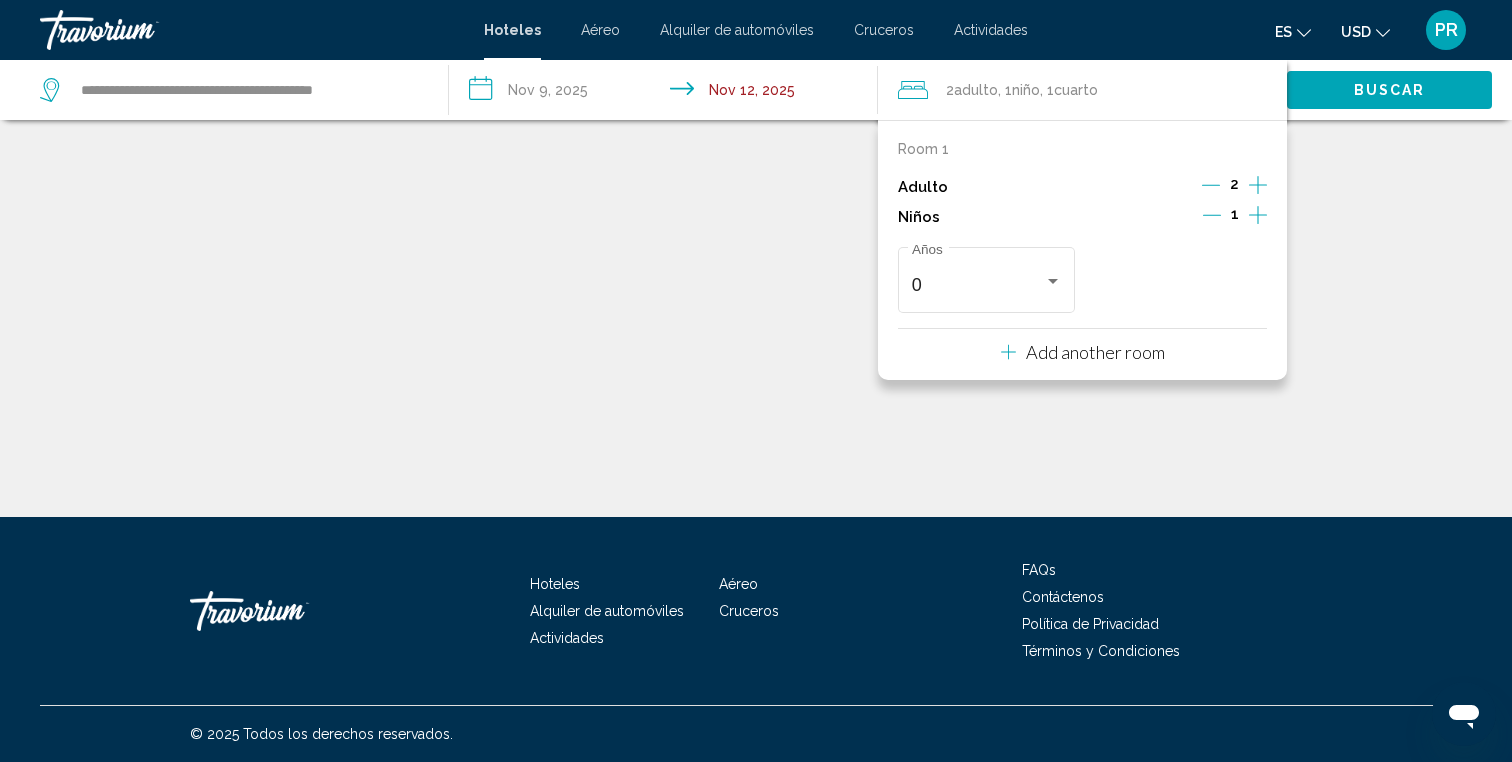 click on "Buscar" 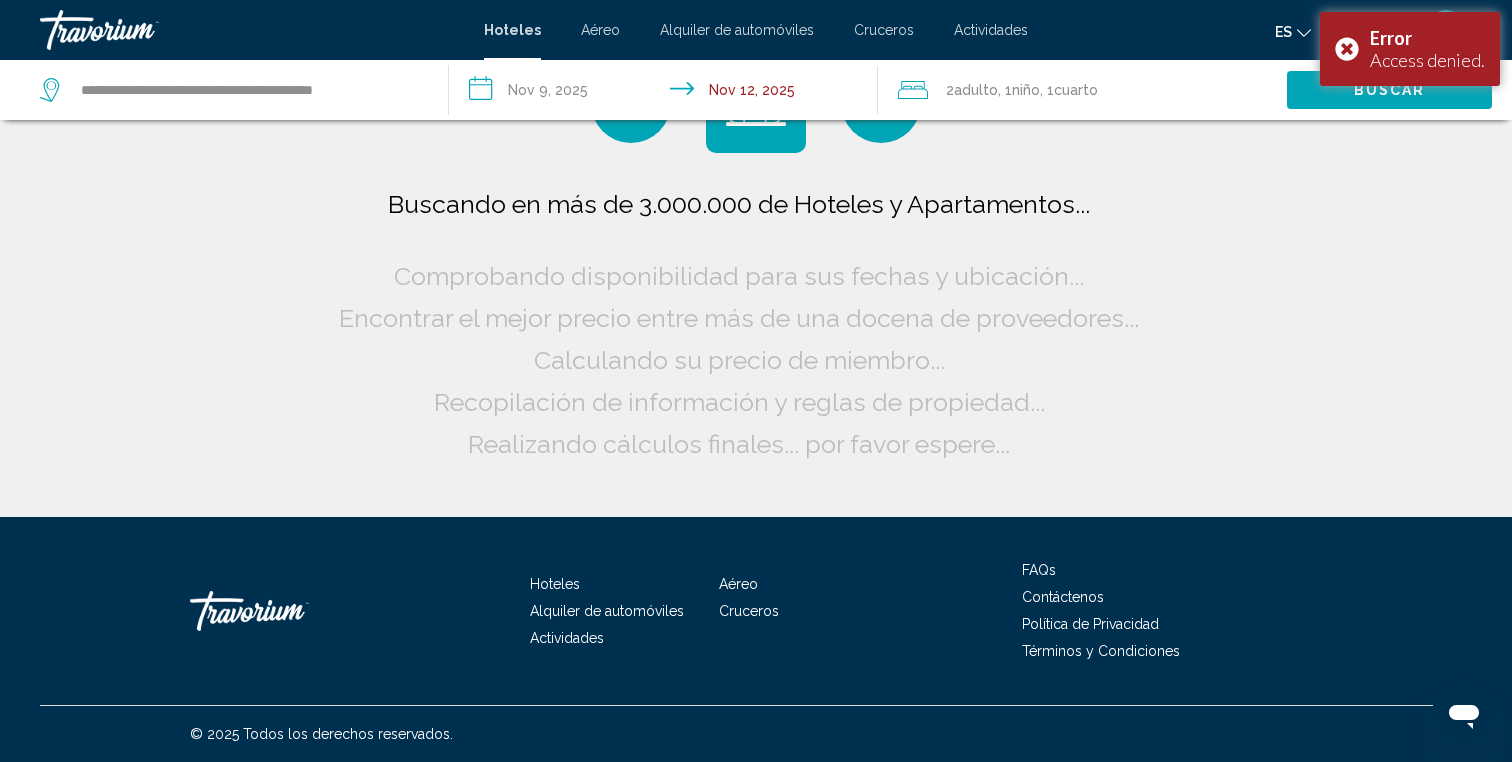 click on "Buscar" 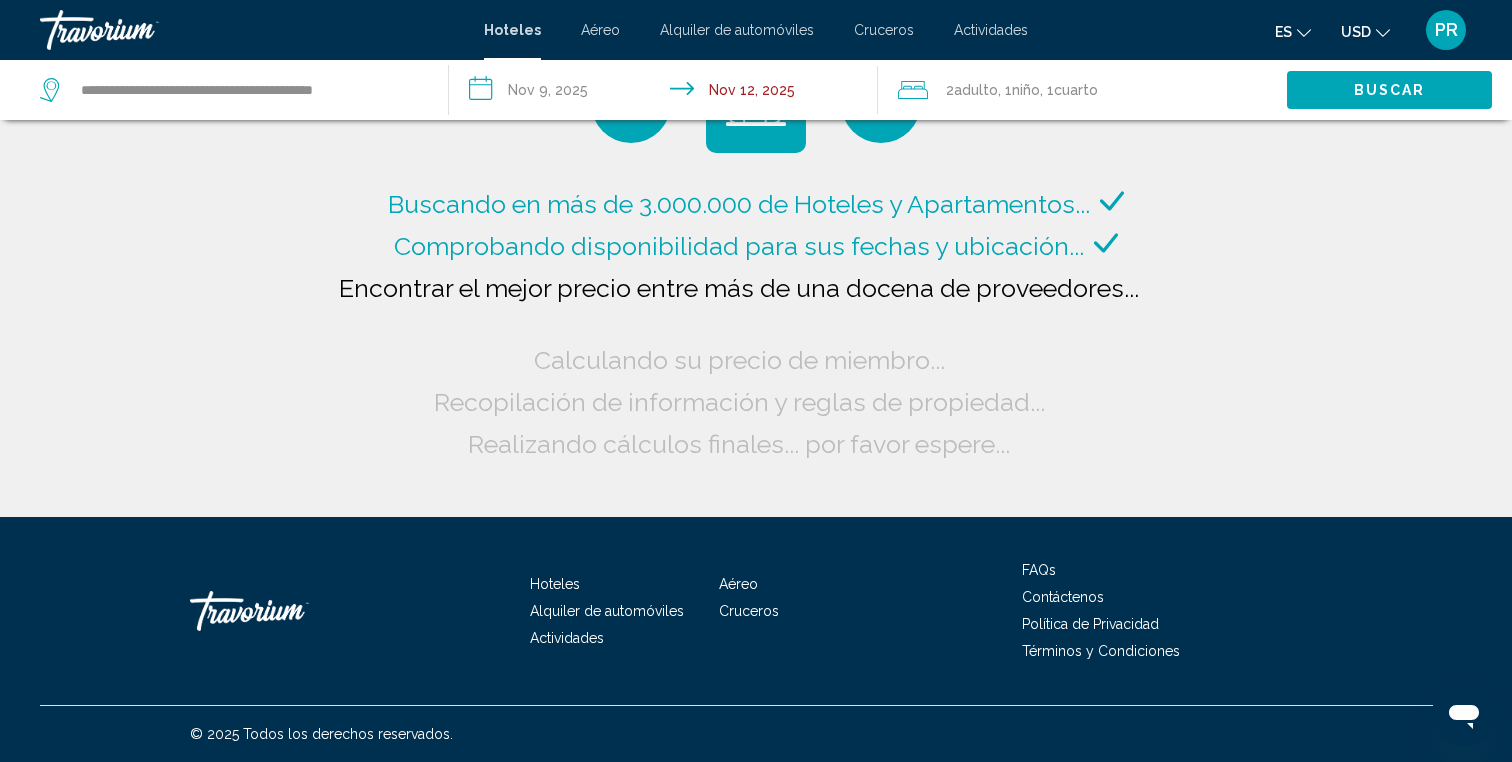 click at bounding box center (140, 30) 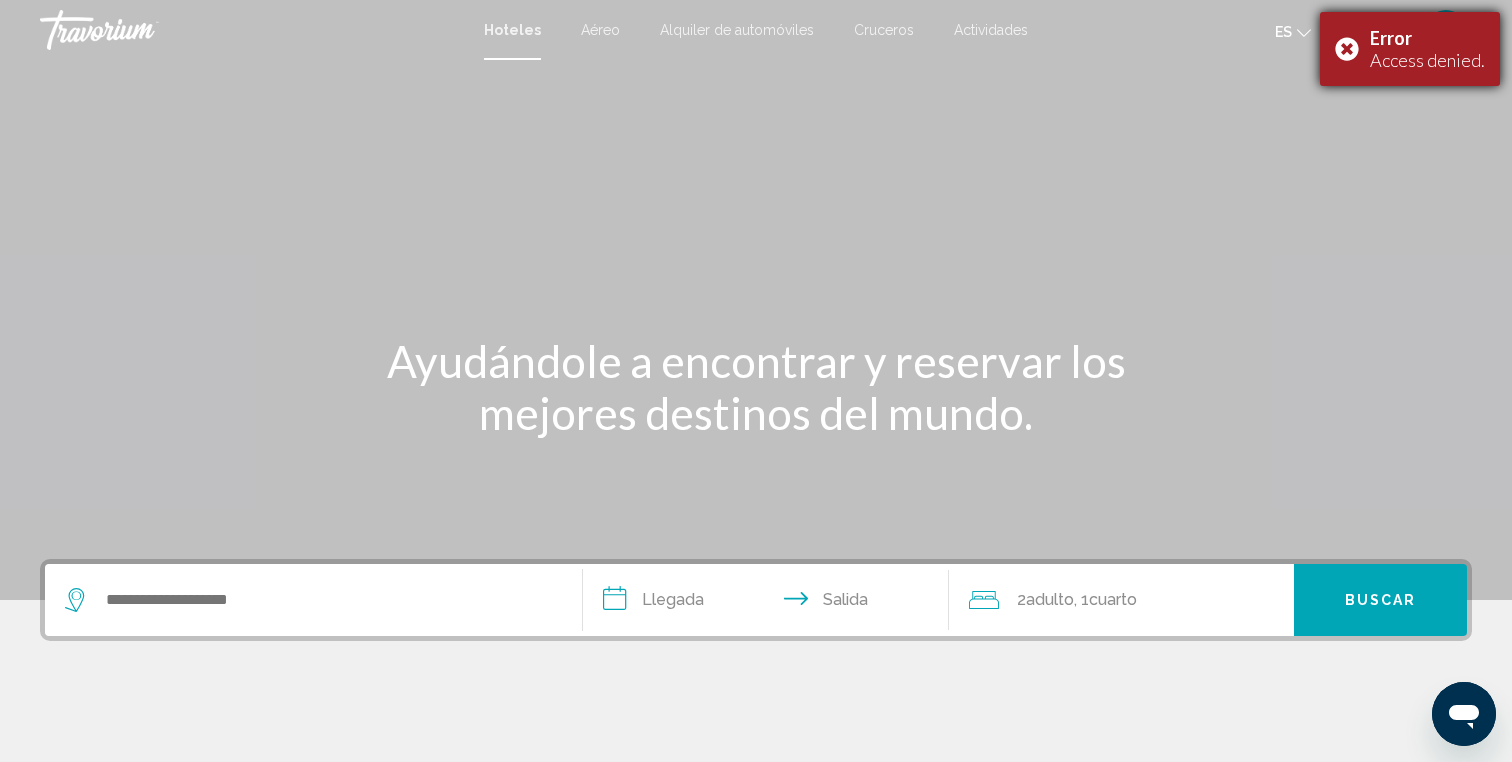 click on "Error" at bounding box center (1427, 38) 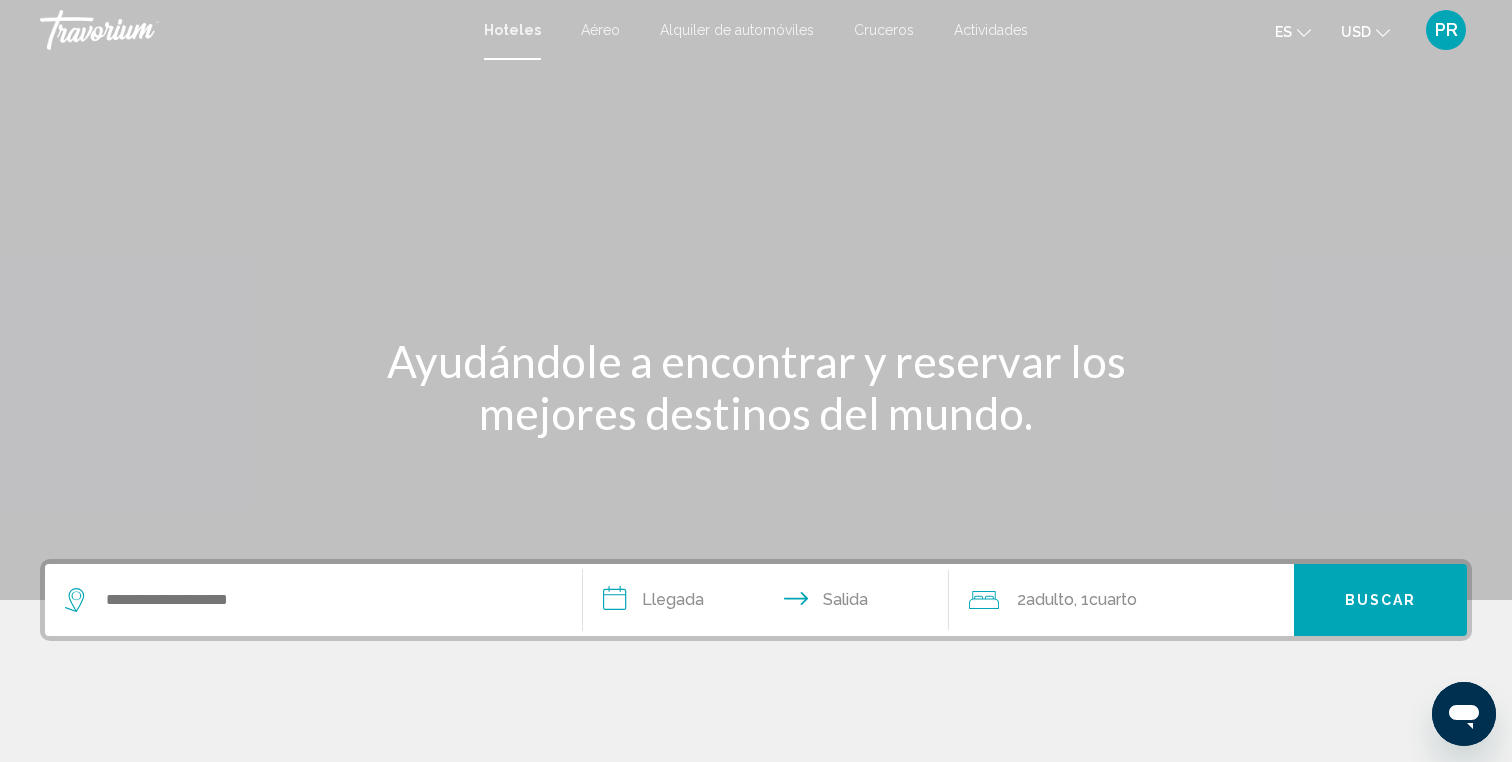 click on "PR" at bounding box center (1446, 30) 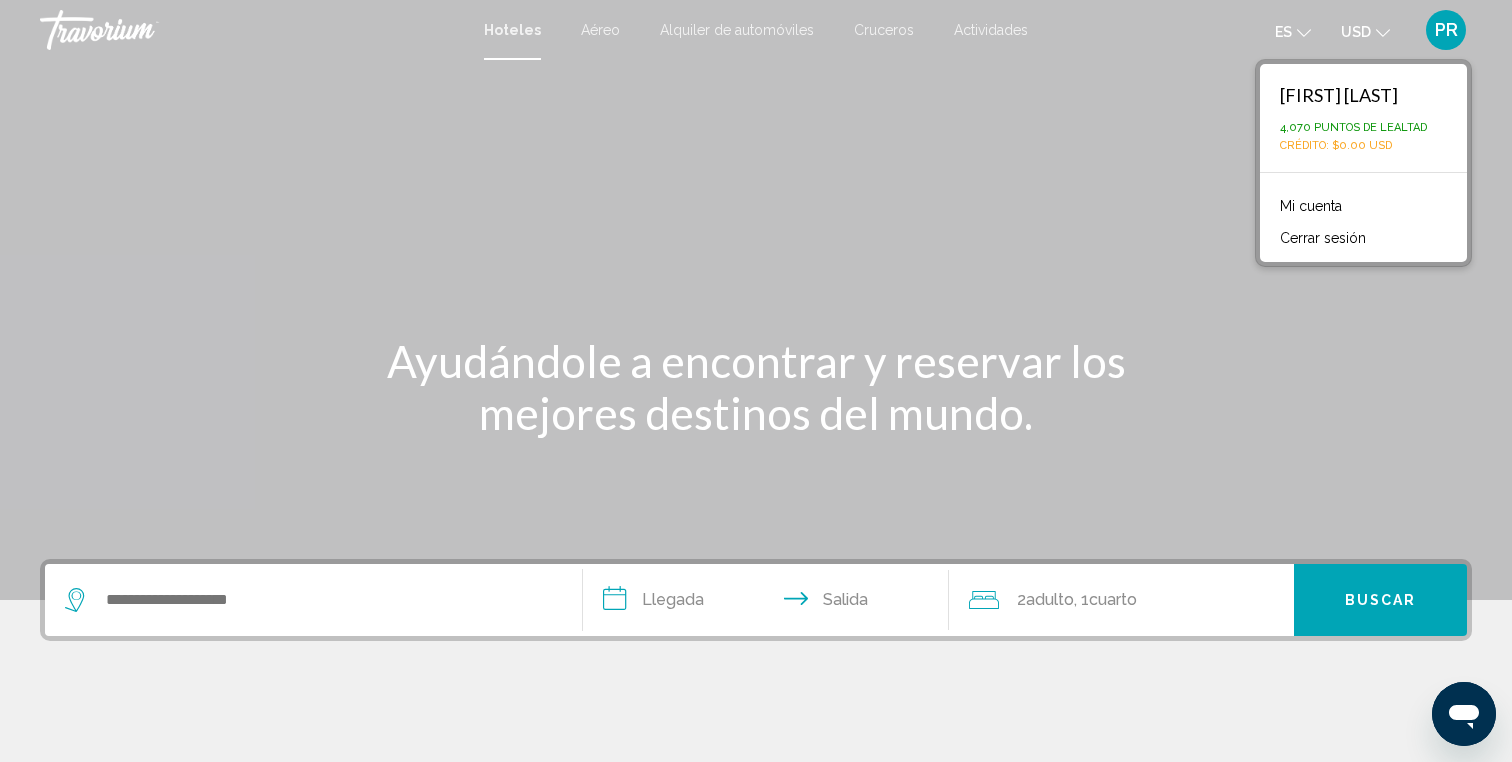 click on "Cerrar sesión" at bounding box center [1363, 236] 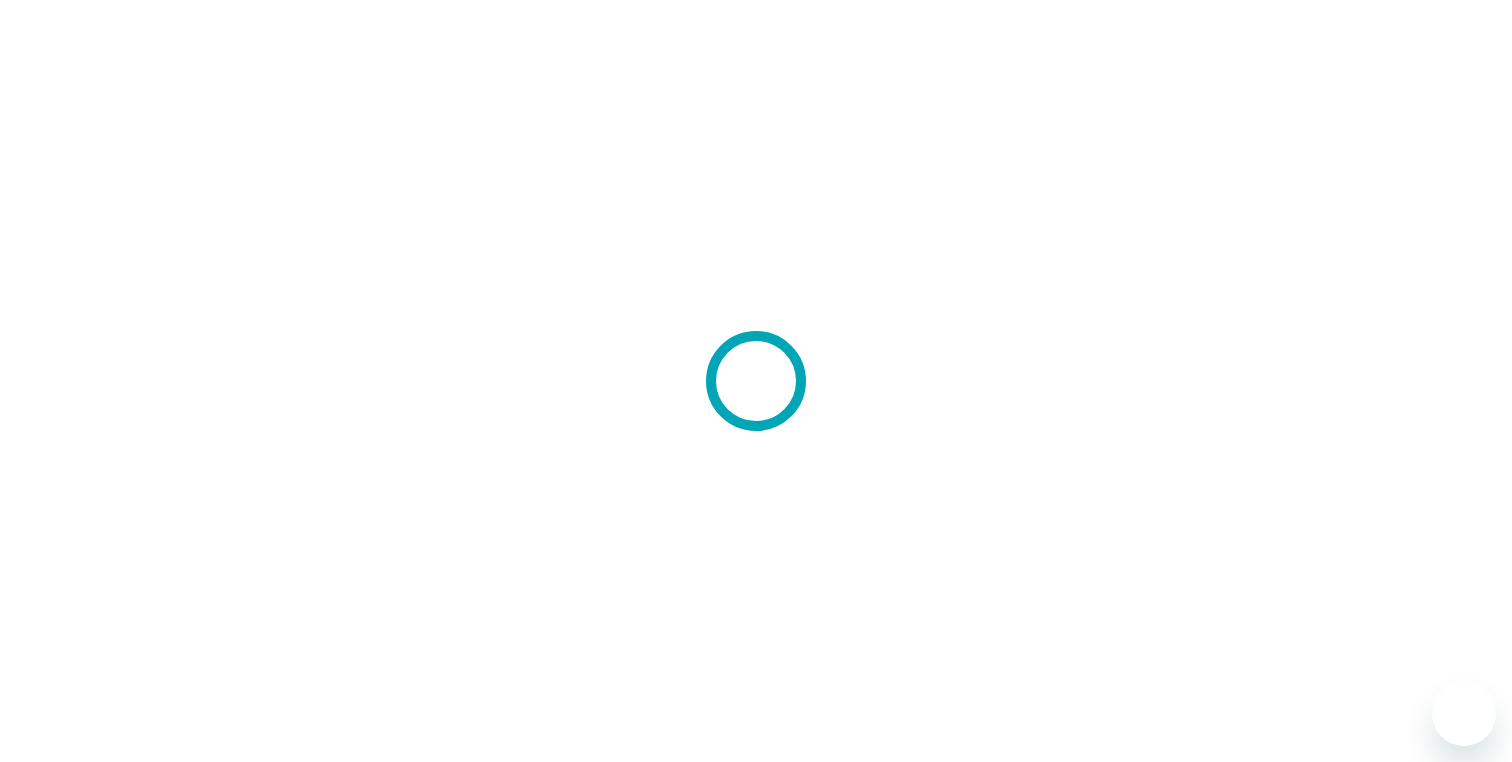 scroll, scrollTop: 0, scrollLeft: 0, axis: both 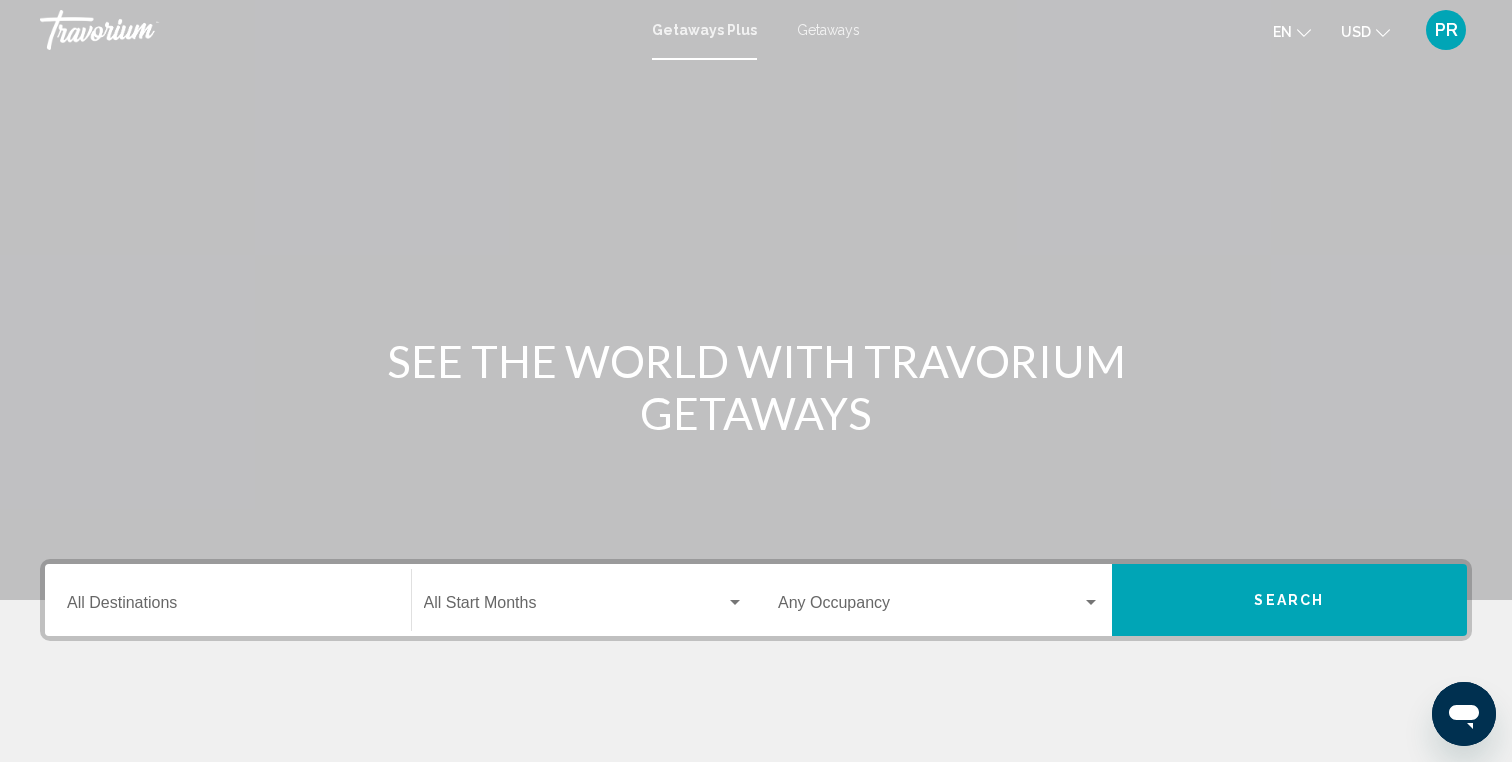 click on "Destination All Destinations" at bounding box center [228, 607] 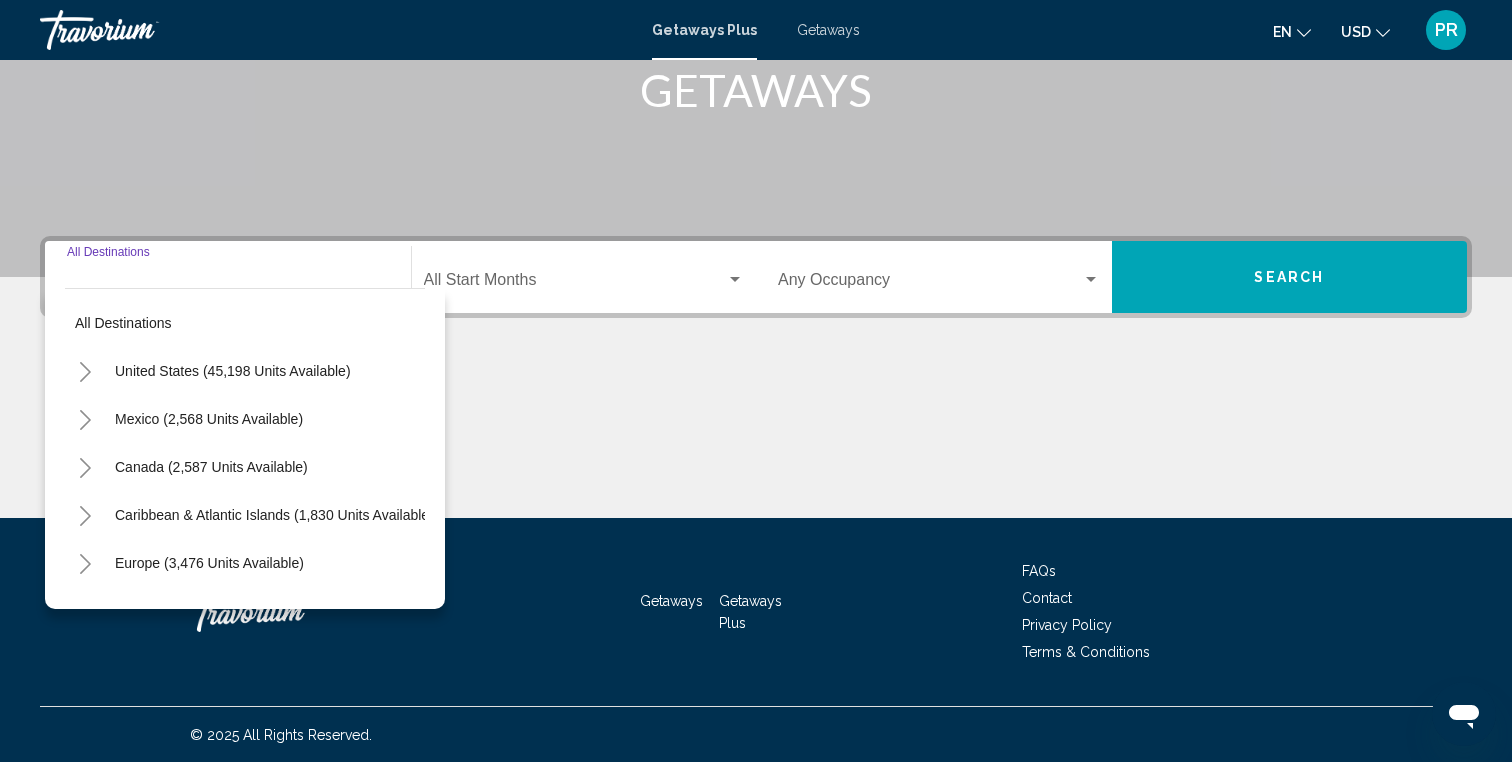 scroll, scrollTop: 324, scrollLeft: 0, axis: vertical 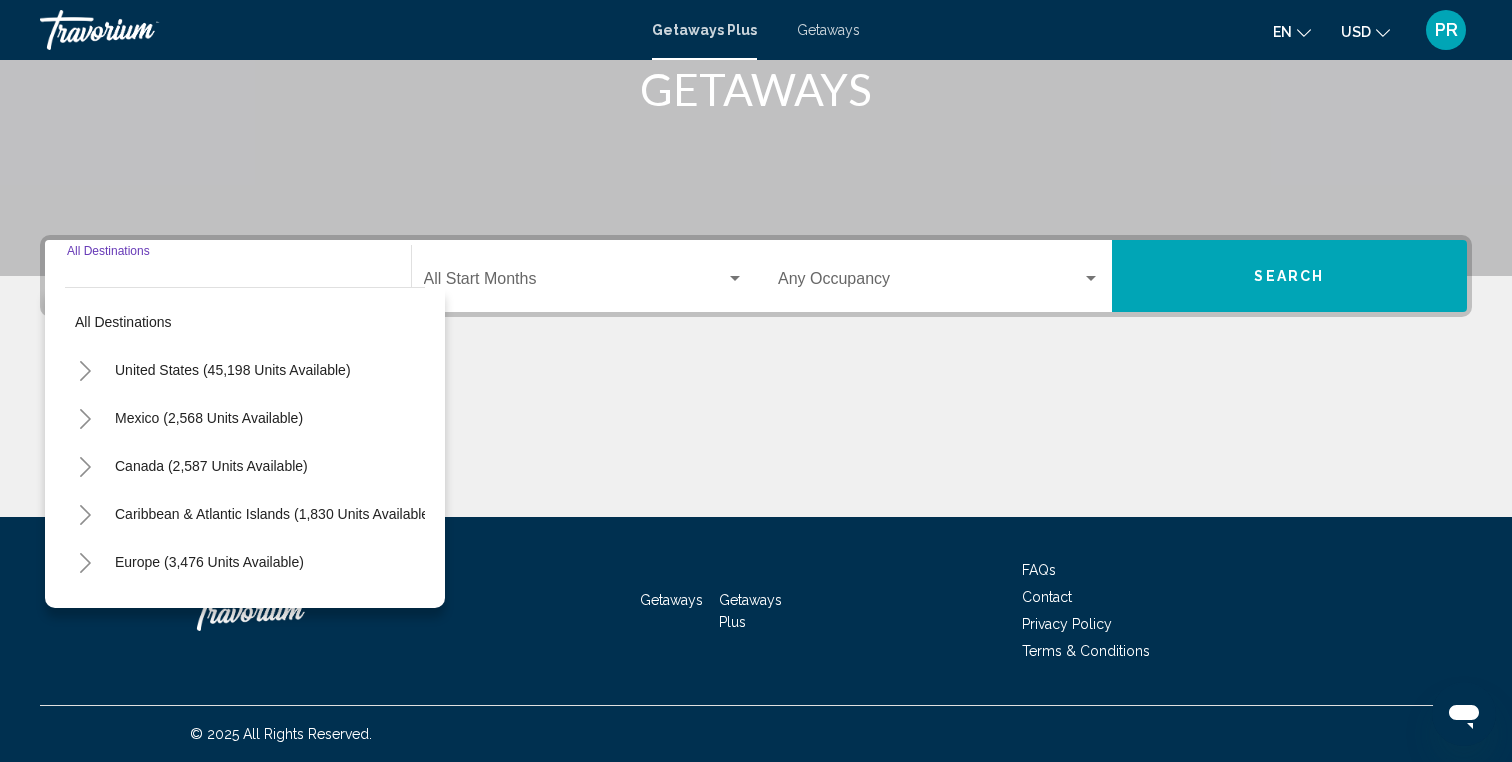 click on "Destination All Destinations" at bounding box center (228, 276) 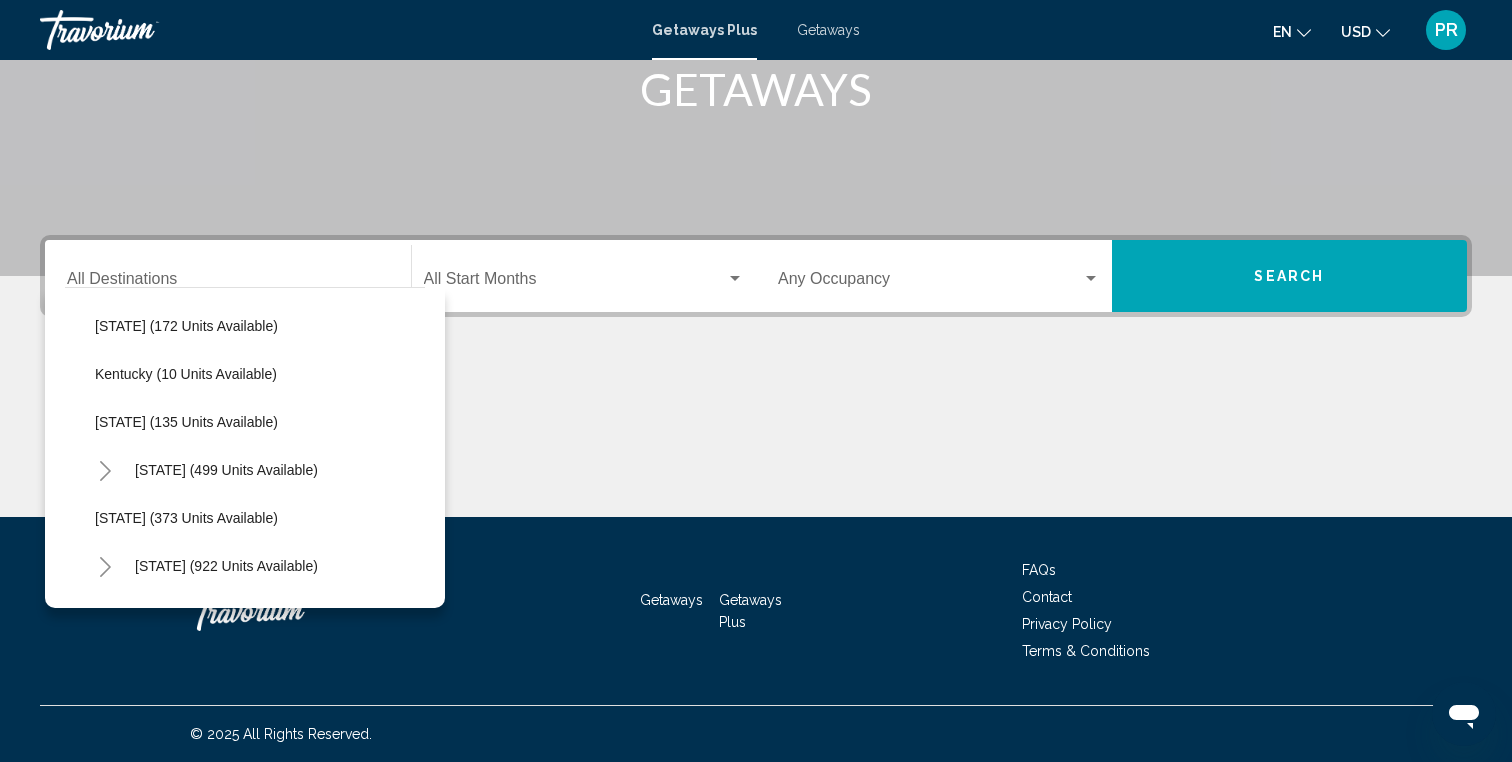 click 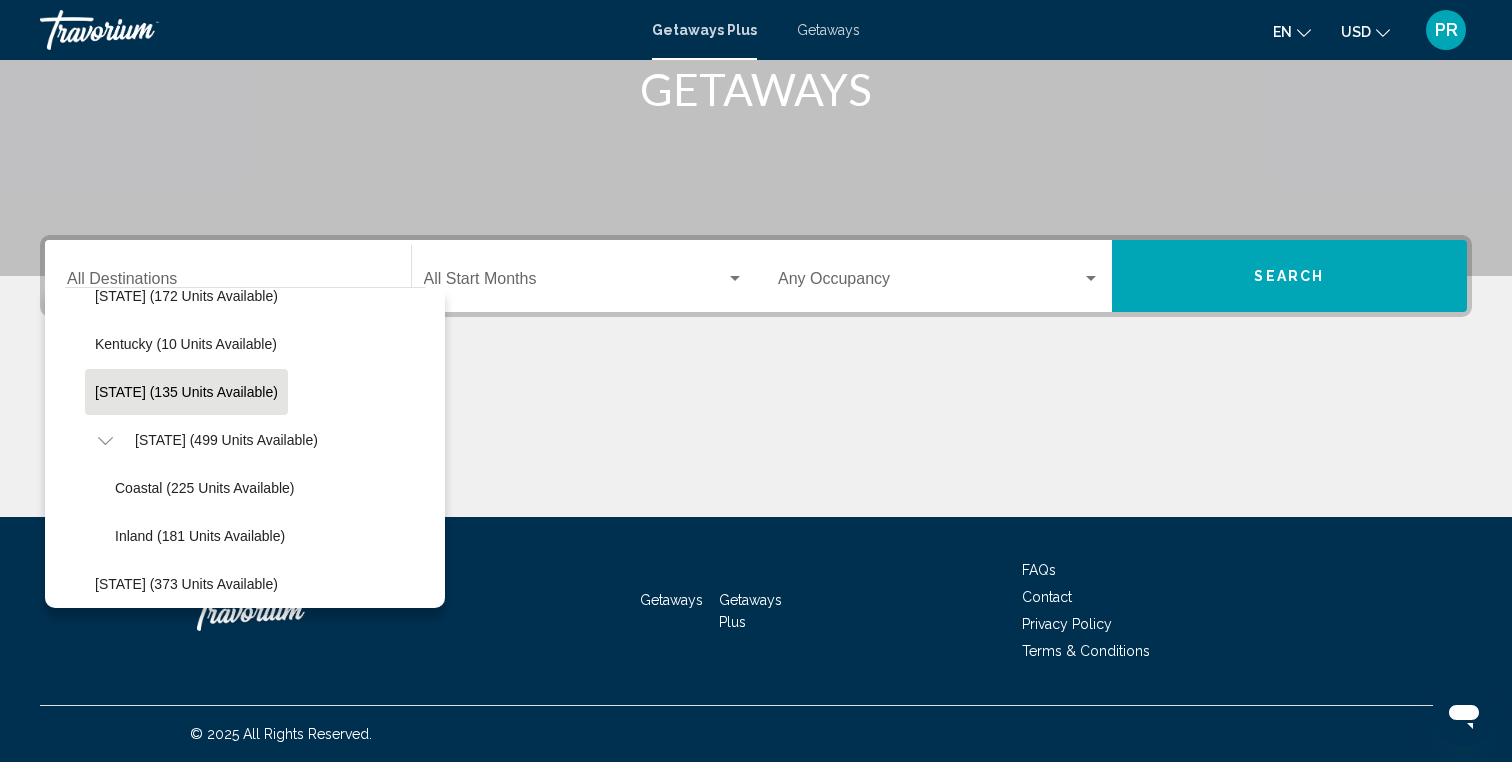 scroll, scrollTop: 0, scrollLeft: 0, axis: both 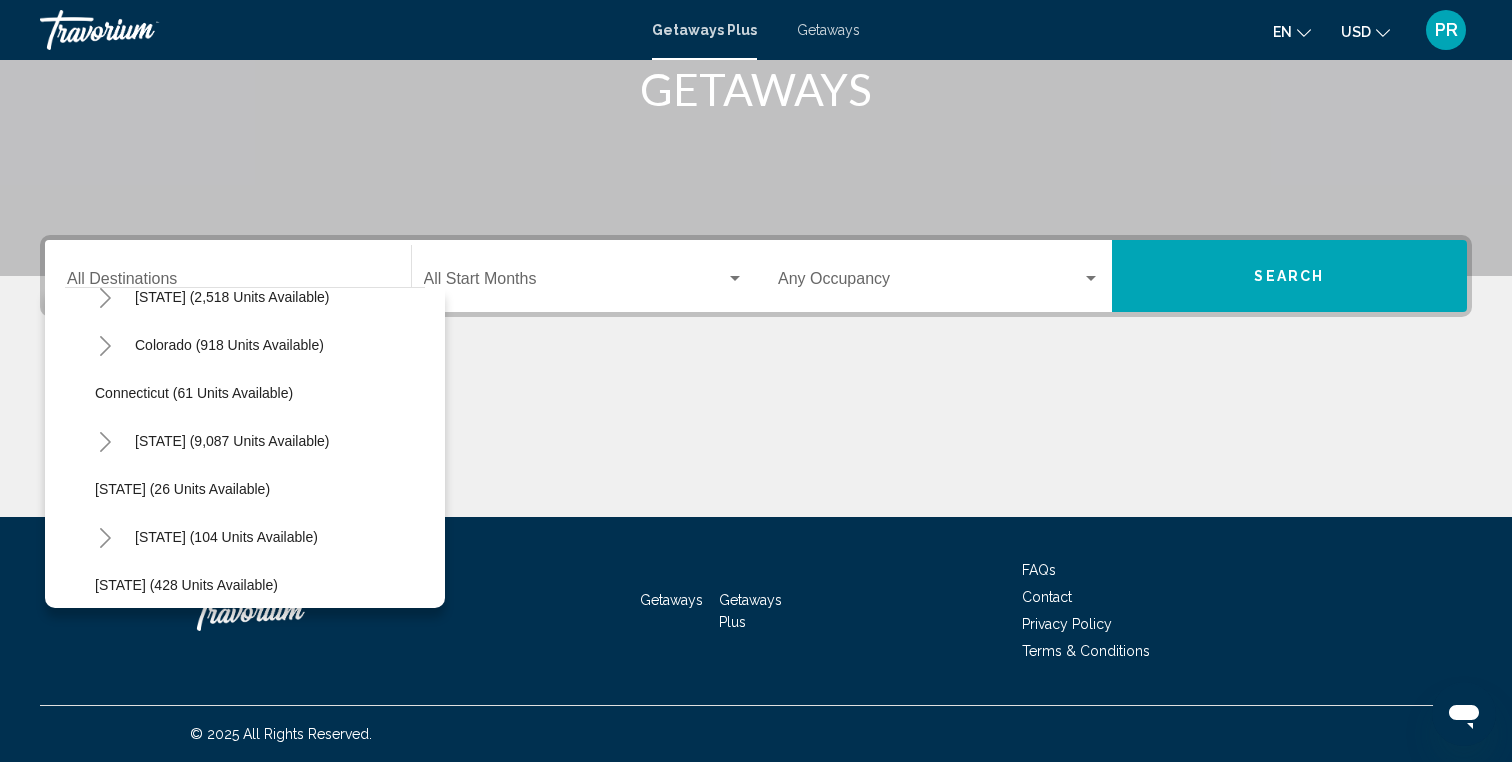 click 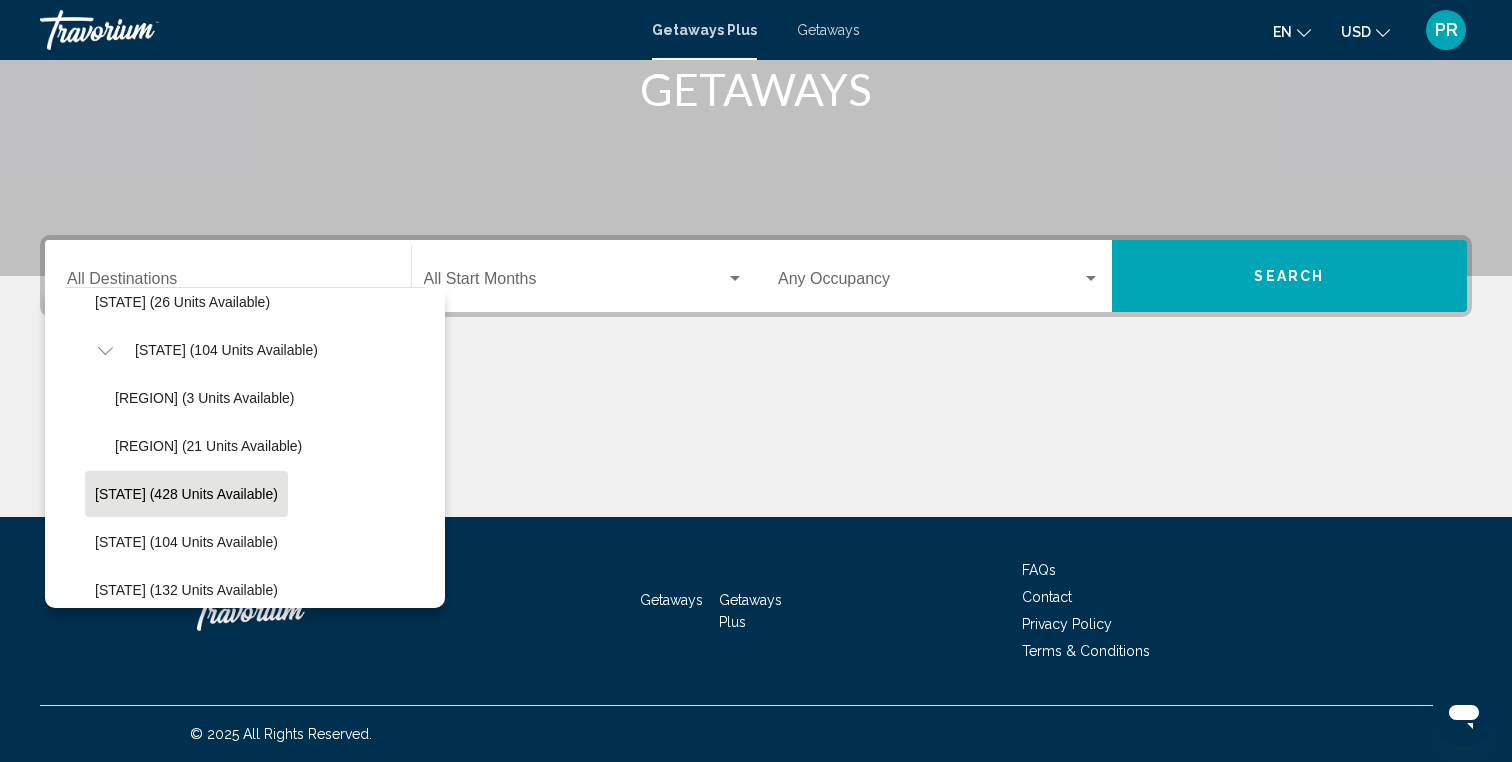 scroll, scrollTop: 415, scrollLeft: 0, axis: vertical 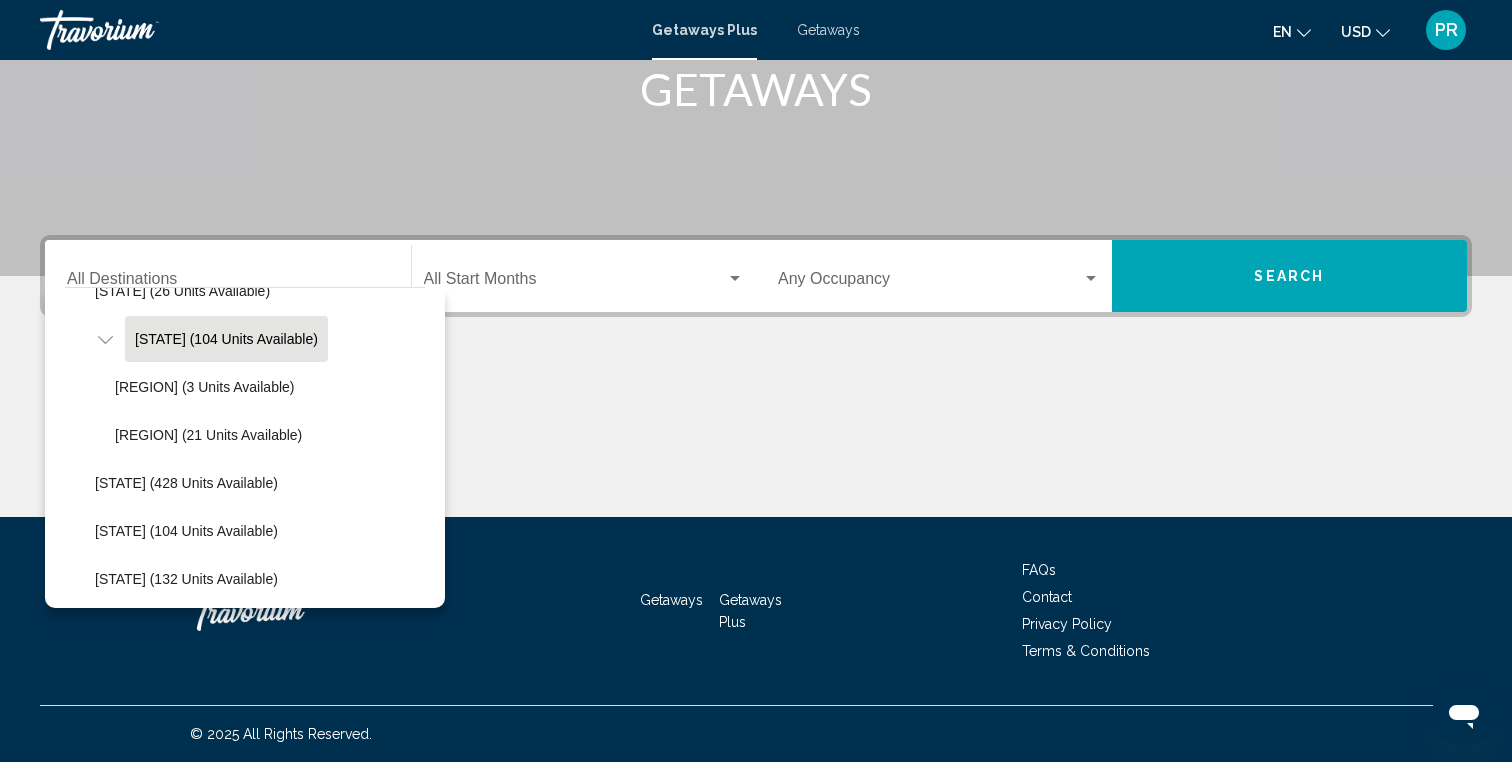 click on "[STATE] (104 units available)" 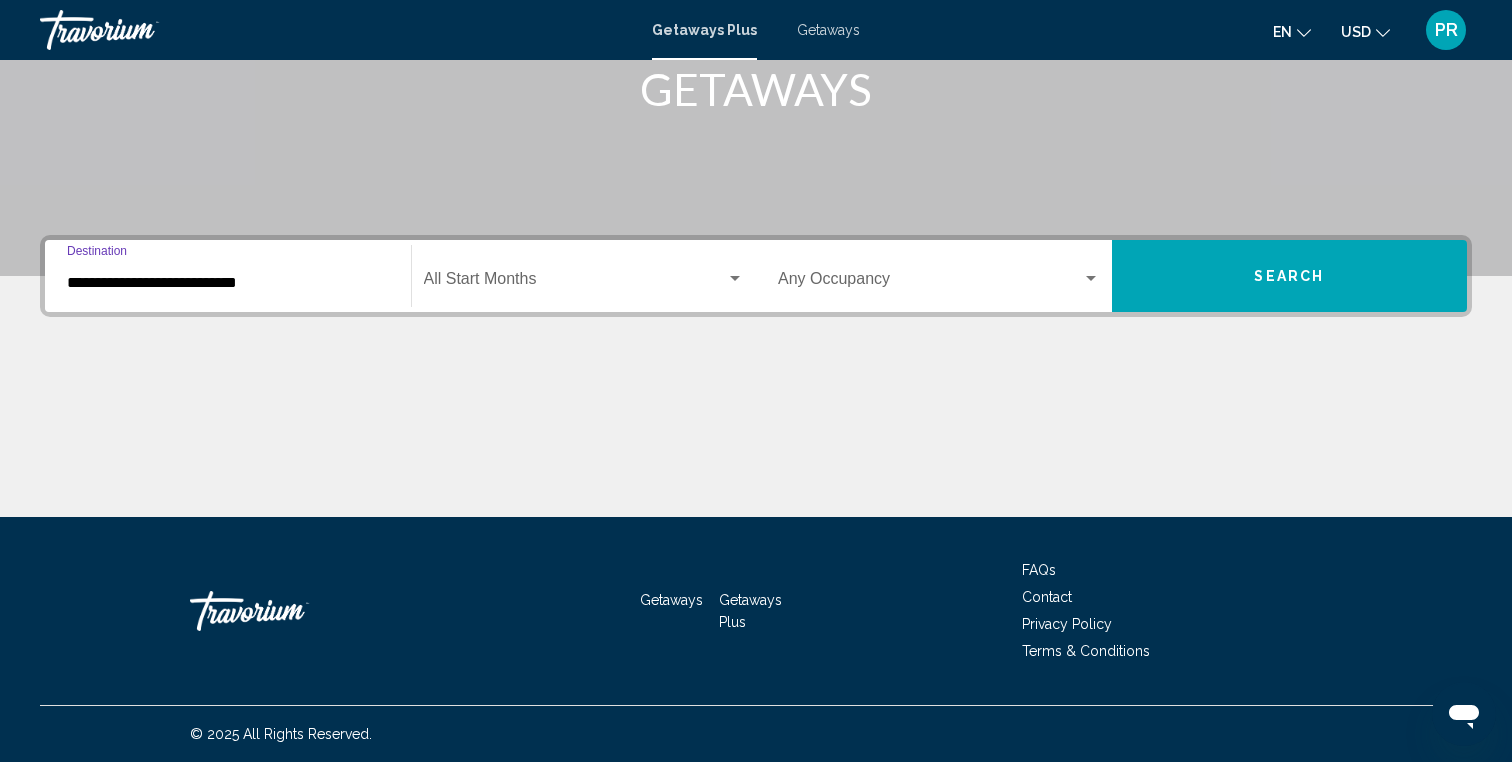 click on "Start Month All Start Months" 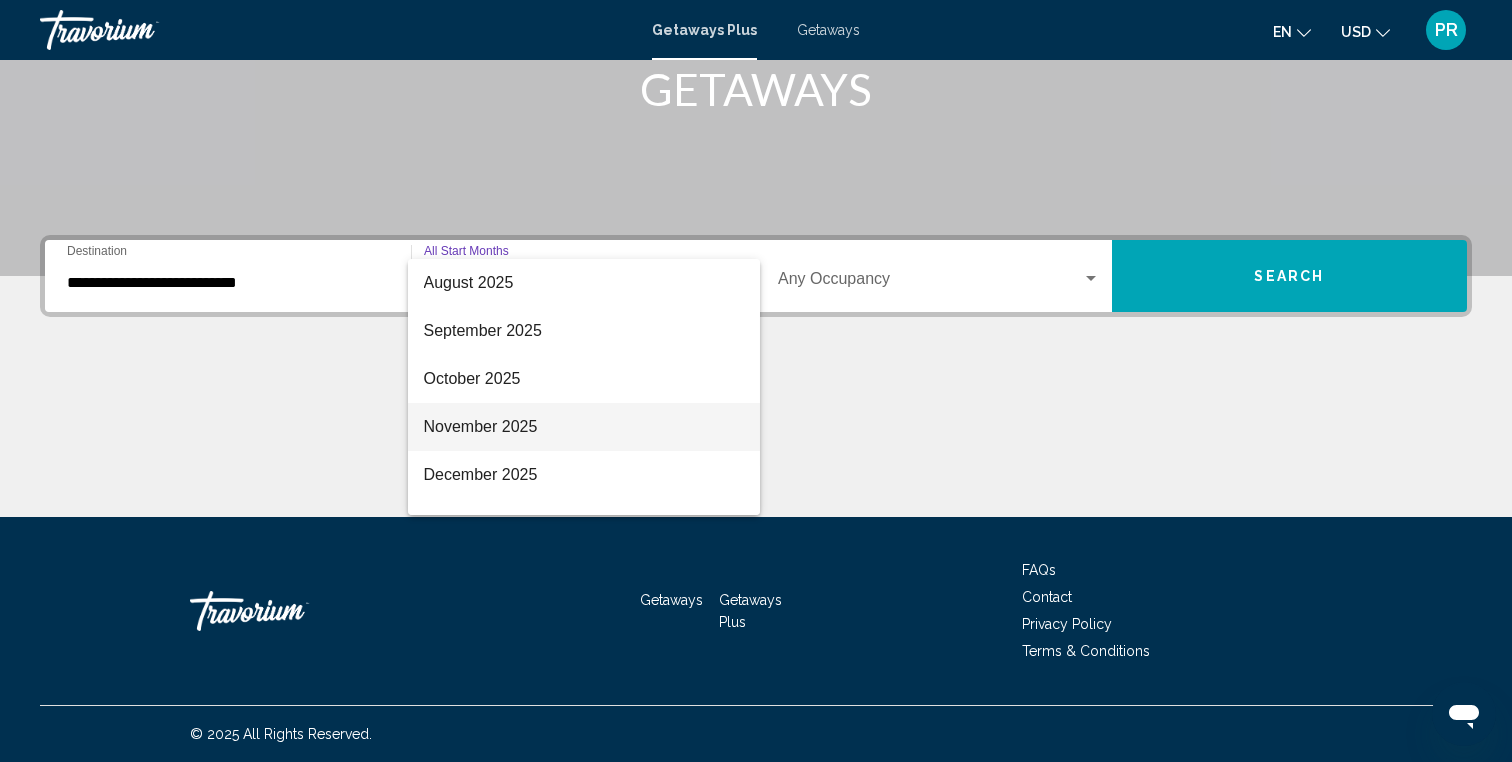 scroll, scrollTop: 49, scrollLeft: 0, axis: vertical 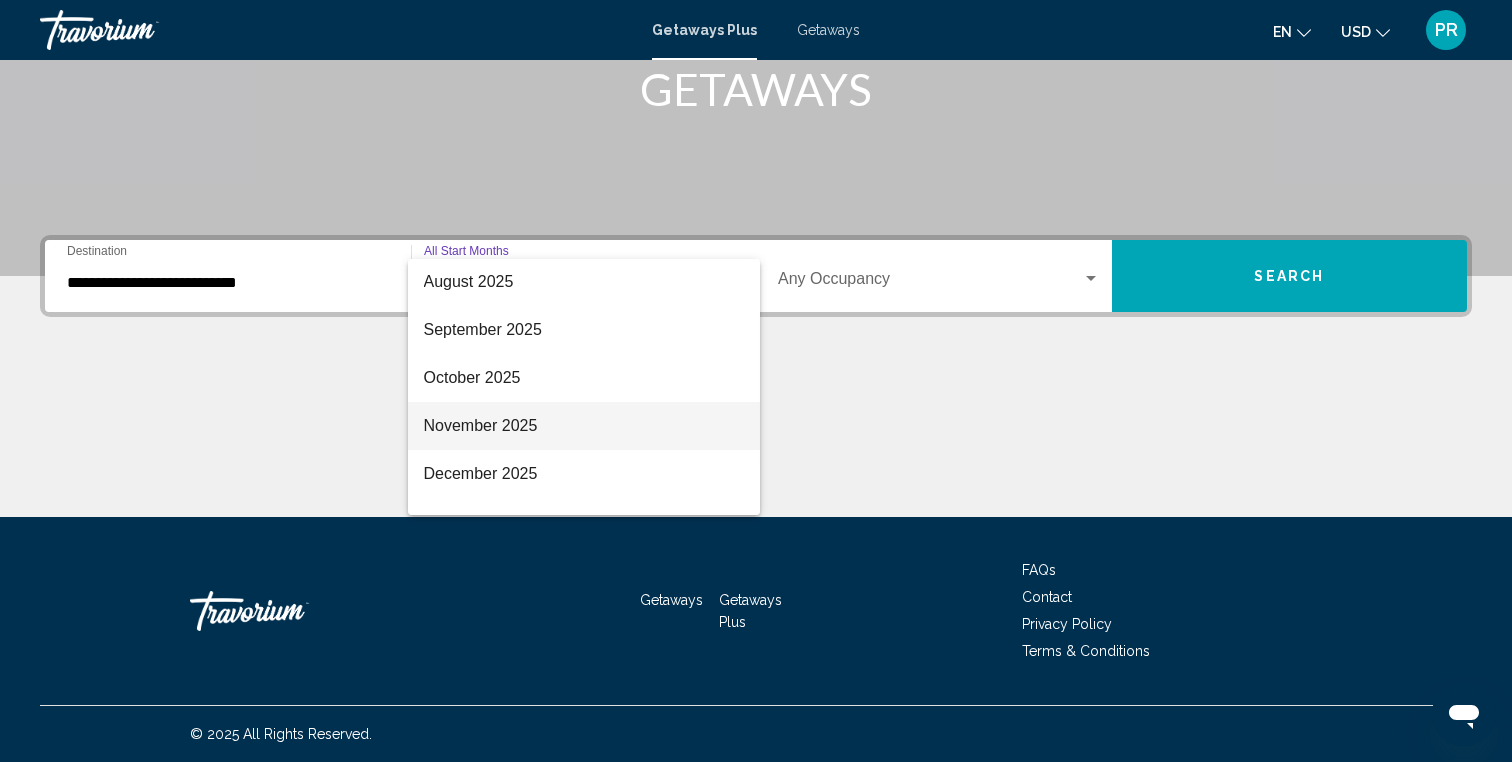 click on "November 2025" at bounding box center [584, 426] 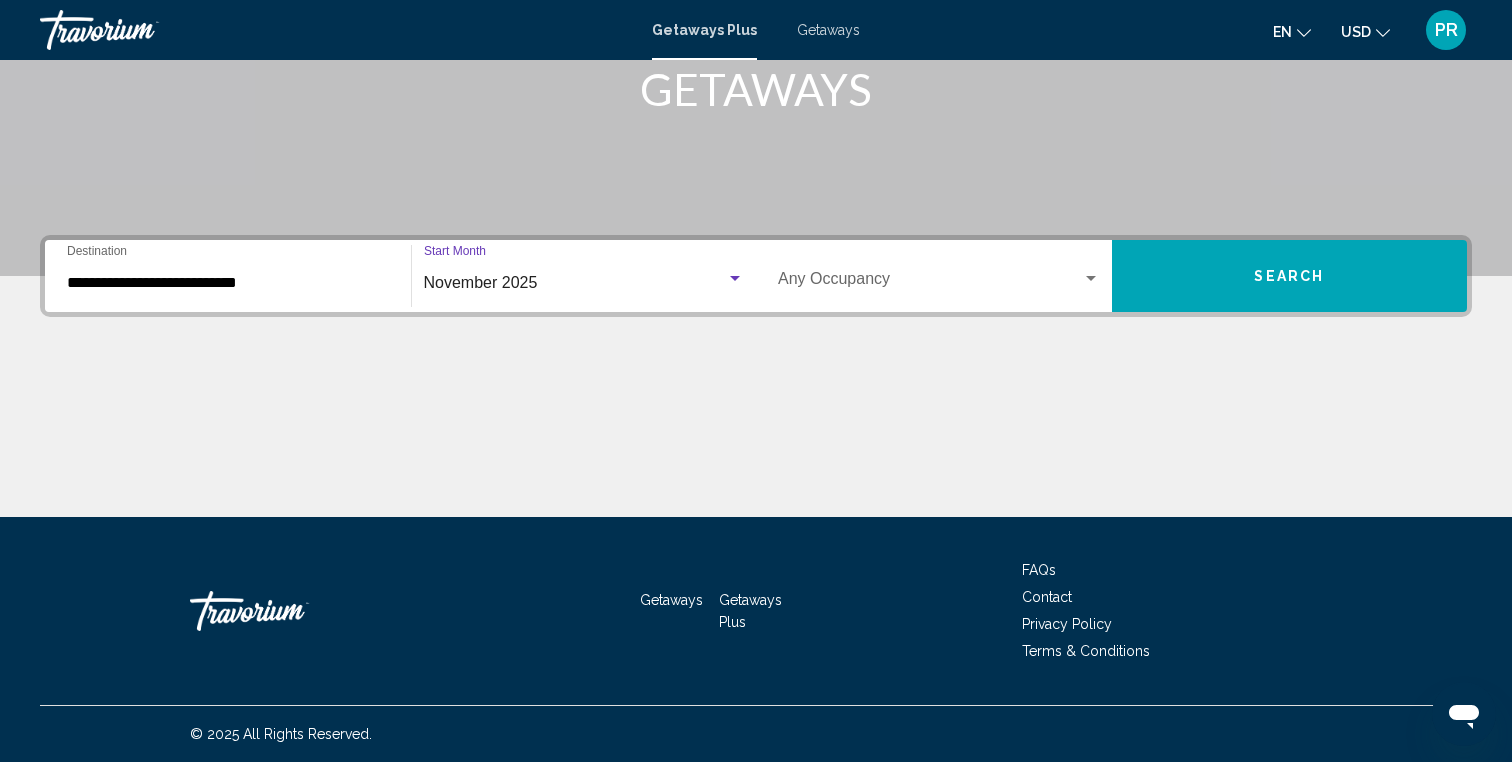 click on "Occupancy Any Occupancy" at bounding box center (939, 276) 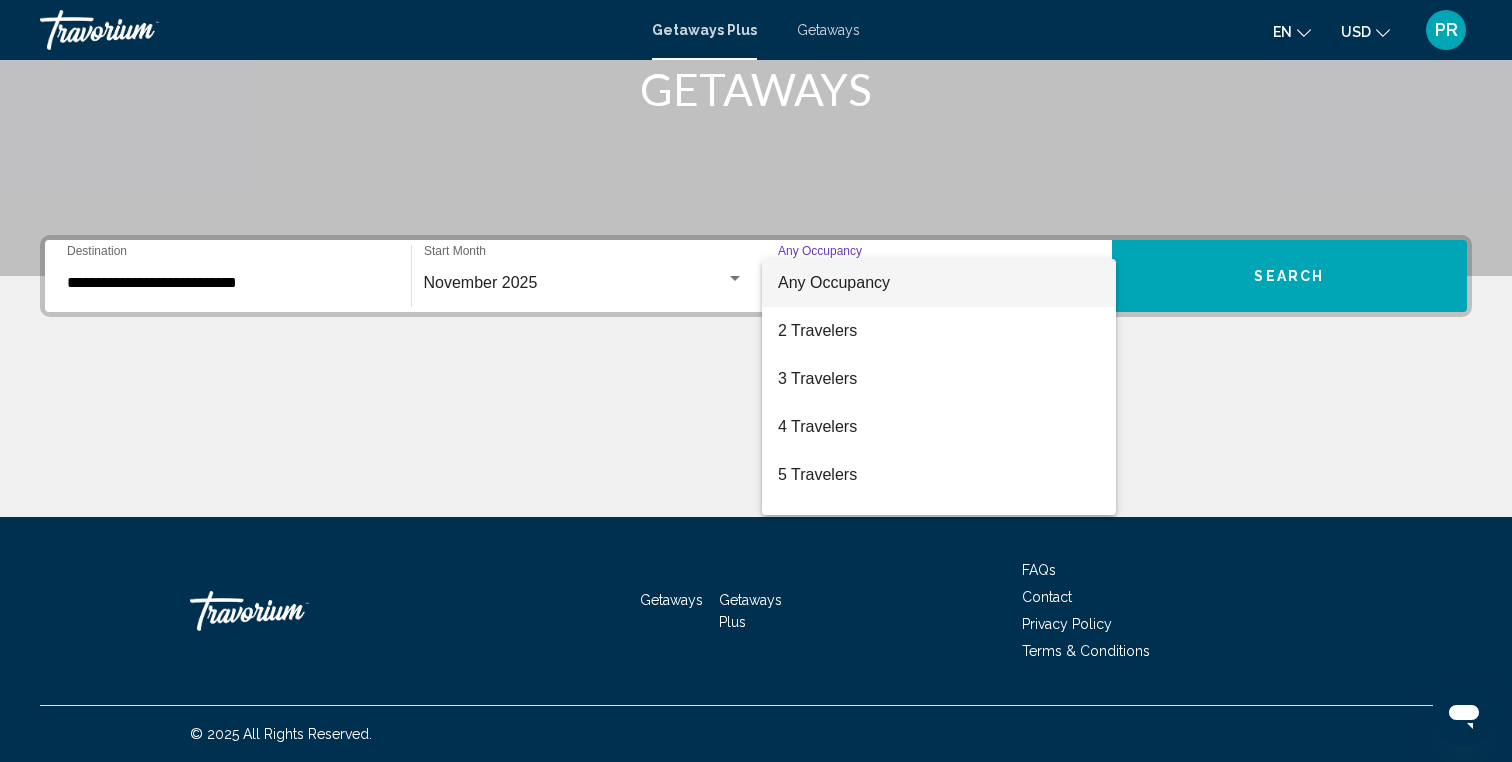 click at bounding box center (756, 381) 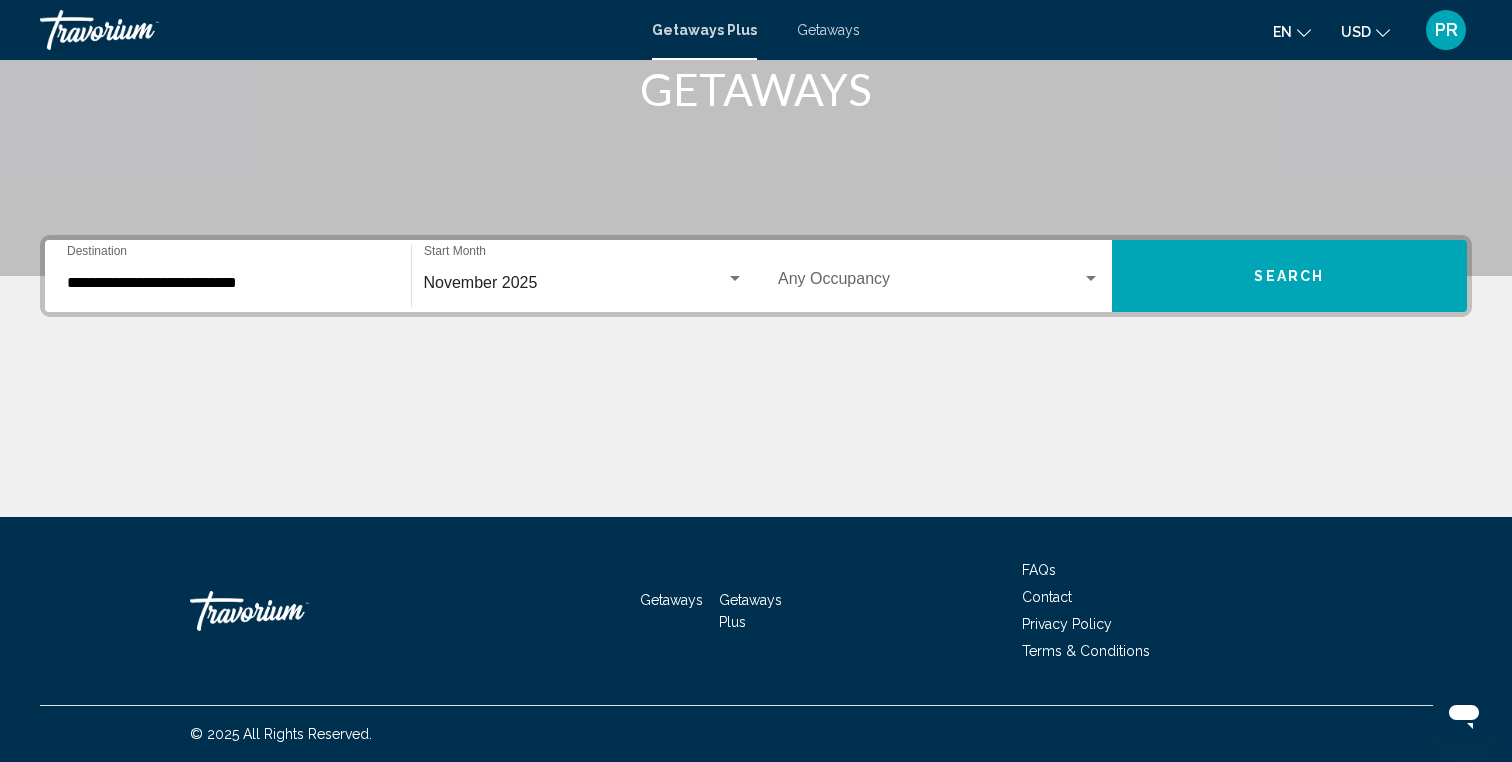 click on "Search" at bounding box center (1290, 276) 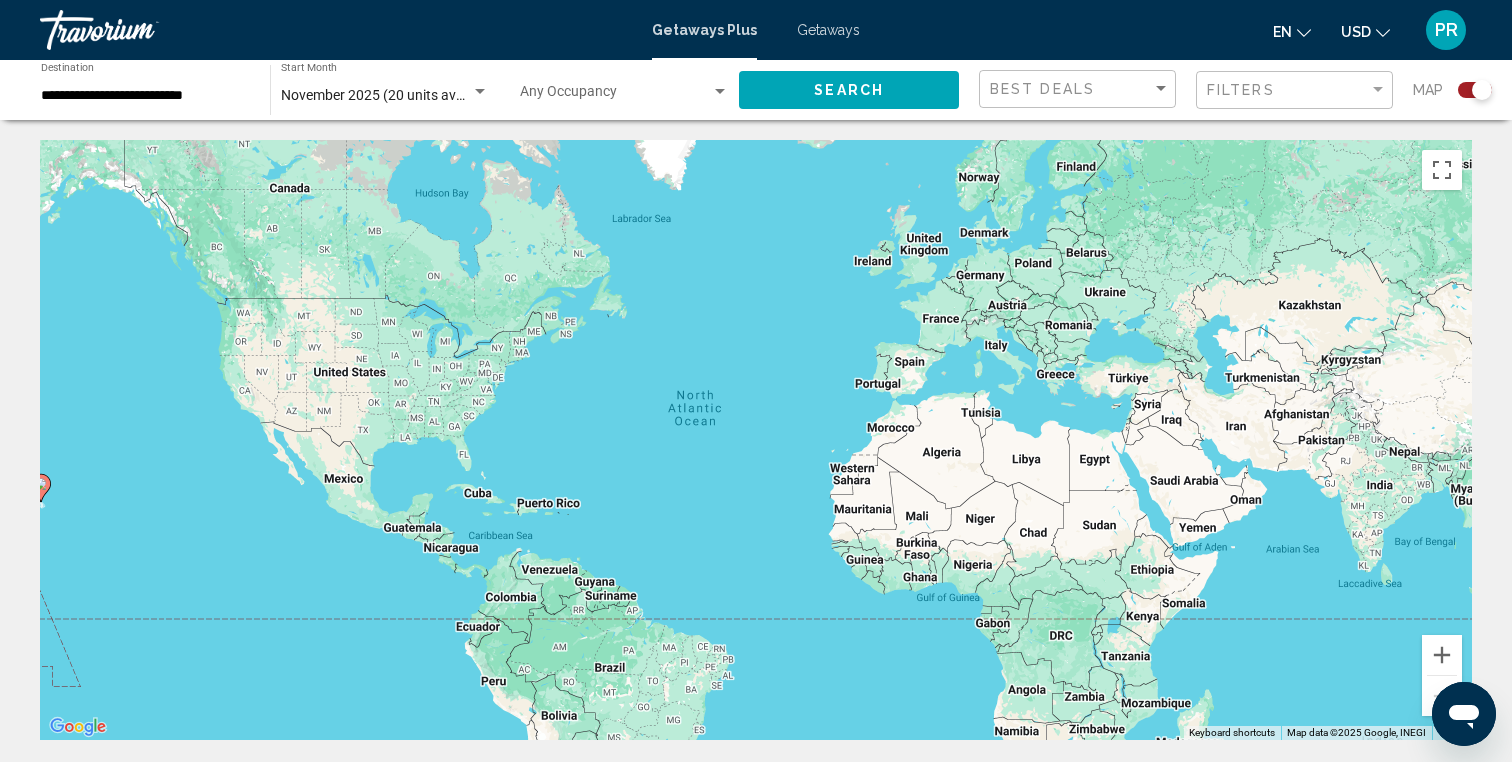 click on "To activate drag with keyboard, press Alt + Enter. Once in keyboard drag state, use the arrow keys to move the marker. To complete the drag, press the Enter key. To cancel, press Escape." at bounding box center (756, 440) 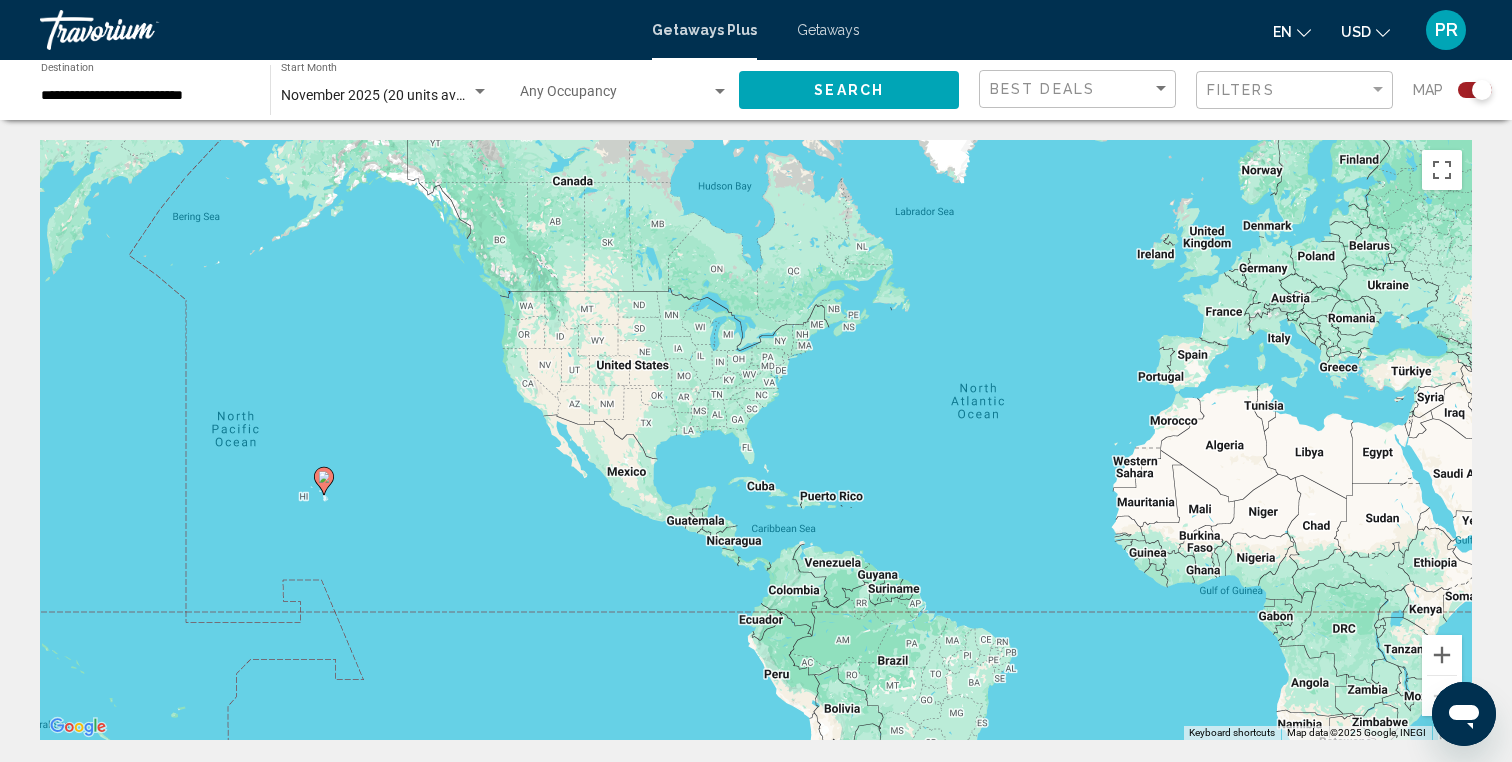 drag, startPoint x: 201, startPoint y: 482, endPoint x: 486, endPoint y: 475, distance: 285.08594 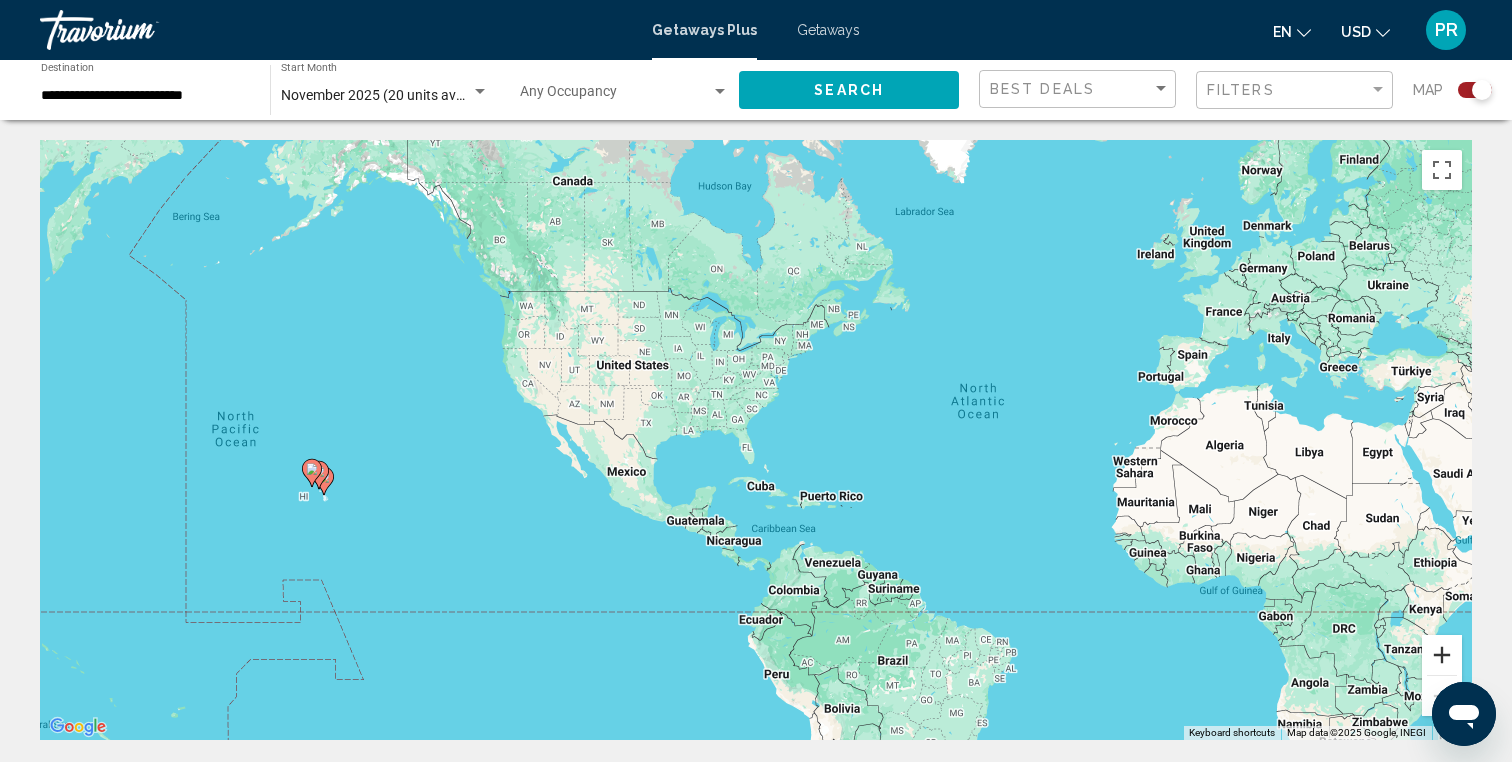 click at bounding box center [1442, 655] 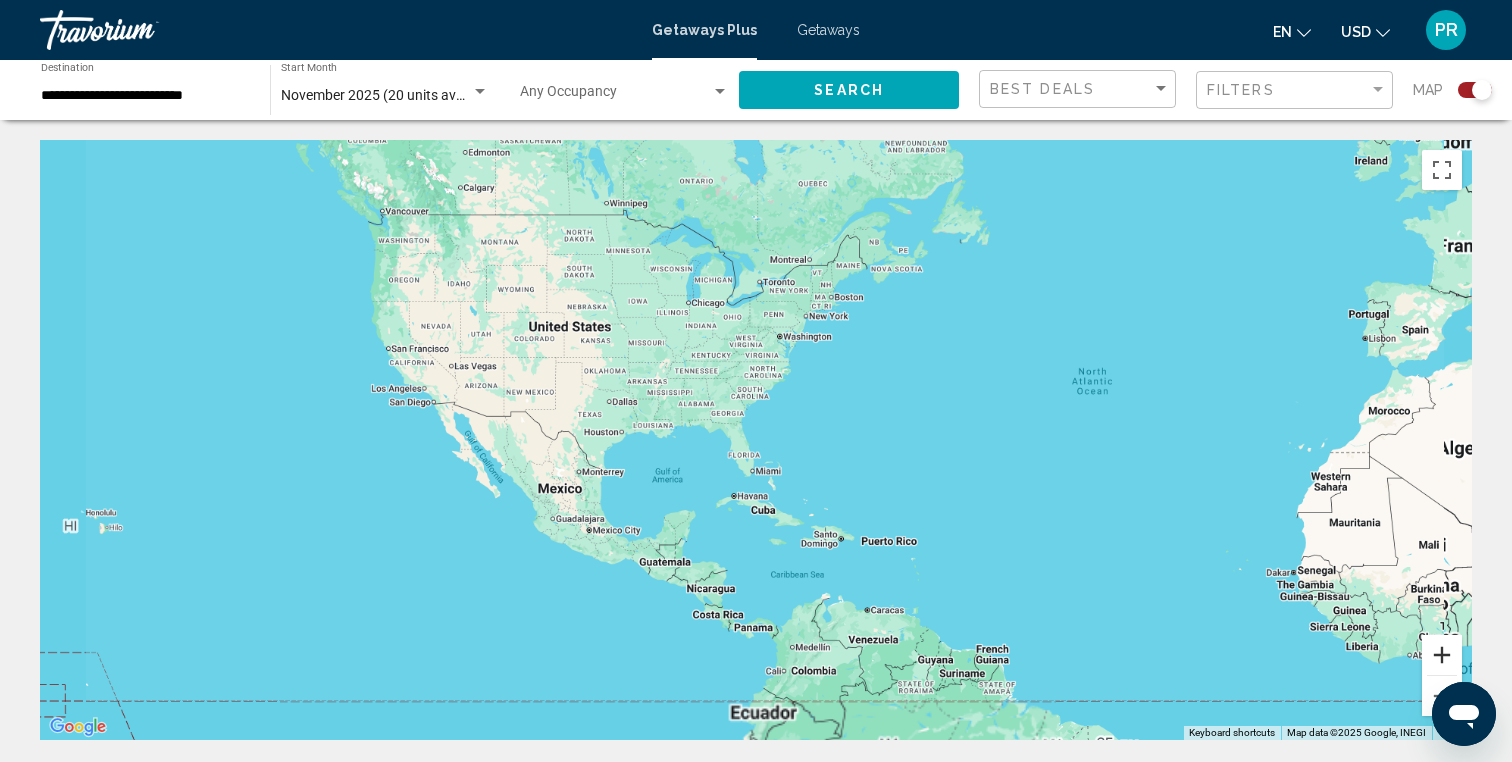 click at bounding box center (1442, 655) 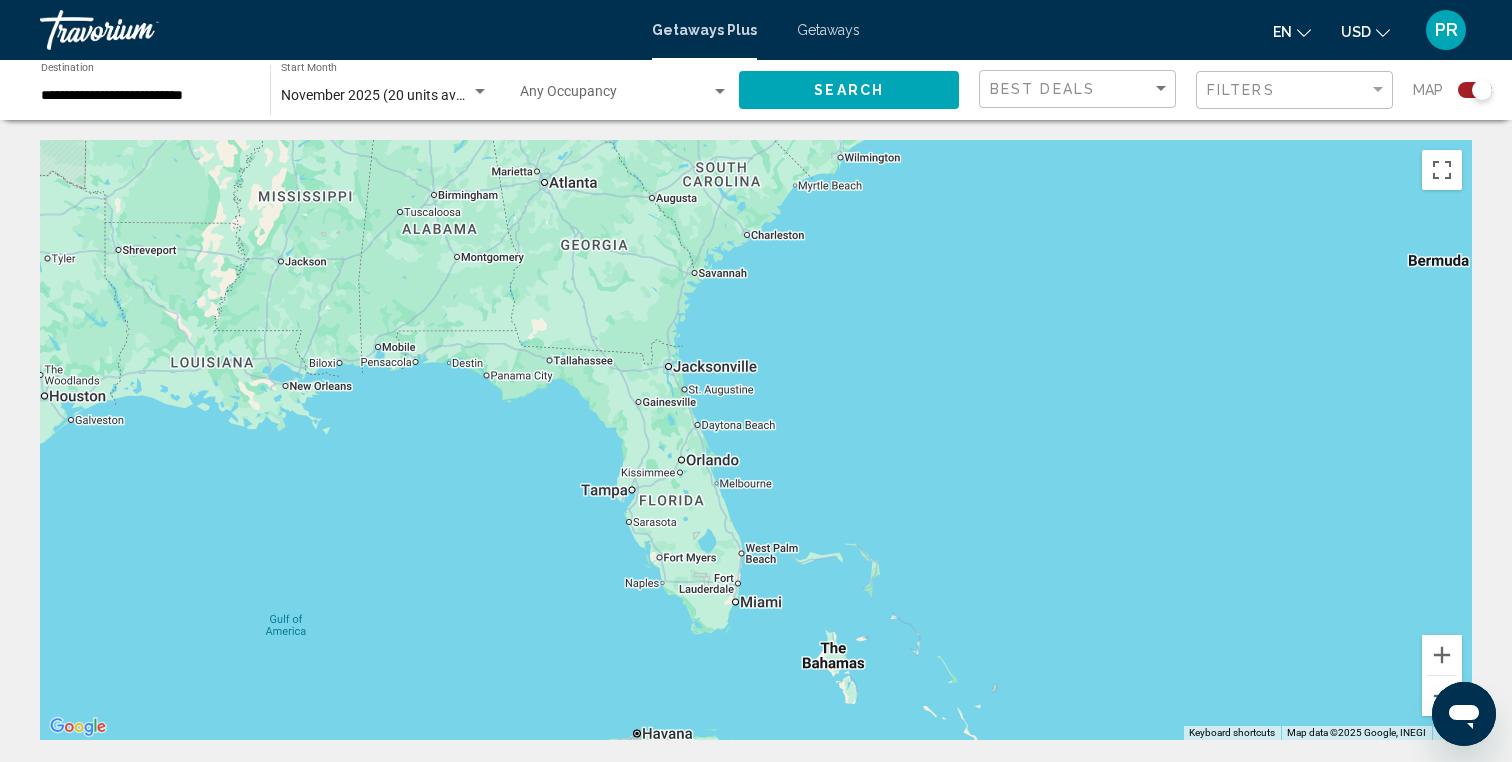 click 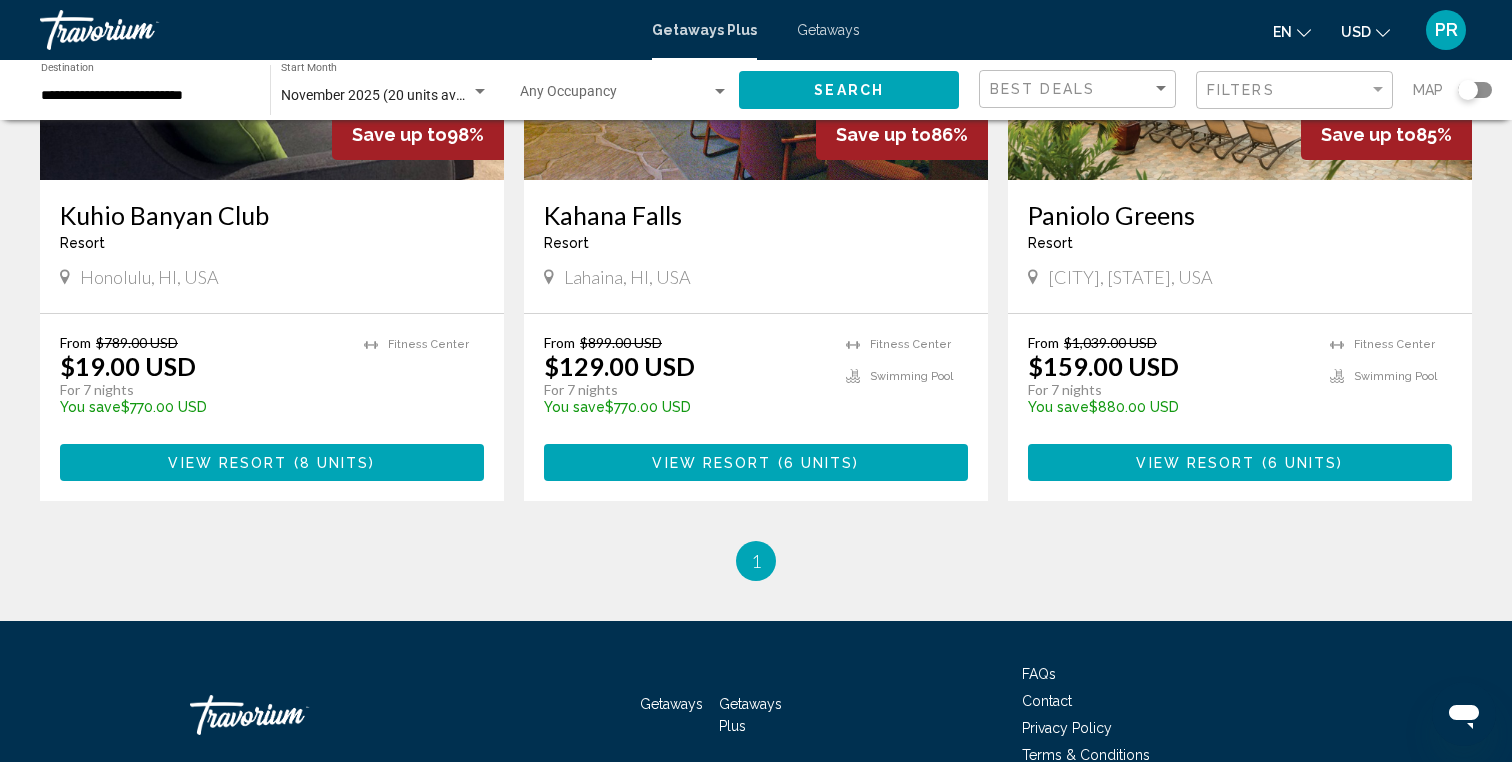 scroll, scrollTop: 251, scrollLeft: 0, axis: vertical 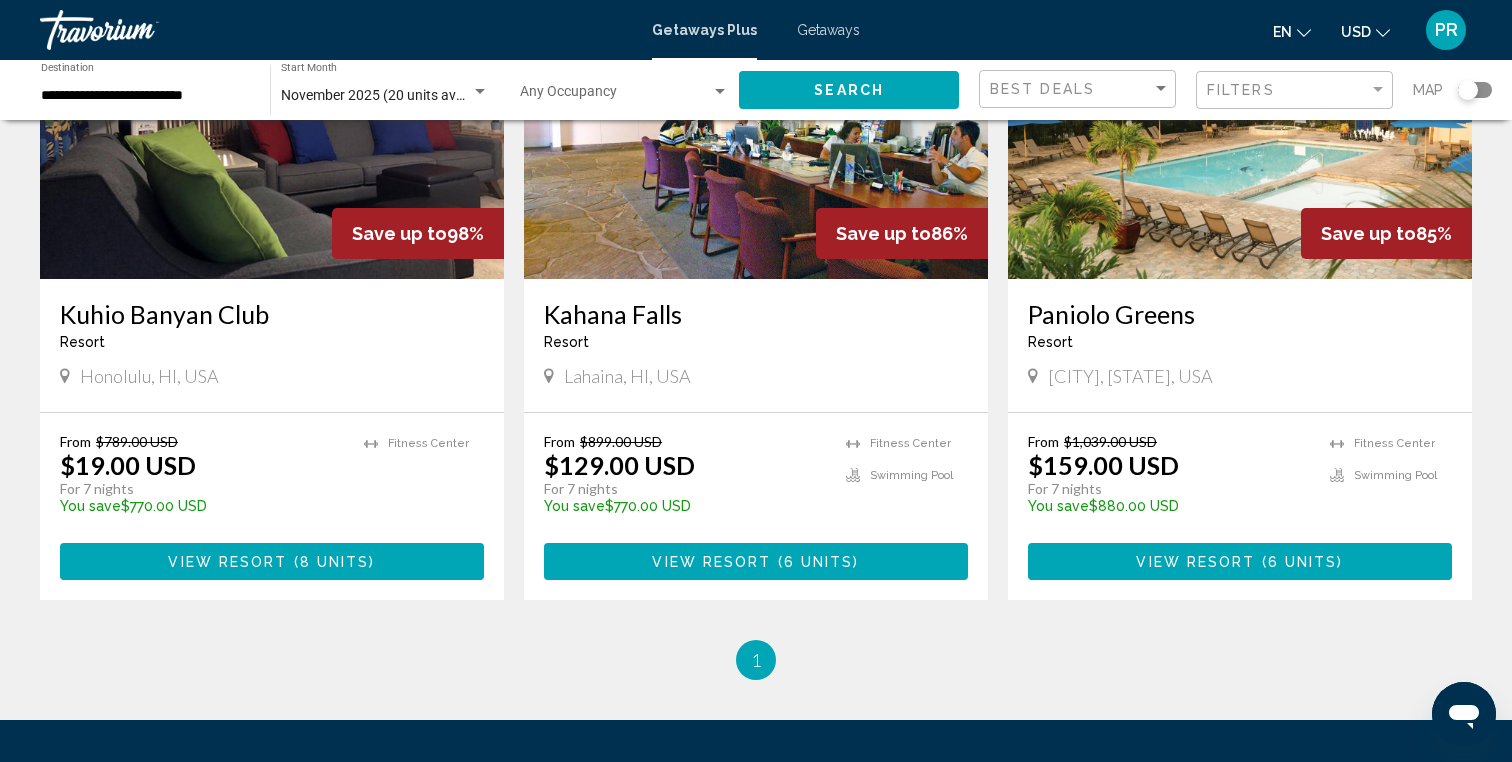 click on "Kuhio Banyan Club" at bounding box center (272, 314) 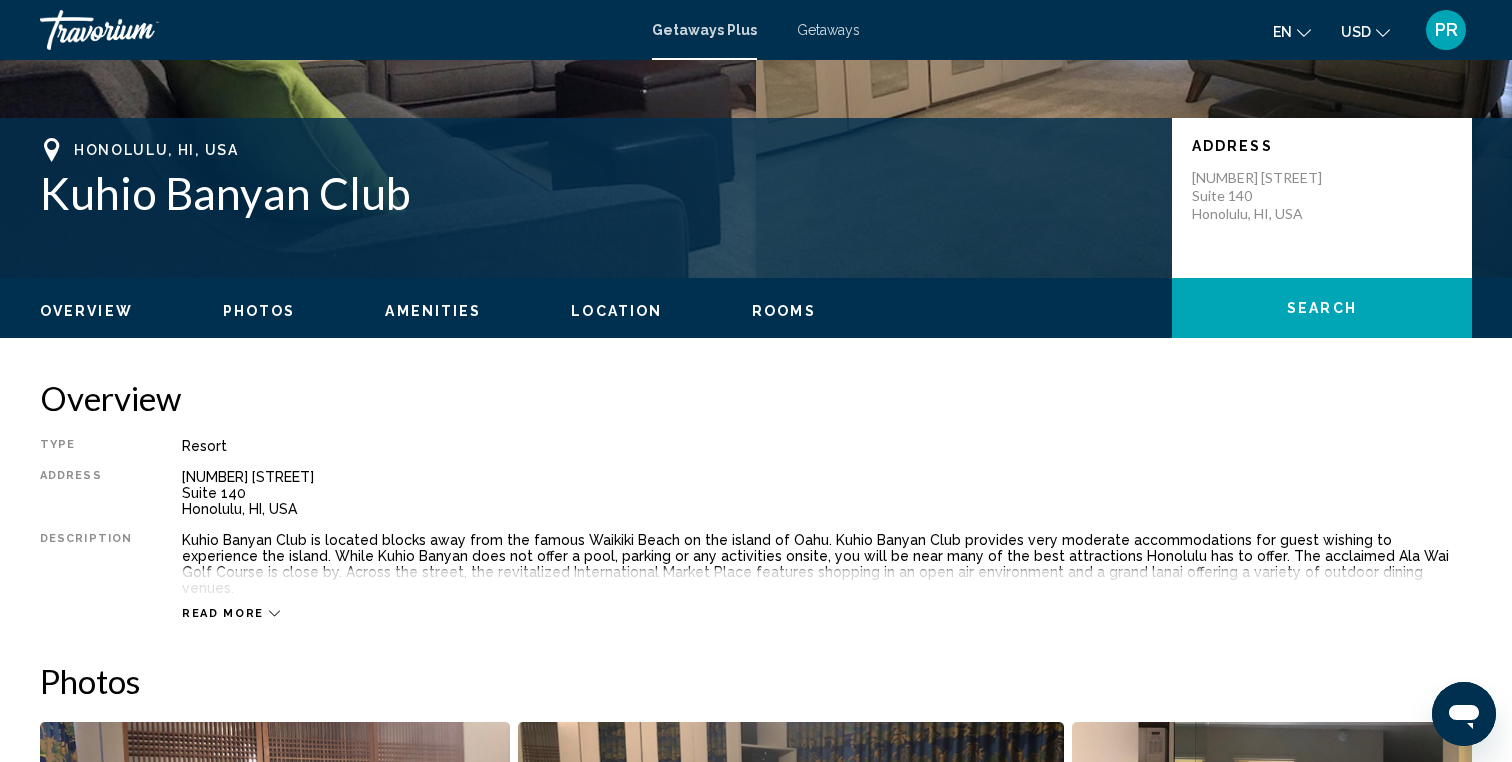 scroll, scrollTop: 404, scrollLeft: 0, axis: vertical 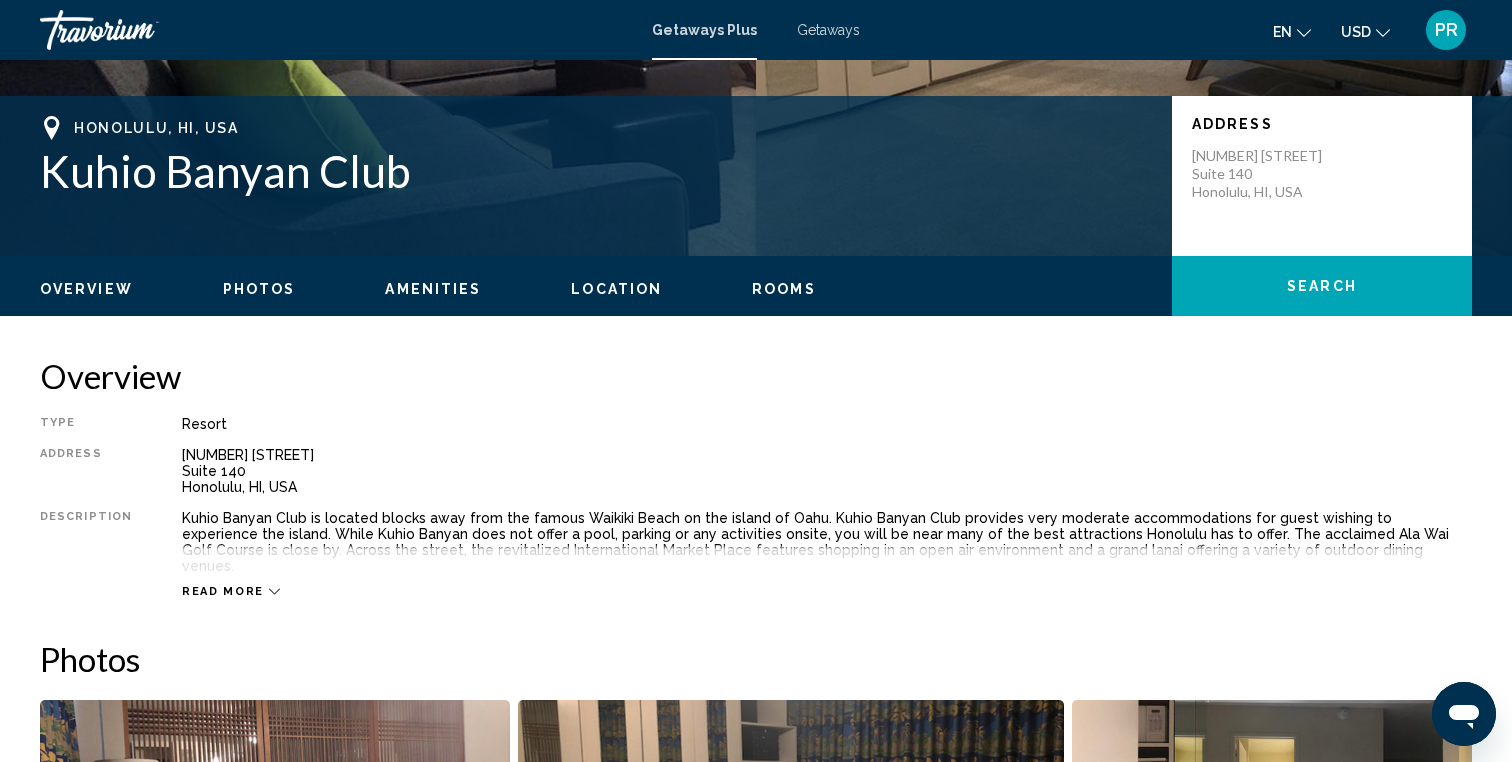 click on "Read more" at bounding box center (231, 591) 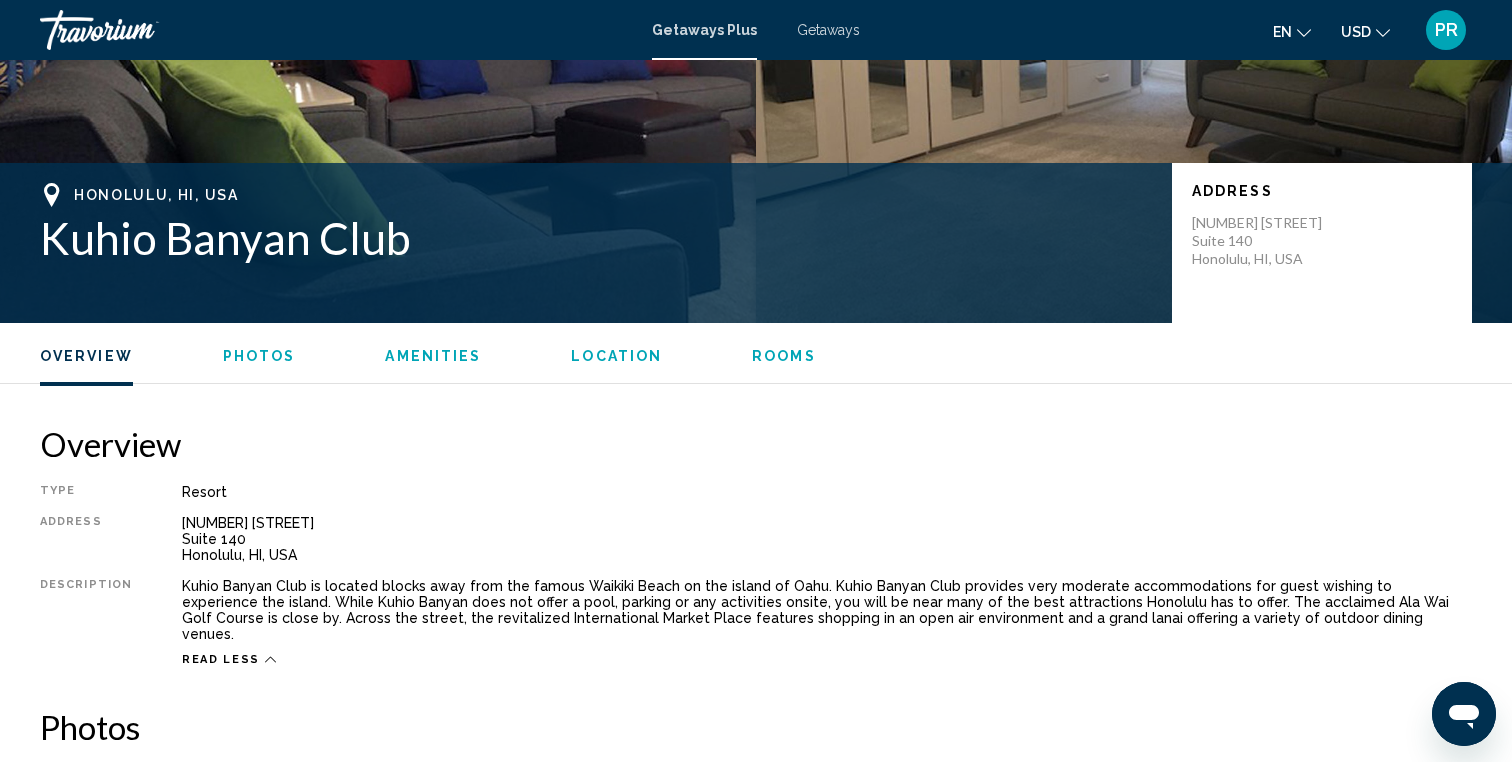 scroll, scrollTop: 0, scrollLeft: 0, axis: both 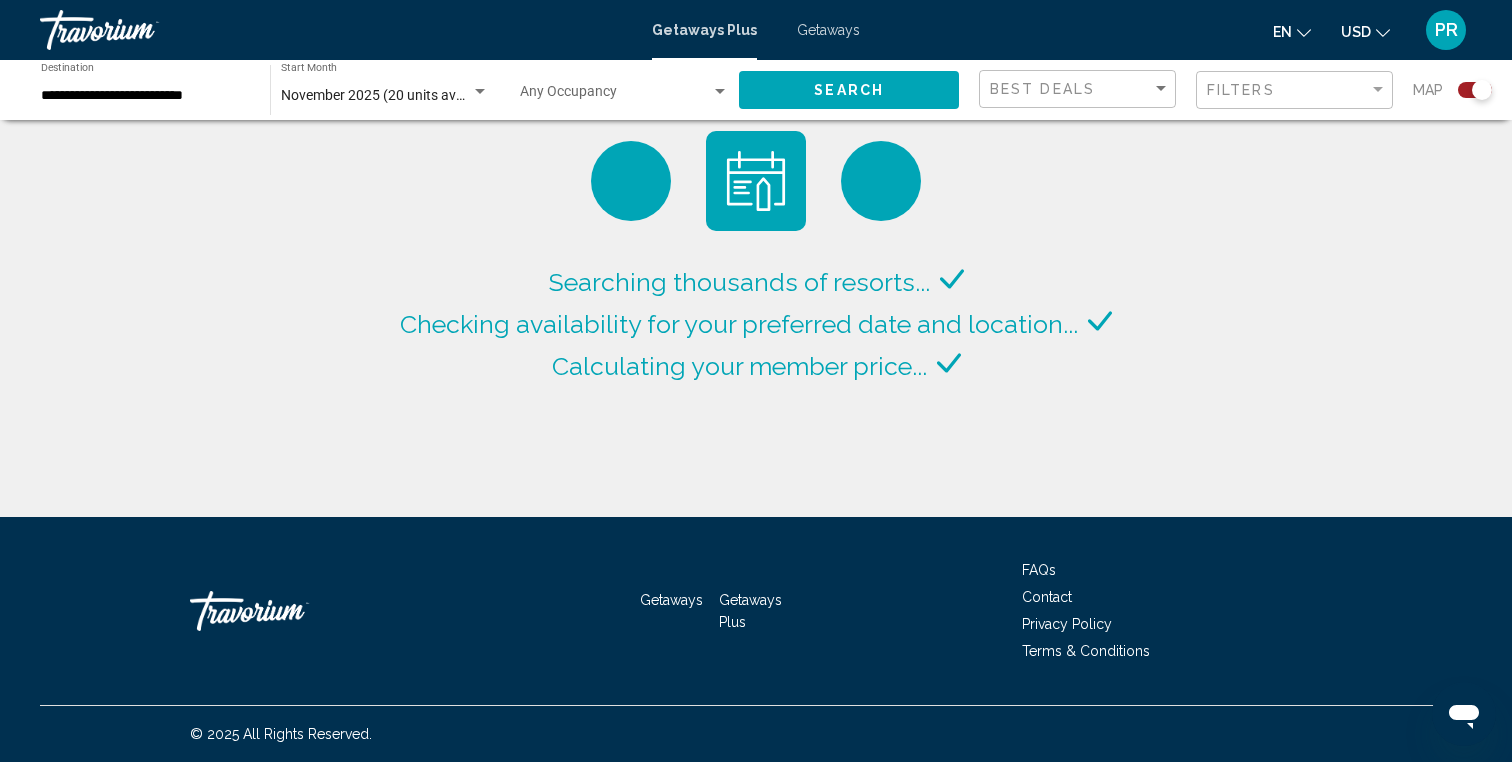 click at bounding box center [615, 96] 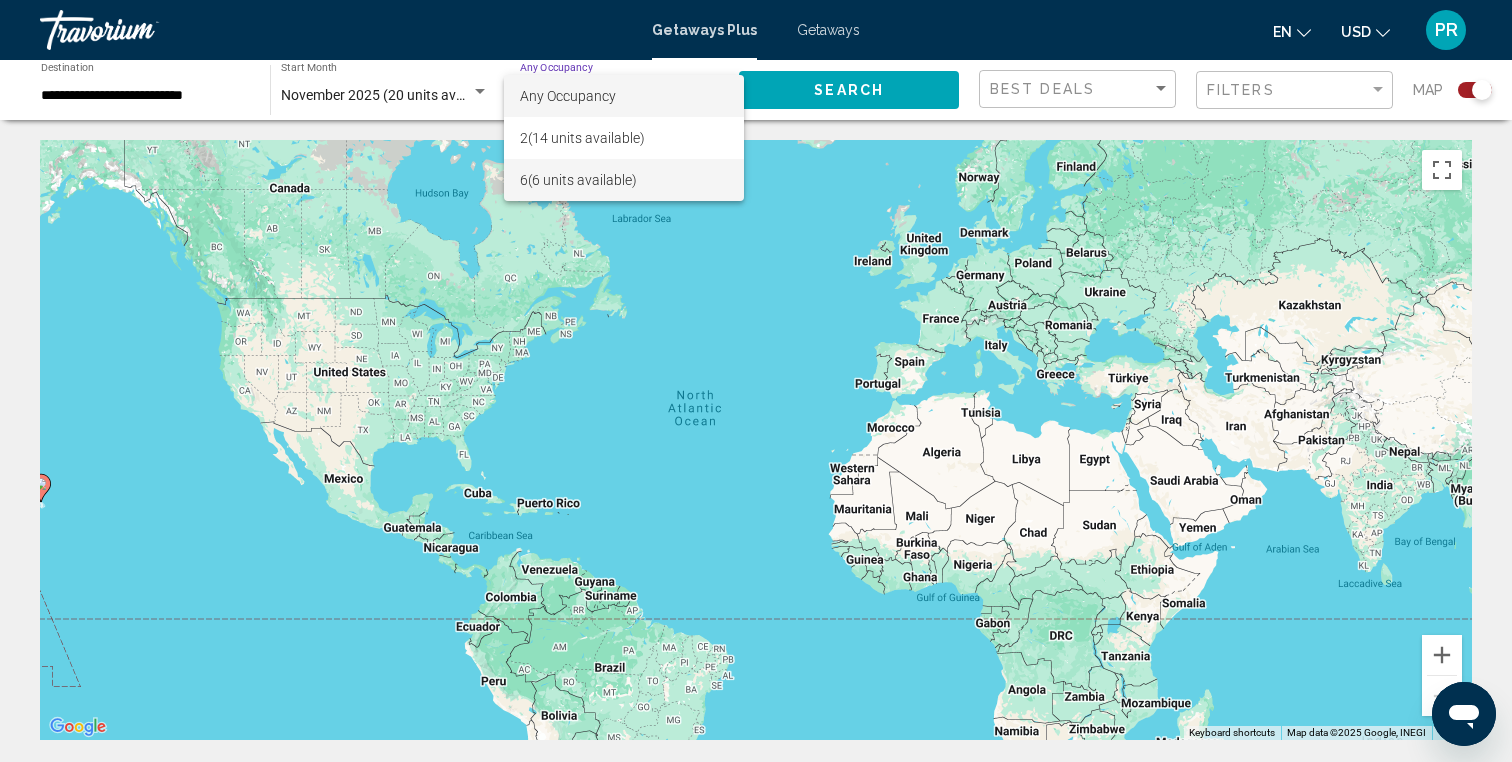 click on "6  (6 units available)" at bounding box center (624, 180) 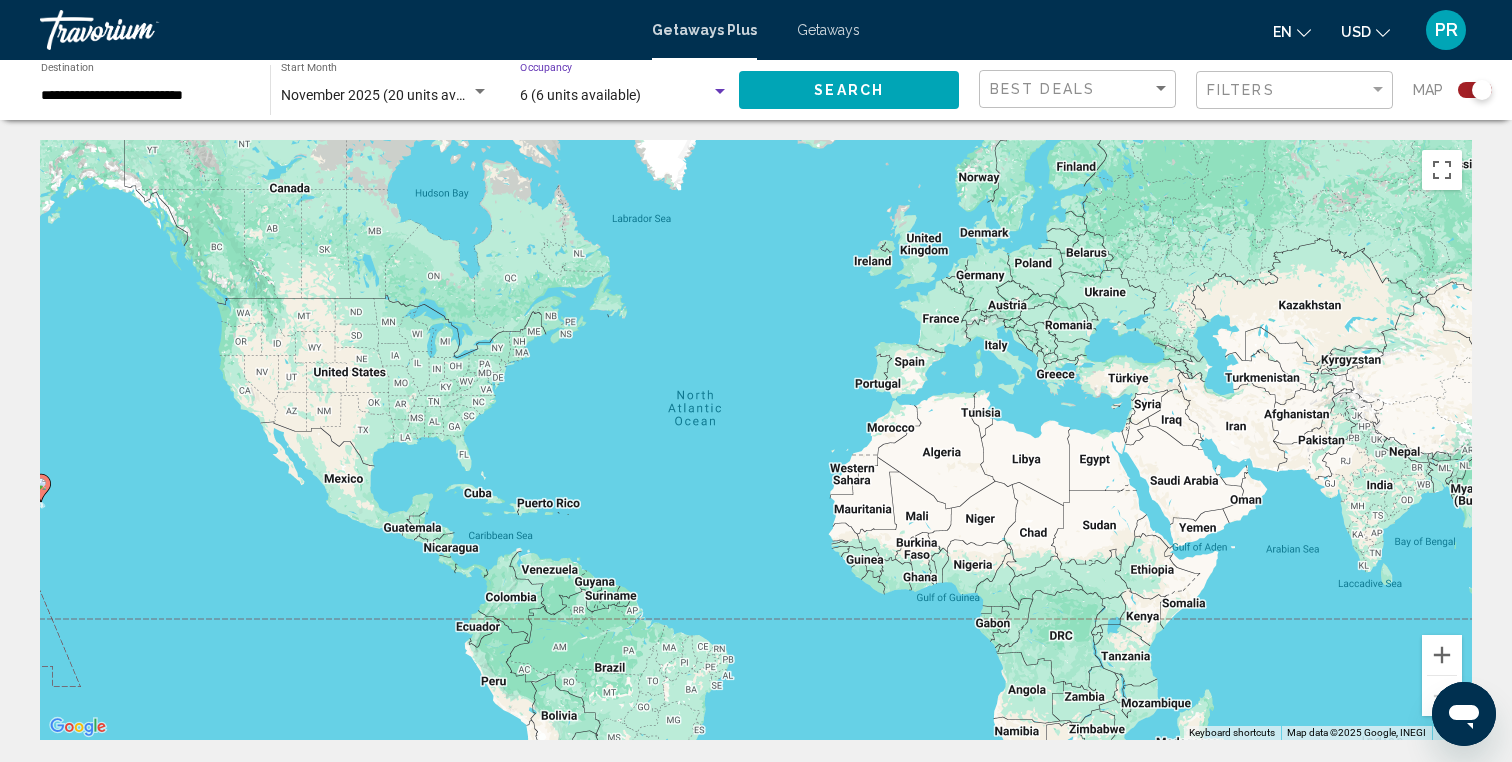 click on "Search" 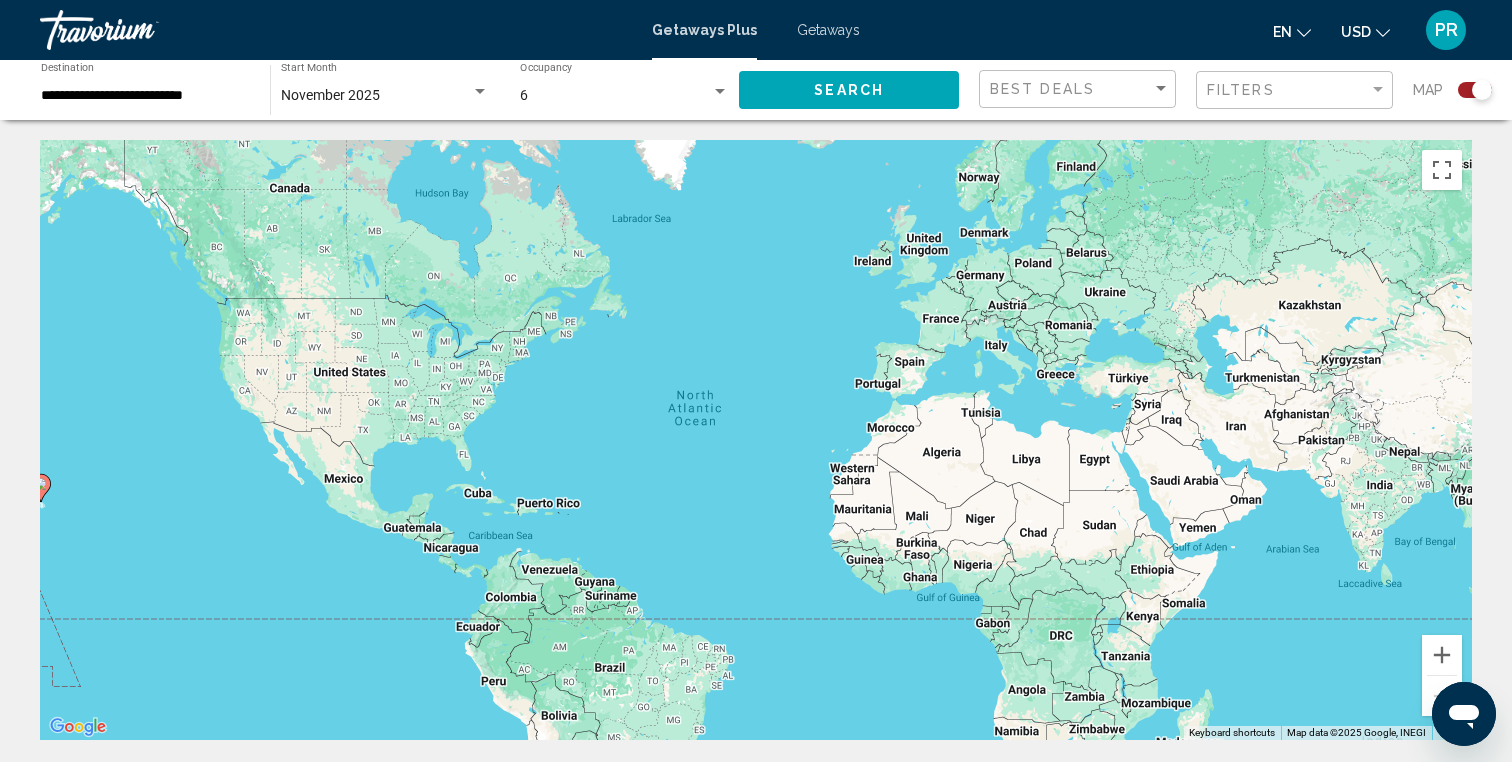 click 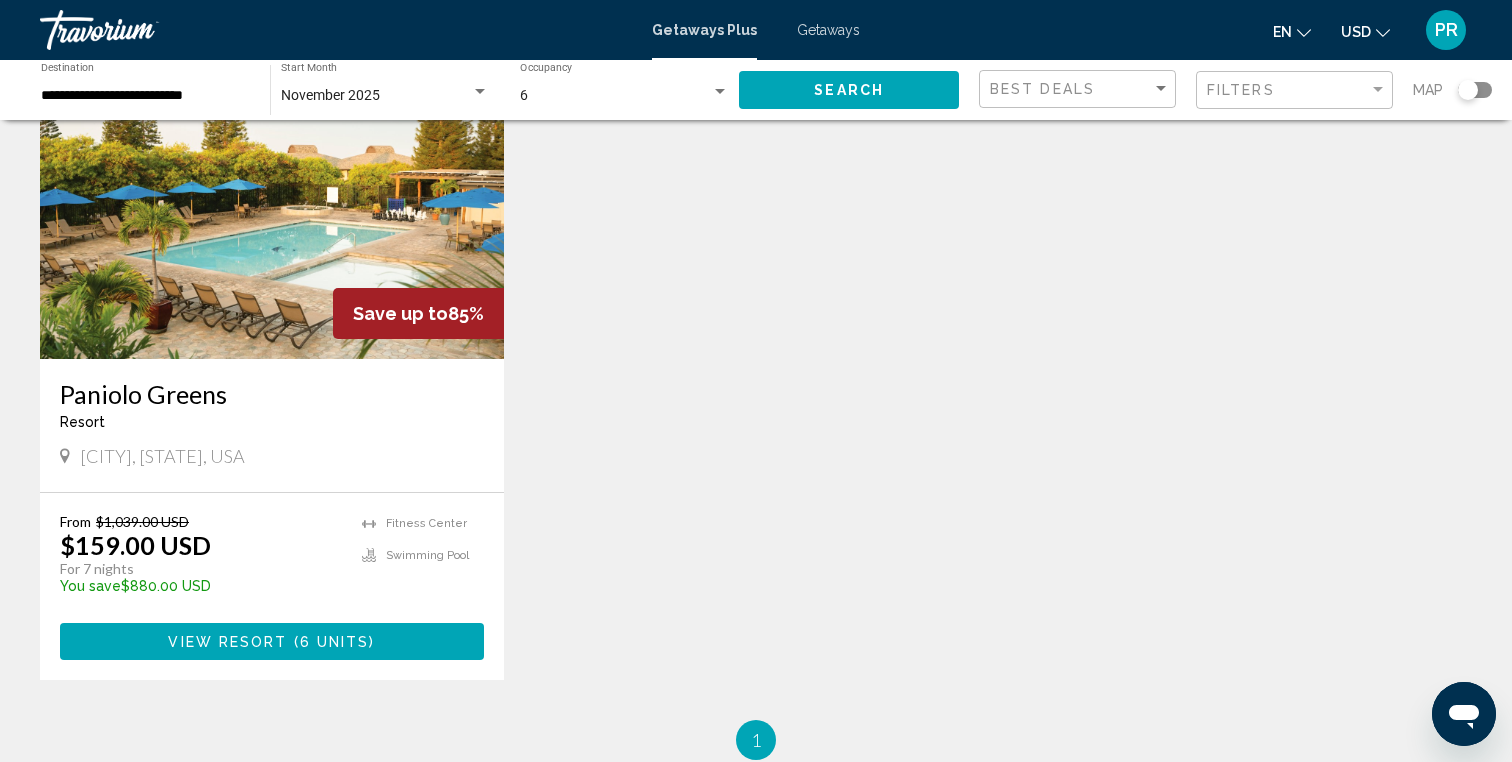 scroll, scrollTop: 174, scrollLeft: 0, axis: vertical 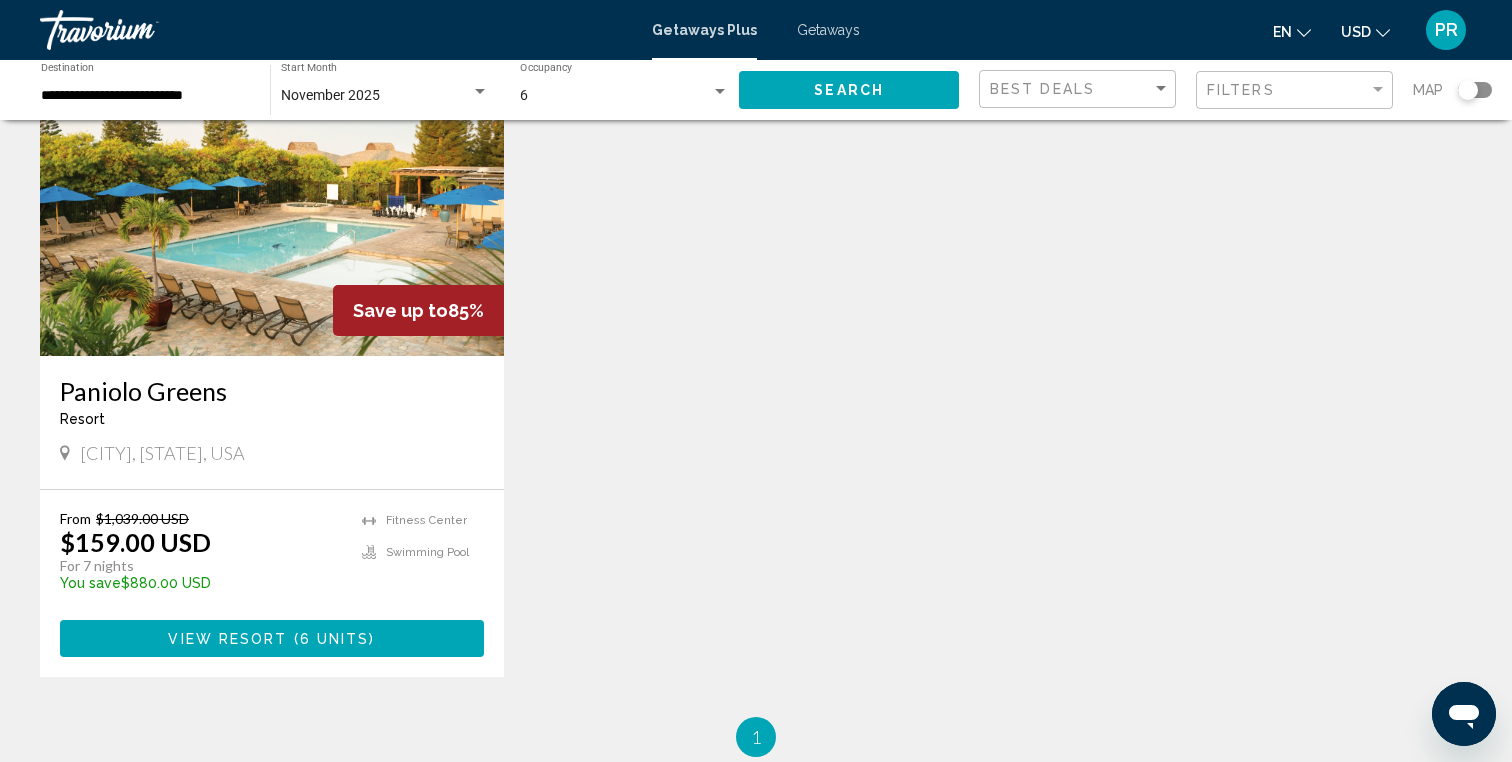 click on "Paniolo Greens" at bounding box center [272, 391] 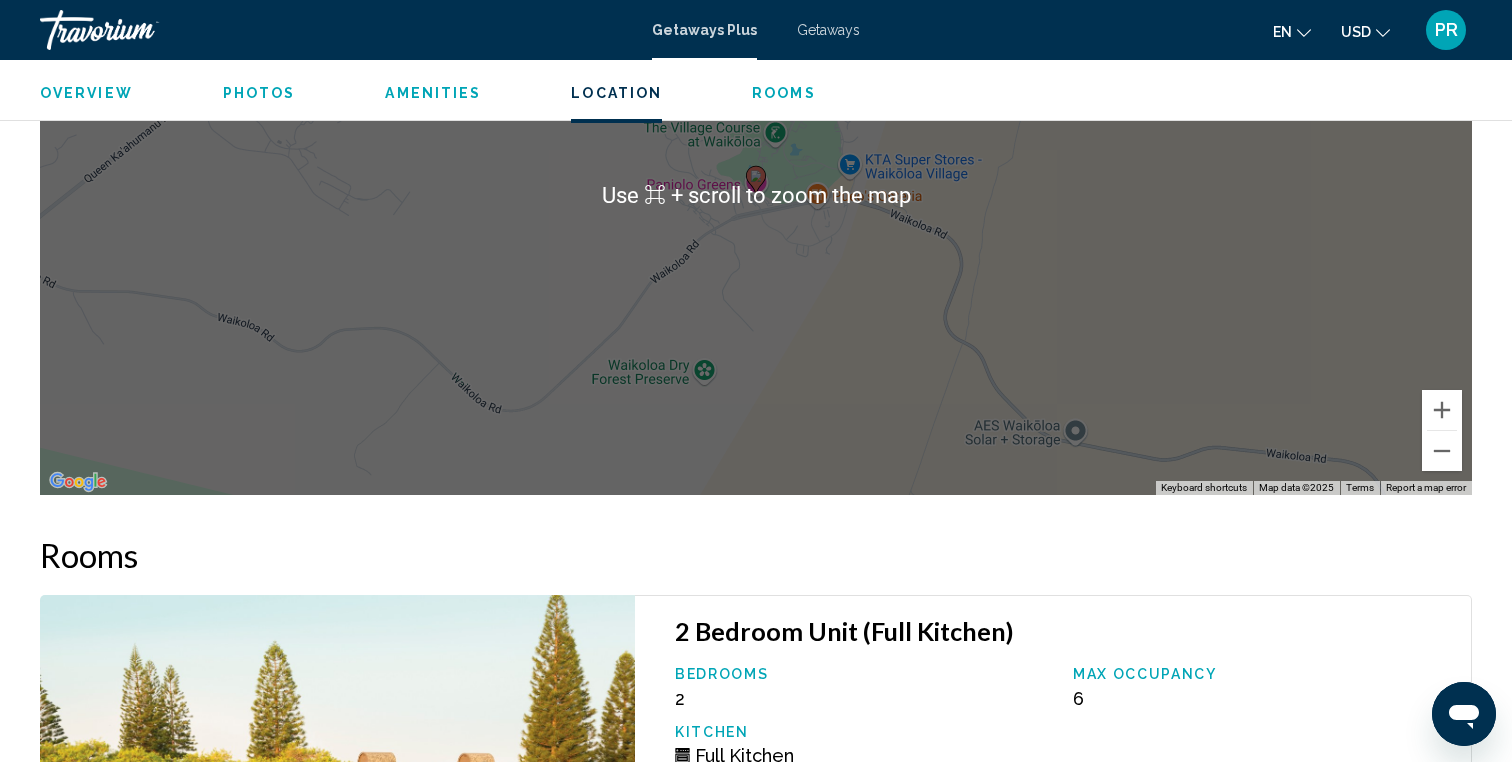 scroll, scrollTop: 3165, scrollLeft: 0, axis: vertical 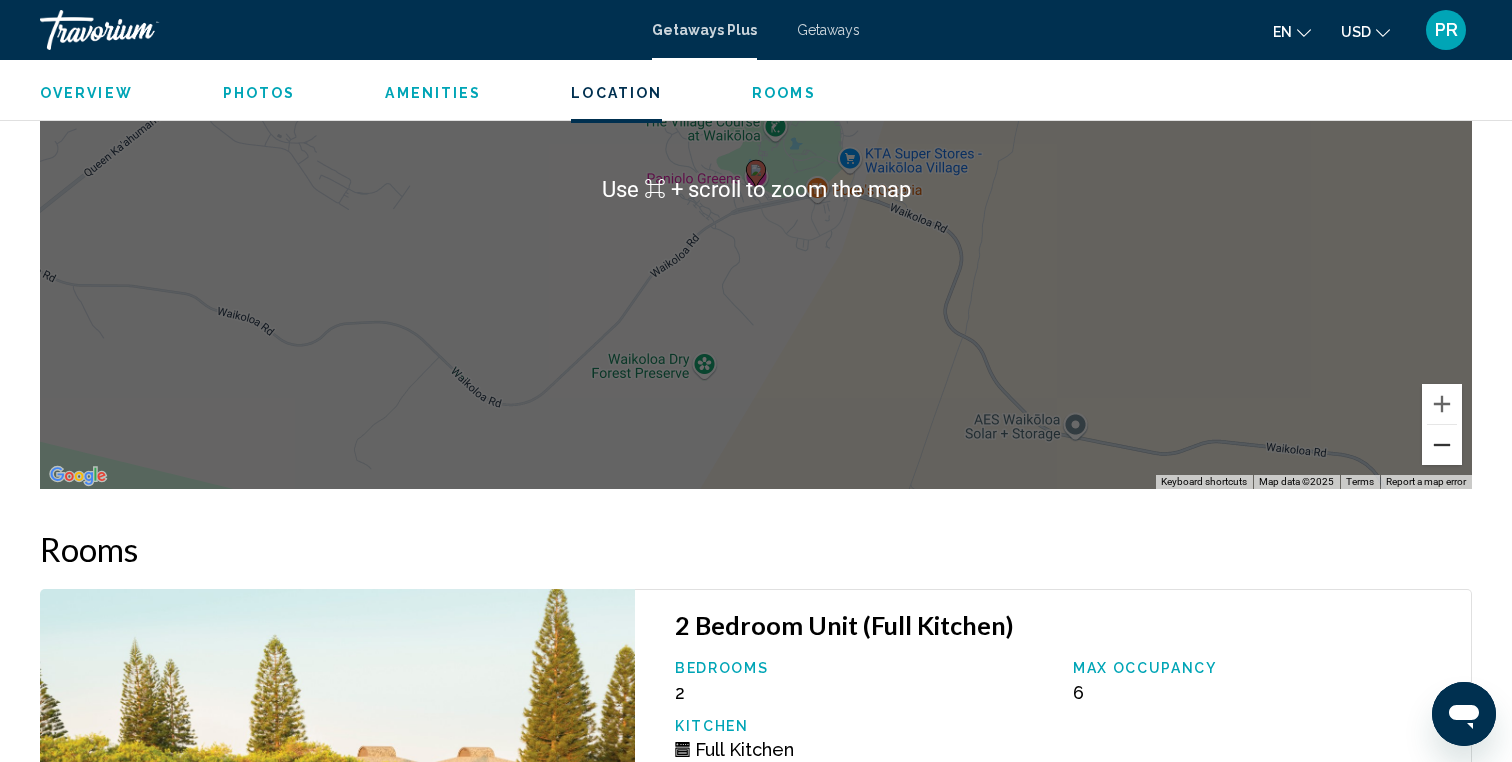 click at bounding box center [1442, 445] 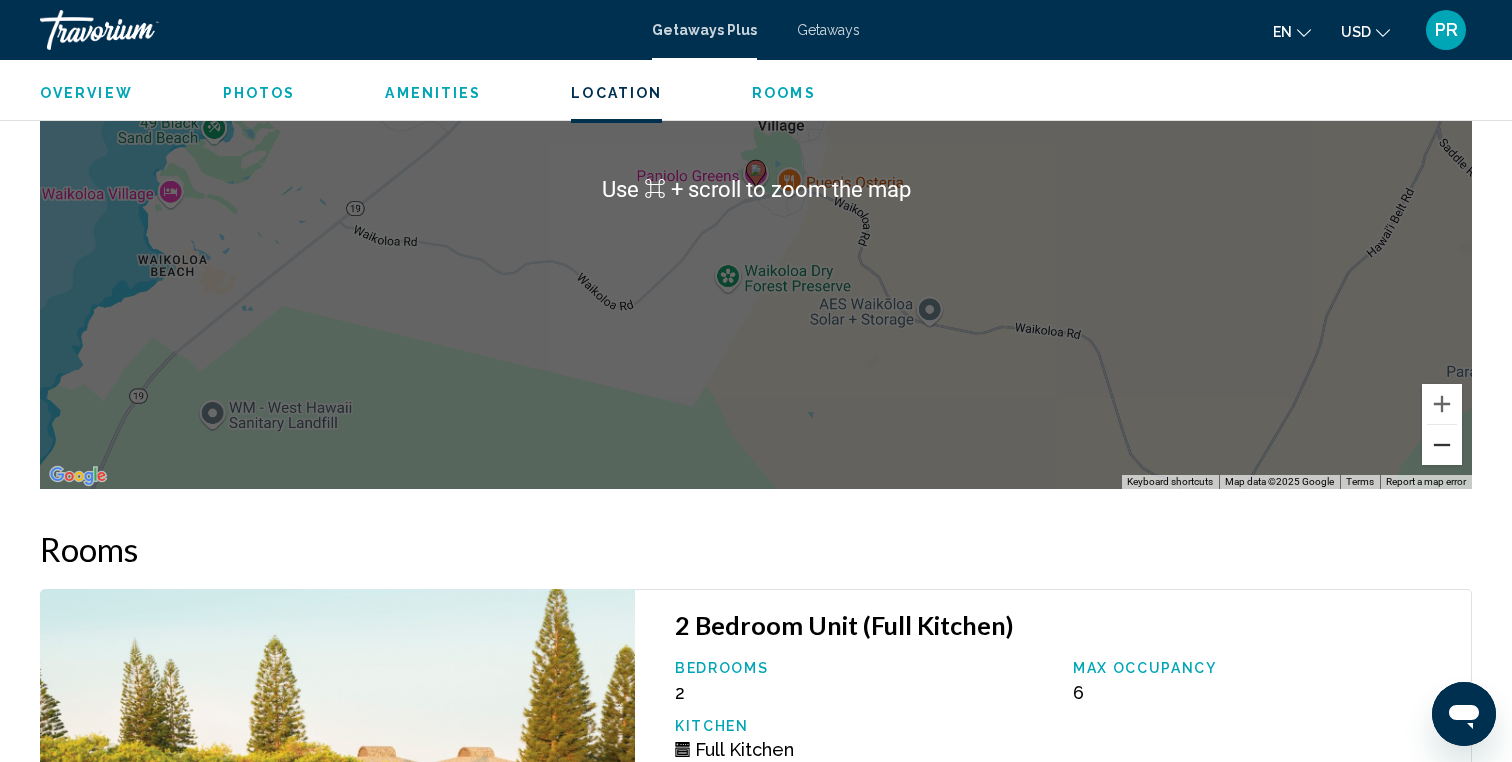 click at bounding box center [1442, 445] 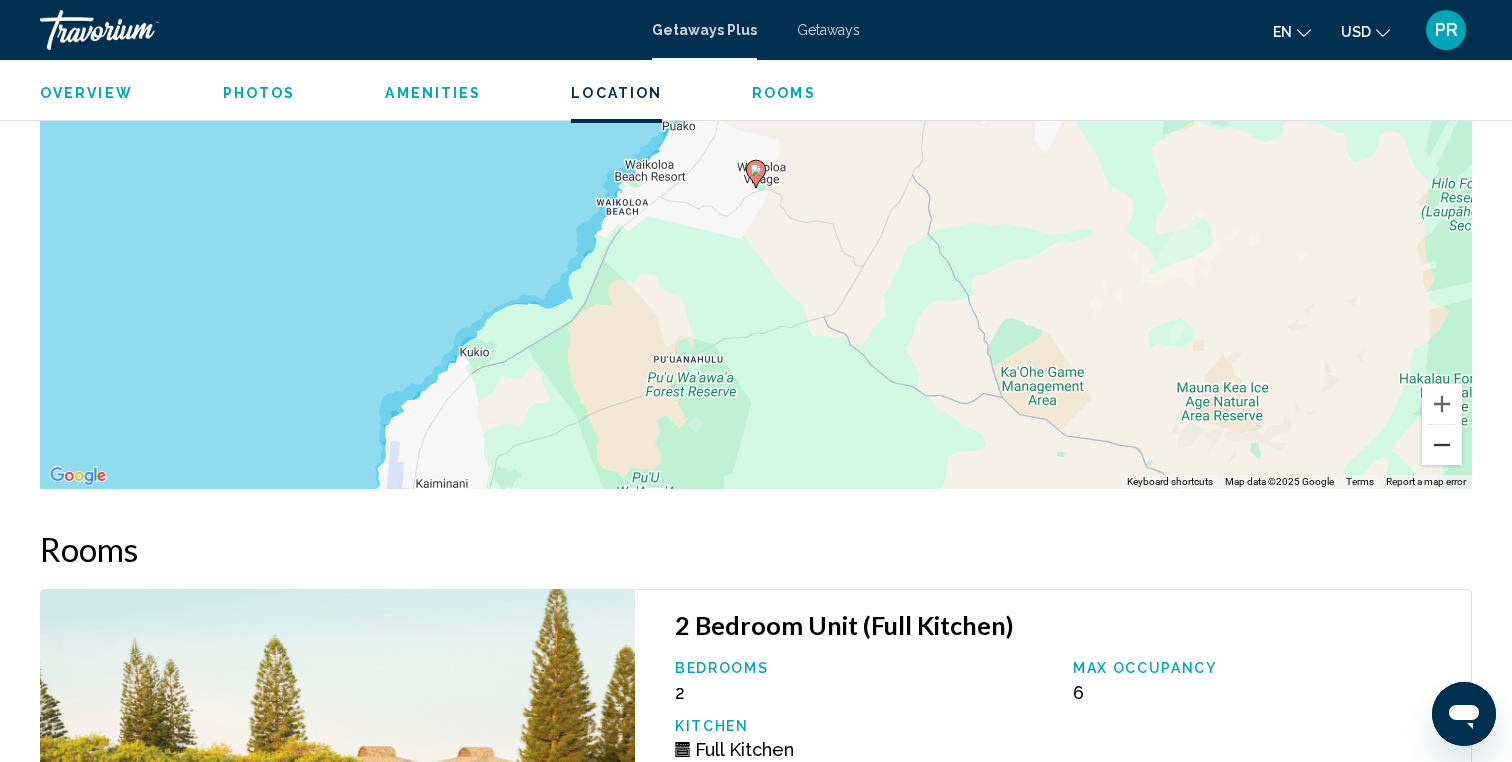 click at bounding box center (1442, 445) 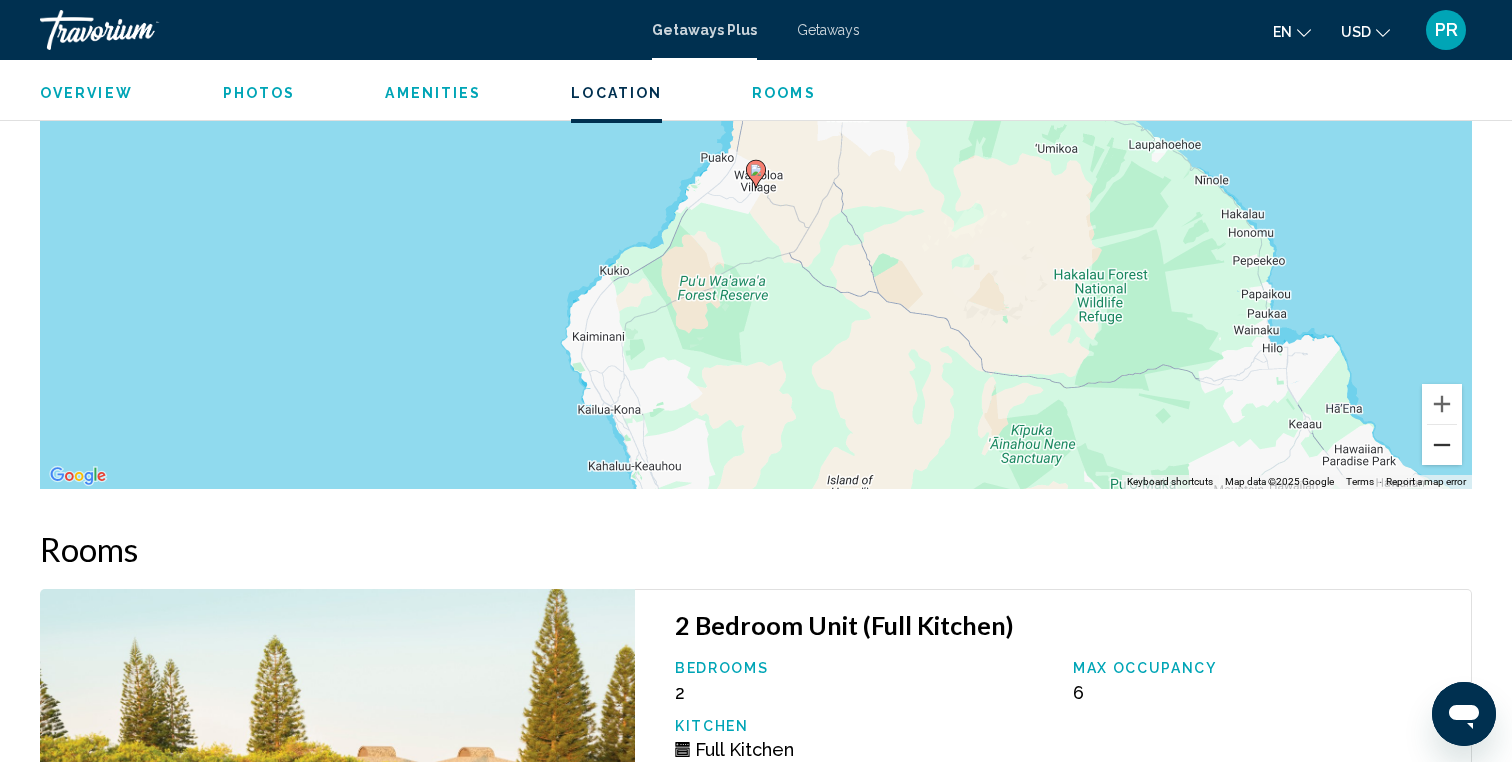 click at bounding box center (1442, 445) 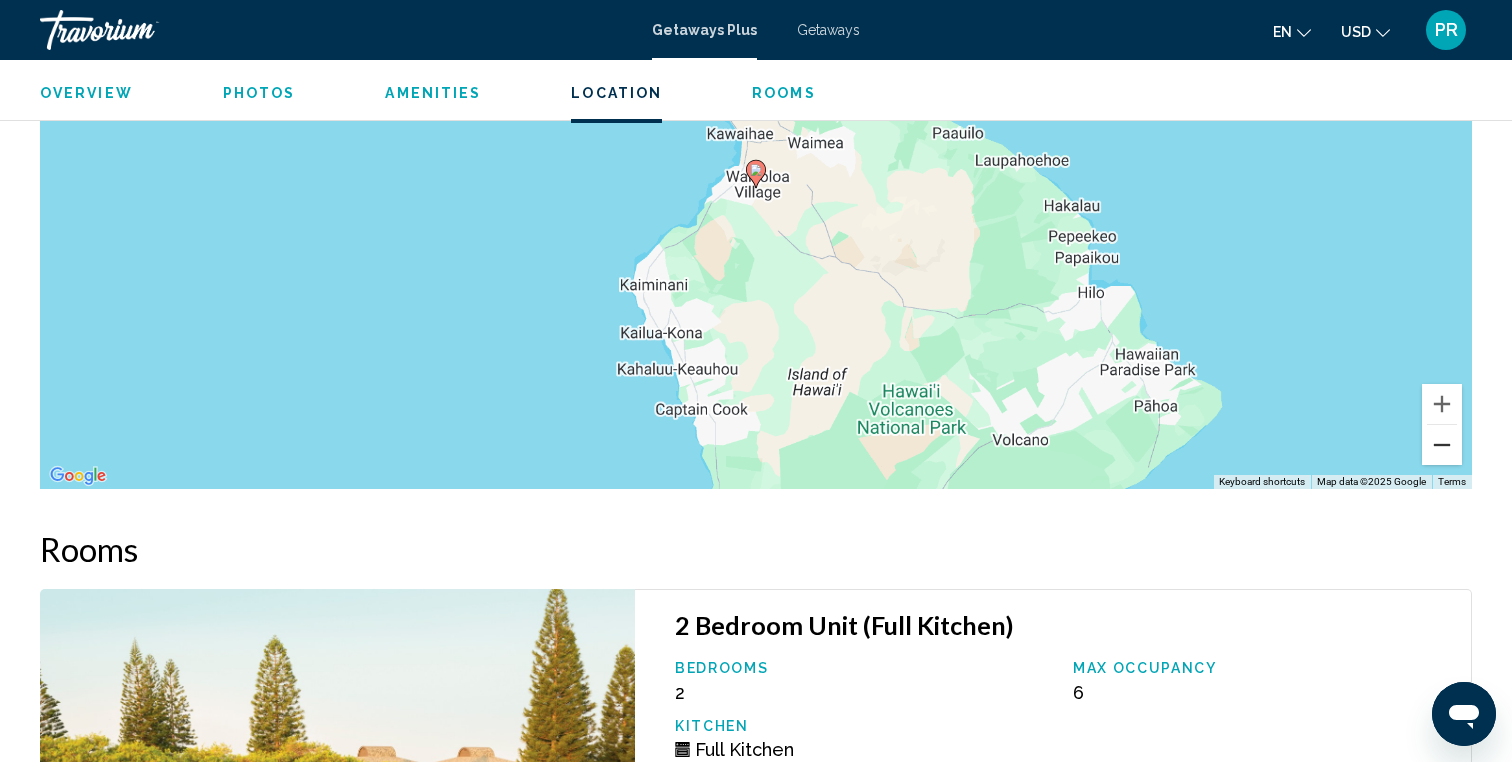 click at bounding box center [1442, 445] 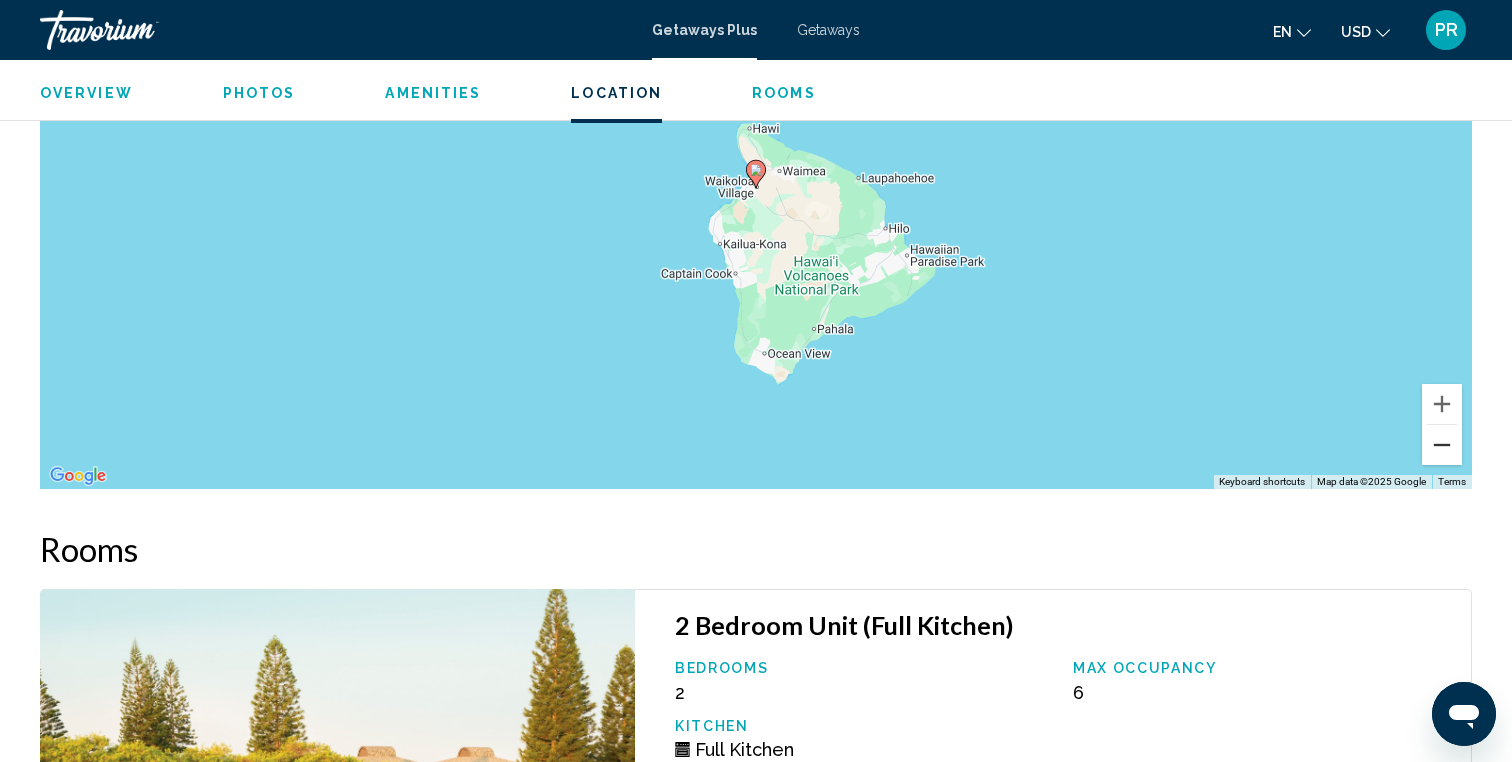 click at bounding box center [1442, 445] 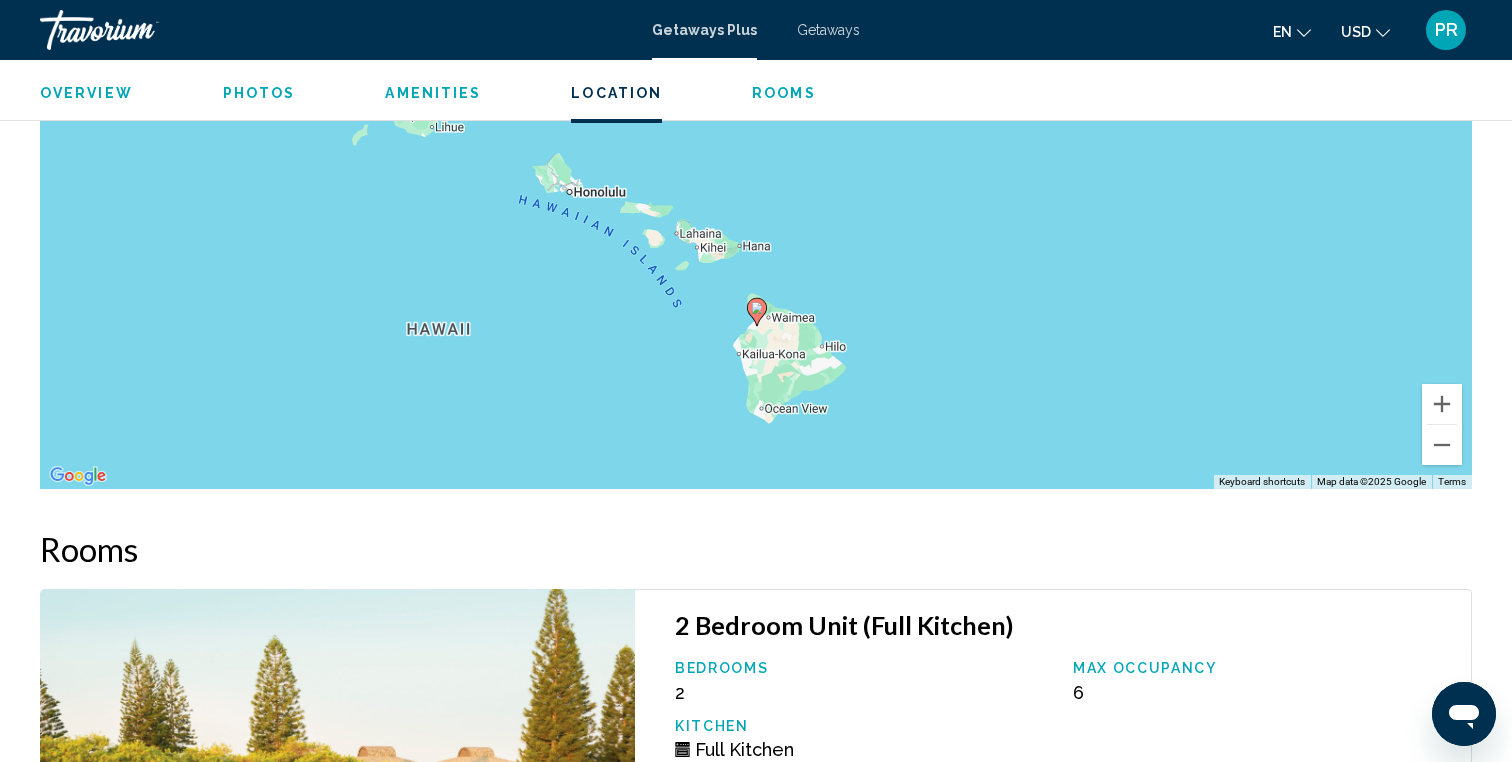 drag, startPoint x: 1062, startPoint y: 159, endPoint x: 1061, endPoint y: 299, distance: 140.00357 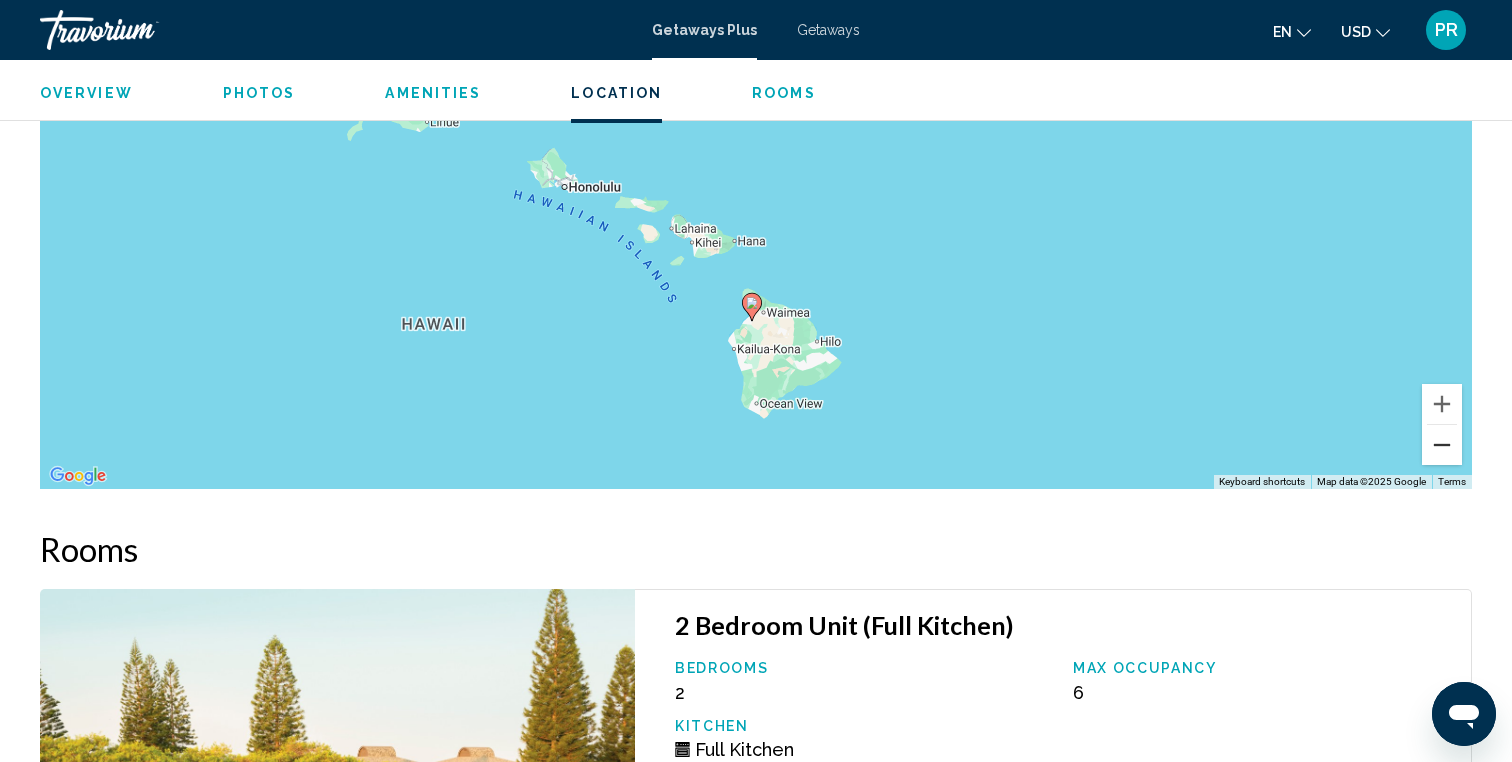 click at bounding box center [1442, 445] 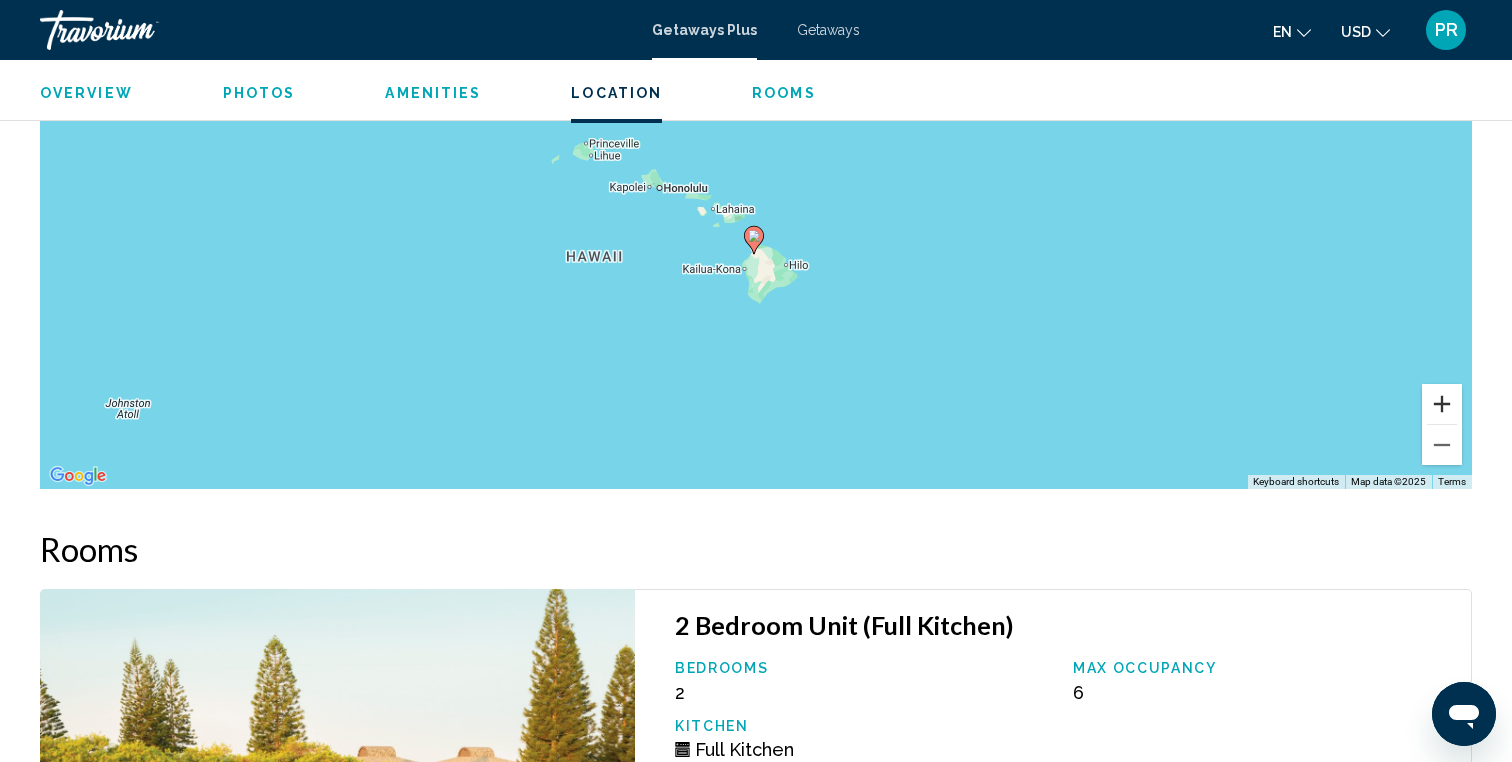 click at bounding box center (1442, 404) 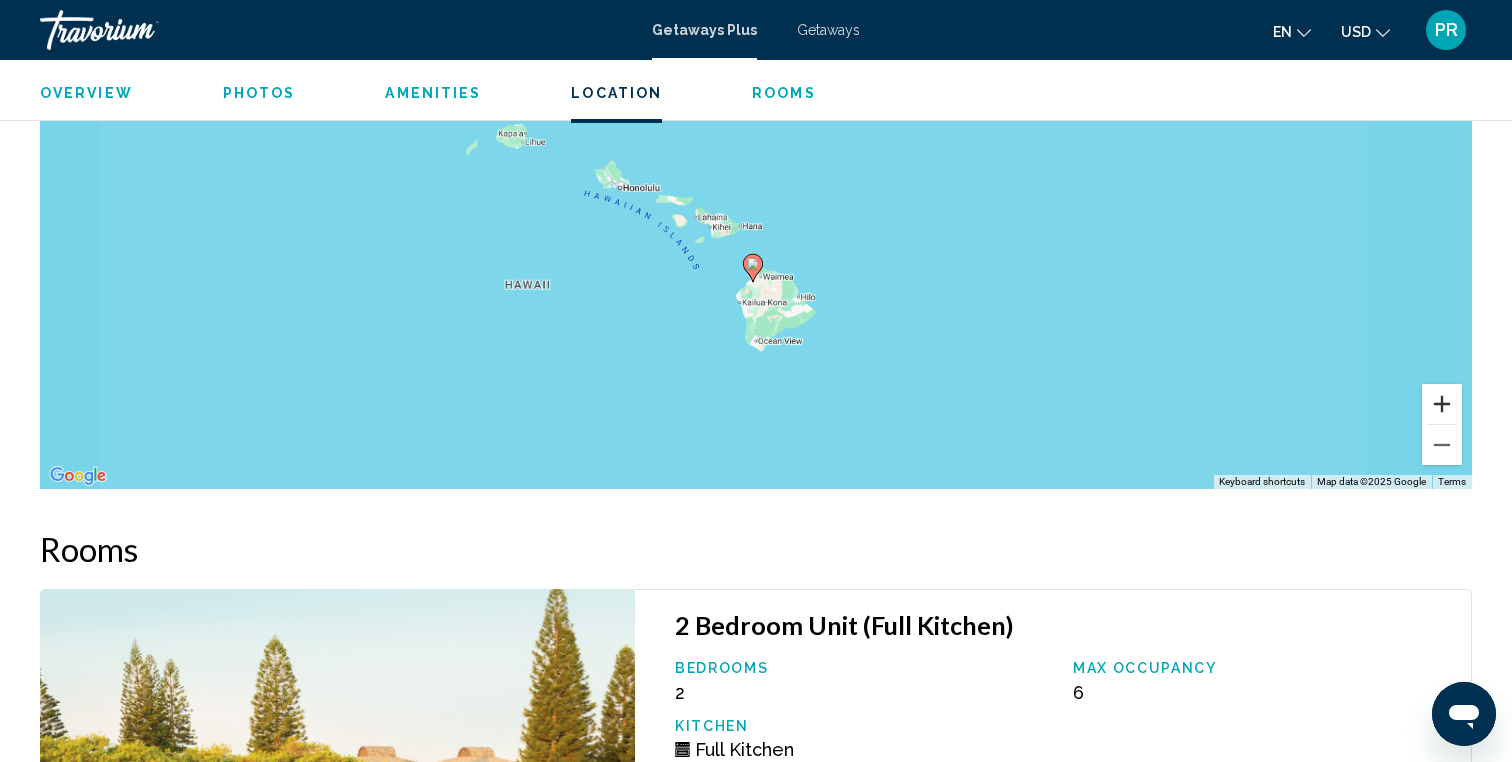 click at bounding box center [1442, 404] 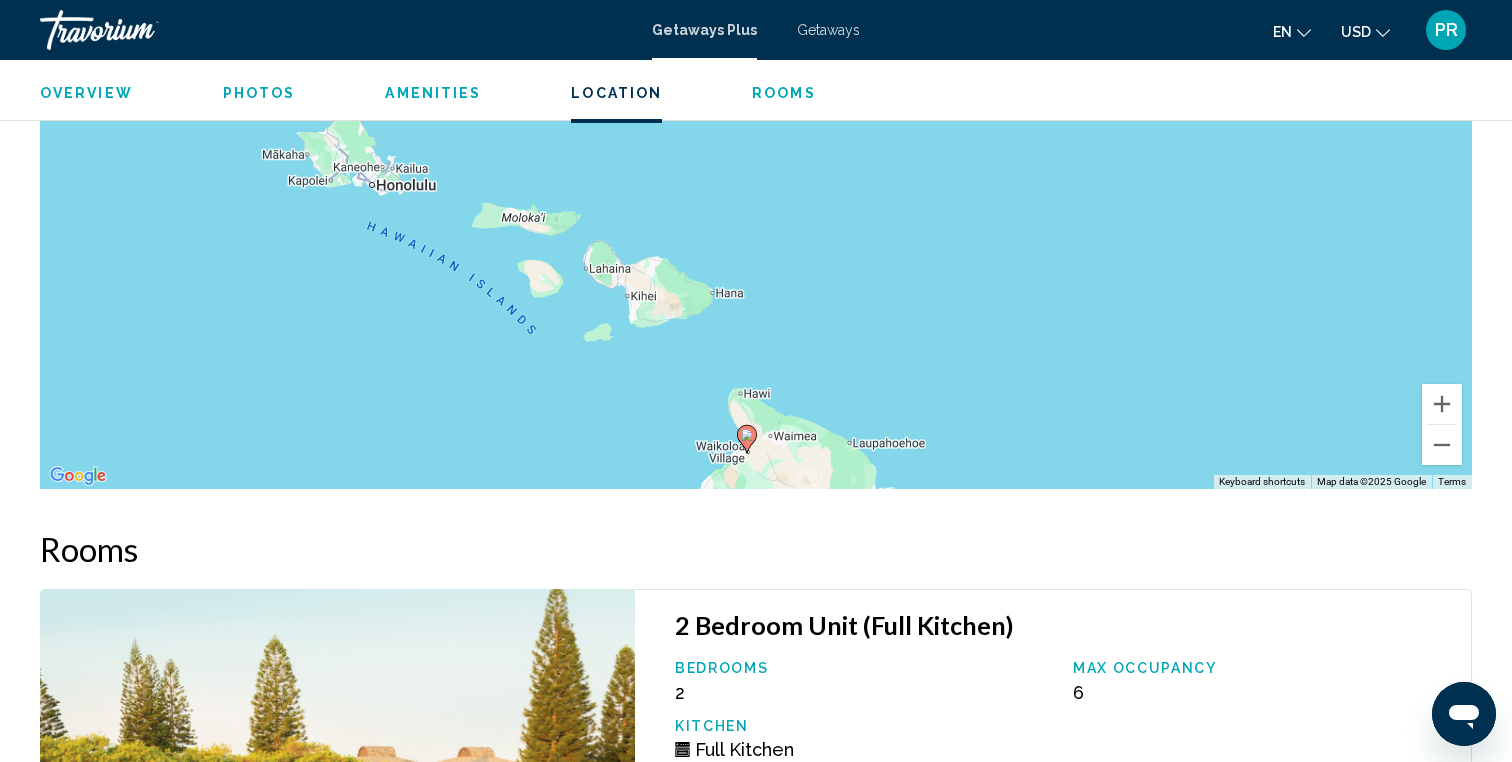 scroll, scrollTop: 0, scrollLeft: 0, axis: both 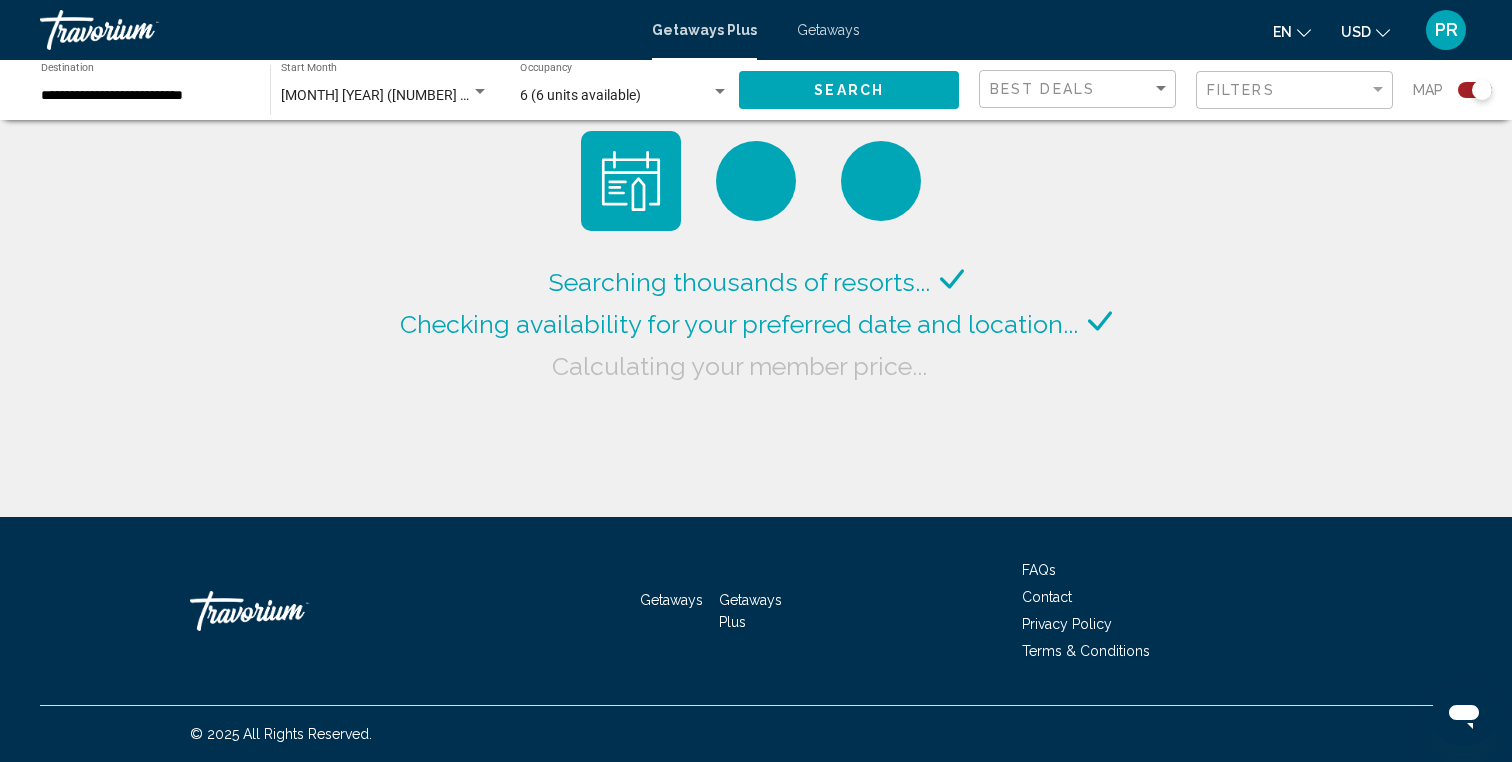 click on "6 (6 units available) Occupancy Any Occupancy" 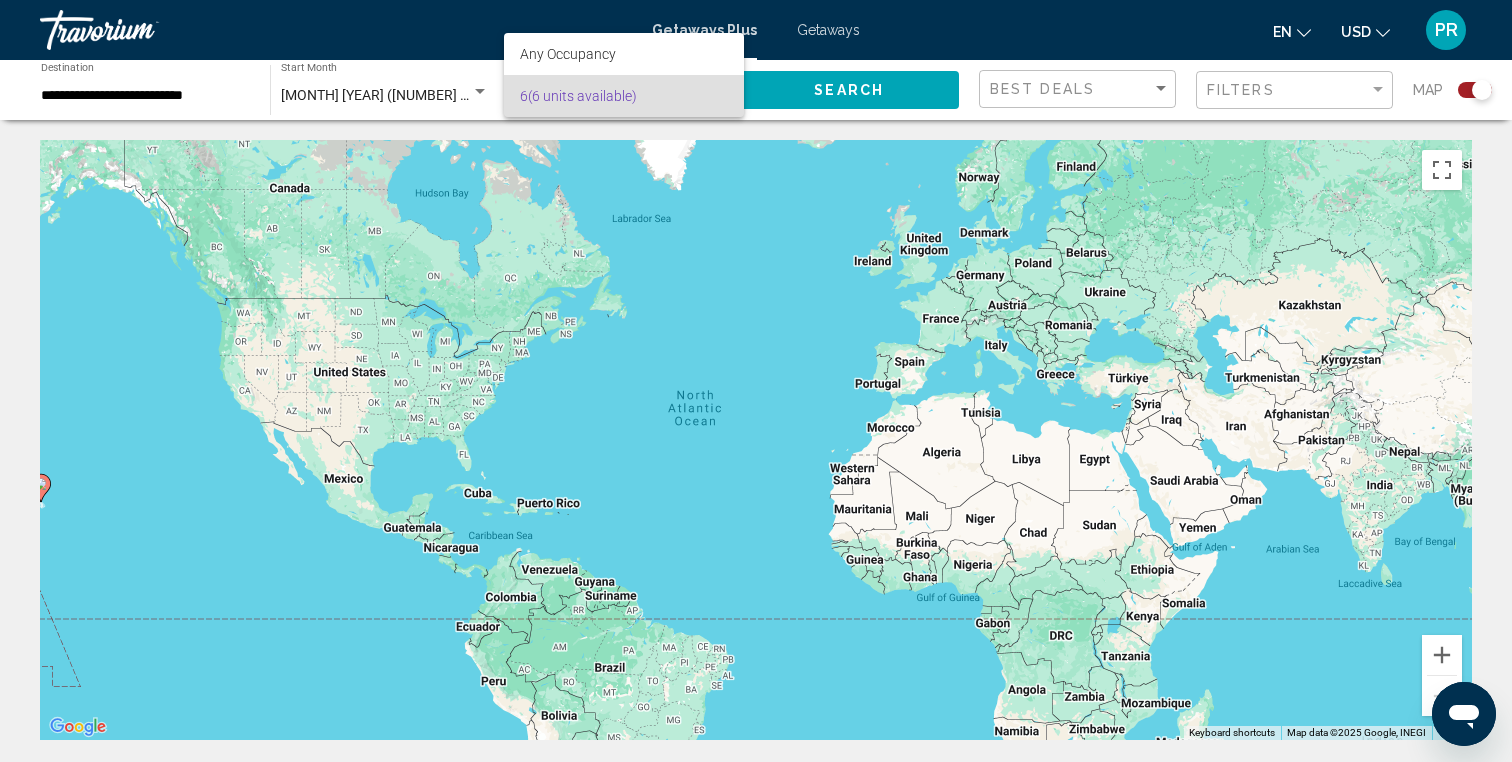 click at bounding box center (756, 381) 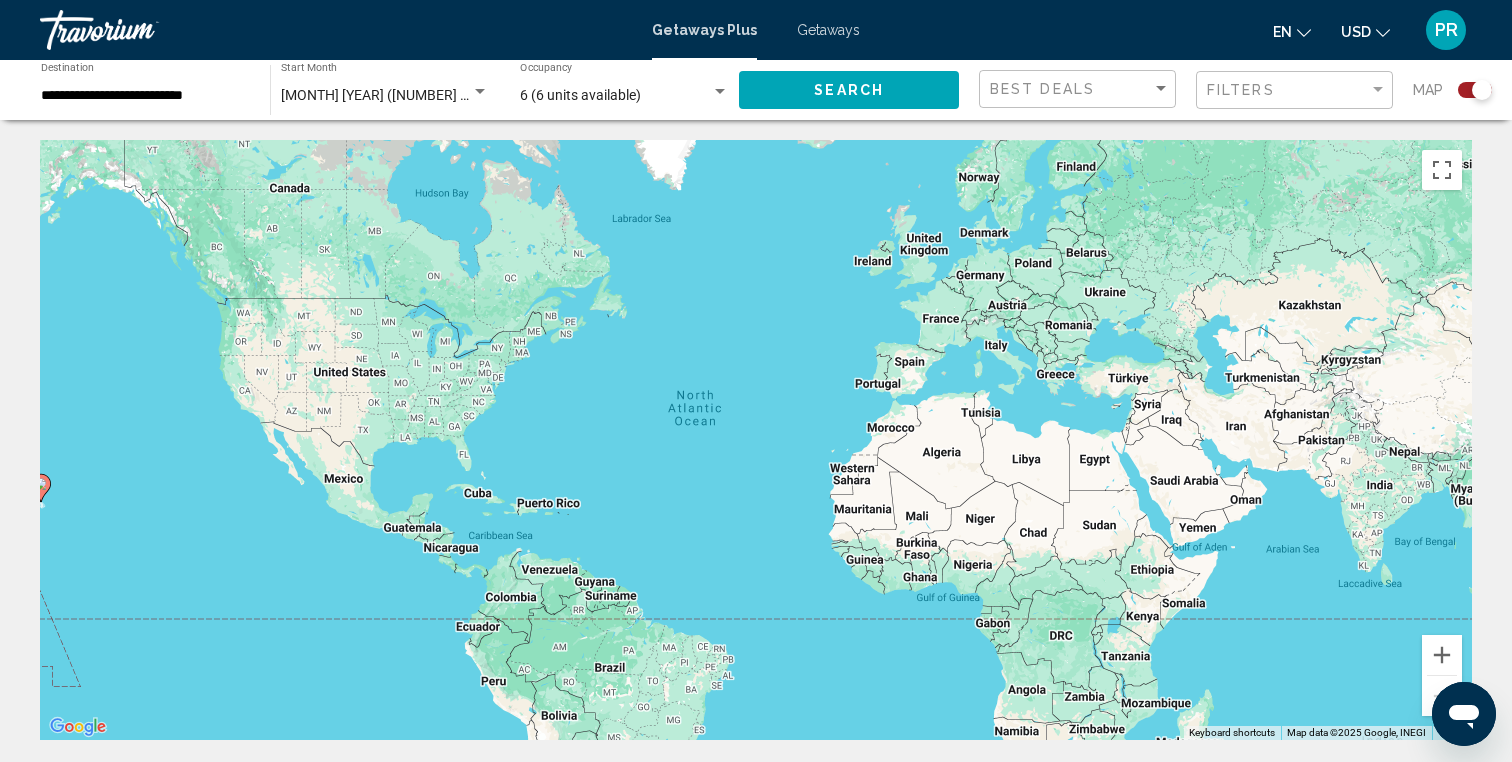 click on "**********" 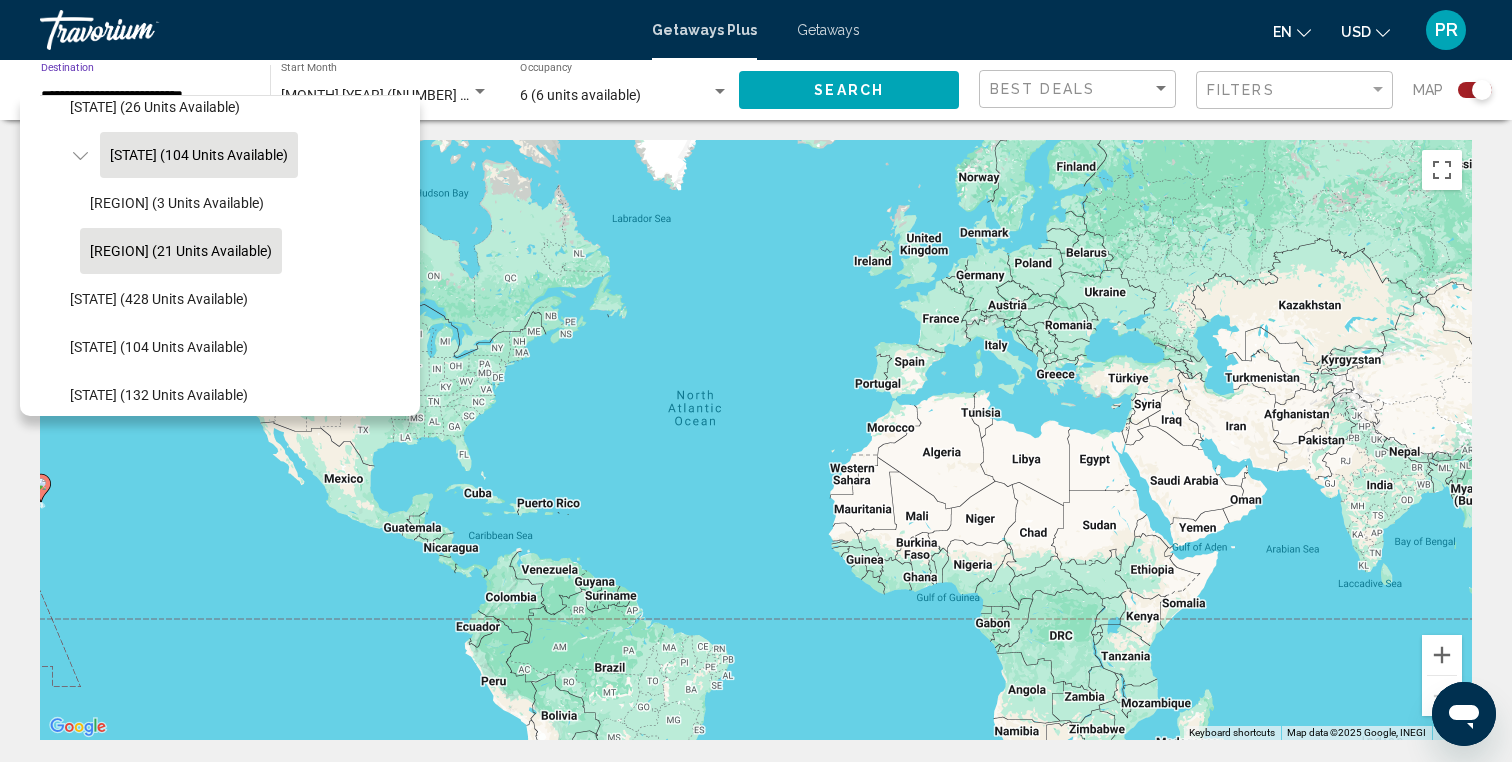 scroll, scrollTop: 395, scrollLeft: 0, axis: vertical 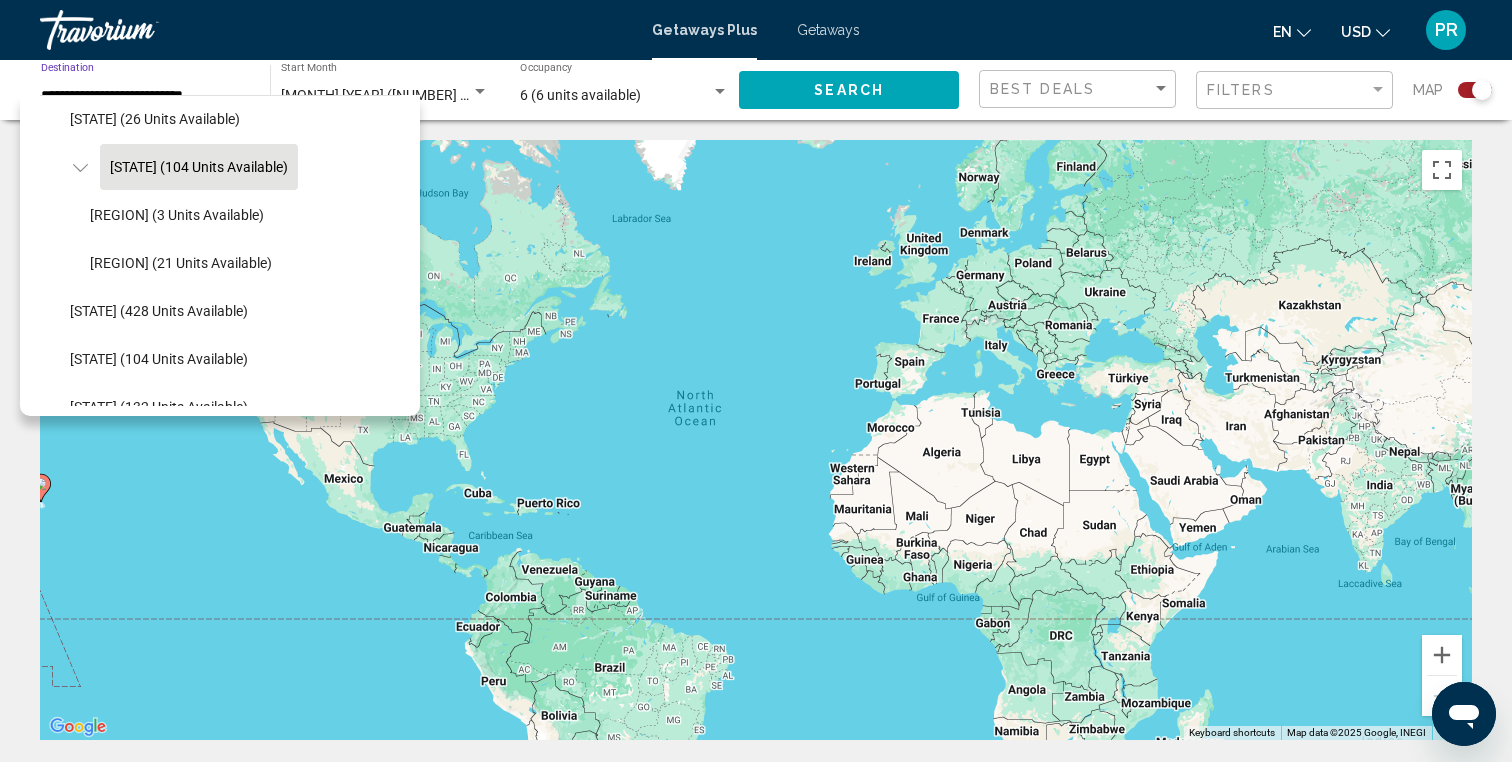 click 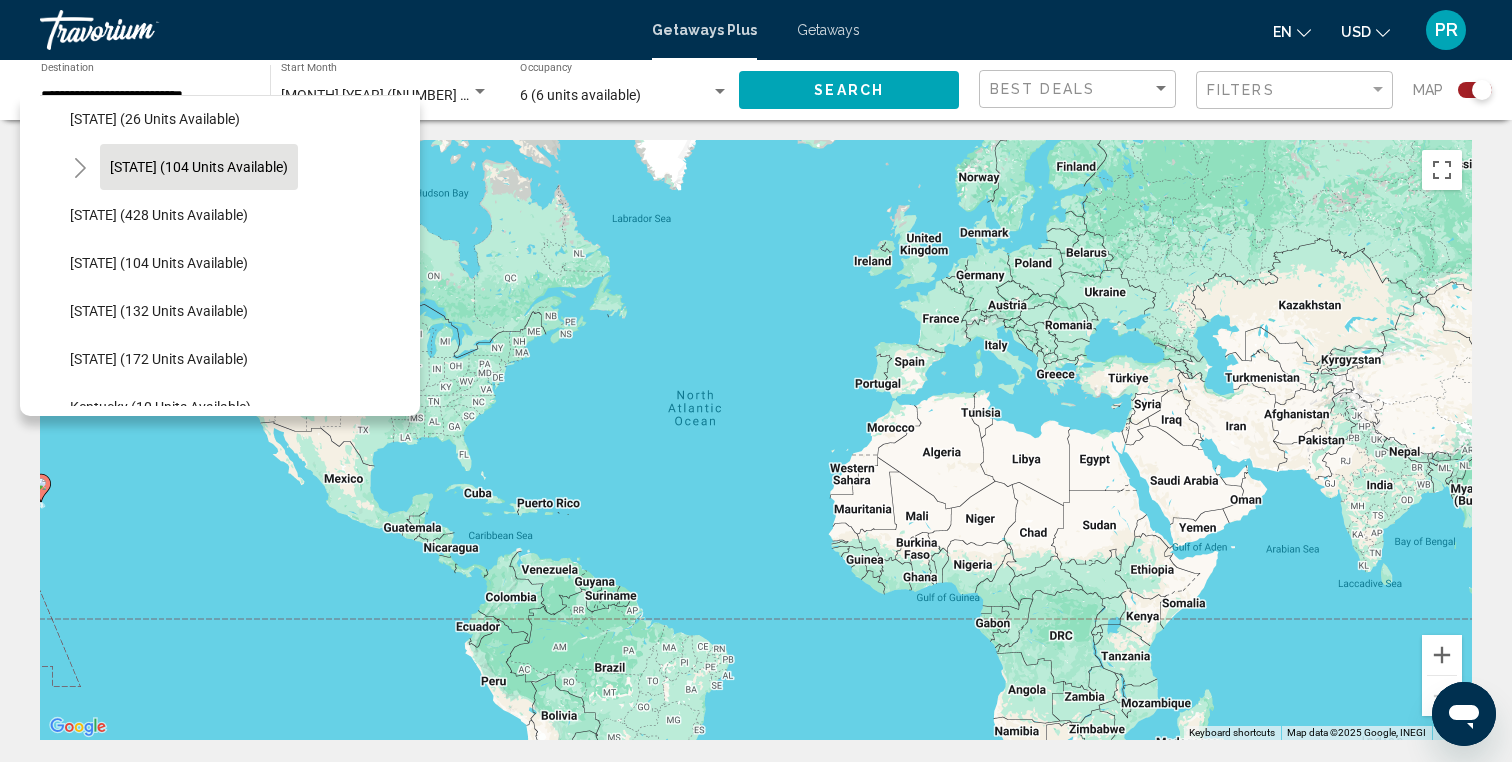 click 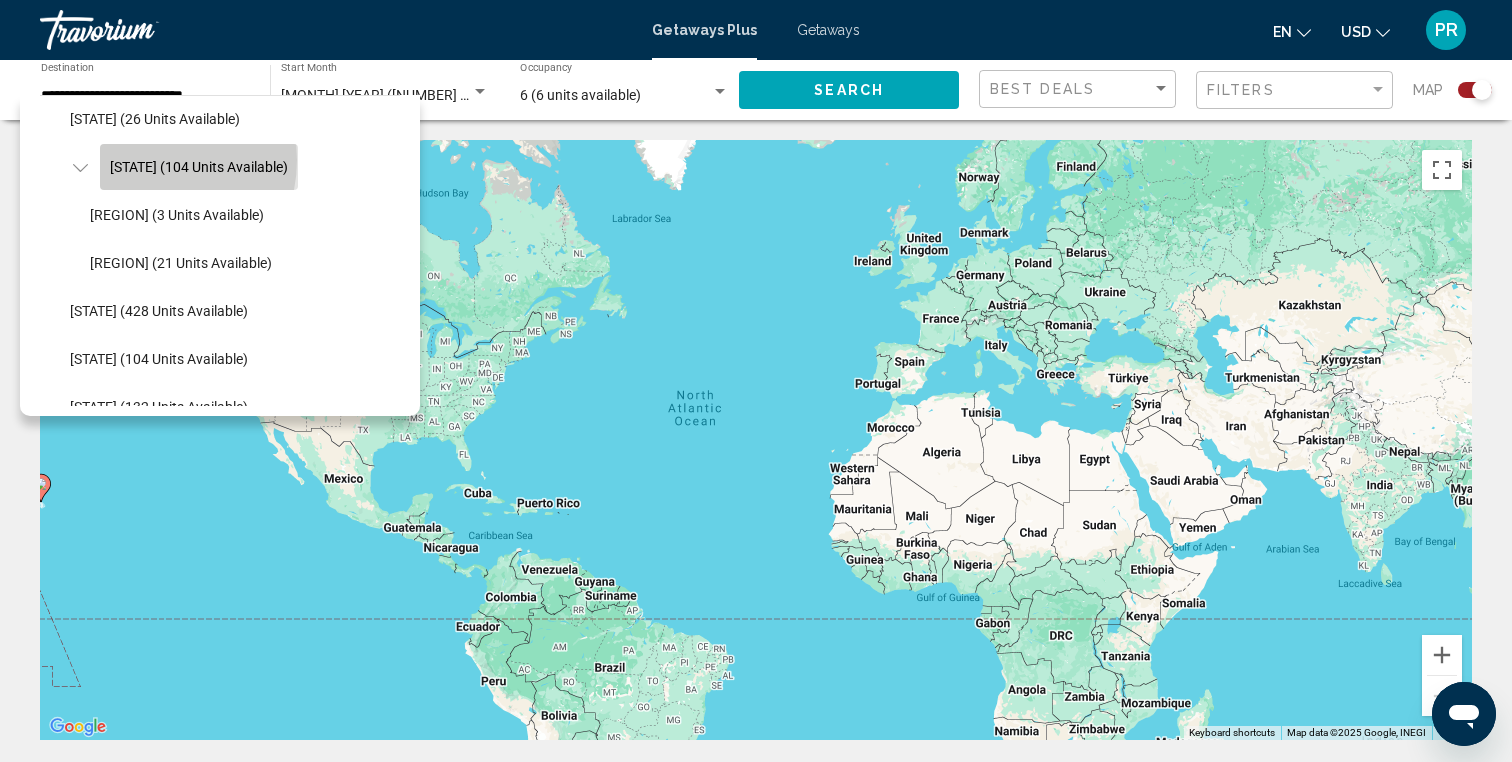 click on "[STATE] (104 units available)" 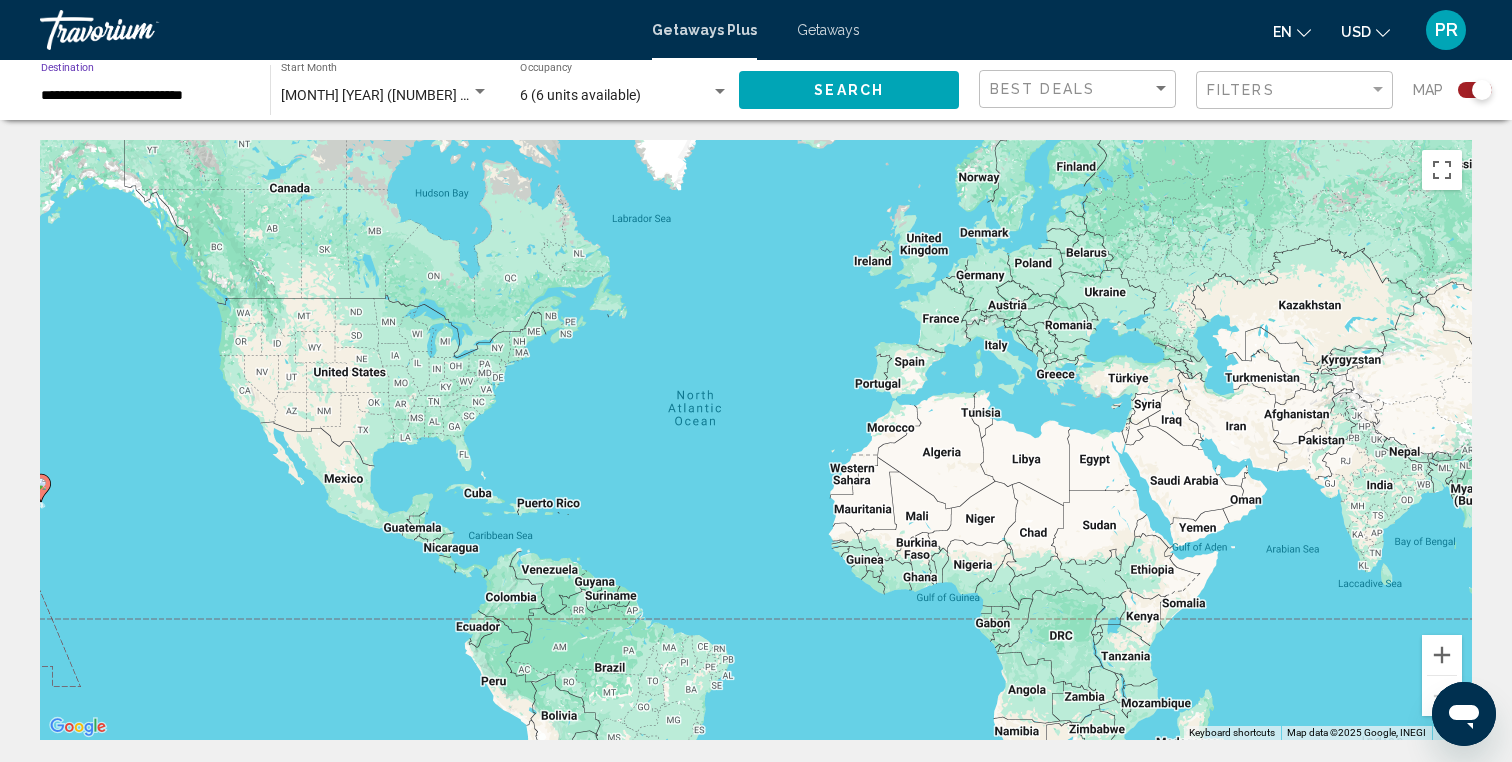 click on "6 (6 units available)" at bounding box center [580, 95] 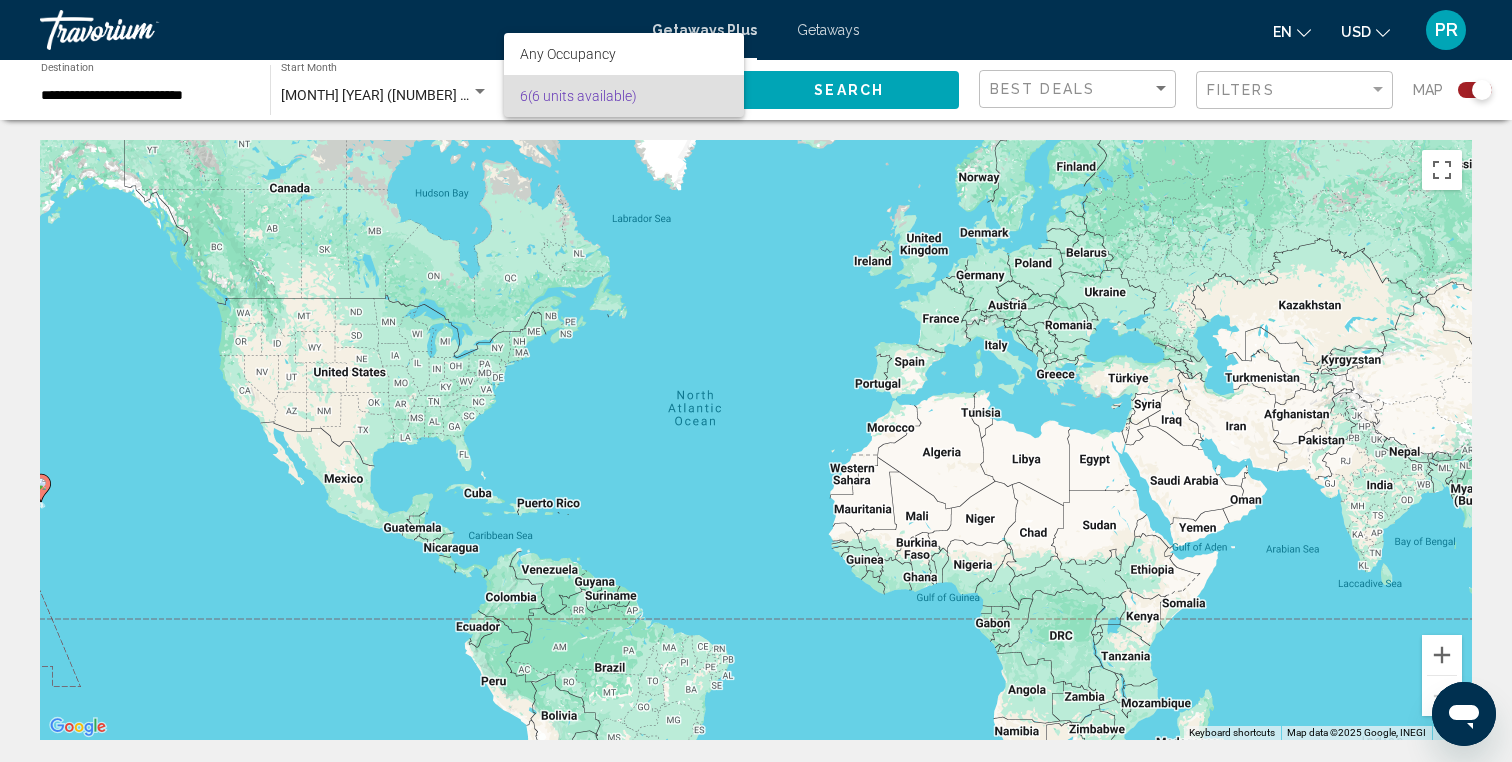 click at bounding box center [756, 381] 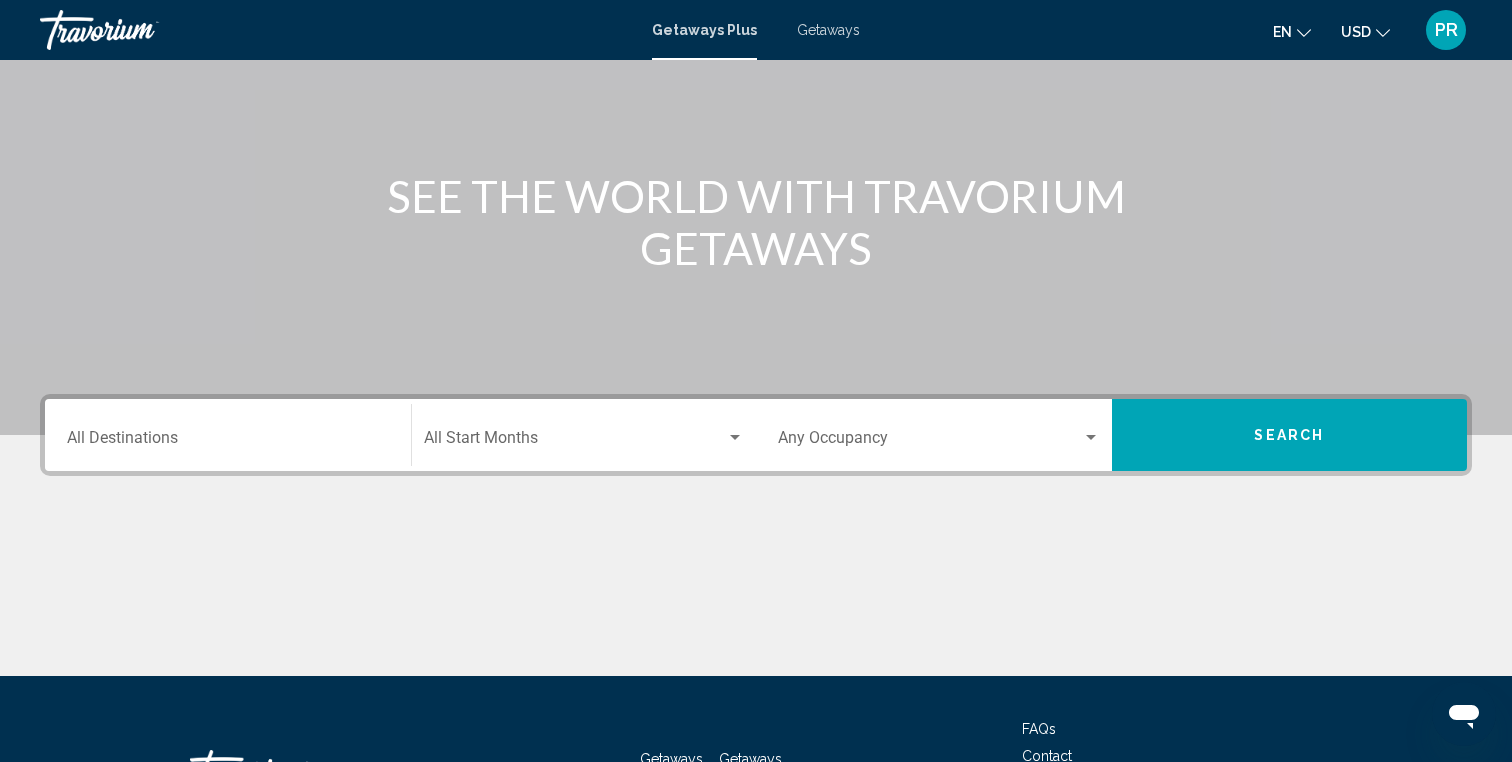 scroll, scrollTop: 324, scrollLeft: 0, axis: vertical 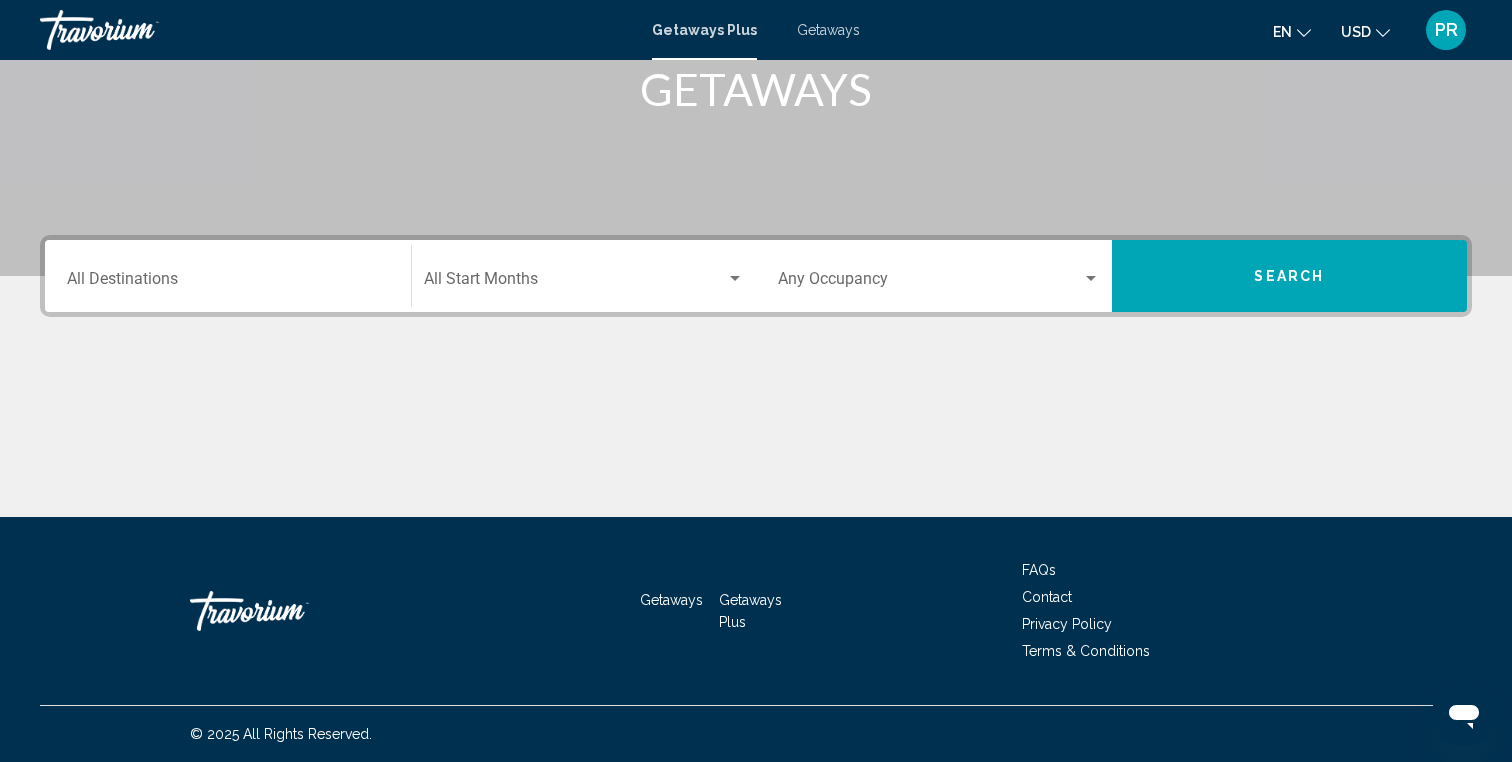 click on "Destination All Destinations" at bounding box center [228, 283] 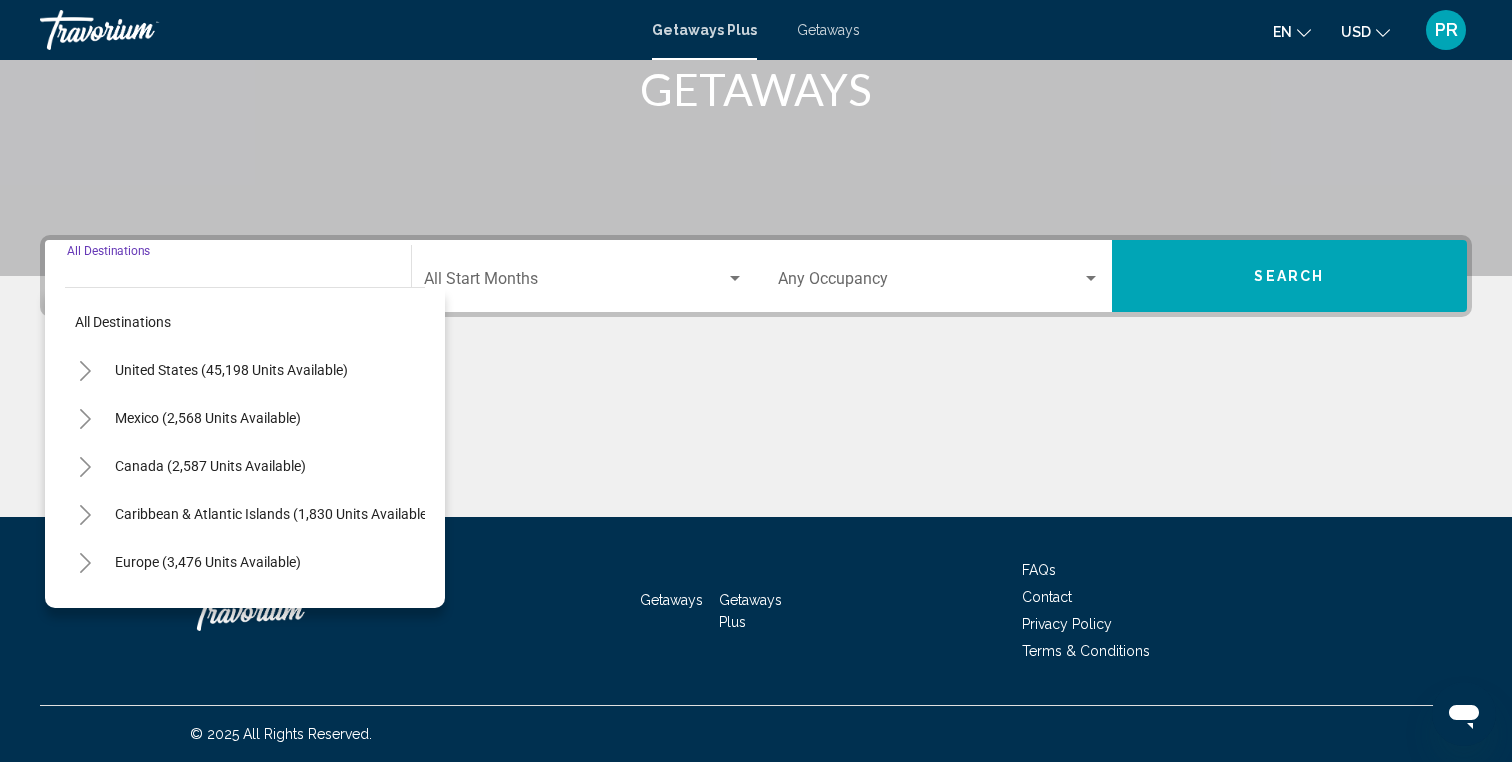 click 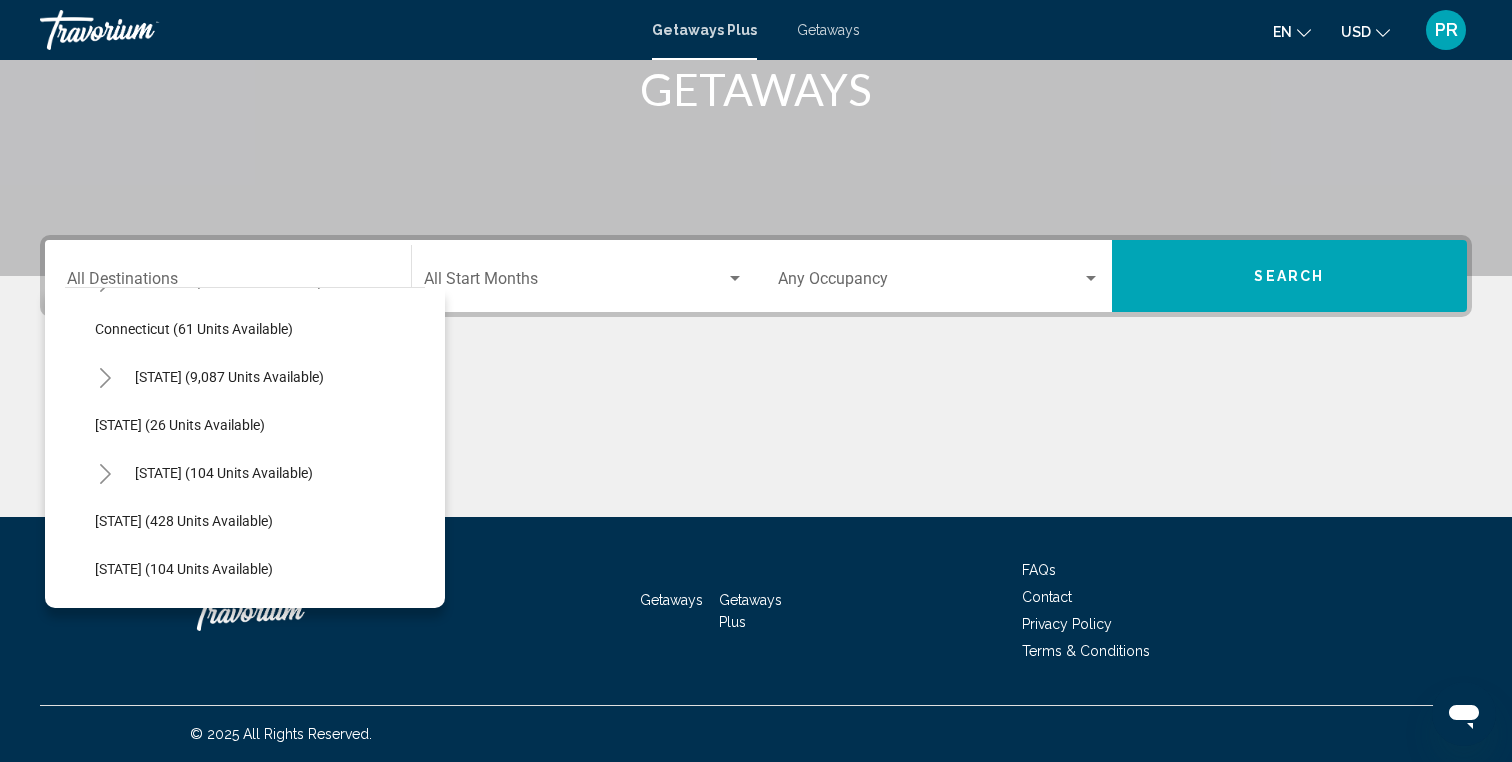 scroll, scrollTop: 301, scrollLeft: 0, axis: vertical 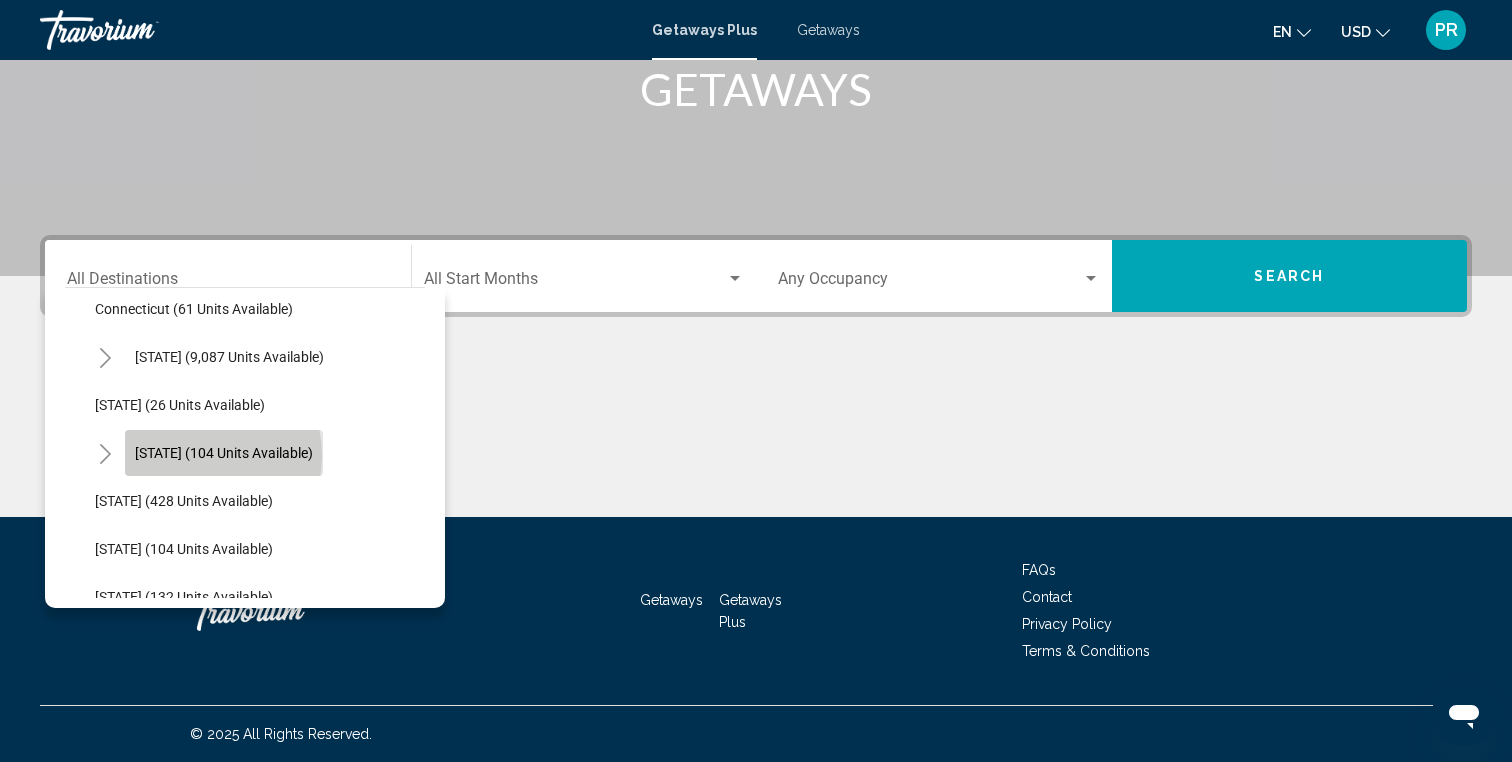 click on "[STATE] (104 units available)" 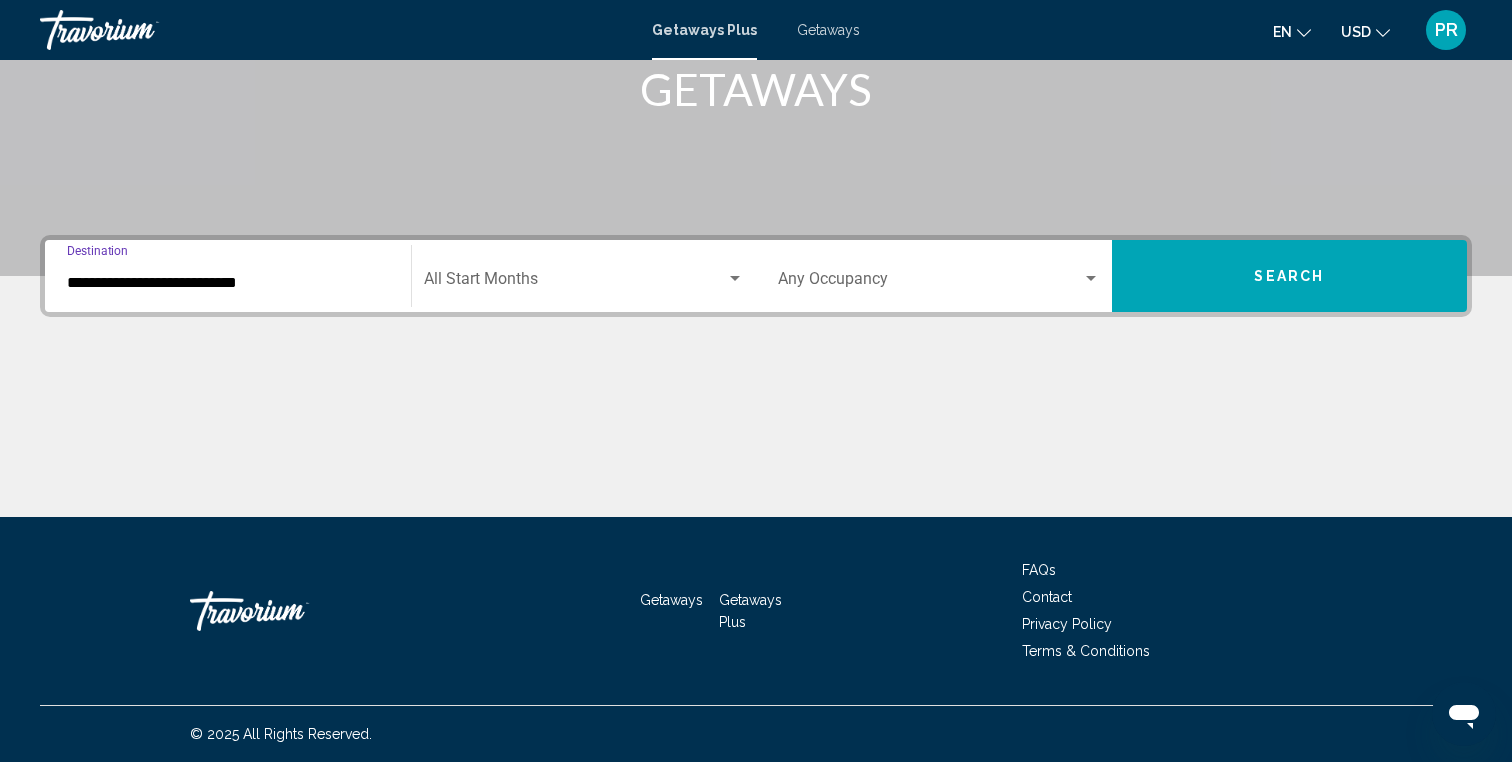 click on "Start Month All Start Months" 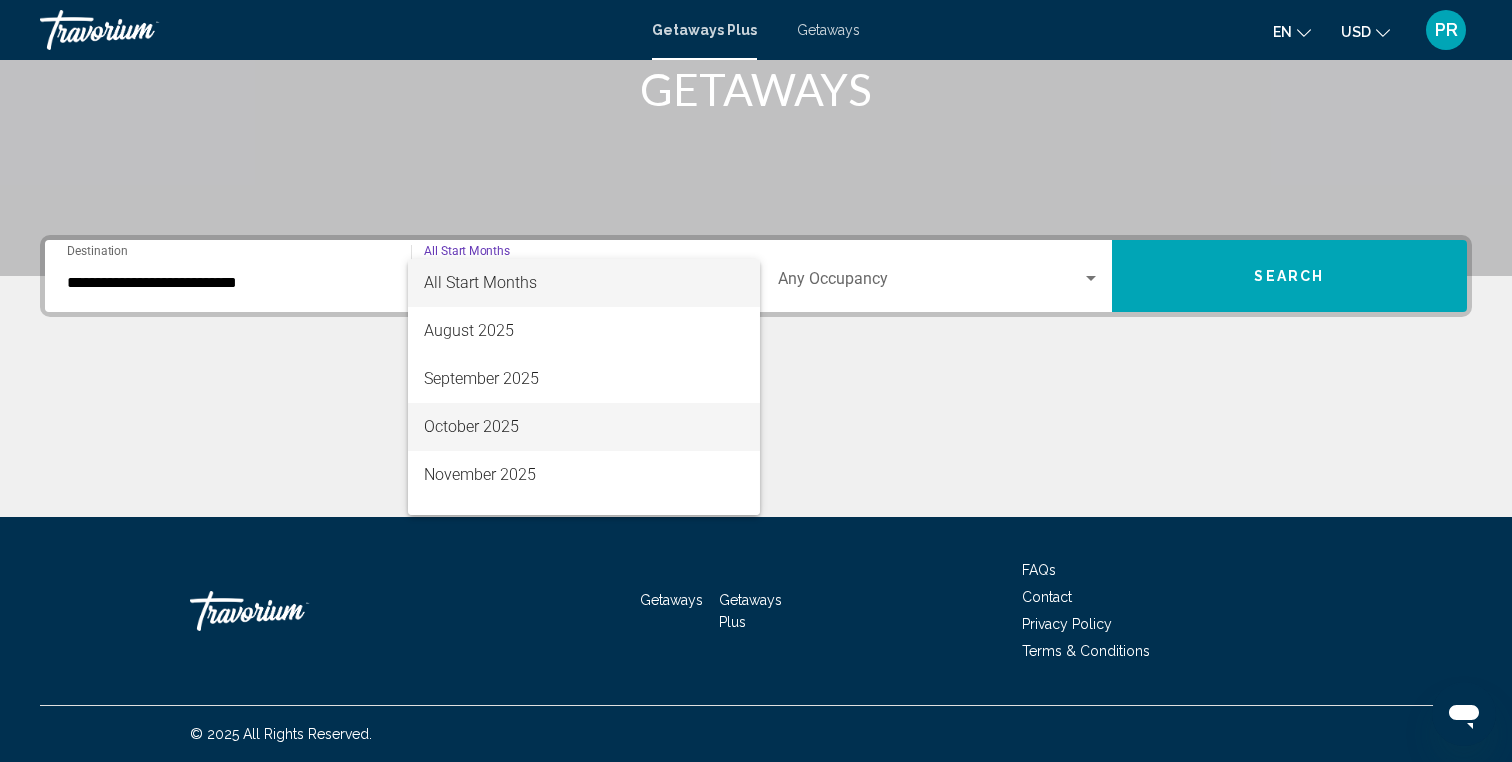 scroll, scrollTop: 44, scrollLeft: 0, axis: vertical 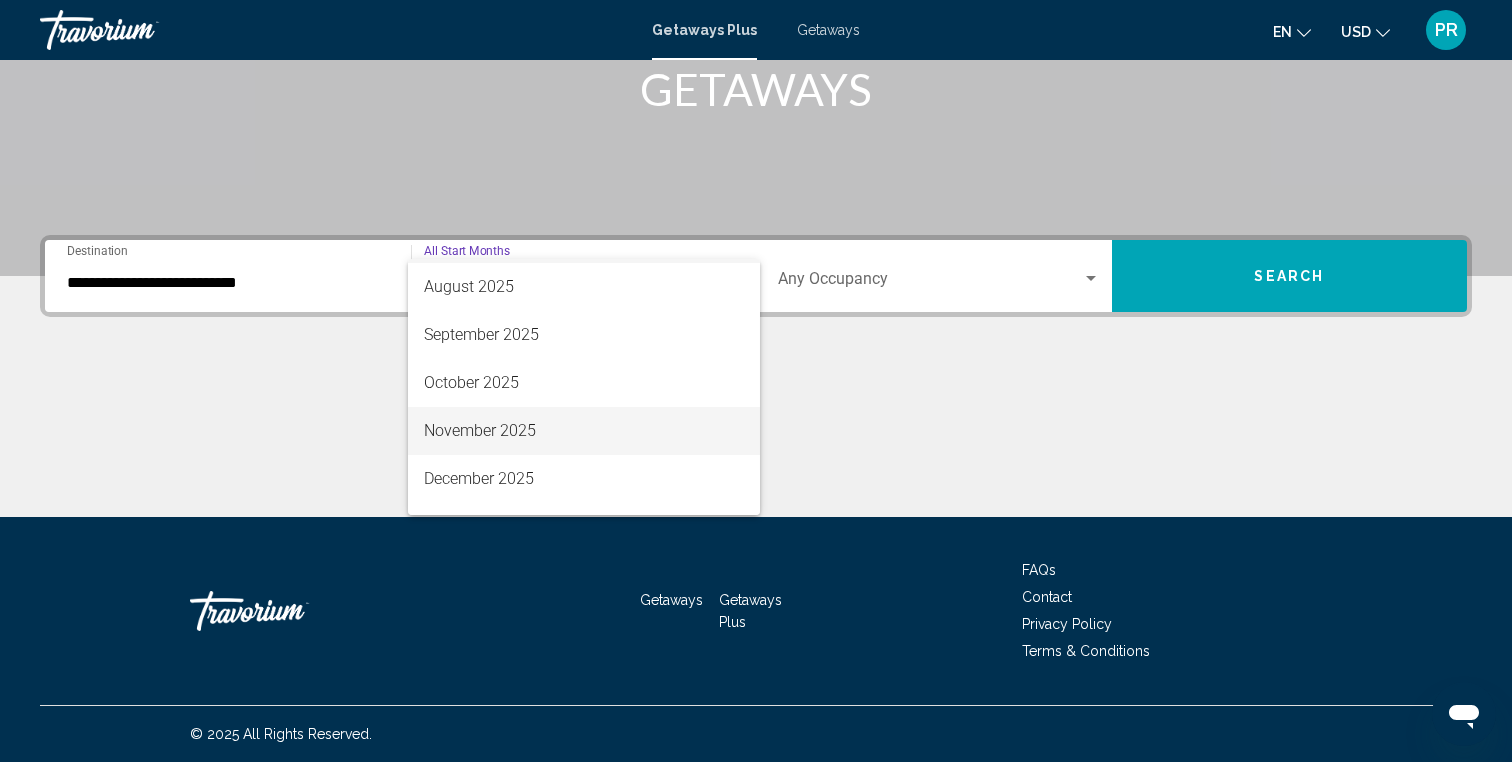 click on "November 2025" at bounding box center [584, 431] 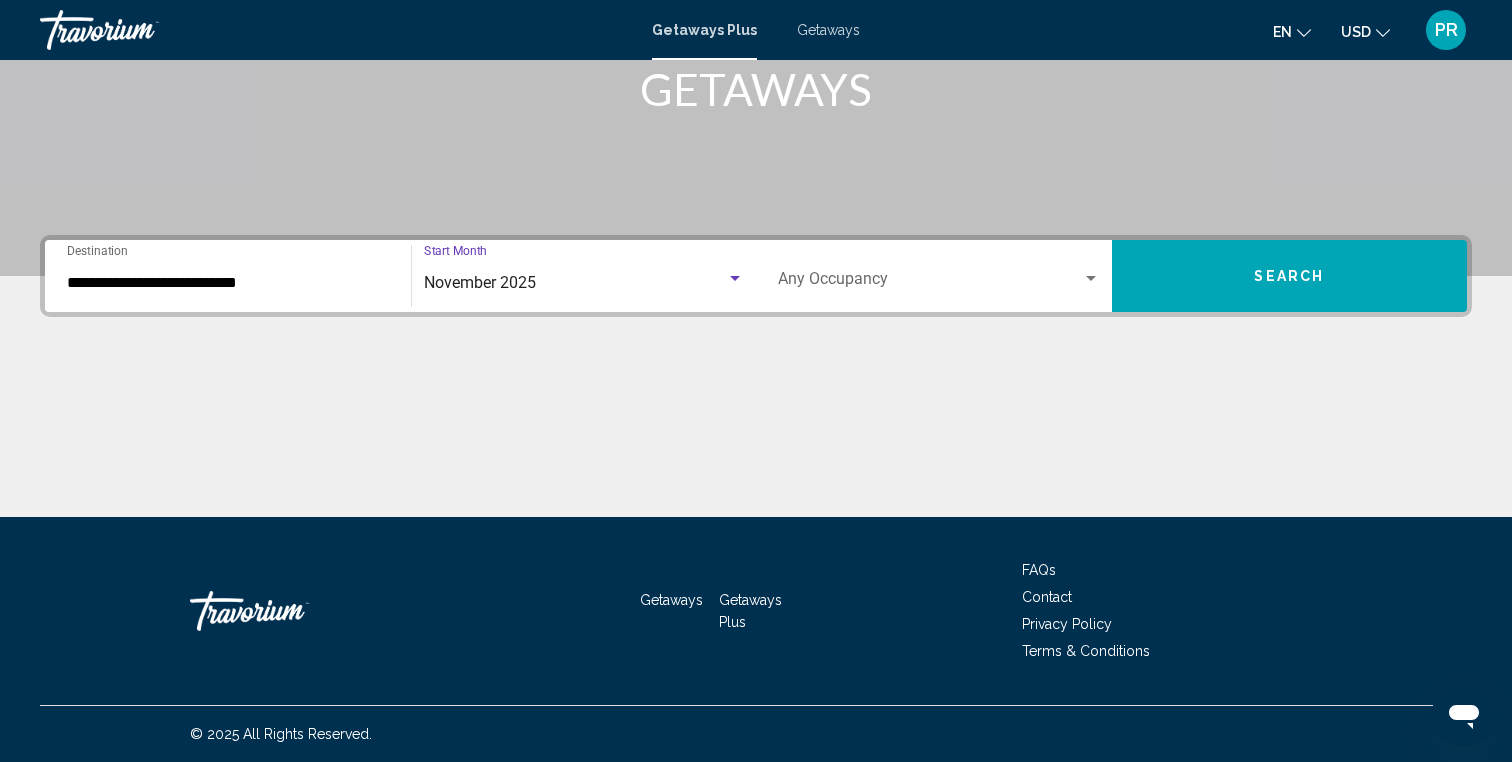 click on "**********" at bounding box center [756, 276] 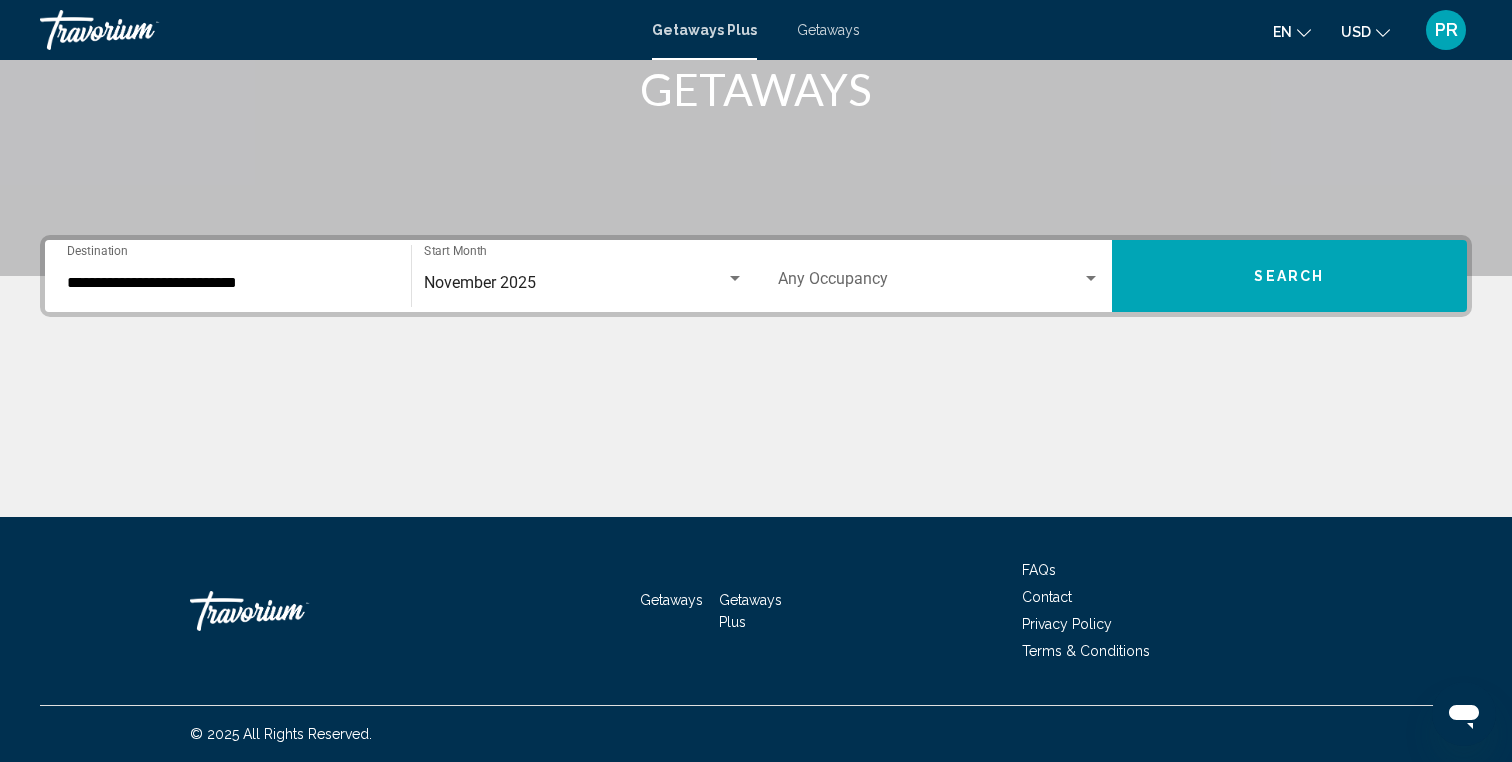 click on "Occupancy Any Occupancy" at bounding box center (939, 276) 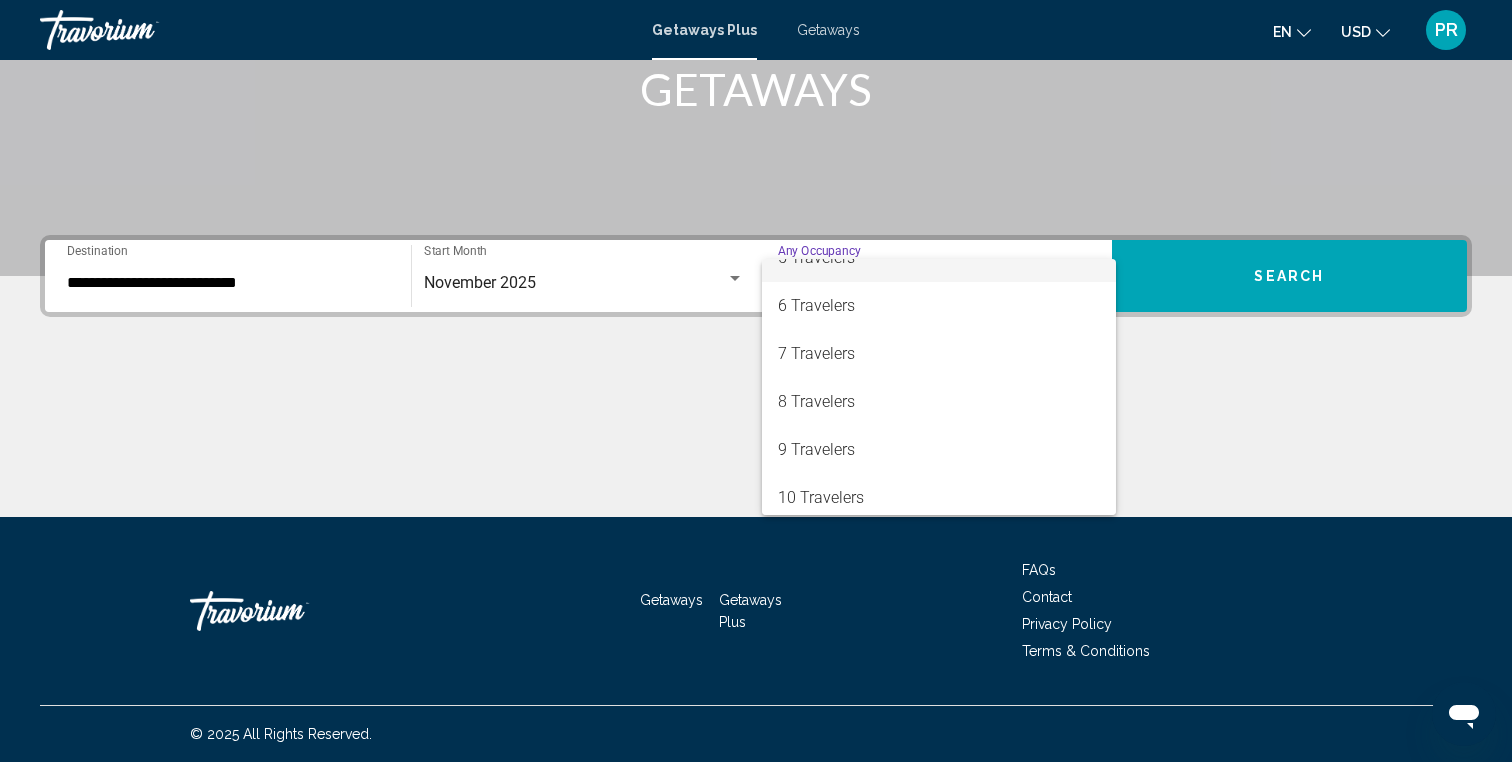 scroll, scrollTop: 224, scrollLeft: 0, axis: vertical 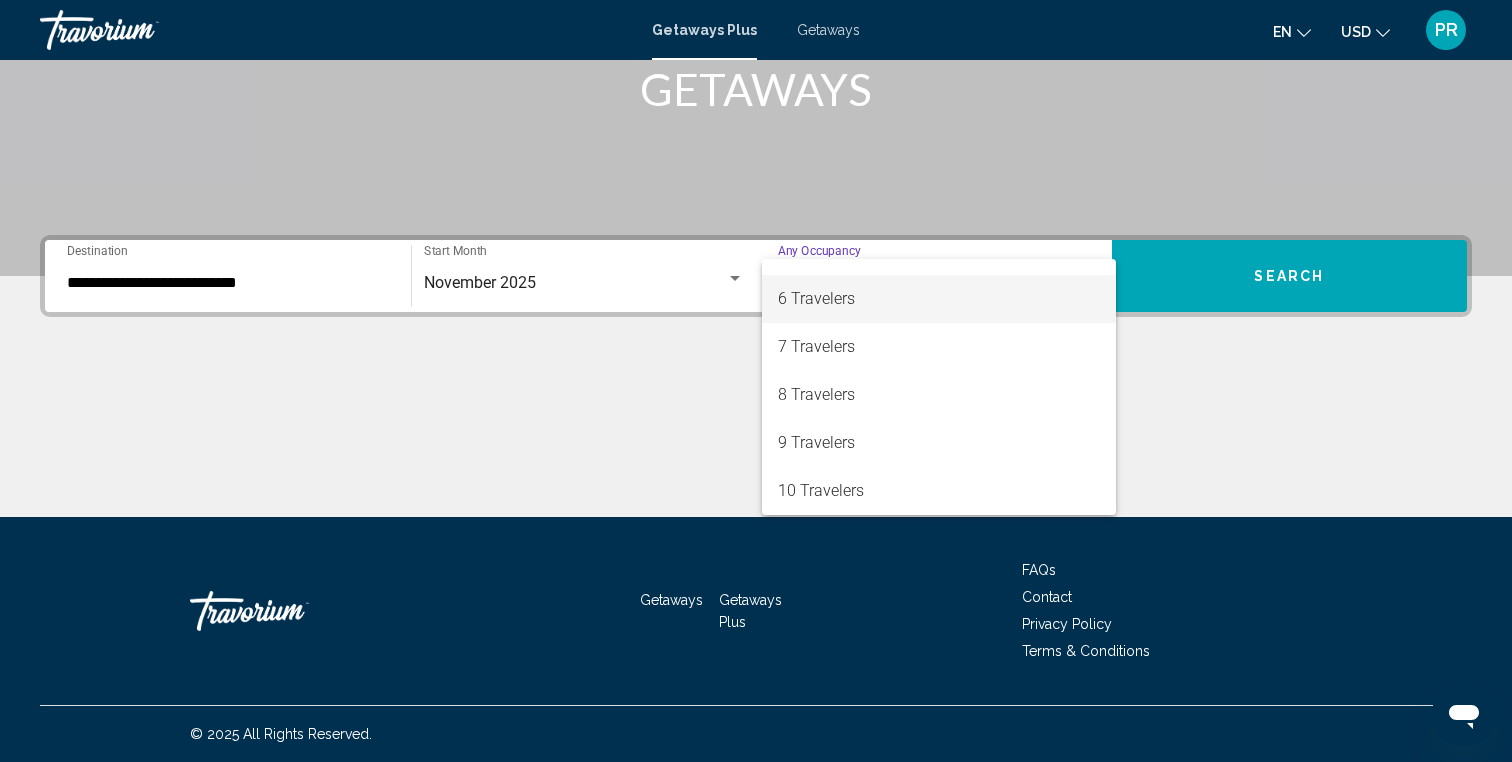 click on "6 Travelers" at bounding box center (939, 299) 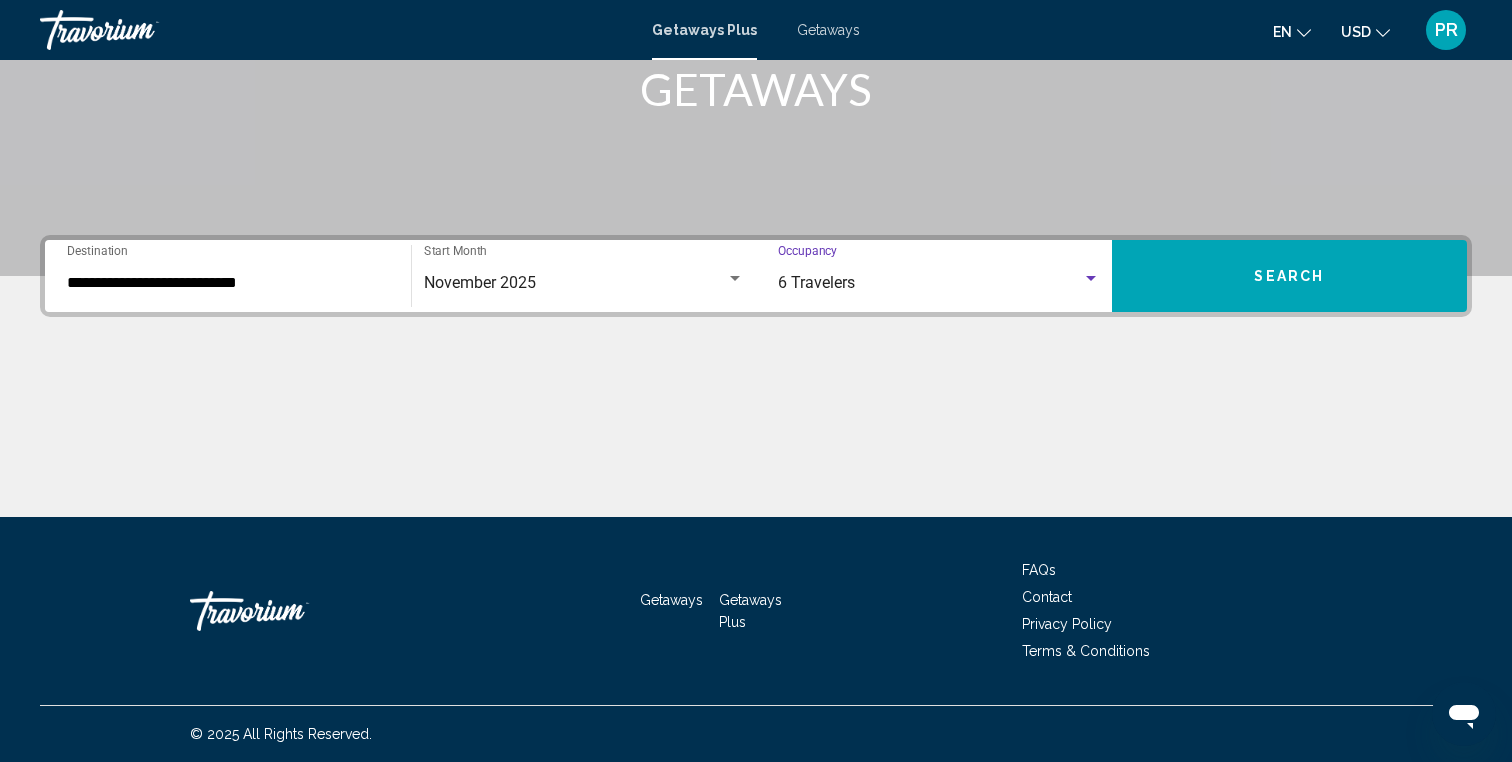 click on "Search" at bounding box center (1290, 276) 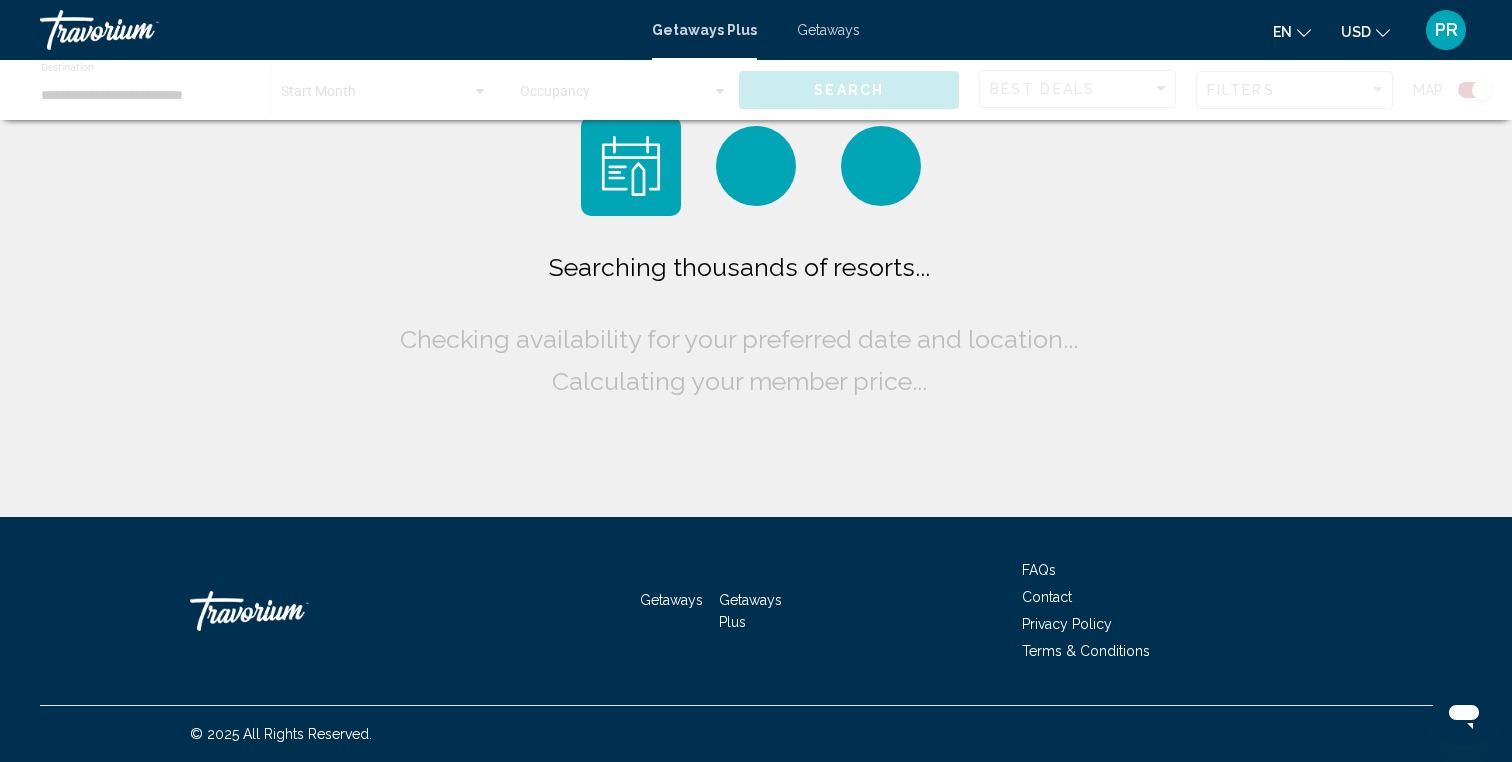 scroll, scrollTop: 0, scrollLeft: 0, axis: both 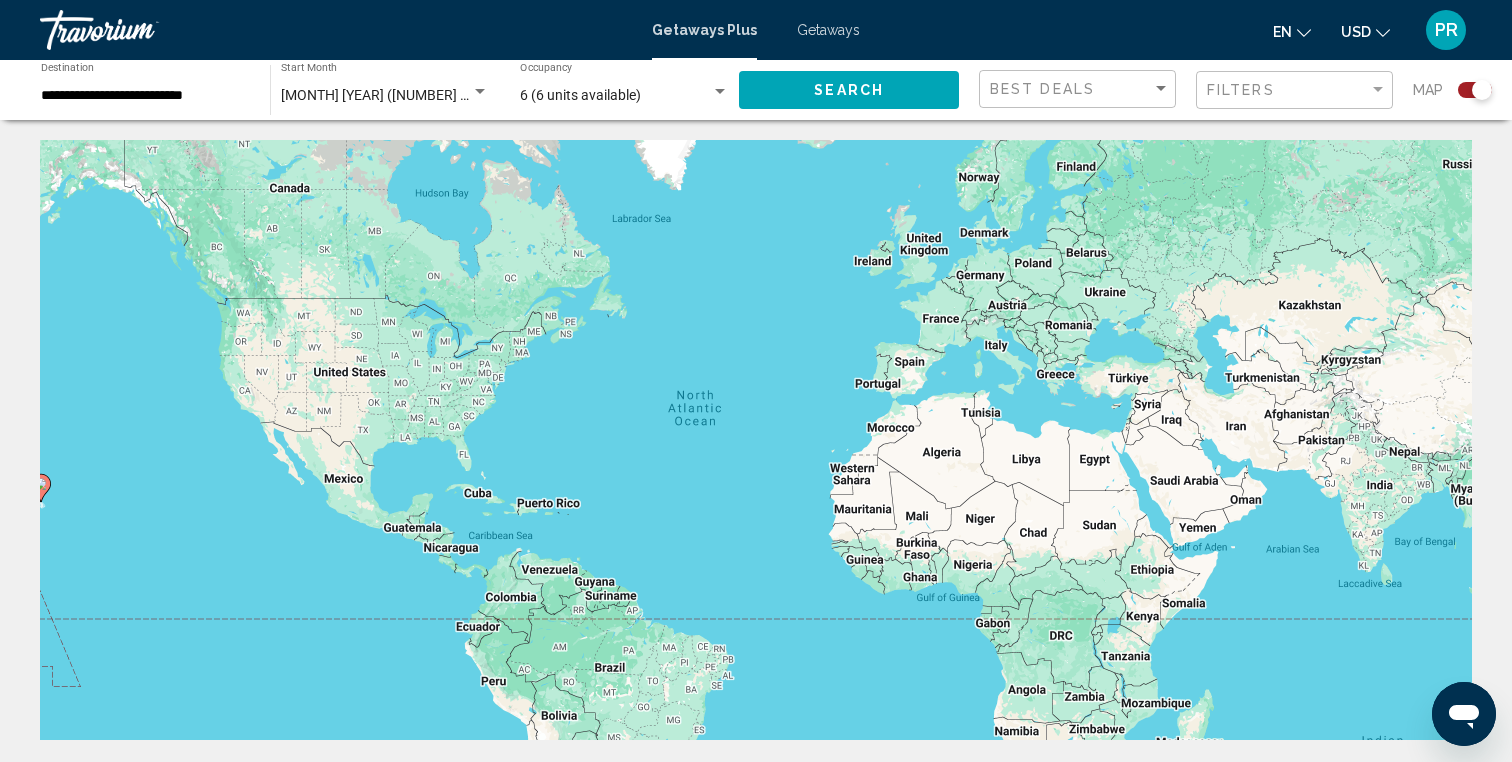 click 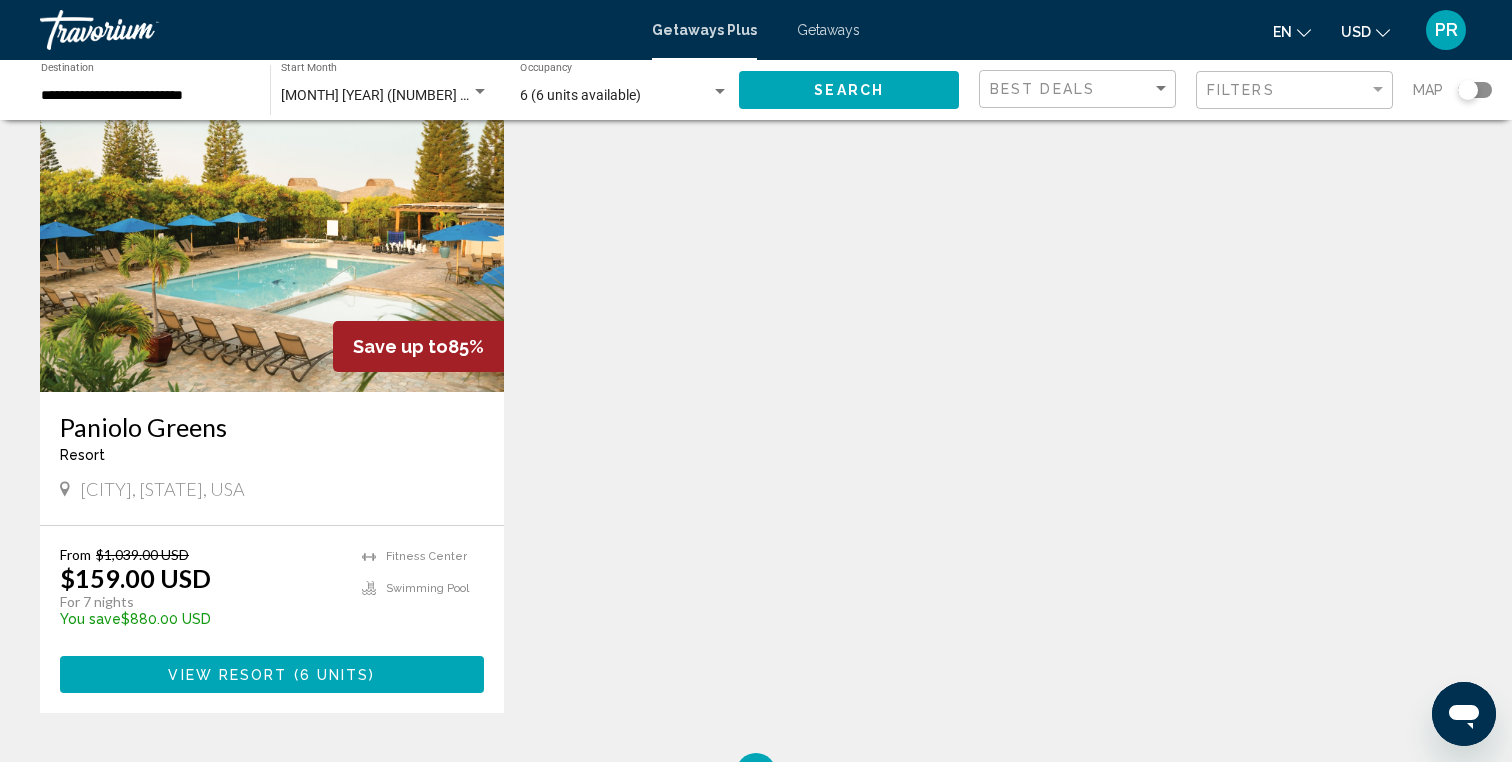 scroll, scrollTop: 0, scrollLeft: 0, axis: both 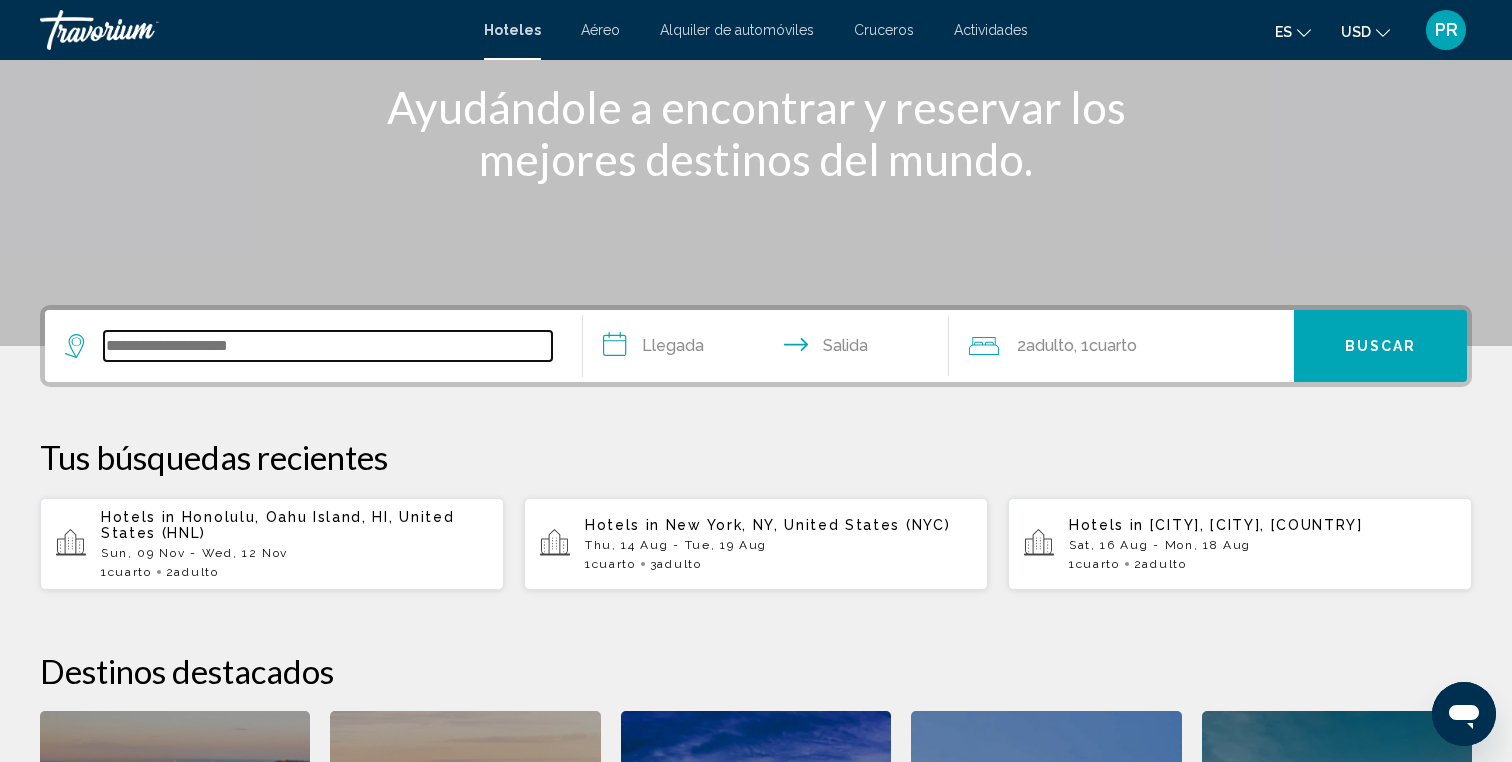click at bounding box center (328, 346) 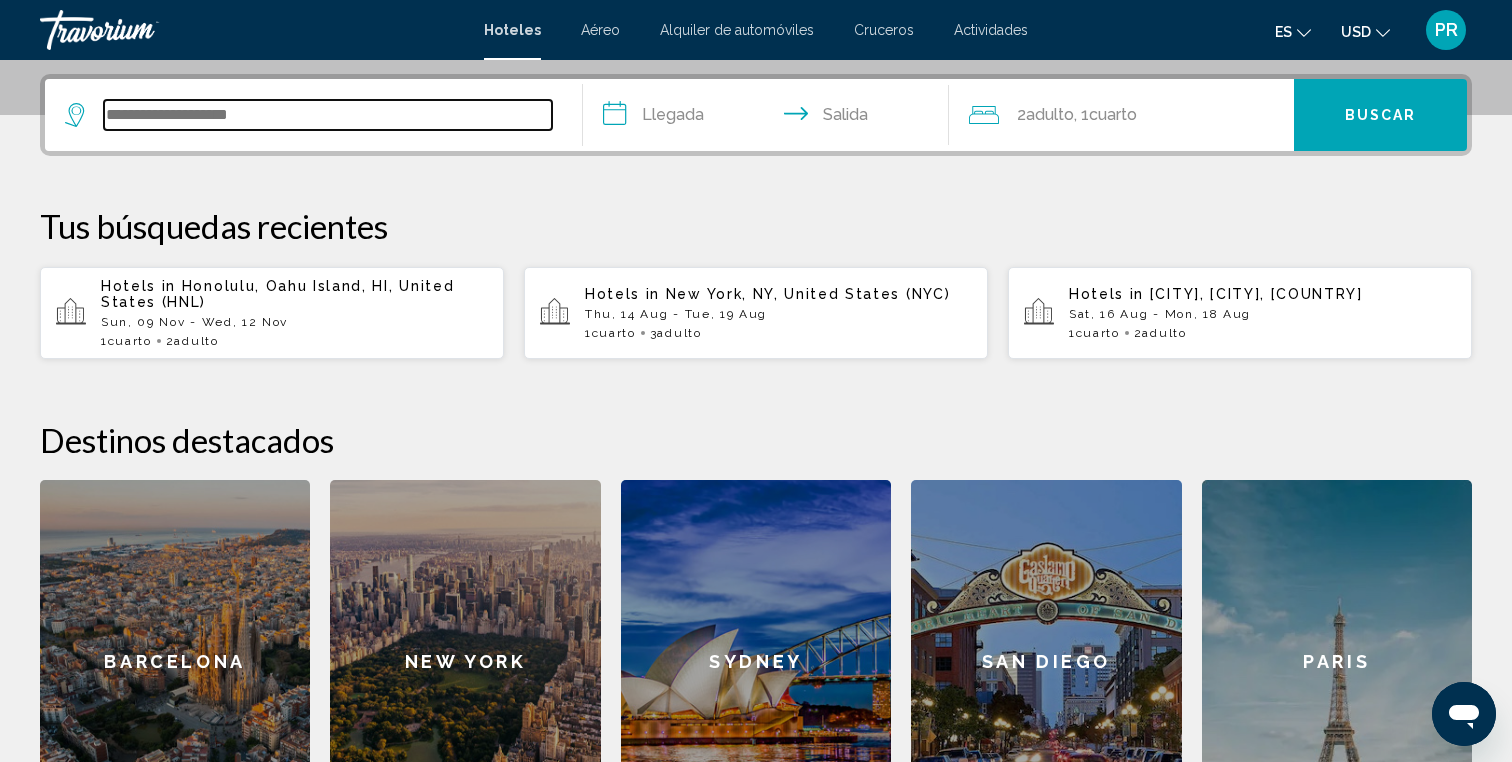 scroll, scrollTop: 494, scrollLeft: 0, axis: vertical 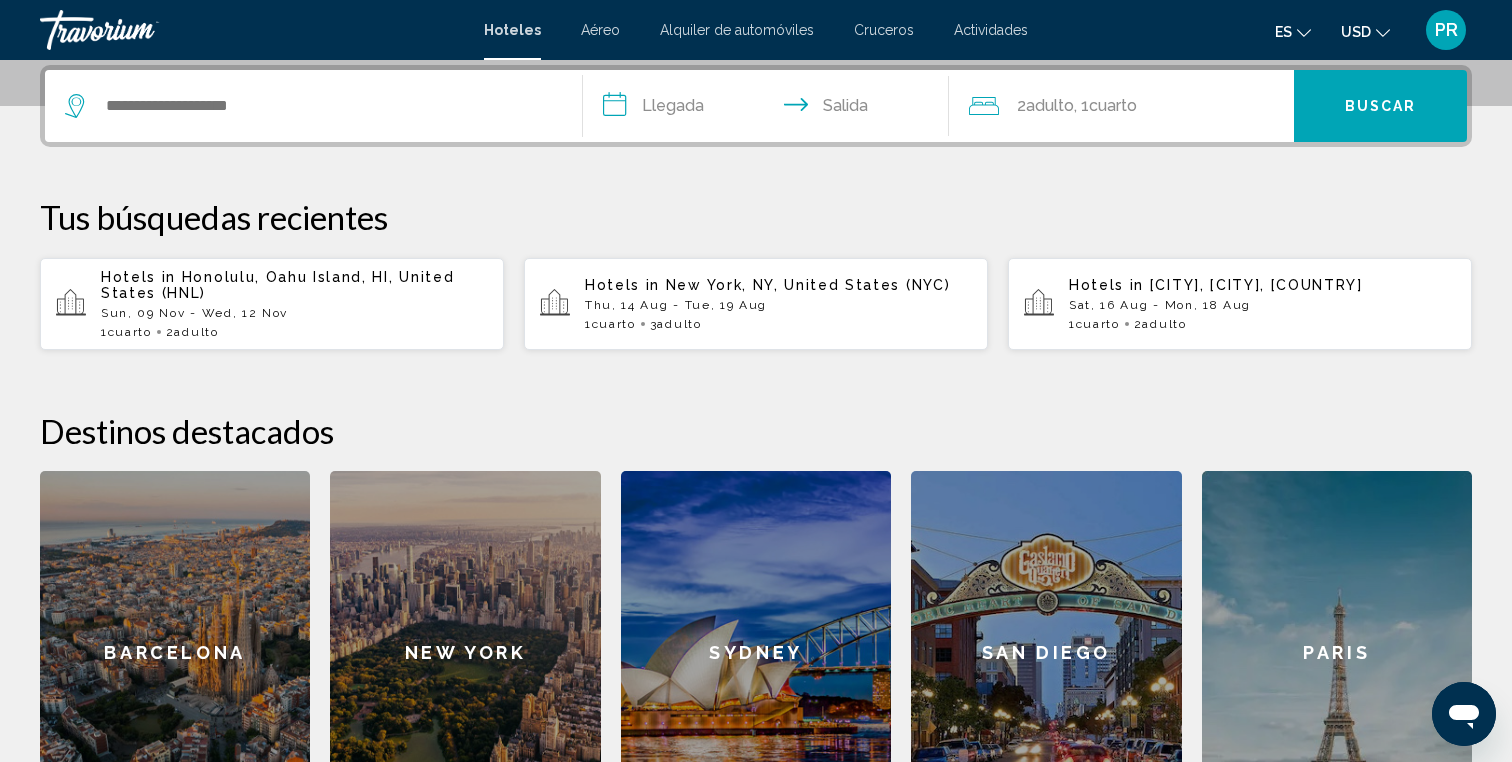 click on "Hotels in    Honolulu, Oahu Island, HI, United States (HNL)  Sun, 09 Nov - Wed, 12 Nov  1  Cuarto habitaciones 2  Adulto Adulto" at bounding box center (294, 304) 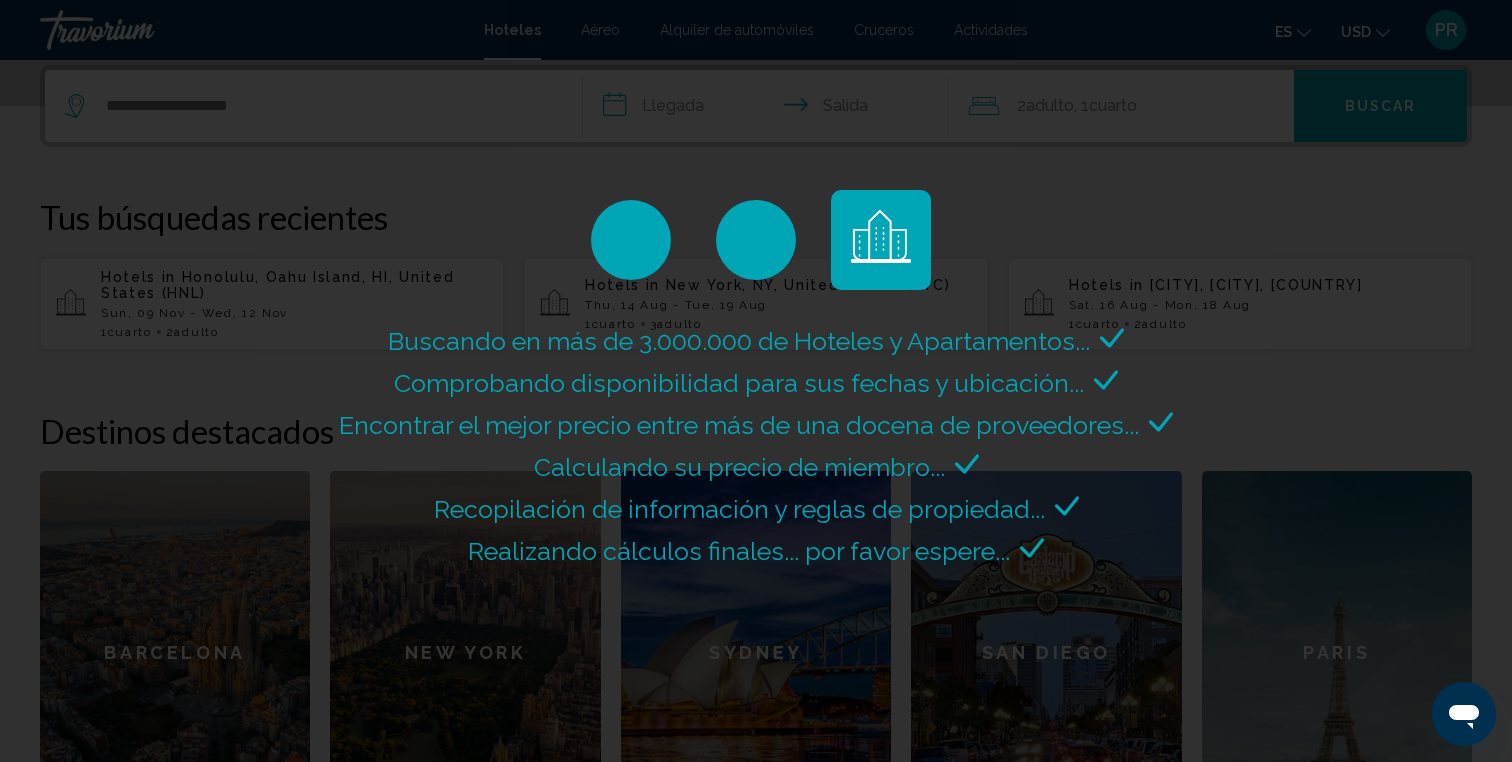 scroll, scrollTop: 0, scrollLeft: 0, axis: both 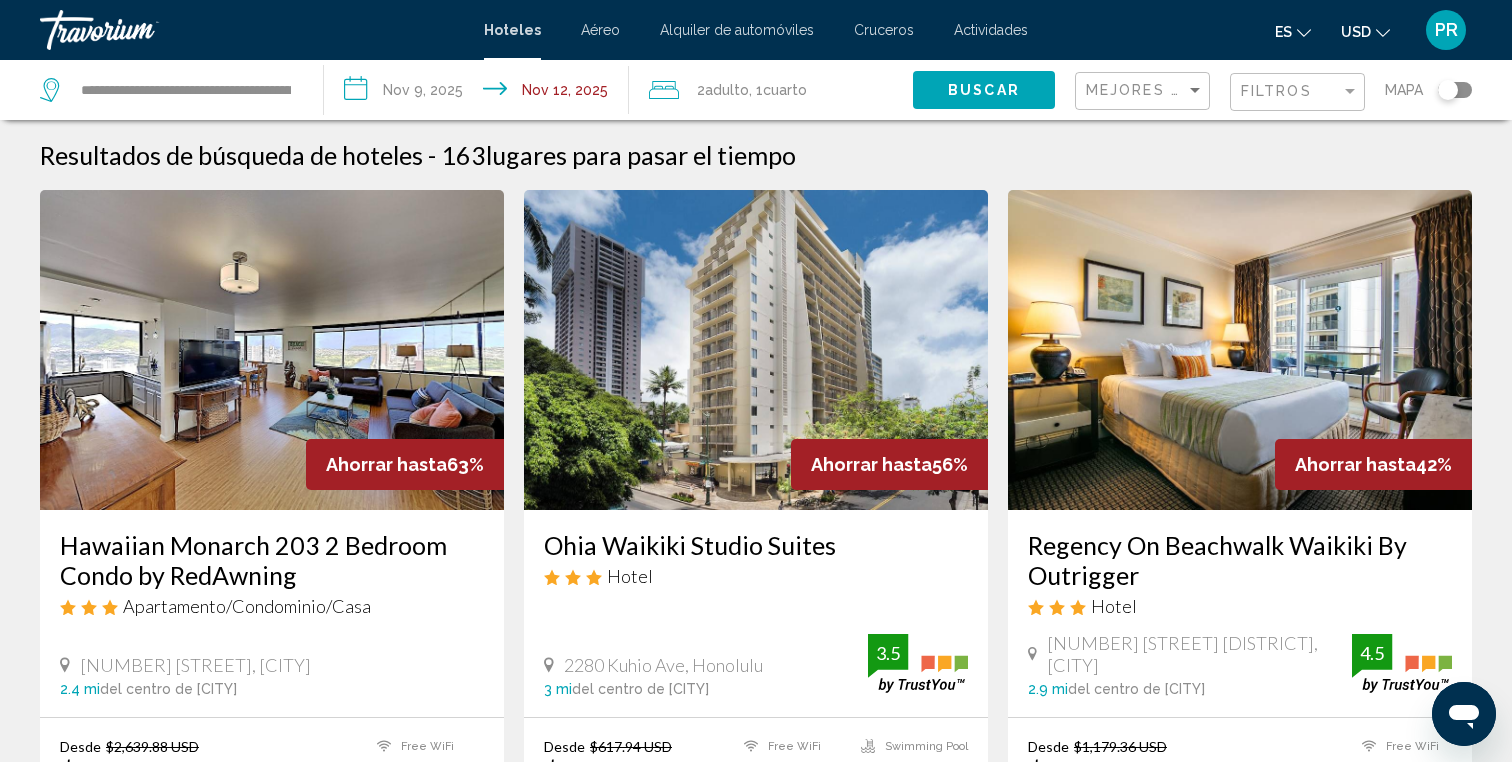 click on "Cuarto" 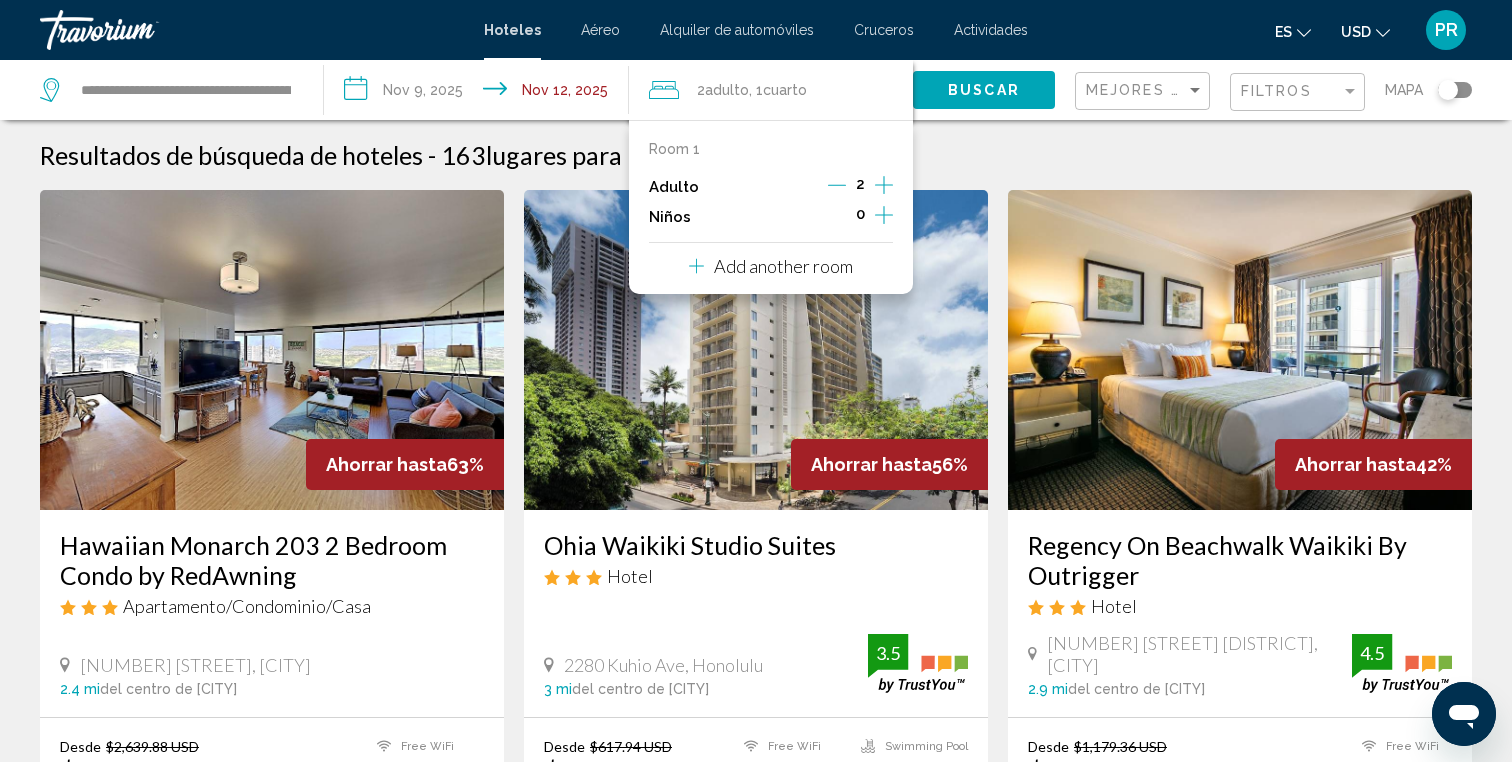click on "Add another room" at bounding box center [771, 266] 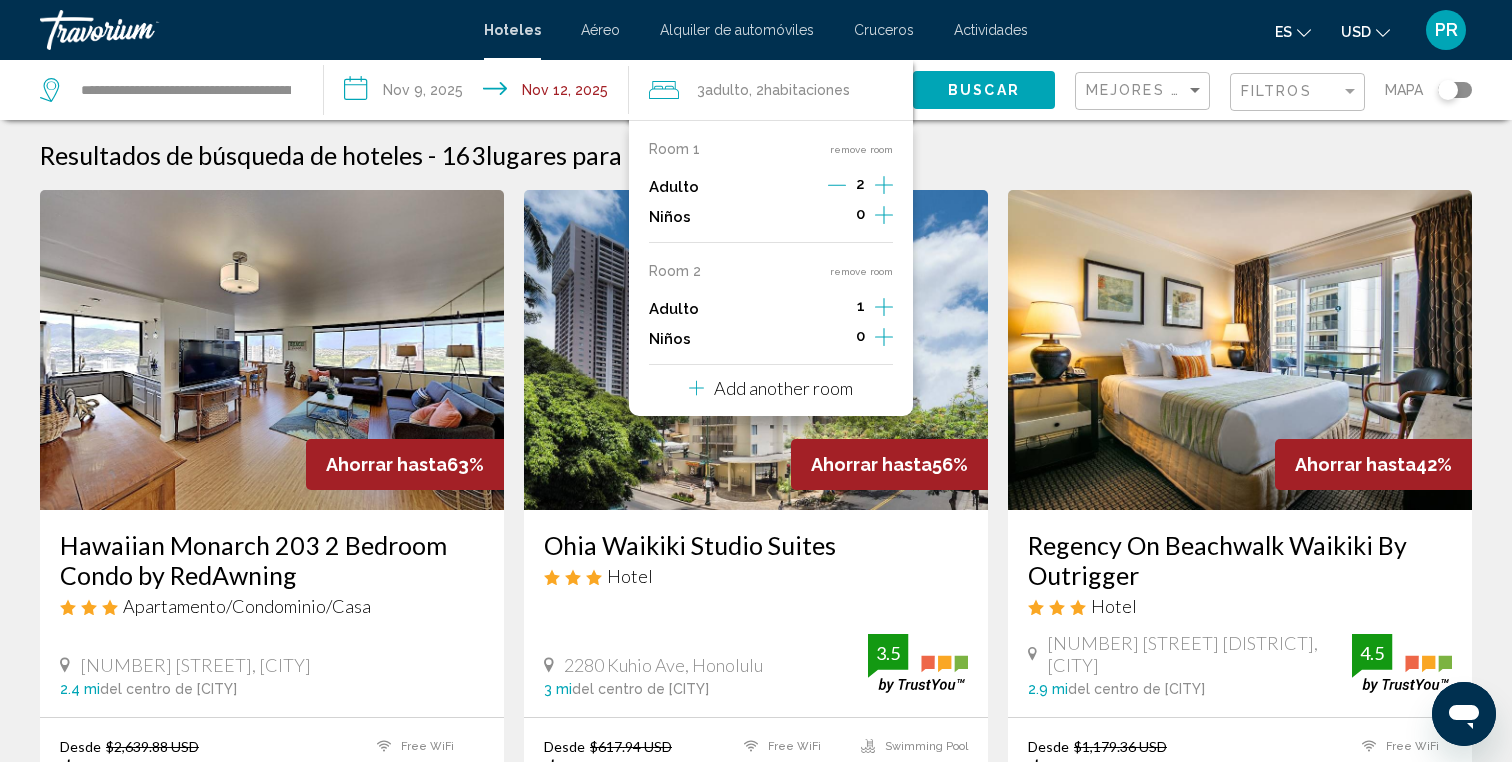 click 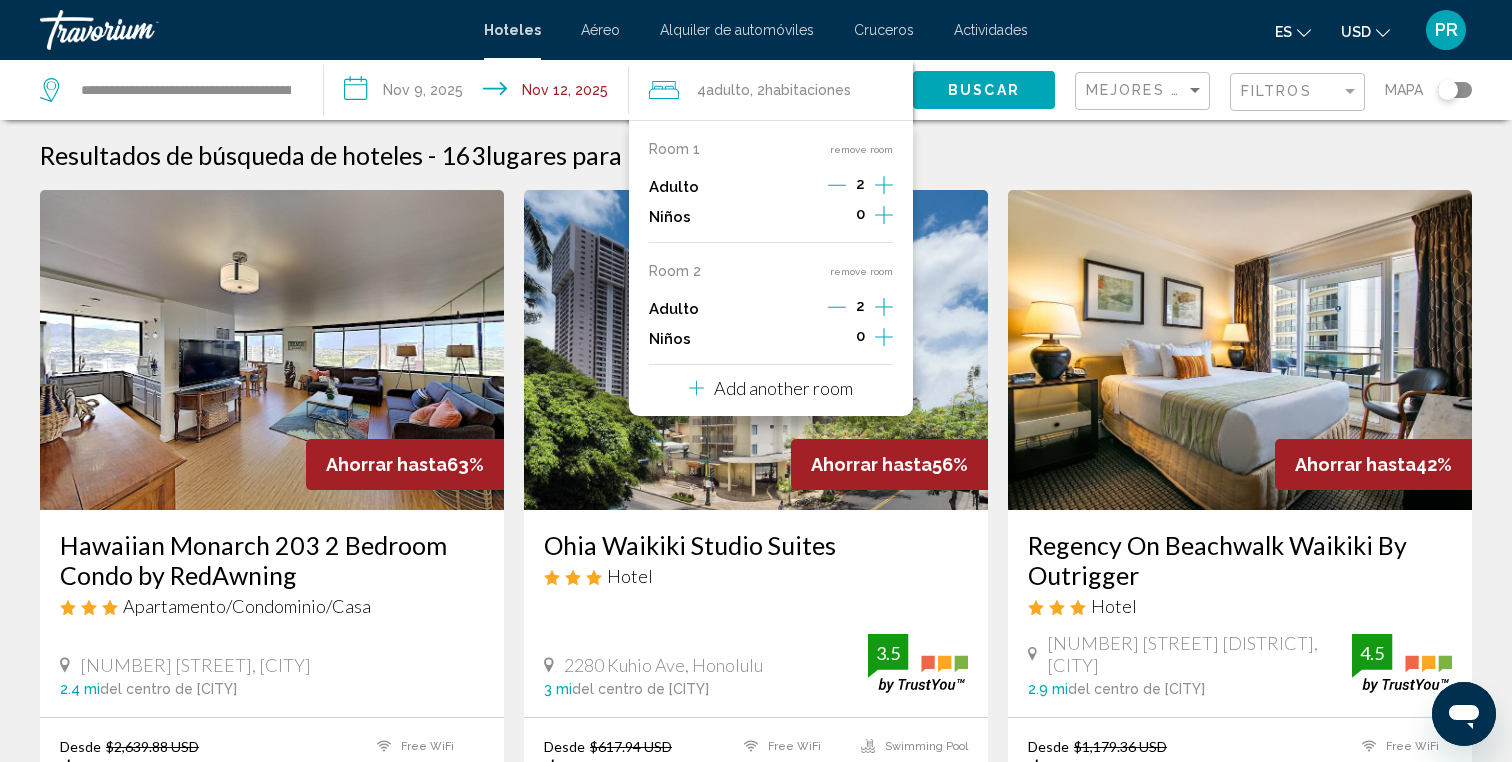 click 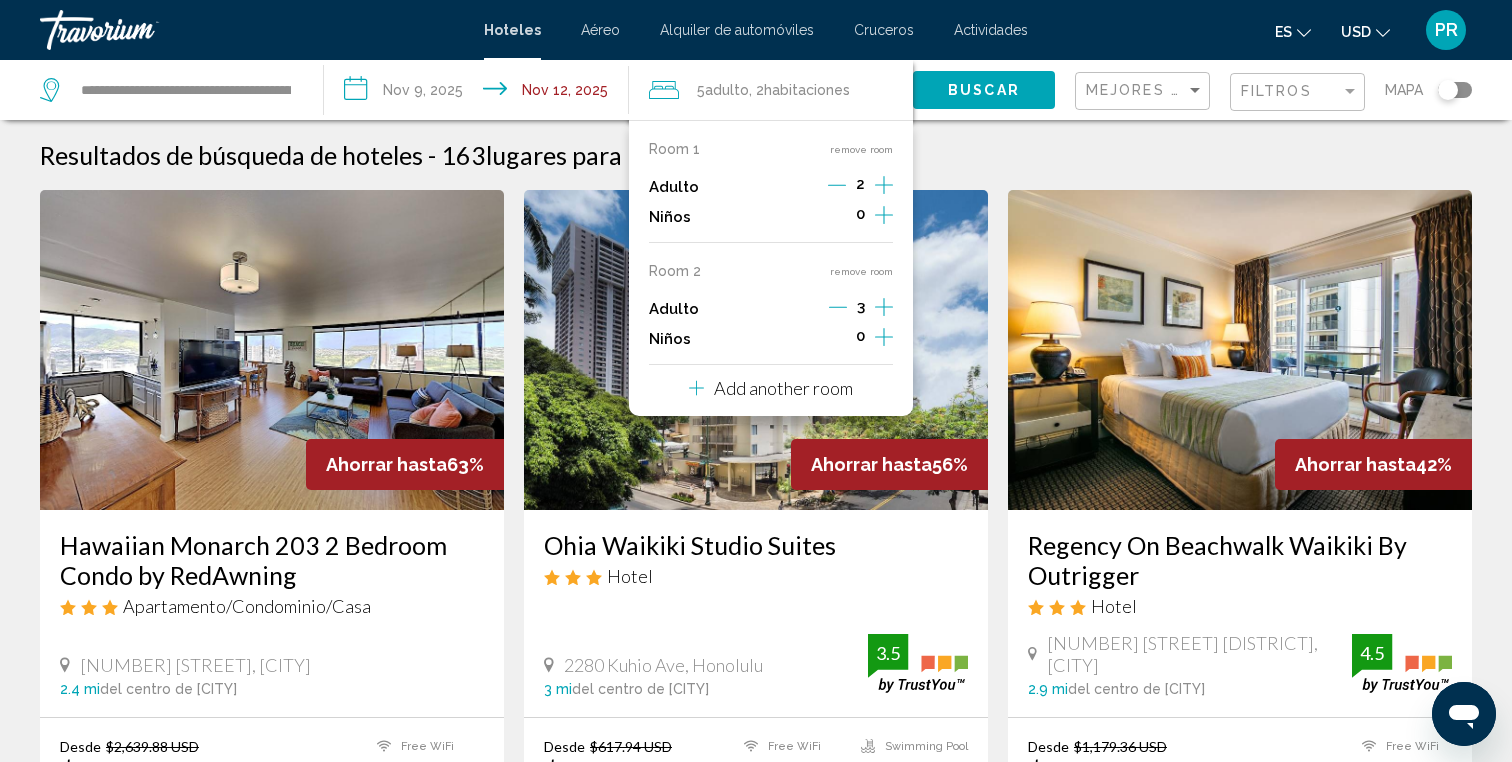 click 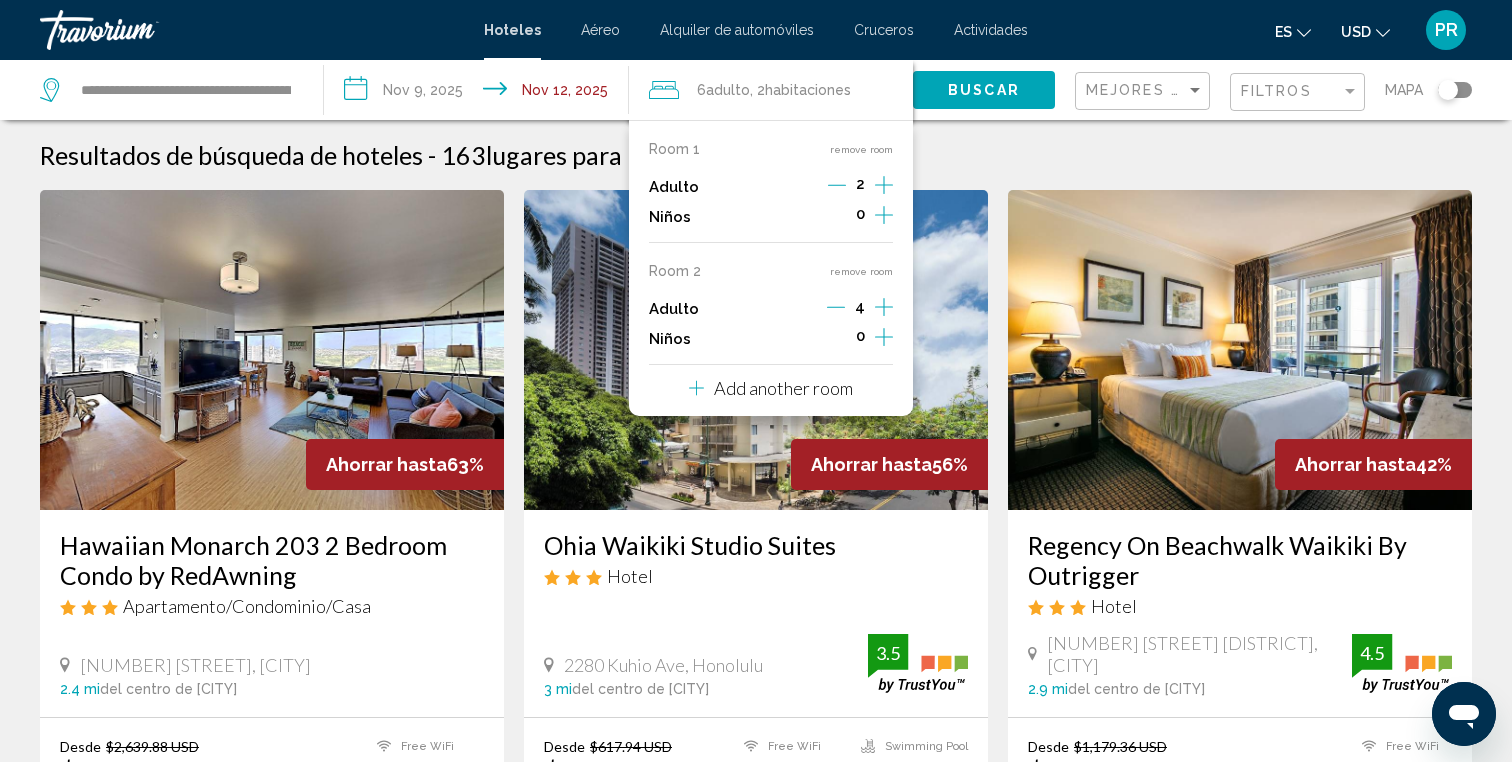 click 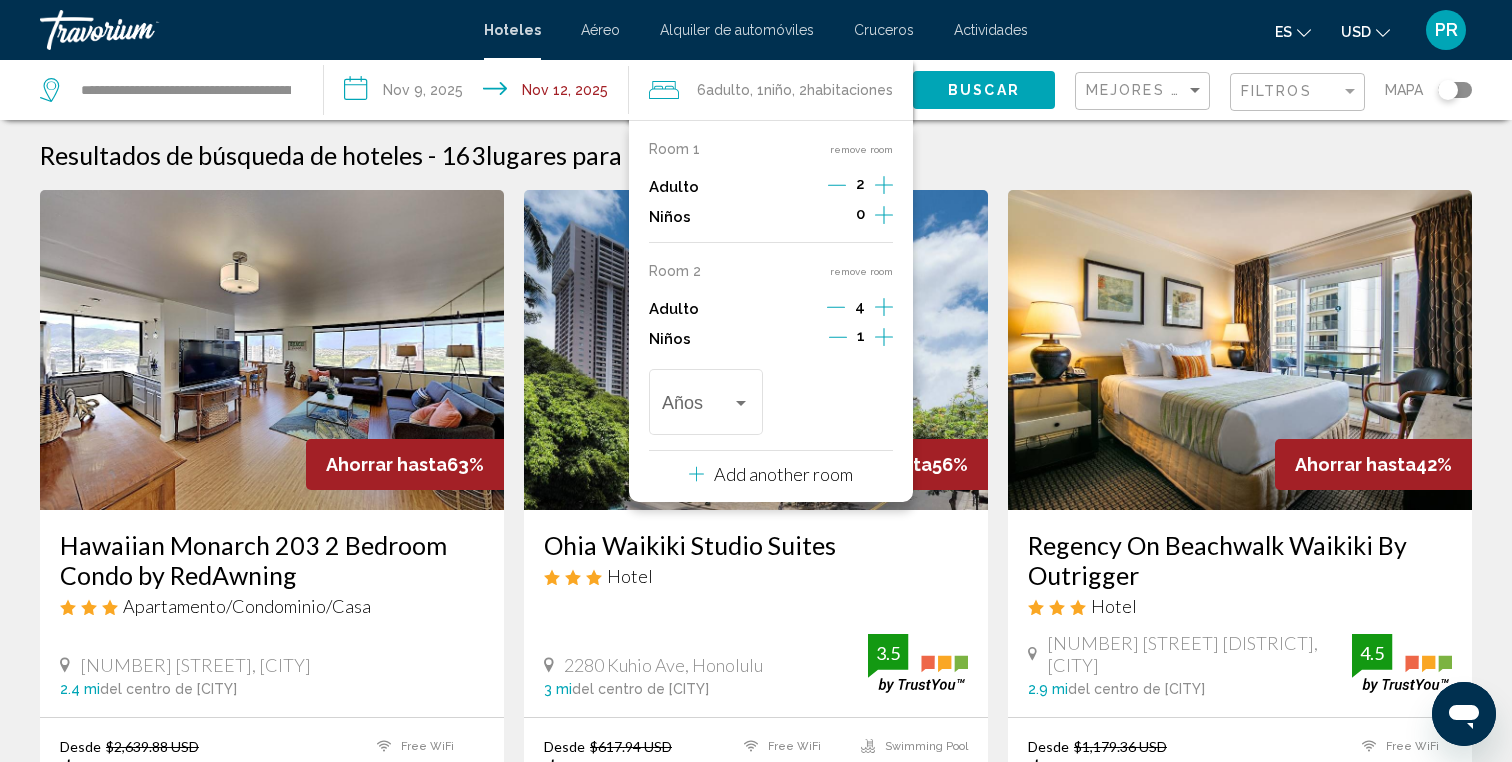 click 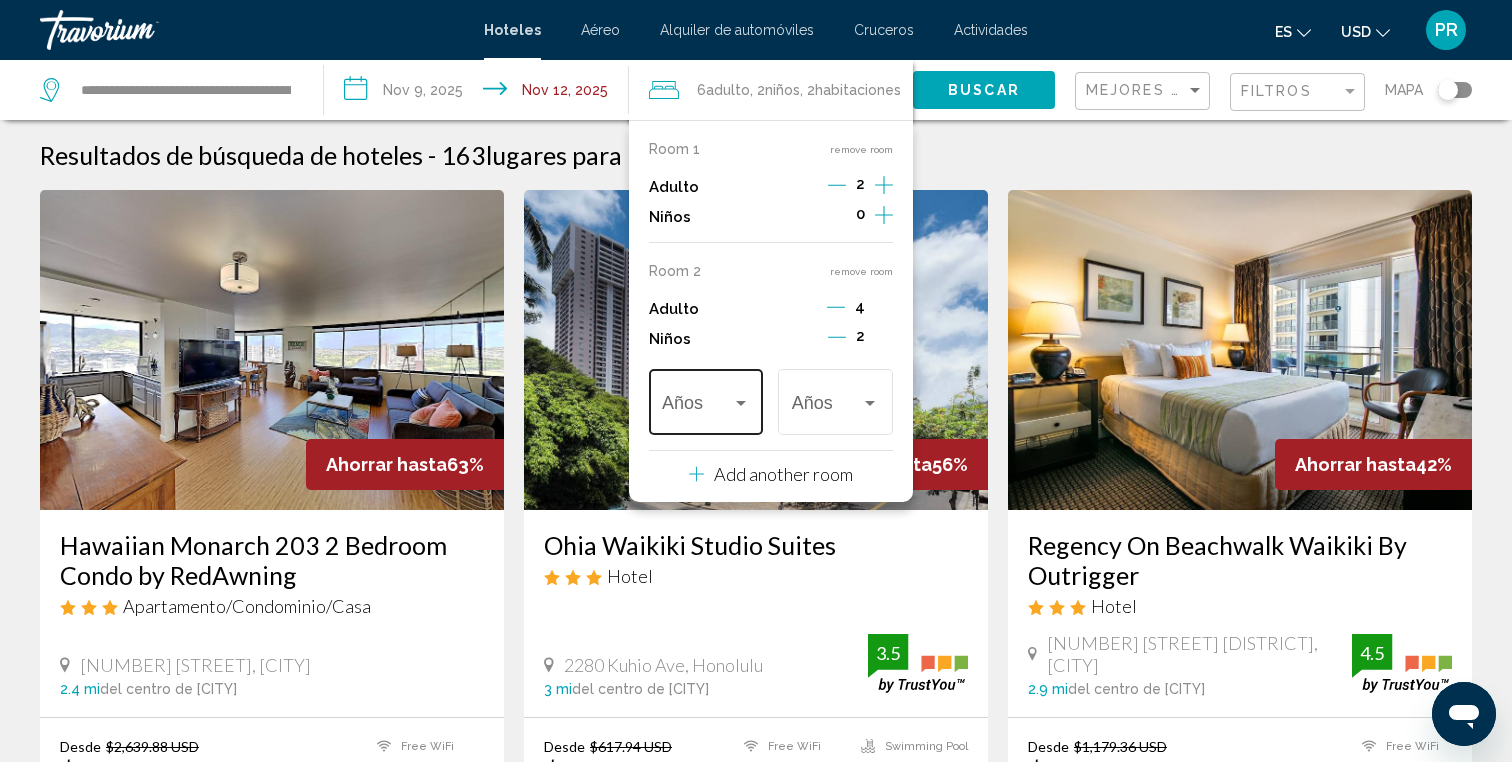 click on "Años" at bounding box center (706, 399) 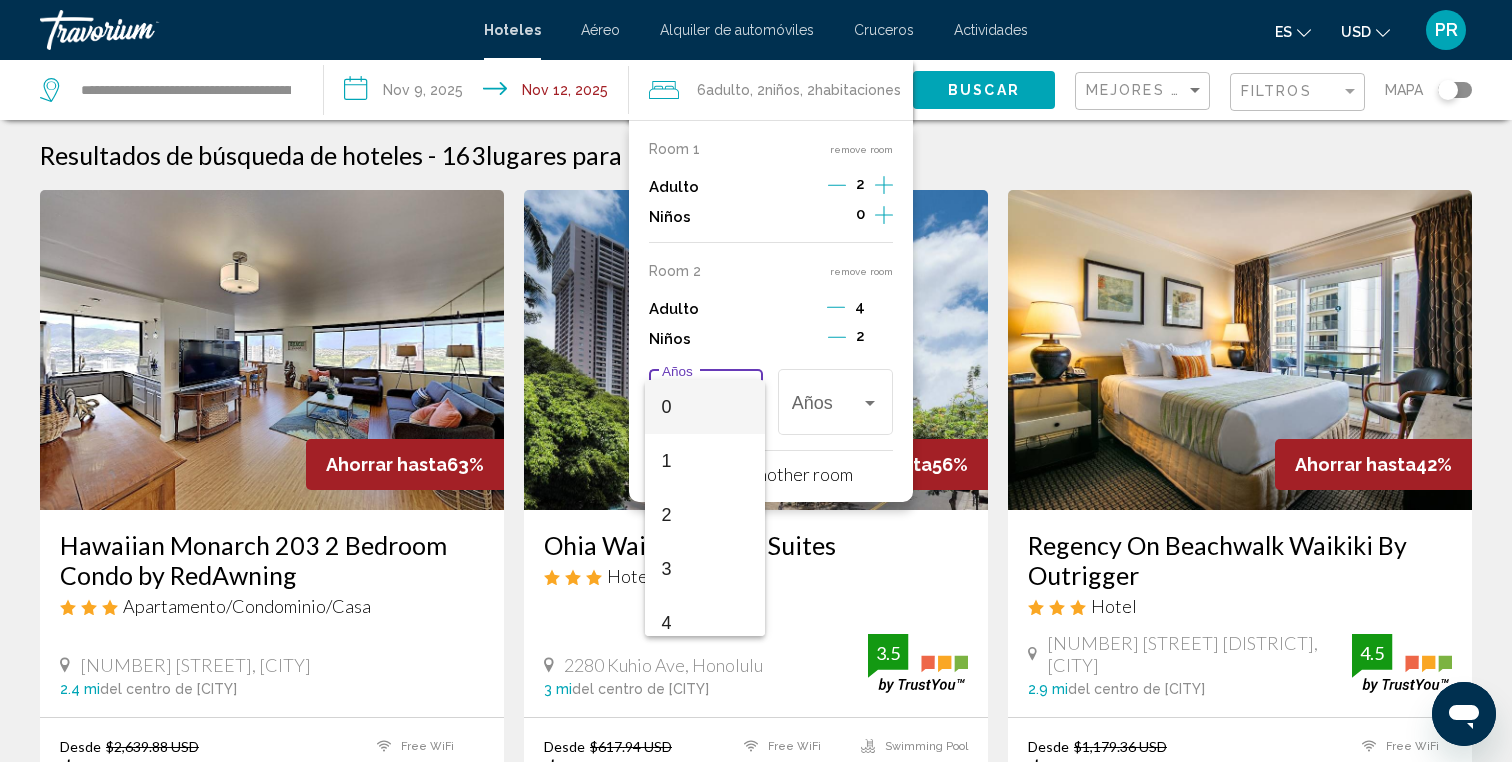 click on "0" at bounding box center (704, 407) 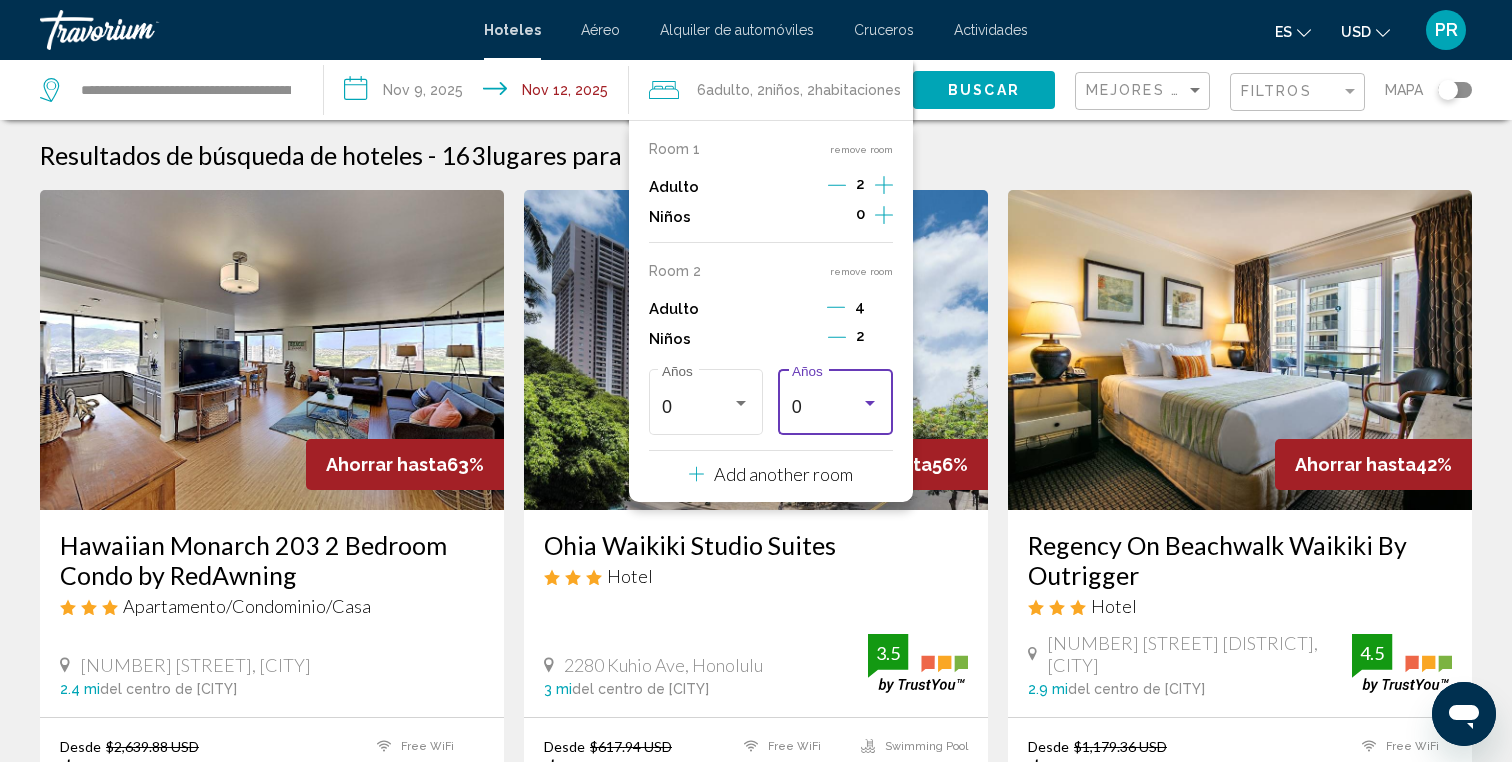 click on "0 Años" at bounding box center (836, 399) 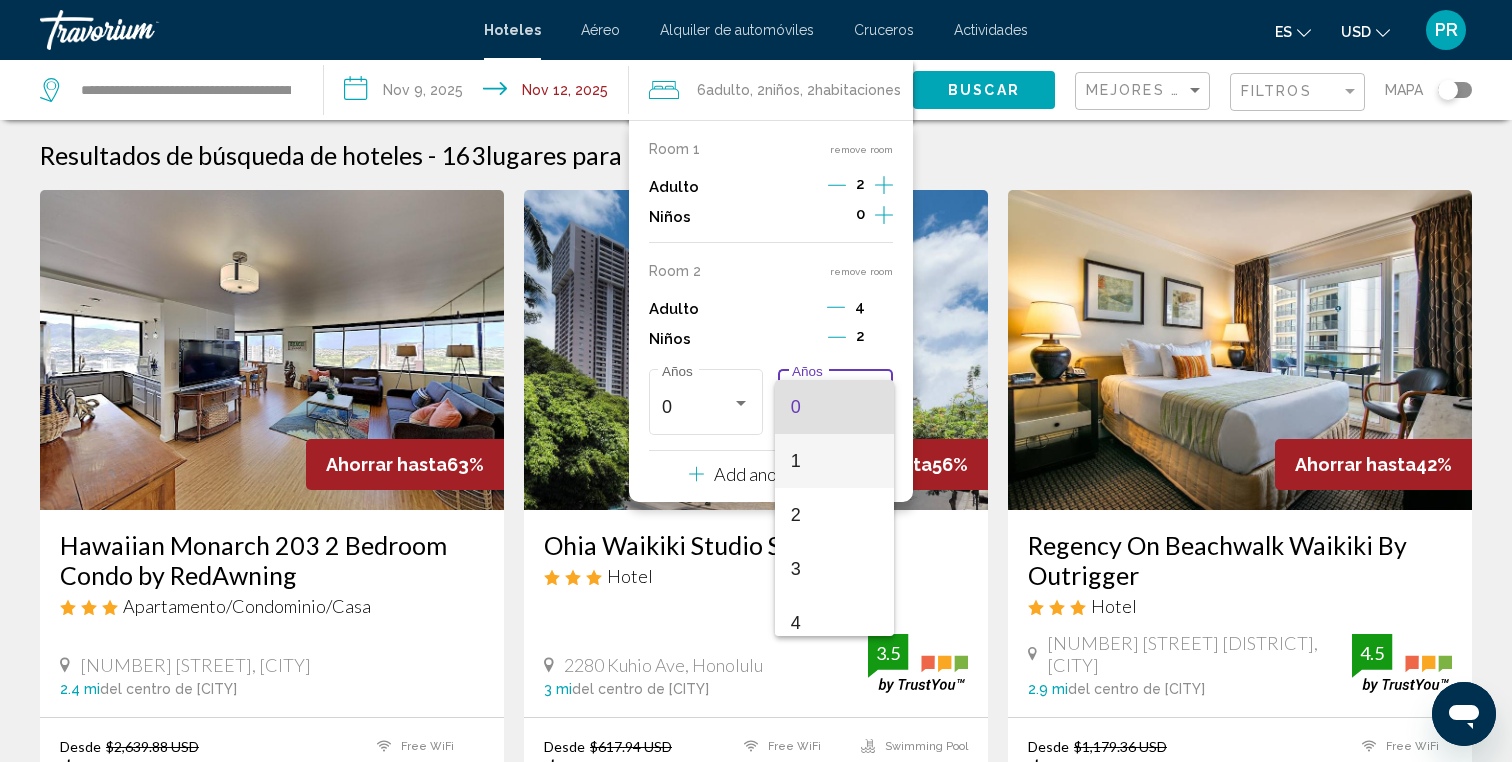 click on "1" at bounding box center (834, 461) 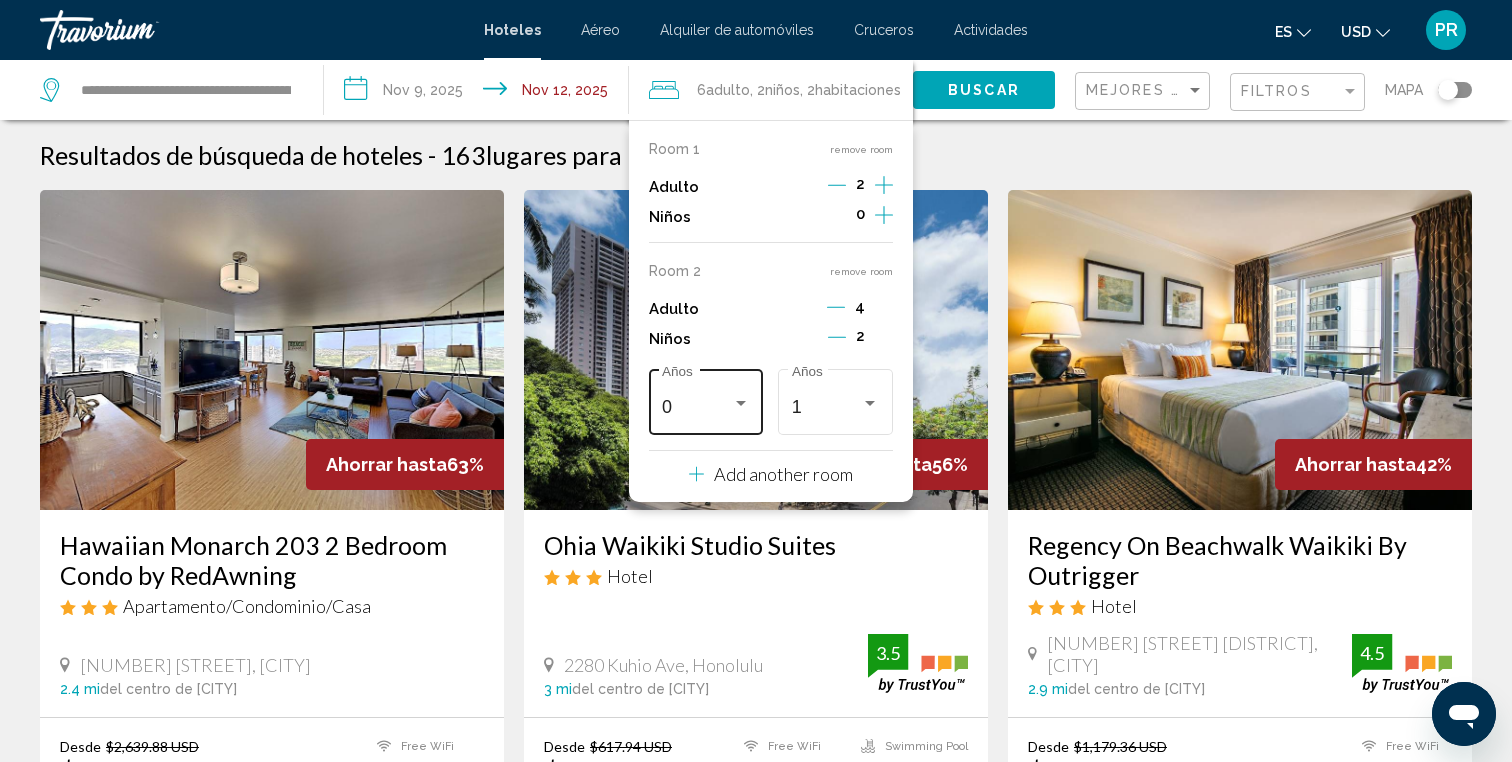 click on "0 Años" at bounding box center [706, 399] 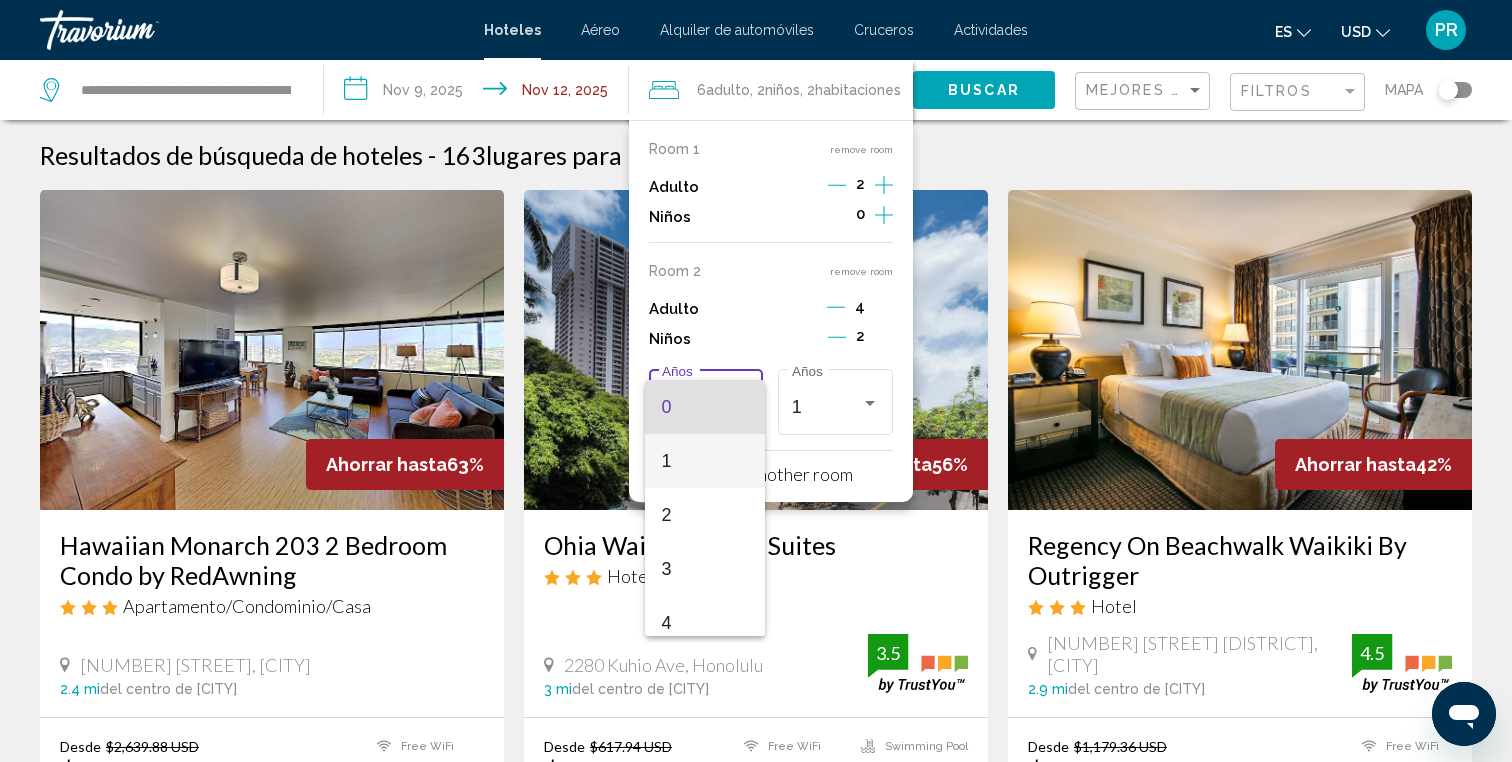 click on "1" at bounding box center [704, 461] 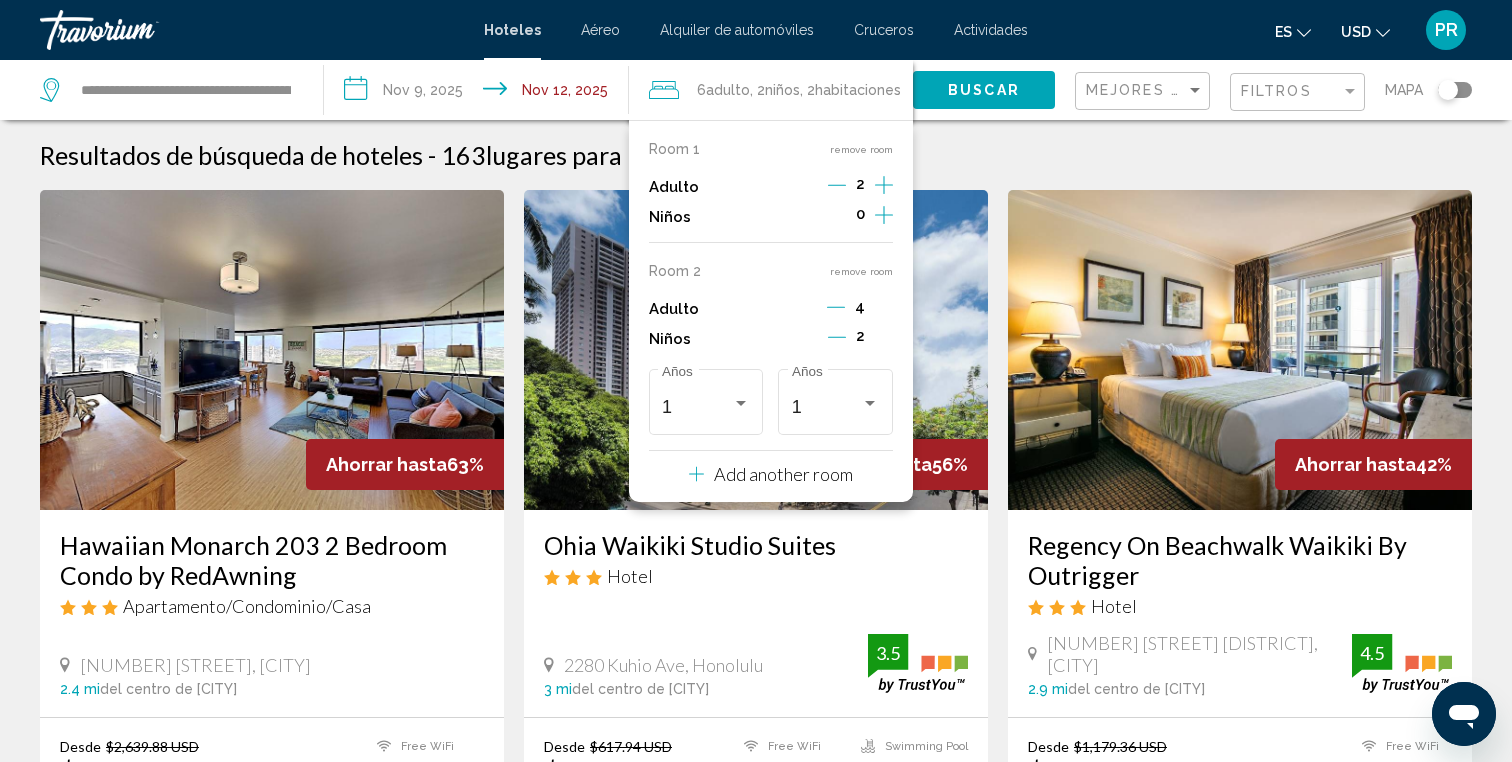 click on "Buscar" 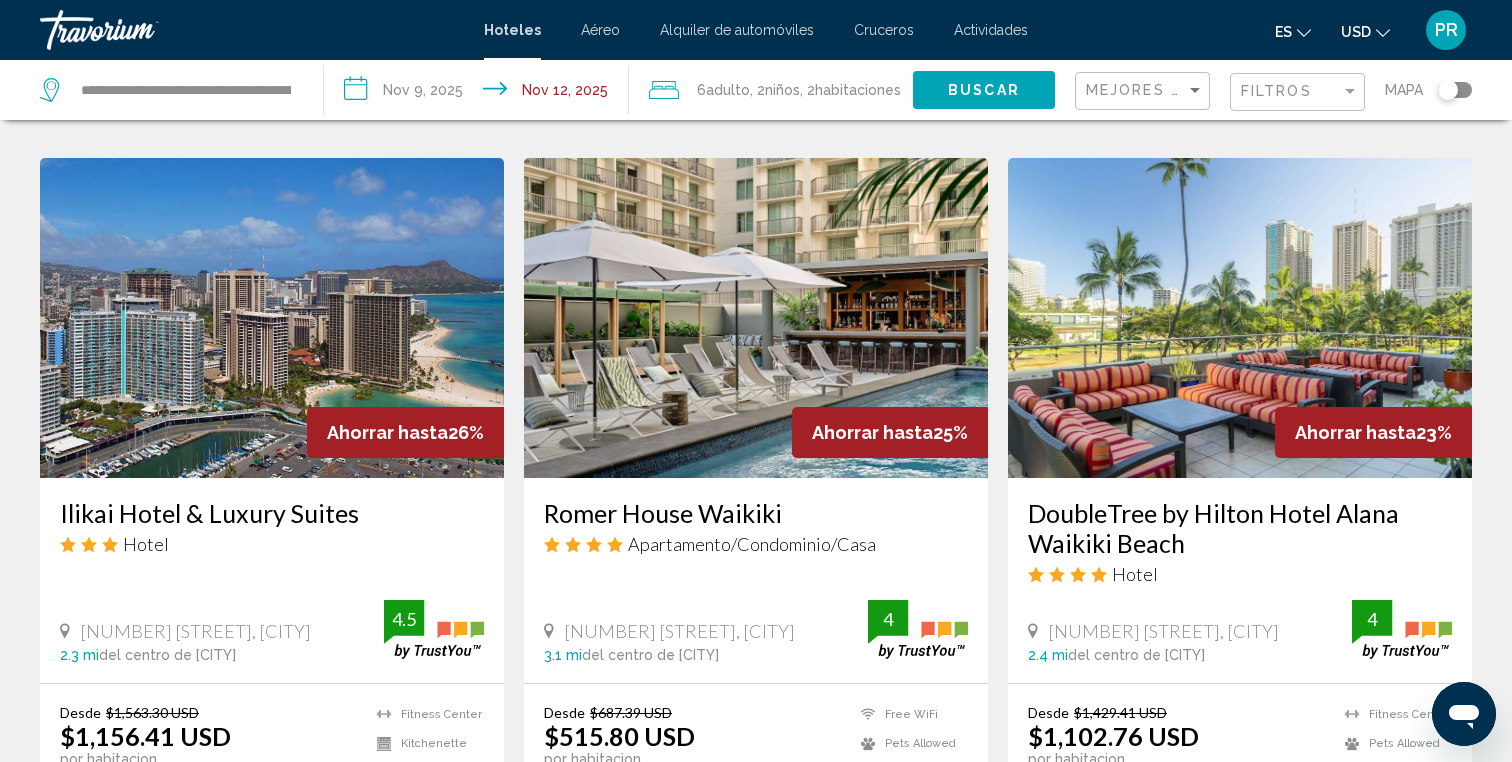 scroll, scrollTop: 747, scrollLeft: 0, axis: vertical 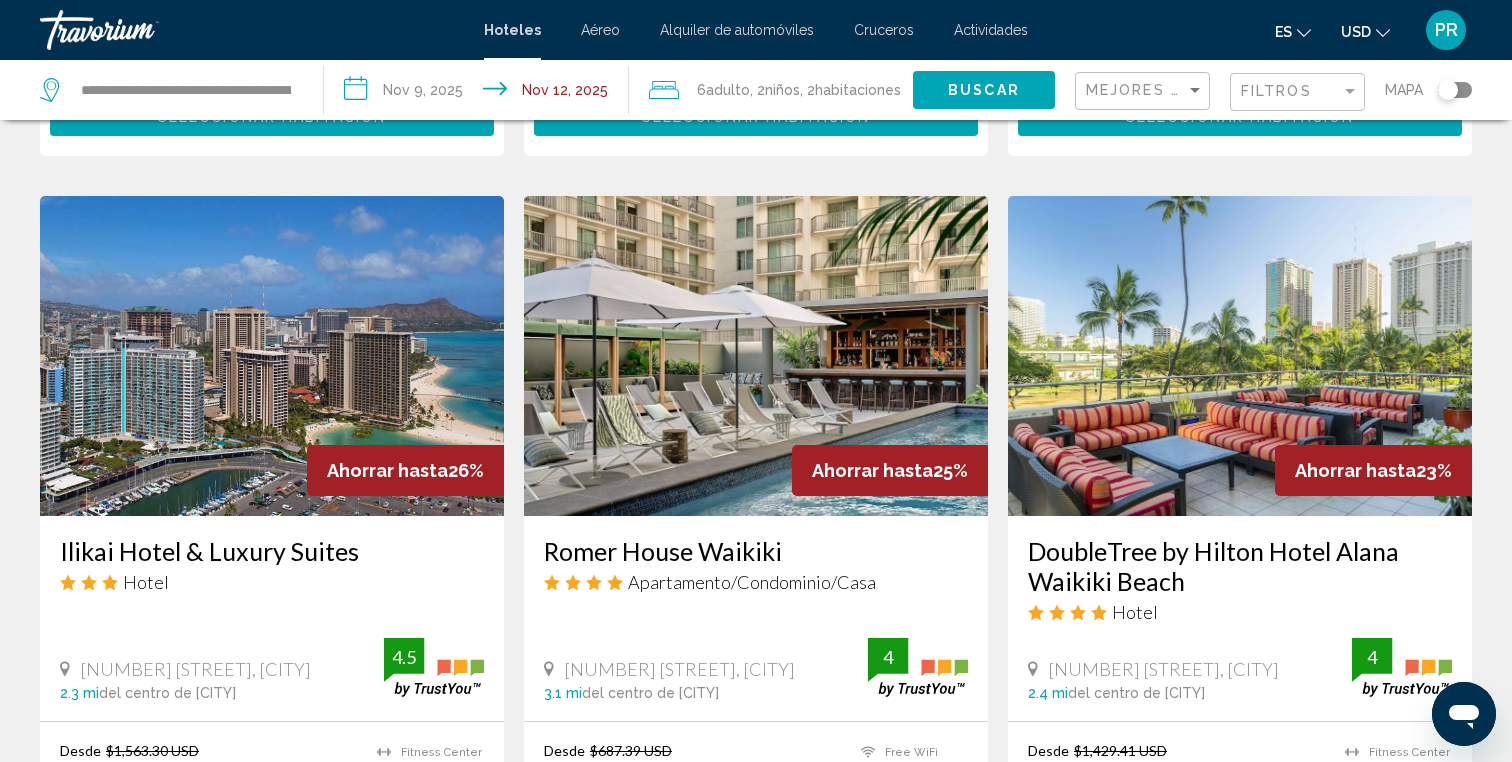 click 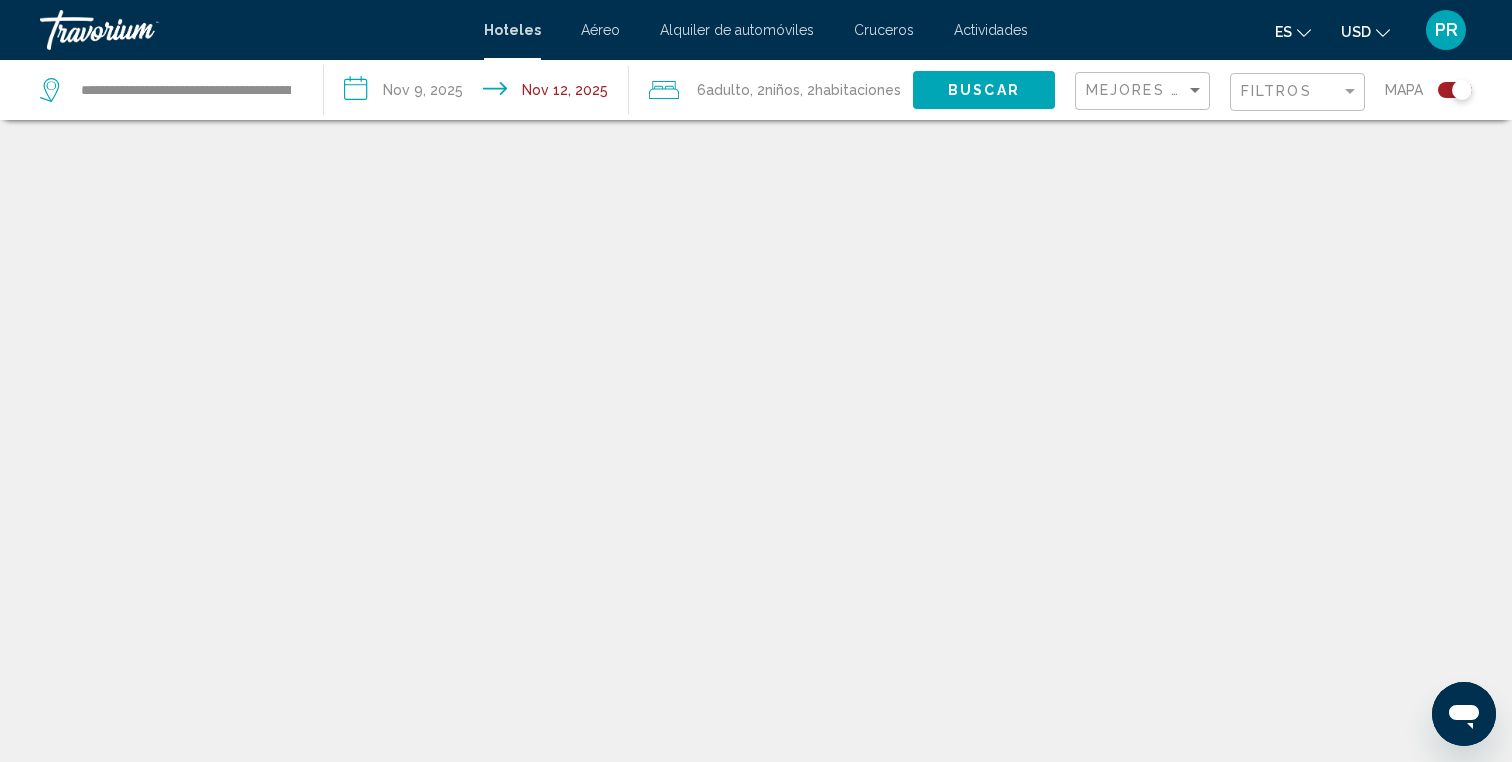 scroll, scrollTop: 120, scrollLeft: 0, axis: vertical 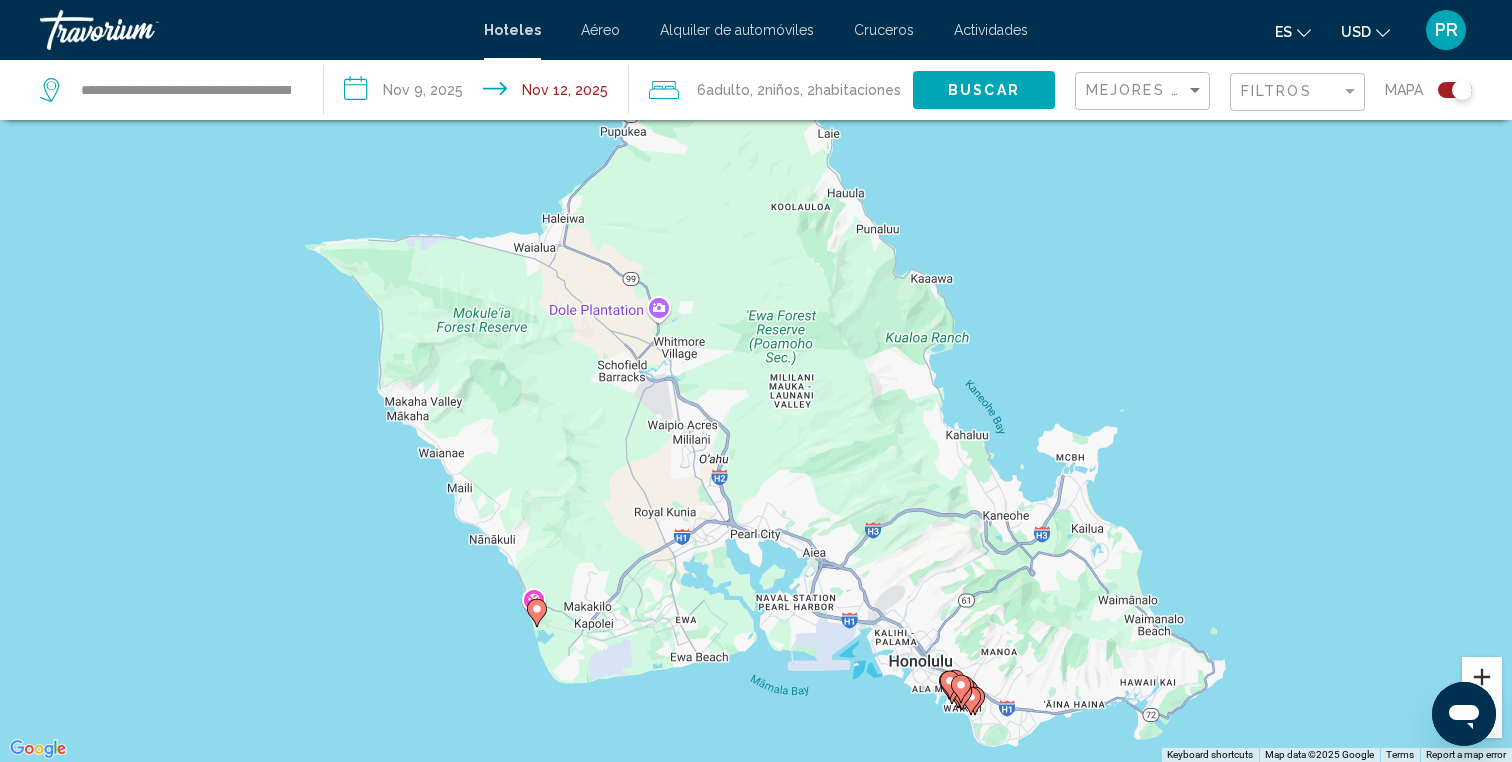 click at bounding box center (1482, 677) 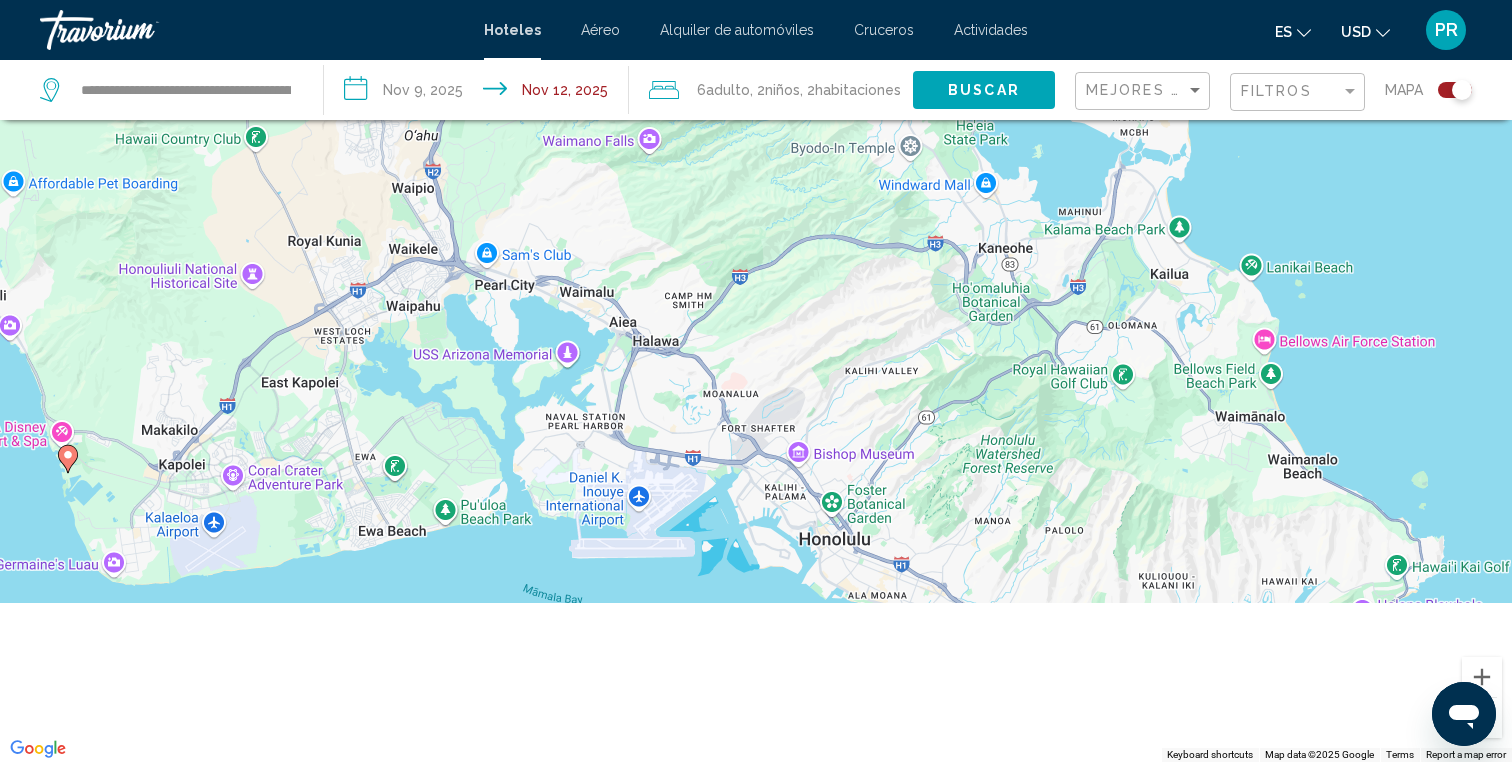 drag, startPoint x: 1018, startPoint y: 521, endPoint x: 757, endPoint y: 73, distance: 518.48334 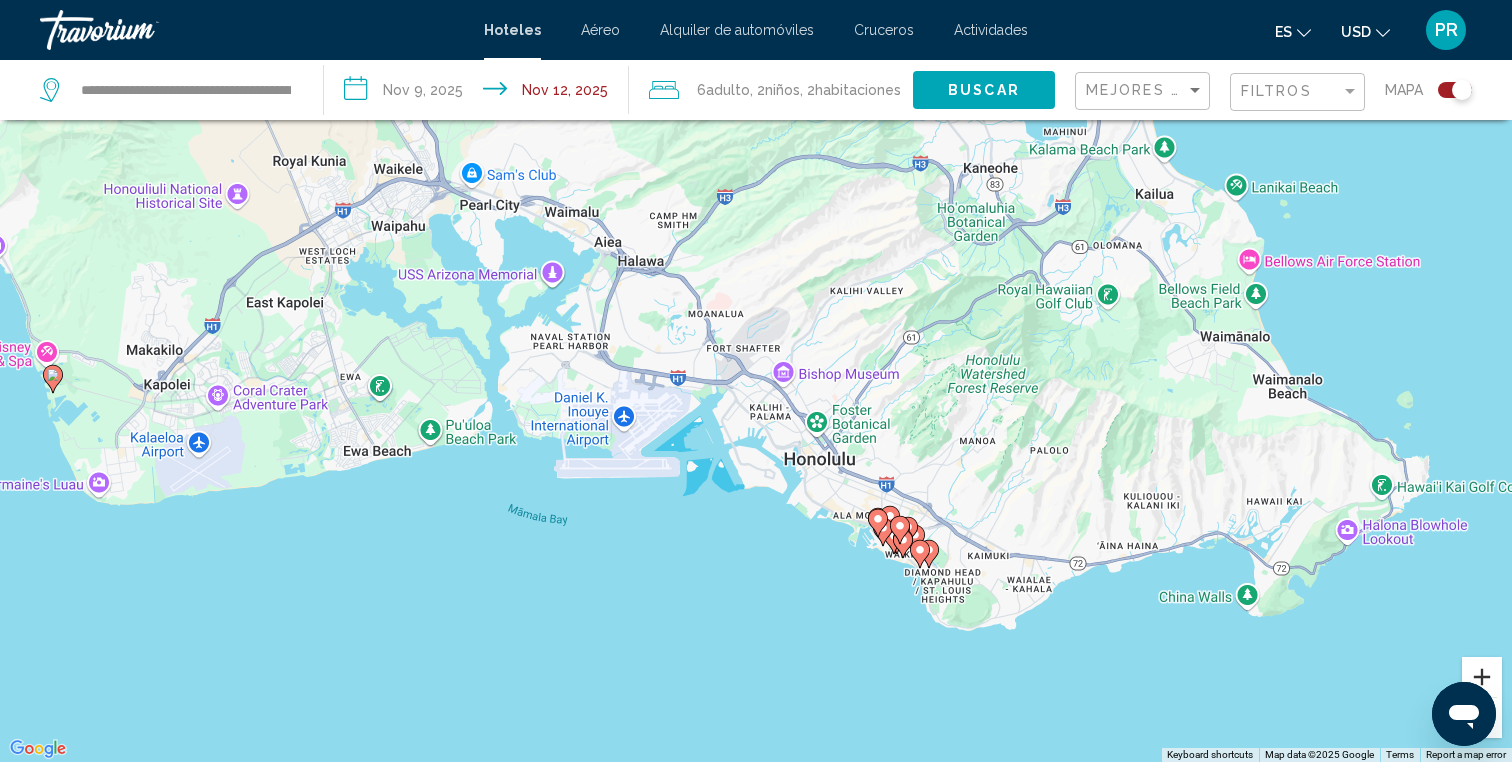 click at bounding box center (1482, 677) 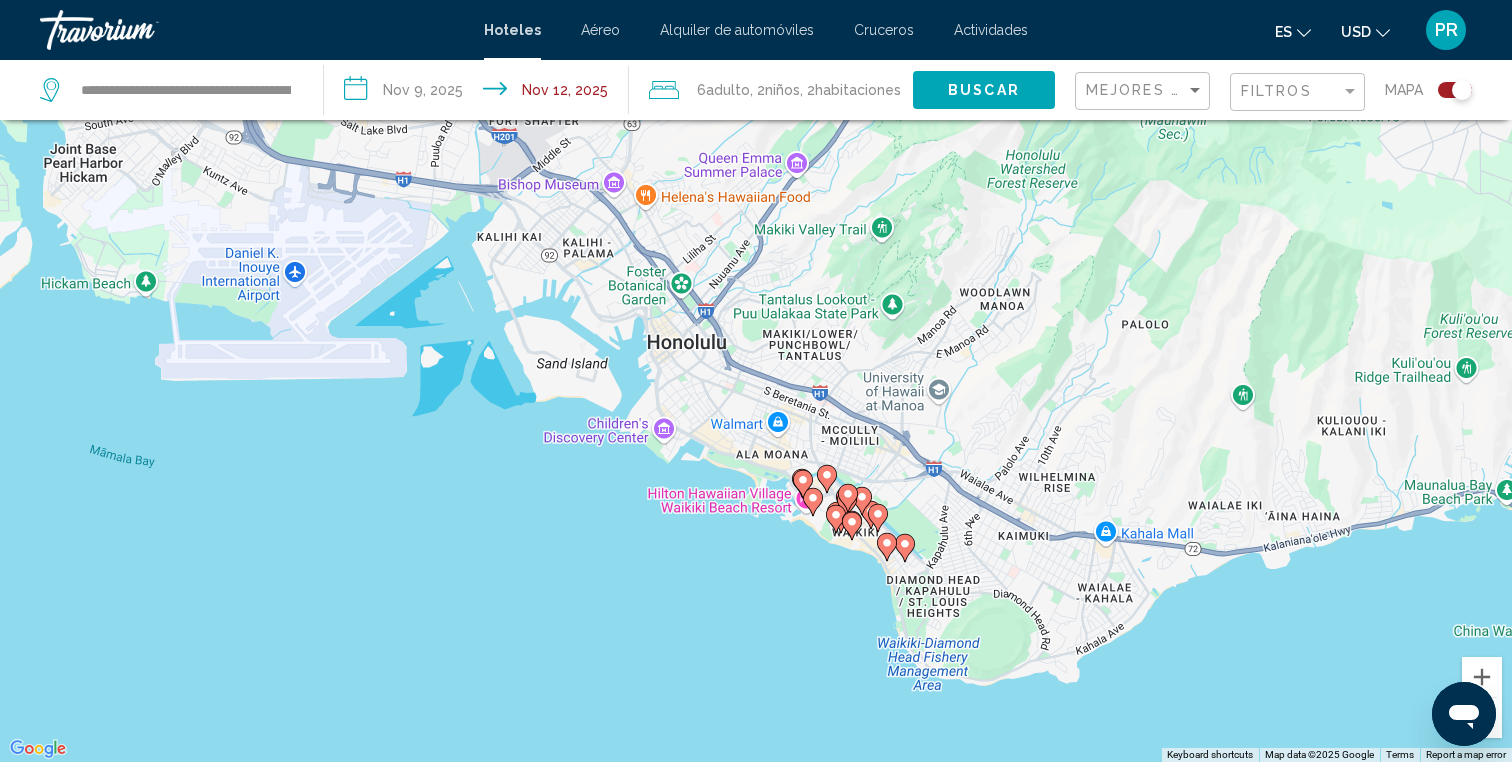 drag, startPoint x: 1120, startPoint y: 507, endPoint x: 865, endPoint y: 231, distance: 375.7672 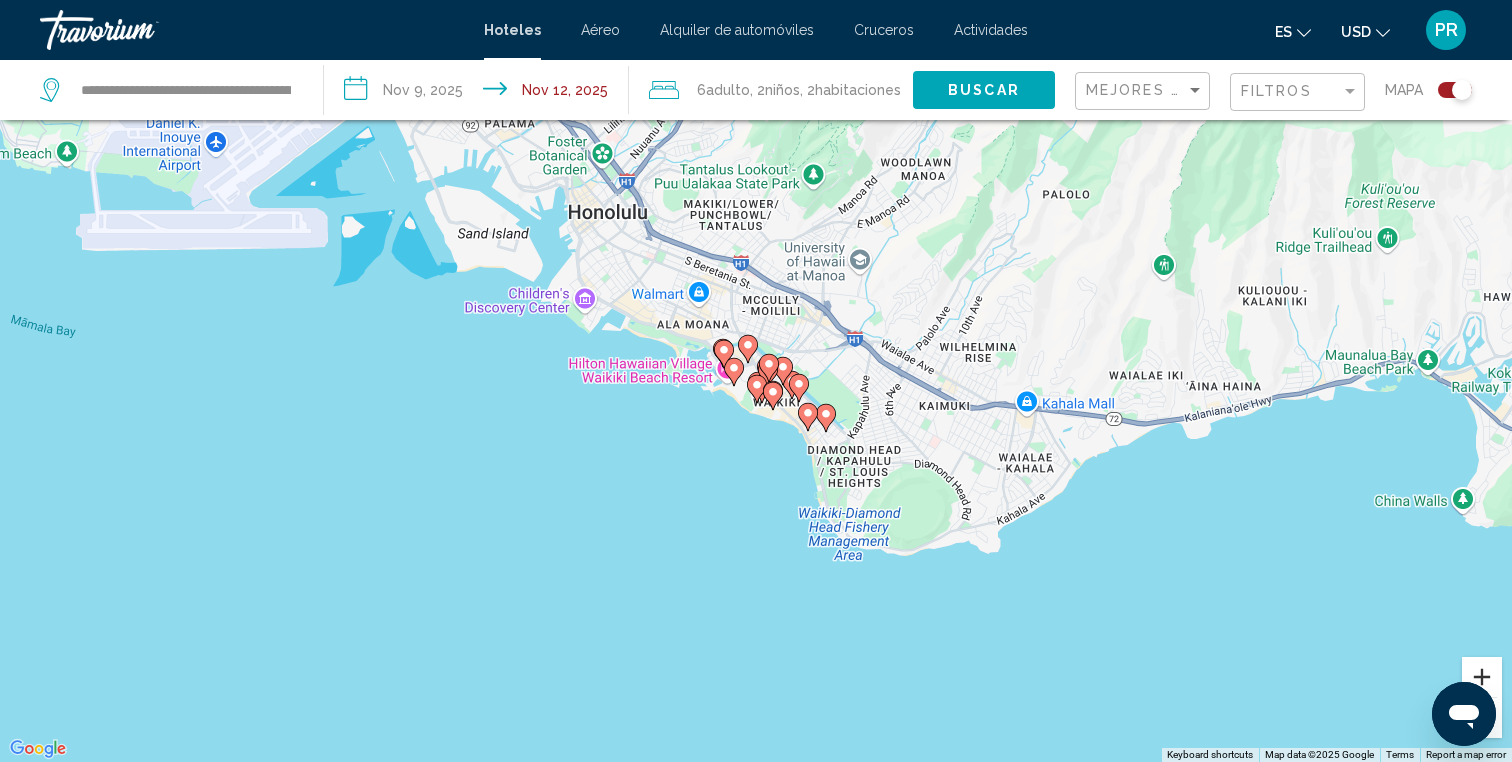 click at bounding box center [1482, 677] 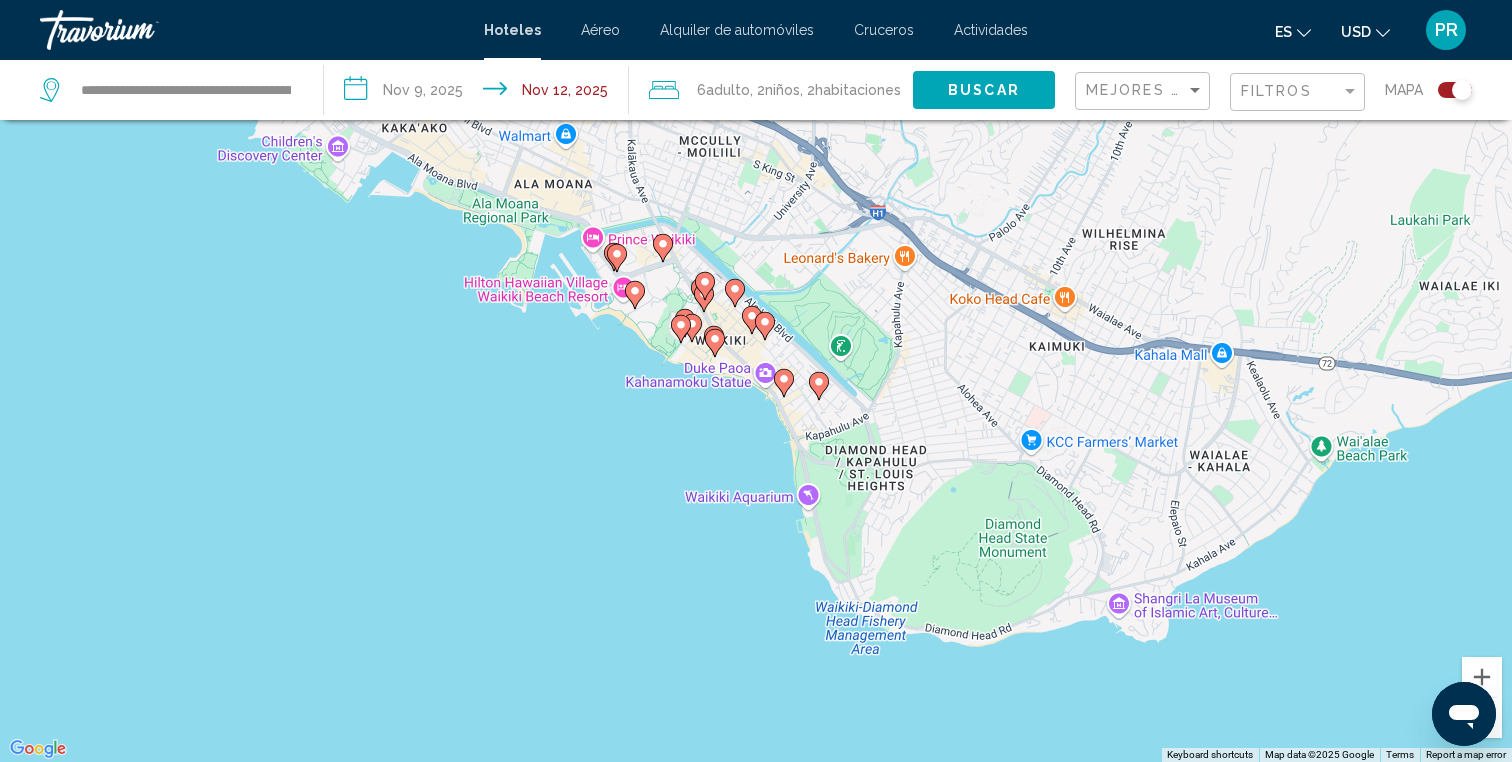 drag, startPoint x: 1032, startPoint y: 410, endPoint x: 950, endPoint y: 320, distance: 121.75385 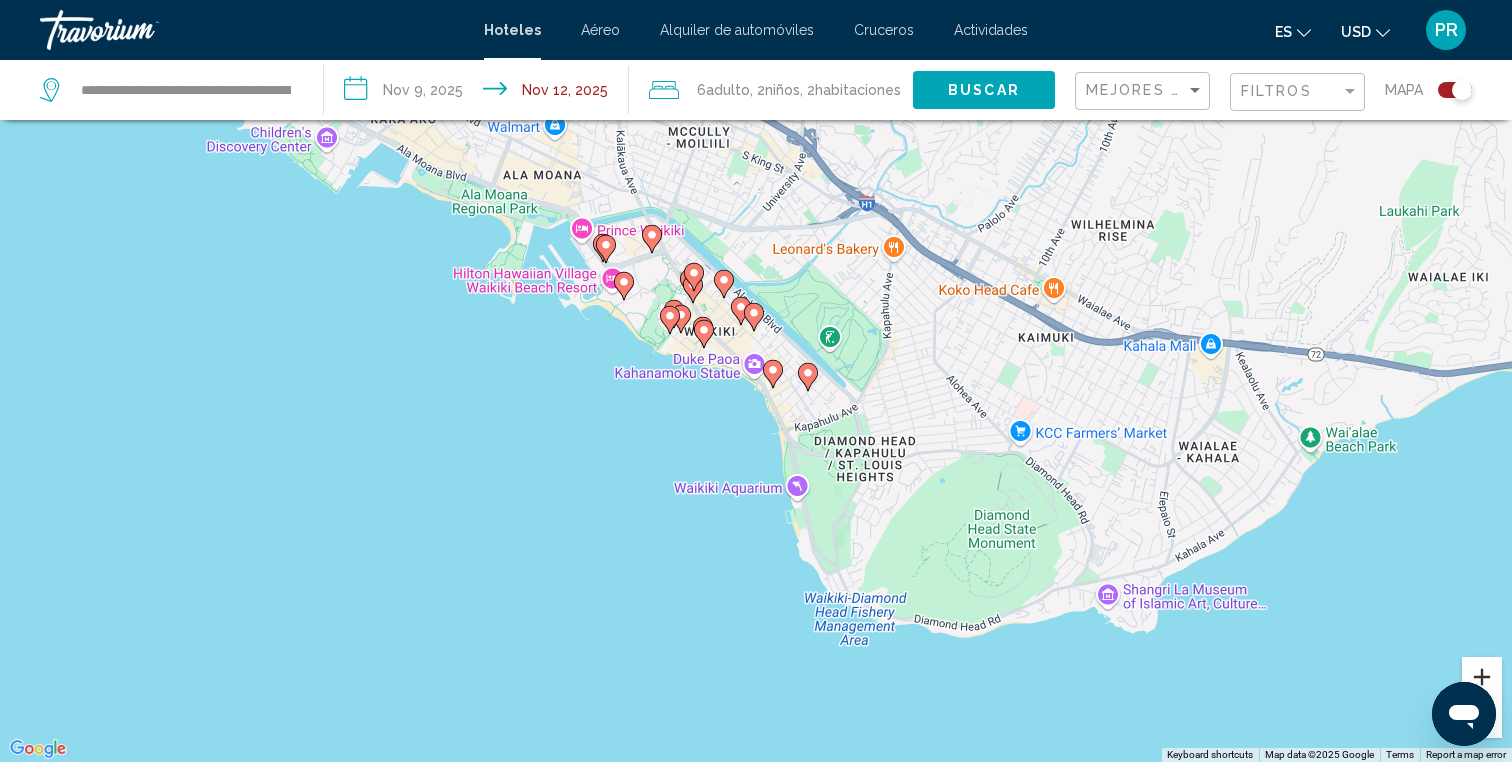 click at bounding box center (1482, 677) 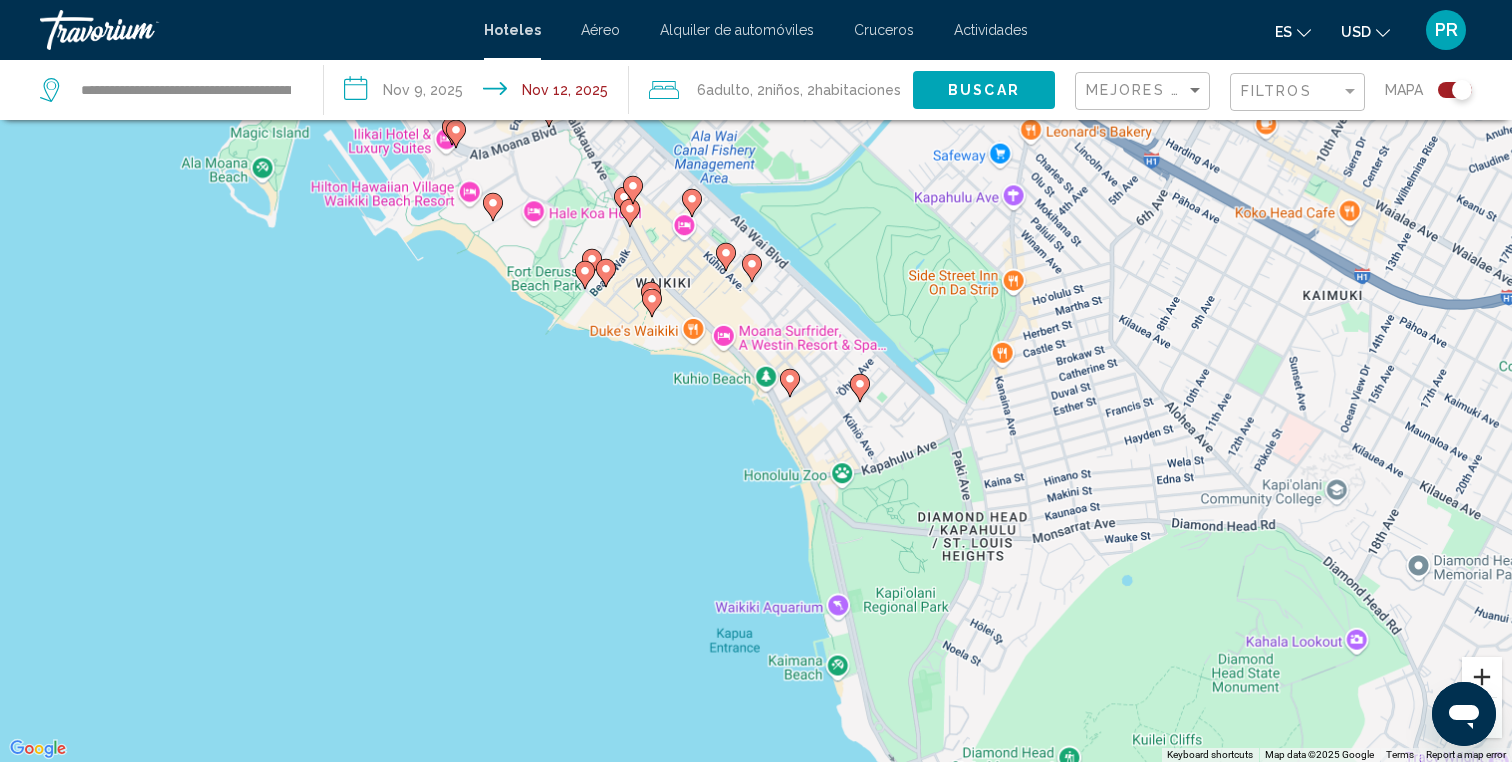 click at bounding box center [1482, 677] 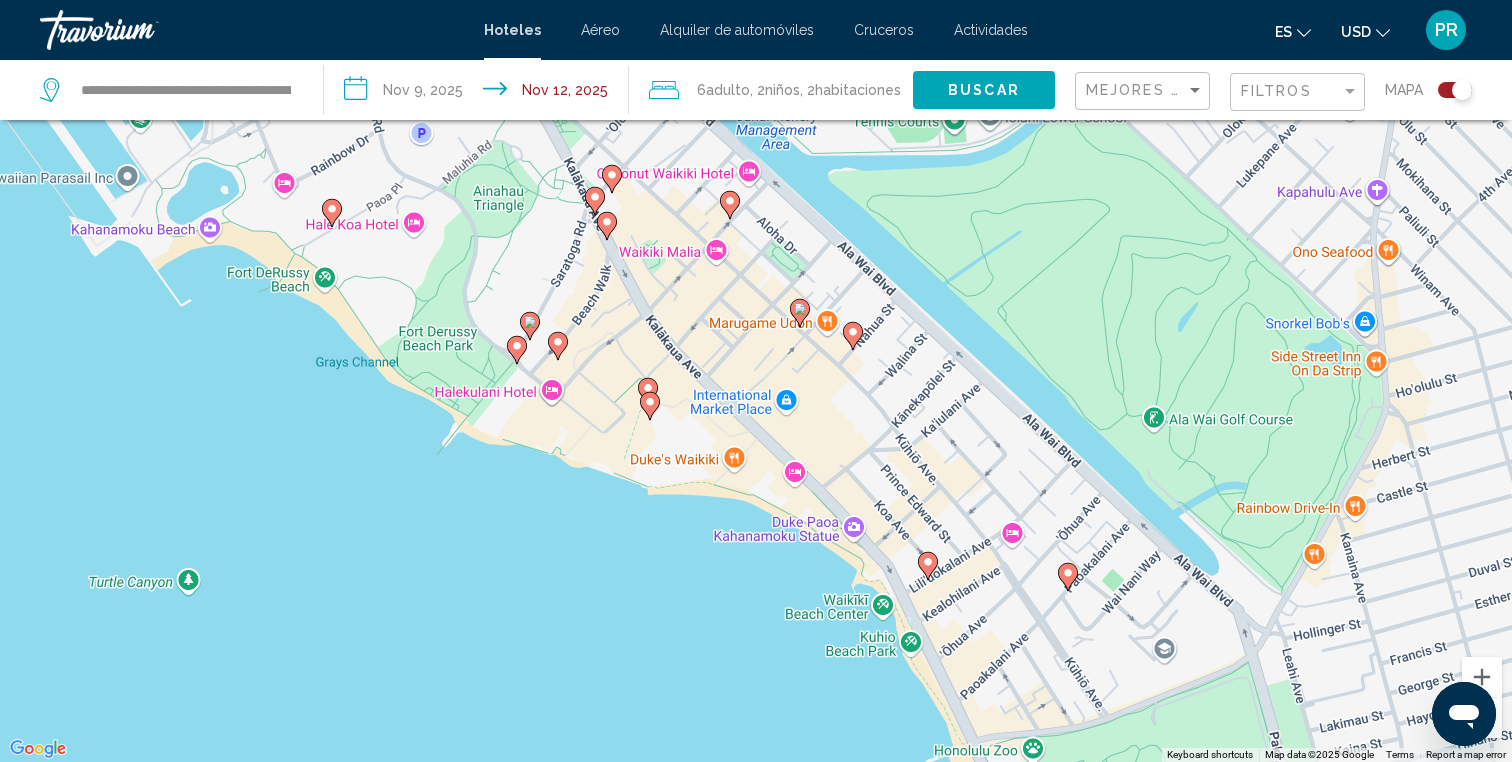 drag, startPoint x: 695, startPoint y: 547, endPoint x: 800, endPoint y: 714, distance: 197.26631 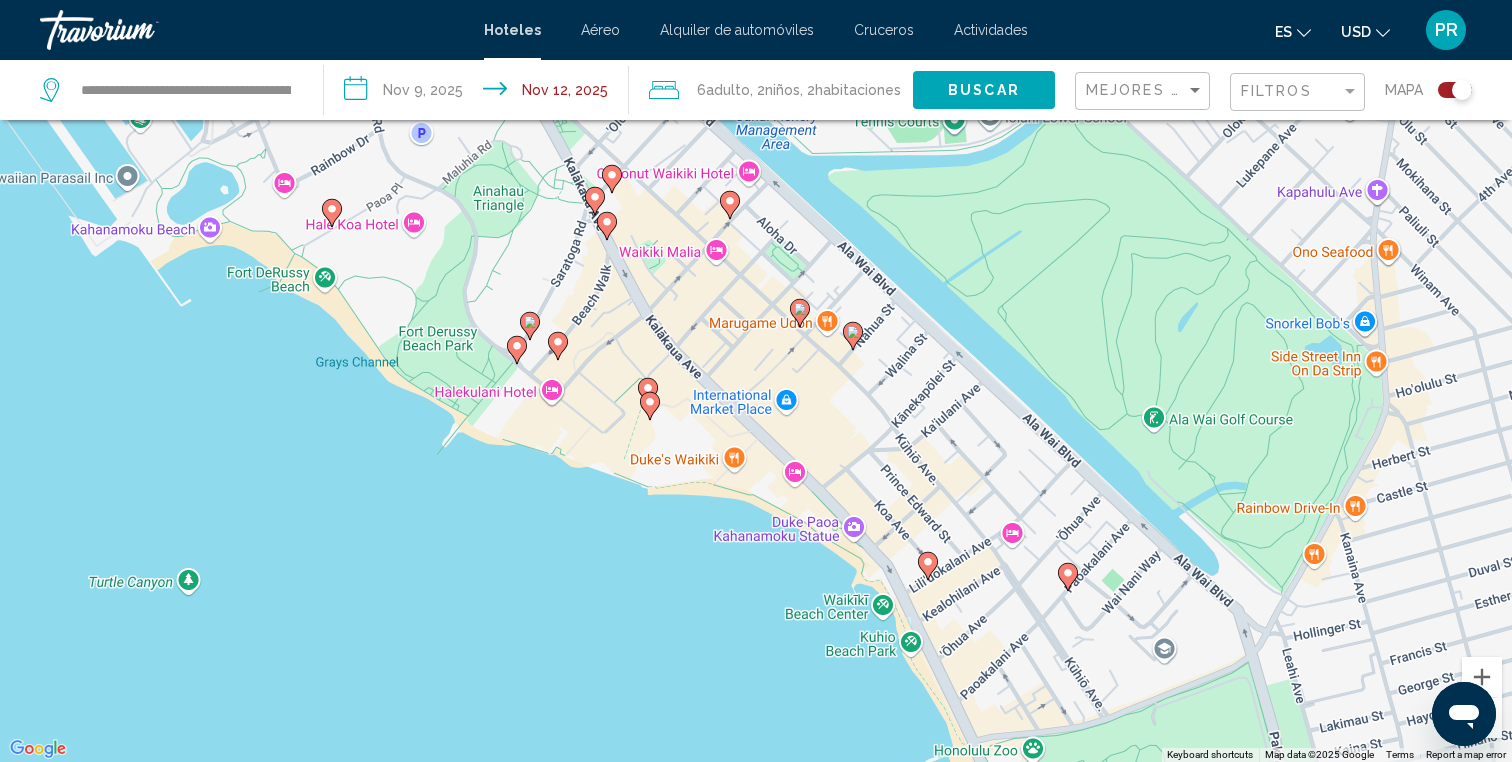 click on "To activate drag with keyboard, press Alt + Enter. Once in keyboard drag state, use the arrow keys to move the marker. To complete the drag, press the Enter key. To cancel, press Escape." at bounding box center [756, 381] 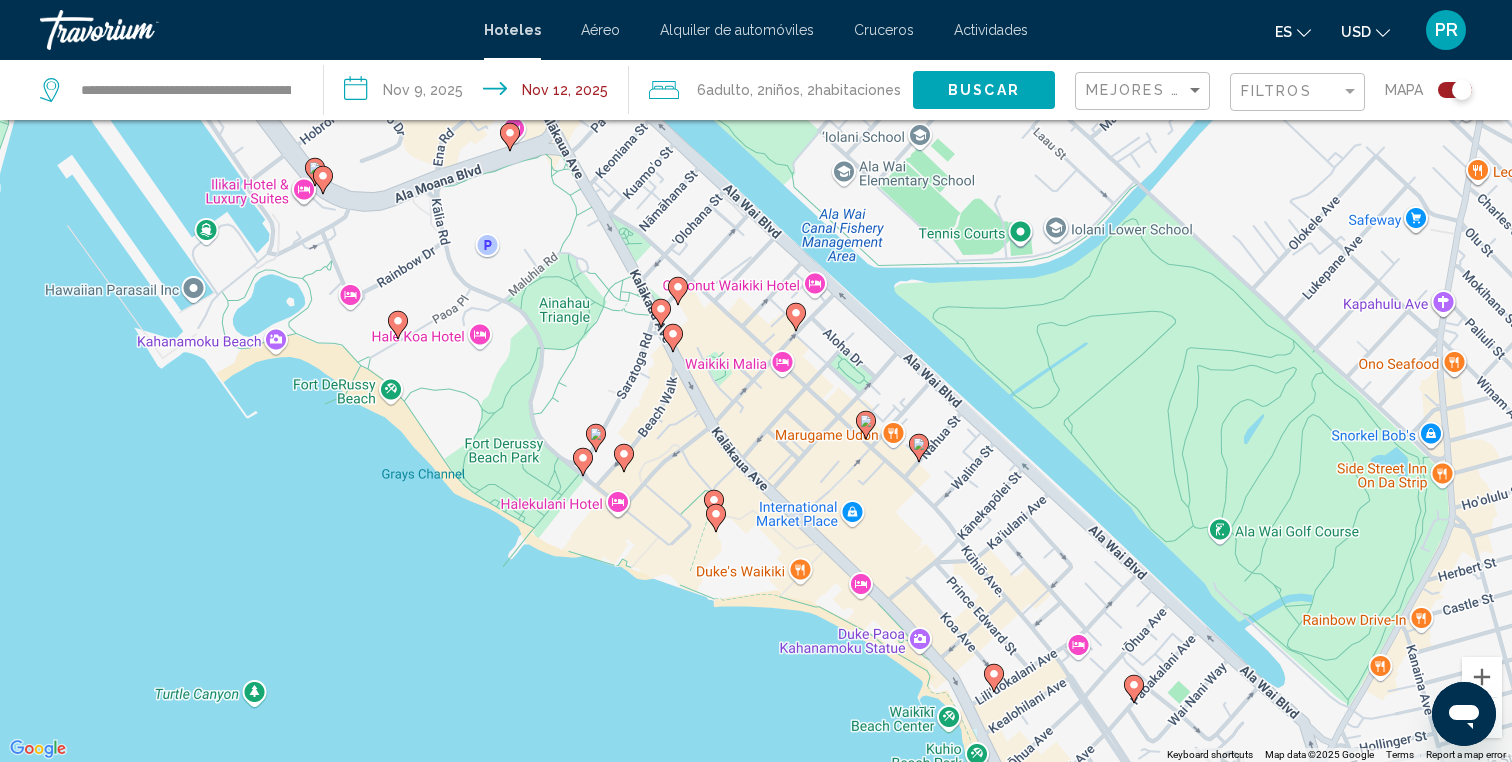 drag, startPoint x: 595, startPoint y: 527, endPoint x: 661, endPoint y: 640, distance: 130.86252 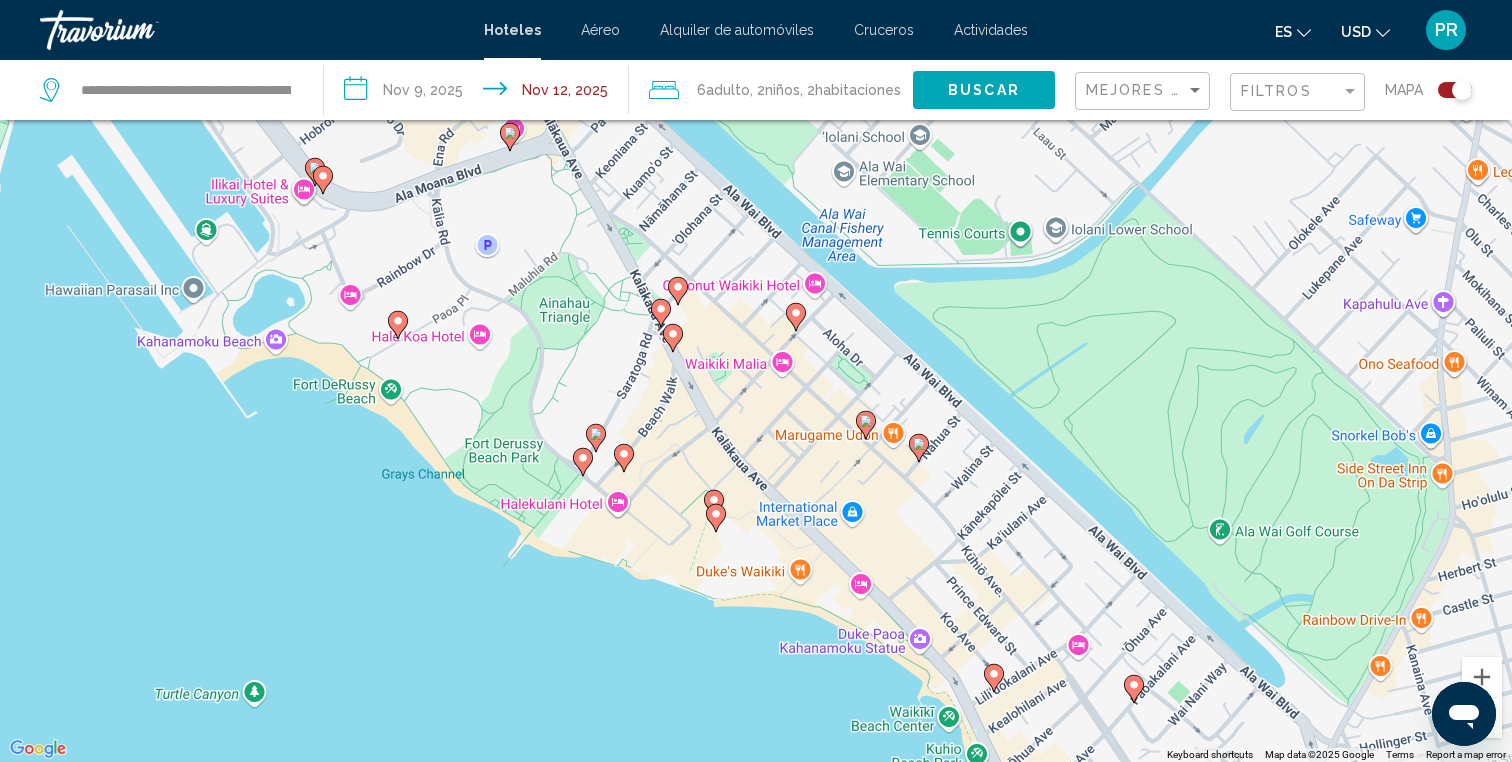 click on "To activate drag with keyboard, press Alt + Enter. Once in keyboard drag state, use the arrow keys to move the marker. To complete the drag, press the Enter key. To cancel, press Escape." at bounding box center (756, 381) 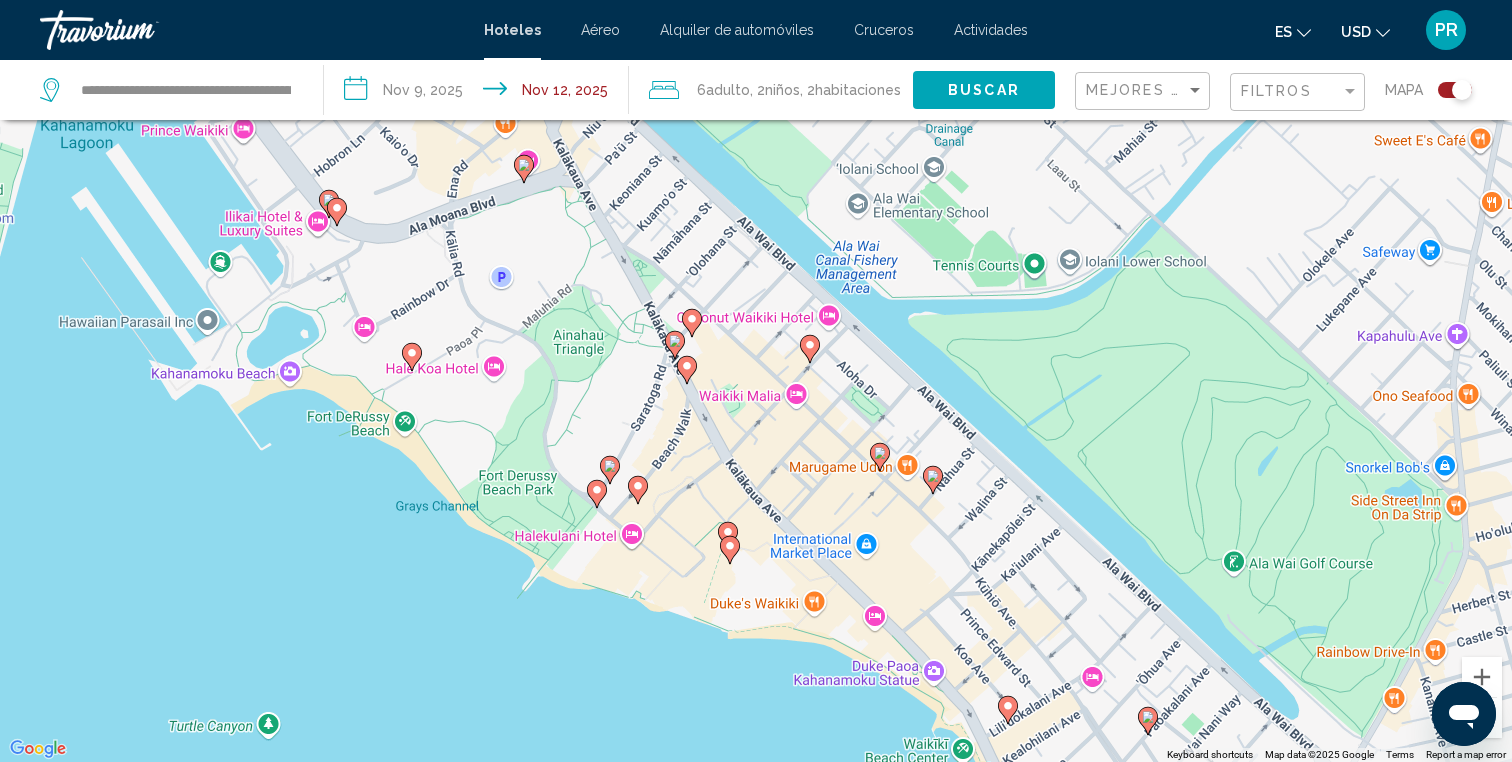 drag, startPoint x: 413, startPoint y: 378, endPoint x: 435, endPoint y: 436, distance: 62.03225 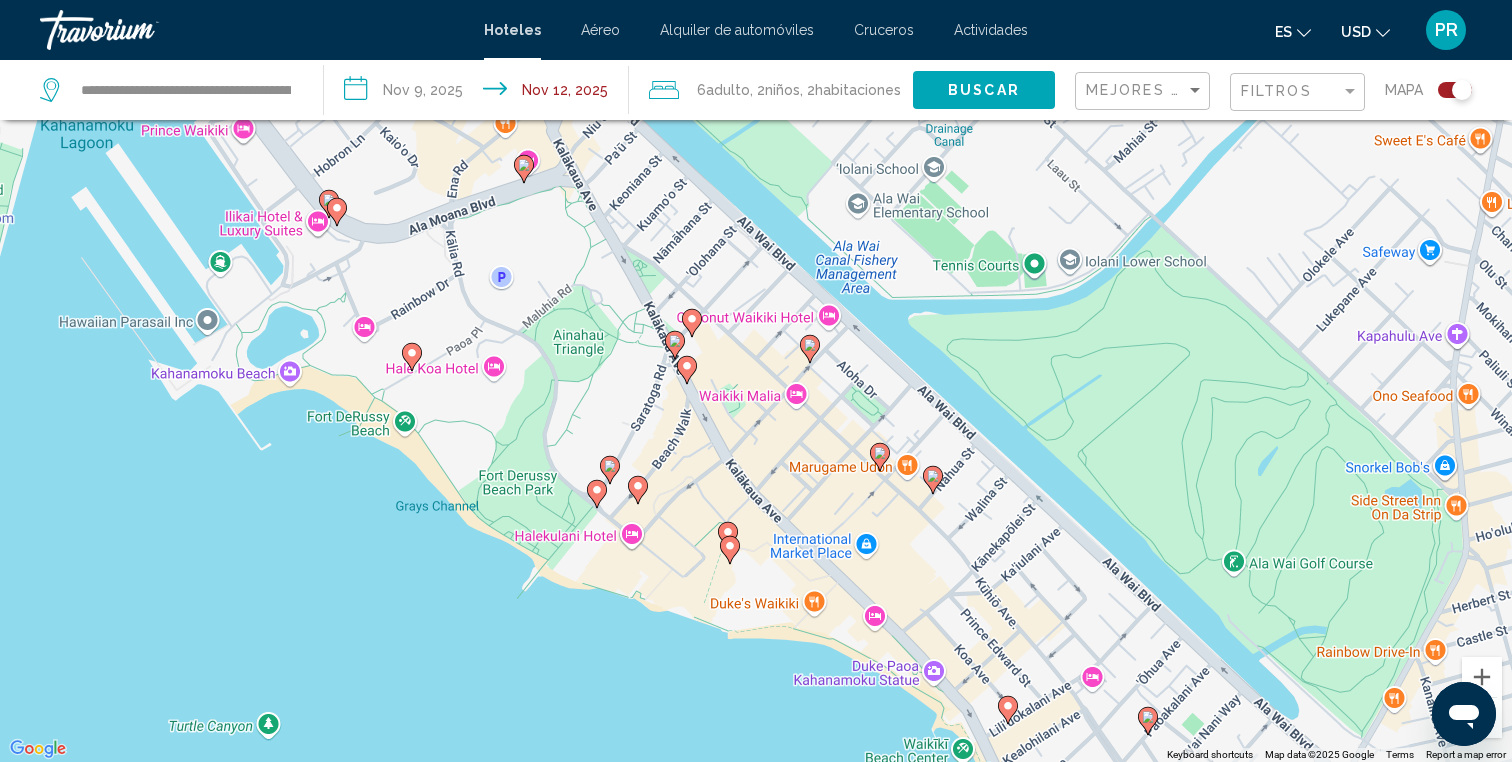 click on "To activate drag with keyboard, press Alt + Enter. Once in keyboard drag state, use the arrow keys to move the marker. To complete the drag, press the Enter key. To cancel, press Escape." at bounding box center (756, 381) 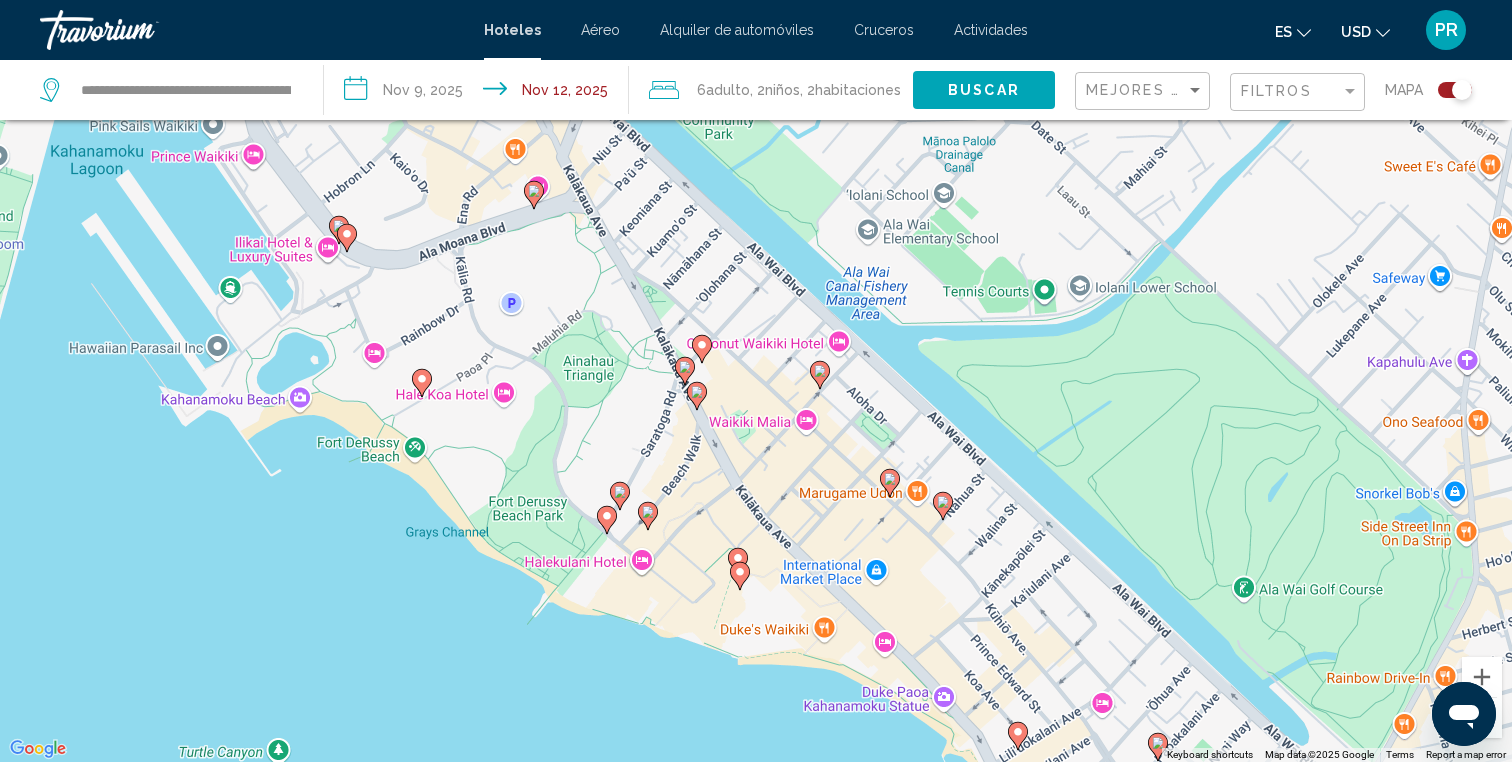 click 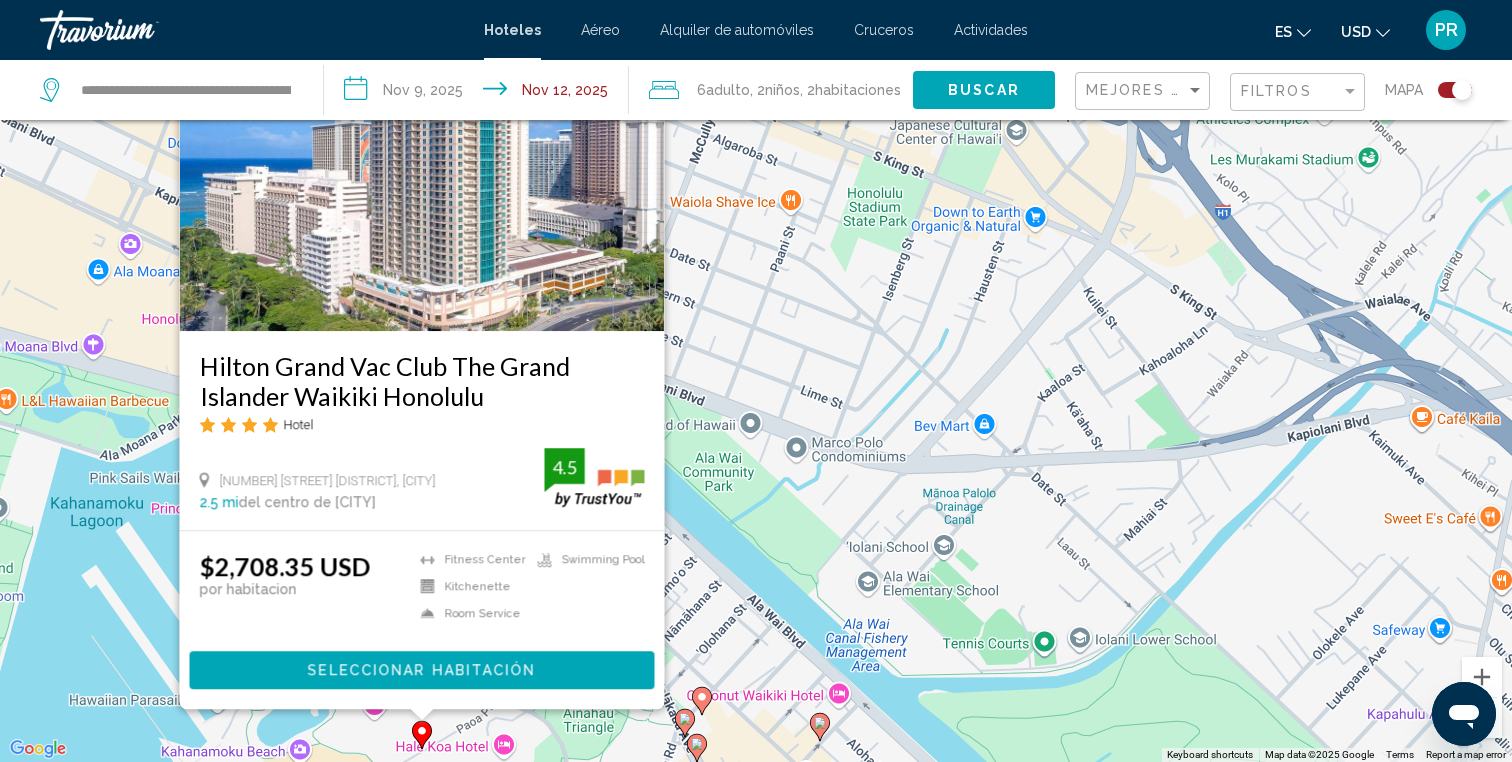 click on "Hilton Grand Vac Club The Grand Islander Waikiki Honolulu" at bounding box center (422, 381) 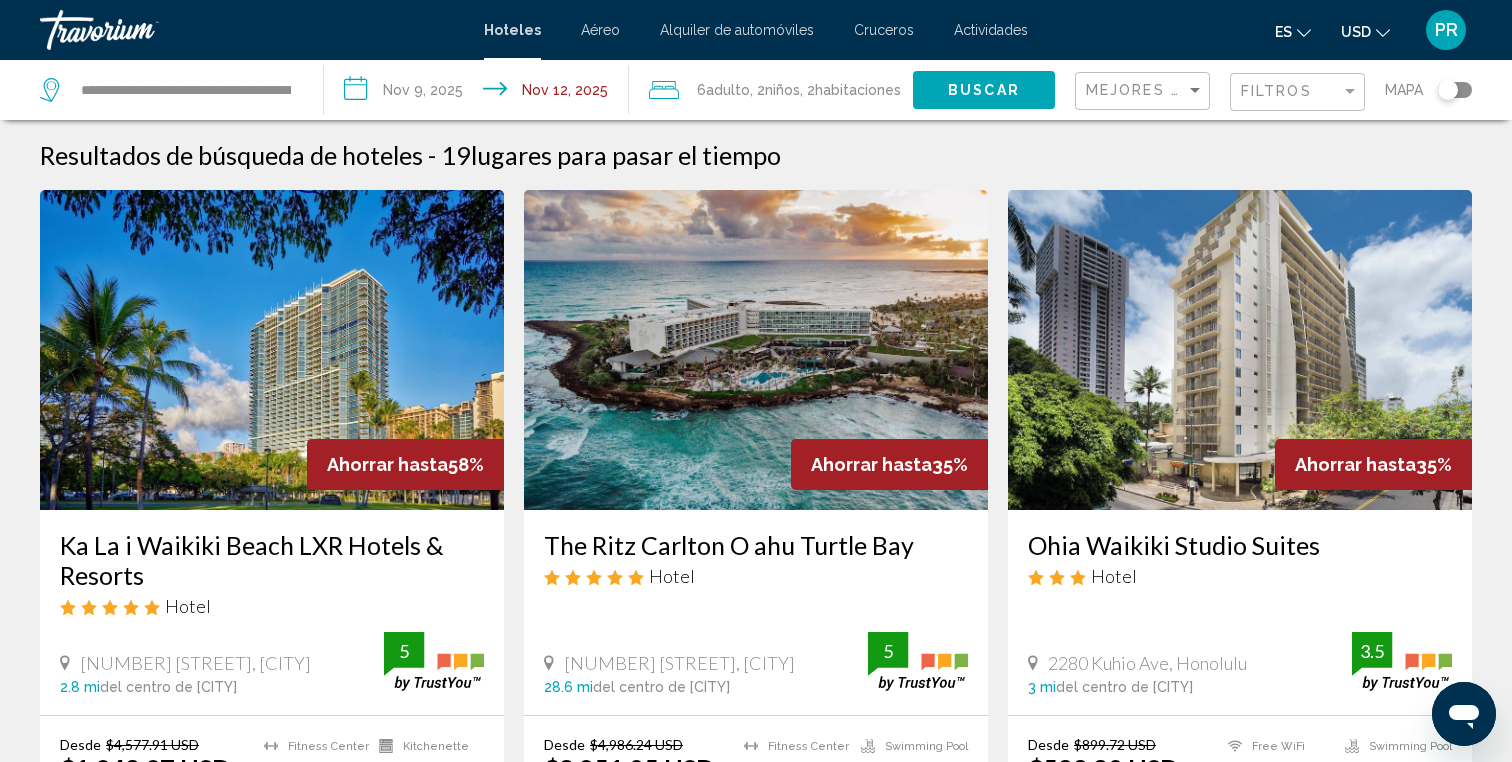 click 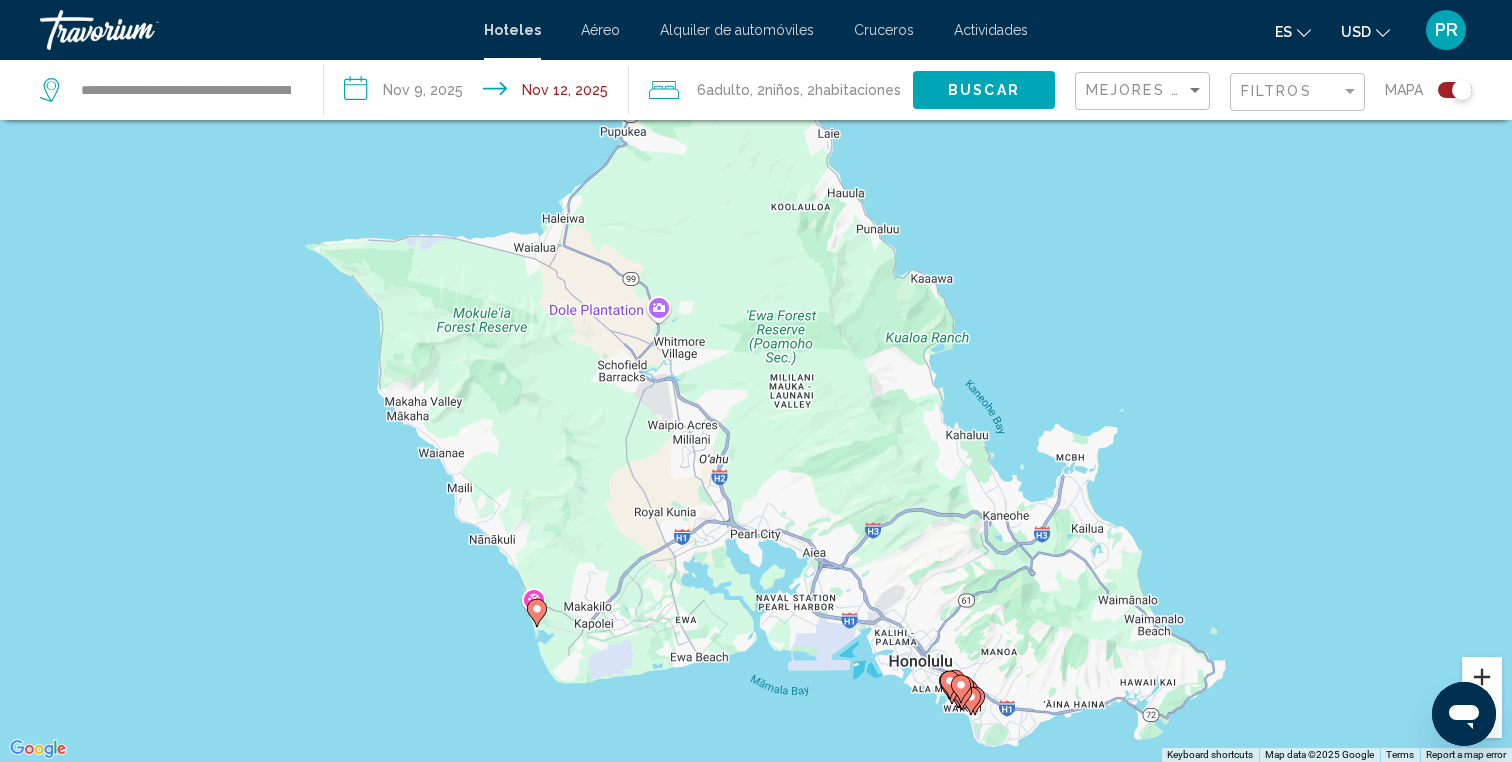 click at bounding box center (1482, 677) 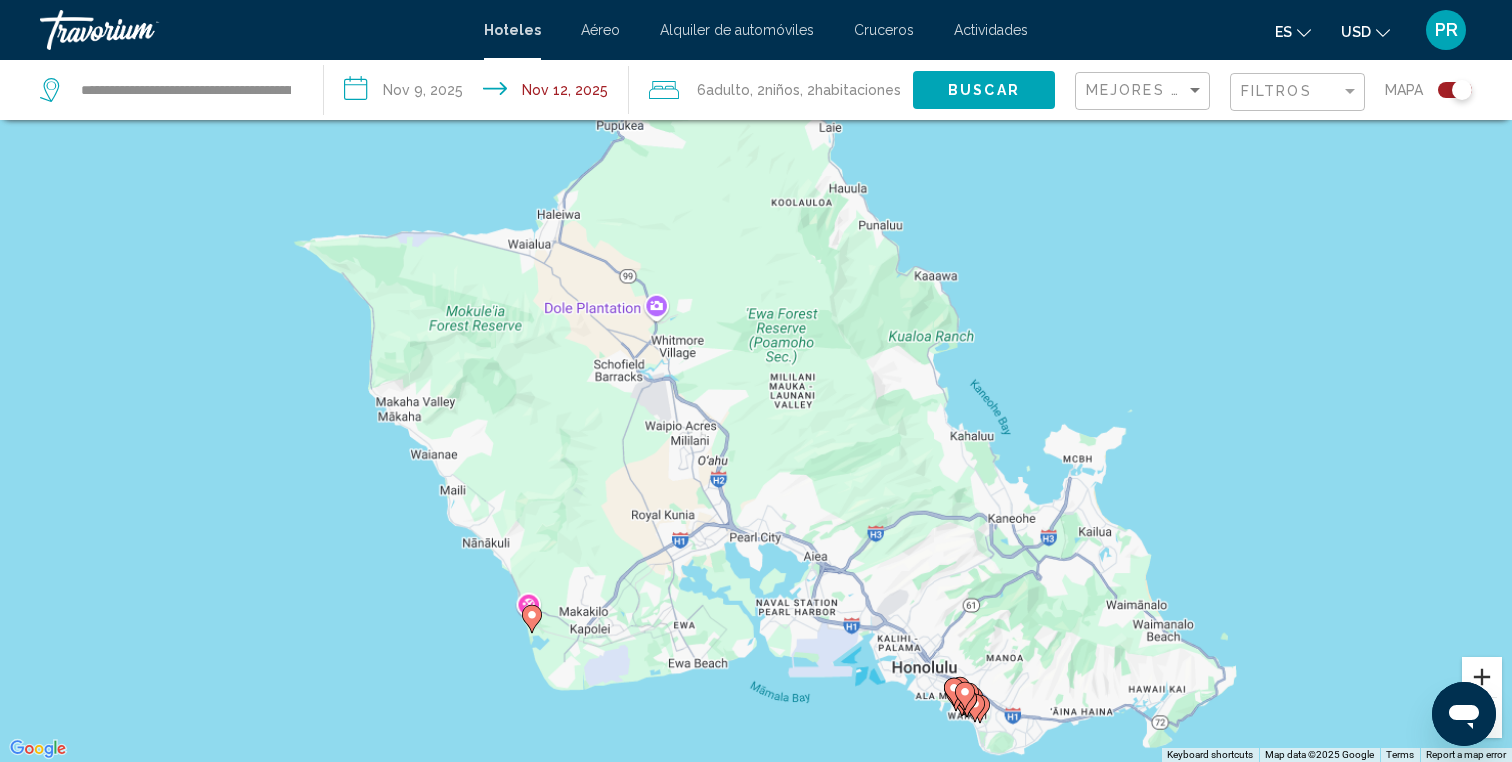 click at bounding box center [1482, 677] 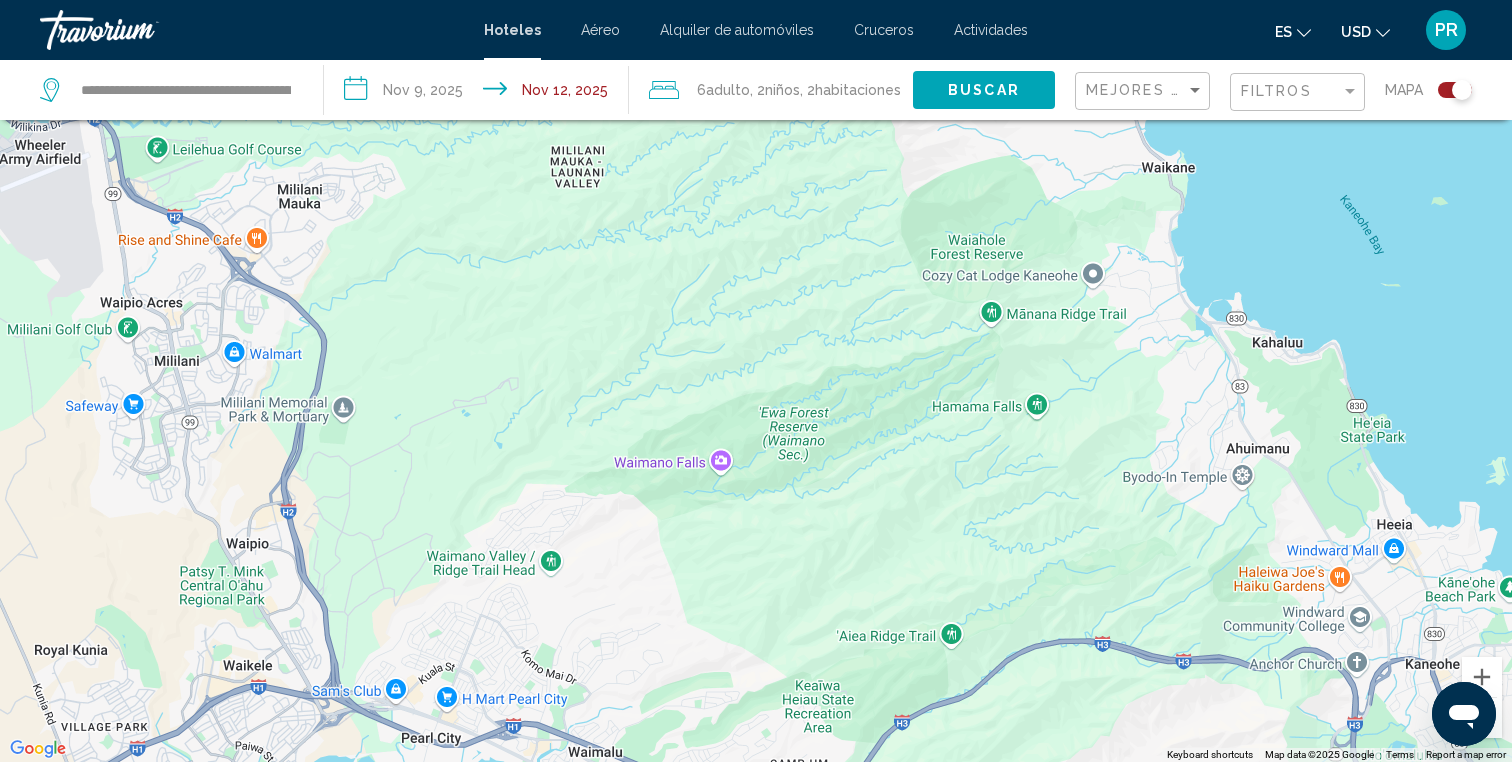 drag, startPoint x: 1058, startPoint y: 573, endPoint x: 513, endPoint y: 40, distance: 762.30835 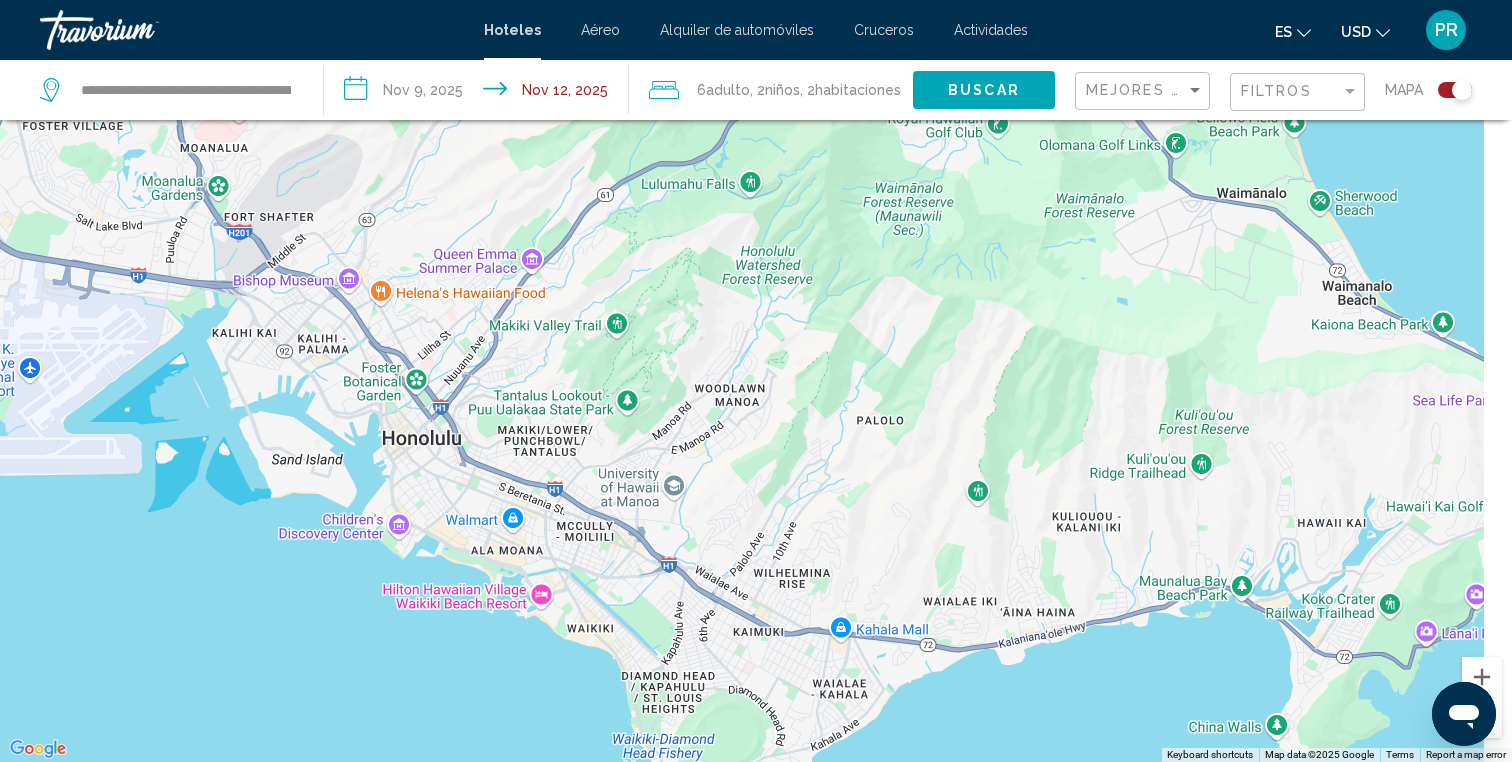 drag, startPoint x: 819, startPoint y: 422, endPoint x: 386, endPoint y: -40, distance: 633.1927 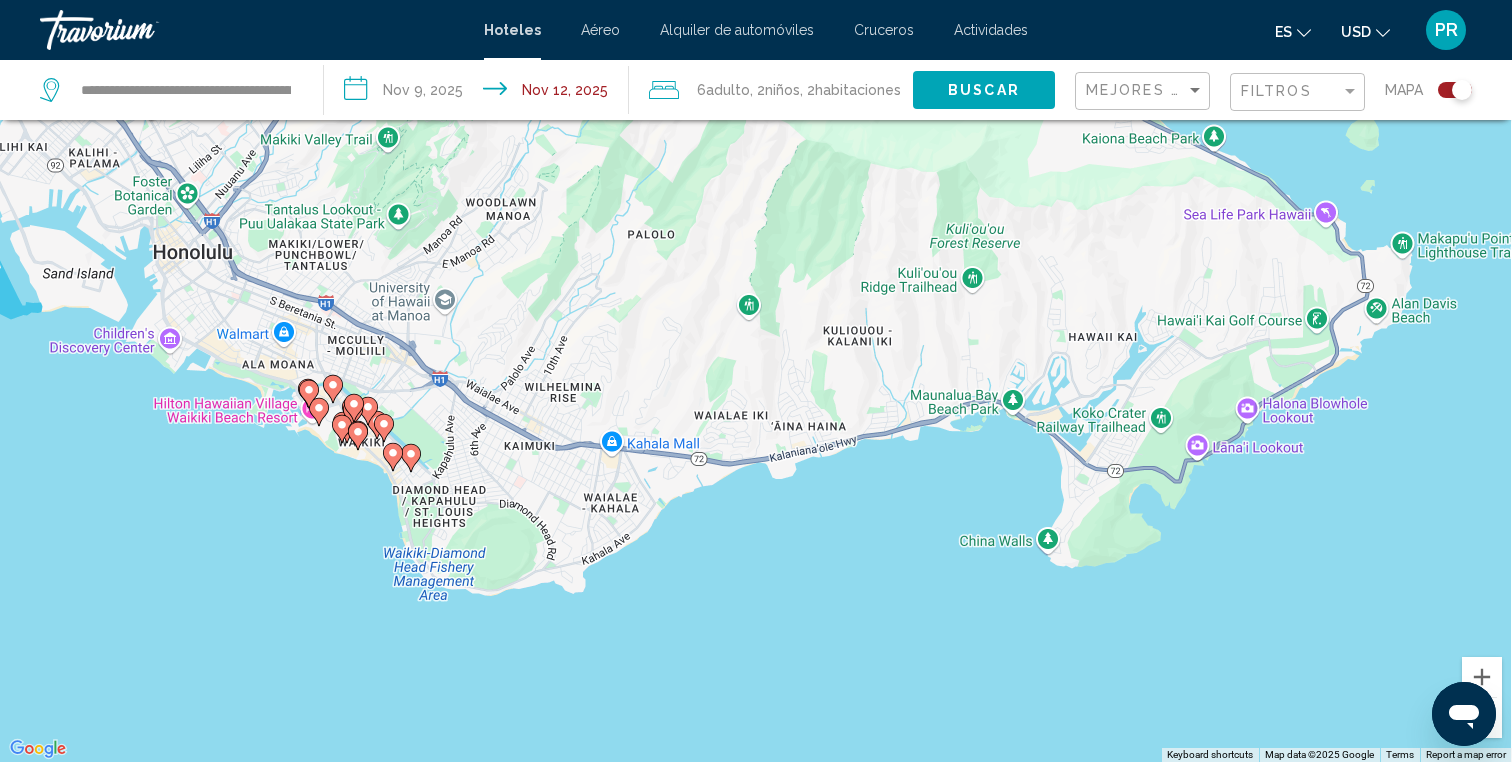 drag, startPoint x: 622, startPoint y: 397, endPoint x: 334, endPoint y: 129, distance: 393.40564 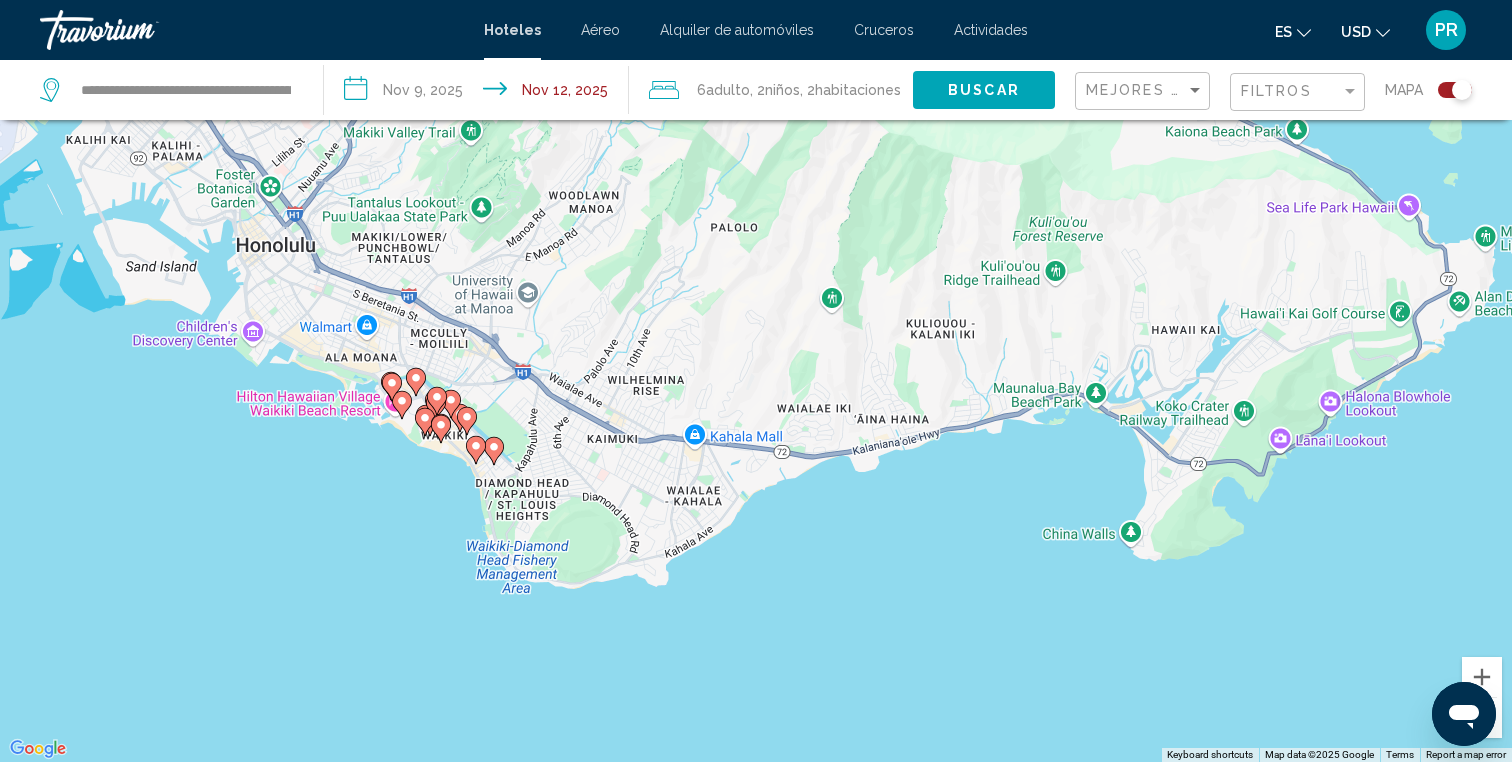 drag, startPoint x: 320, startPoint y: 364, endPoint x: 562, endPoint y: 538, distance: 298.0604 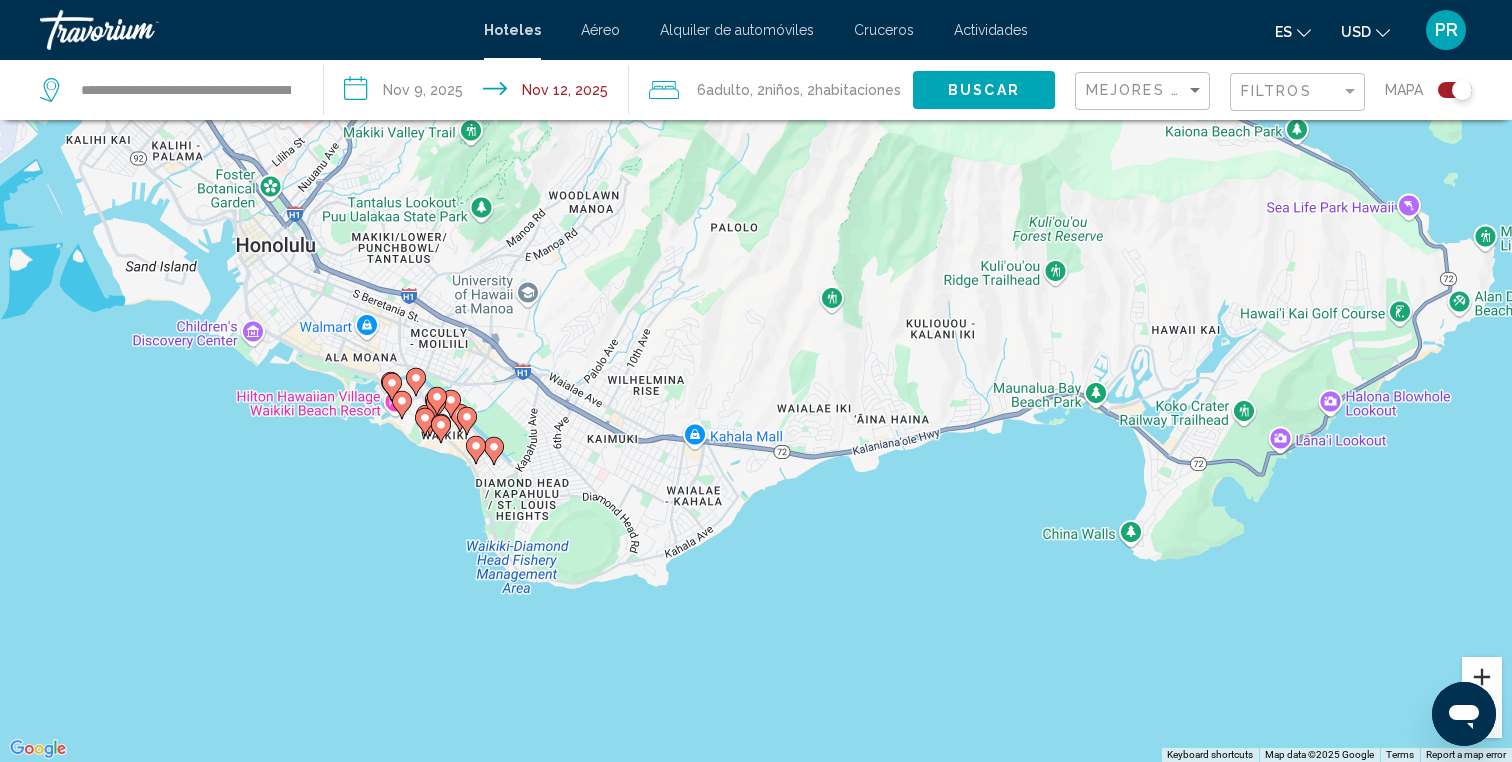 click at bounding box center [1482, 677] 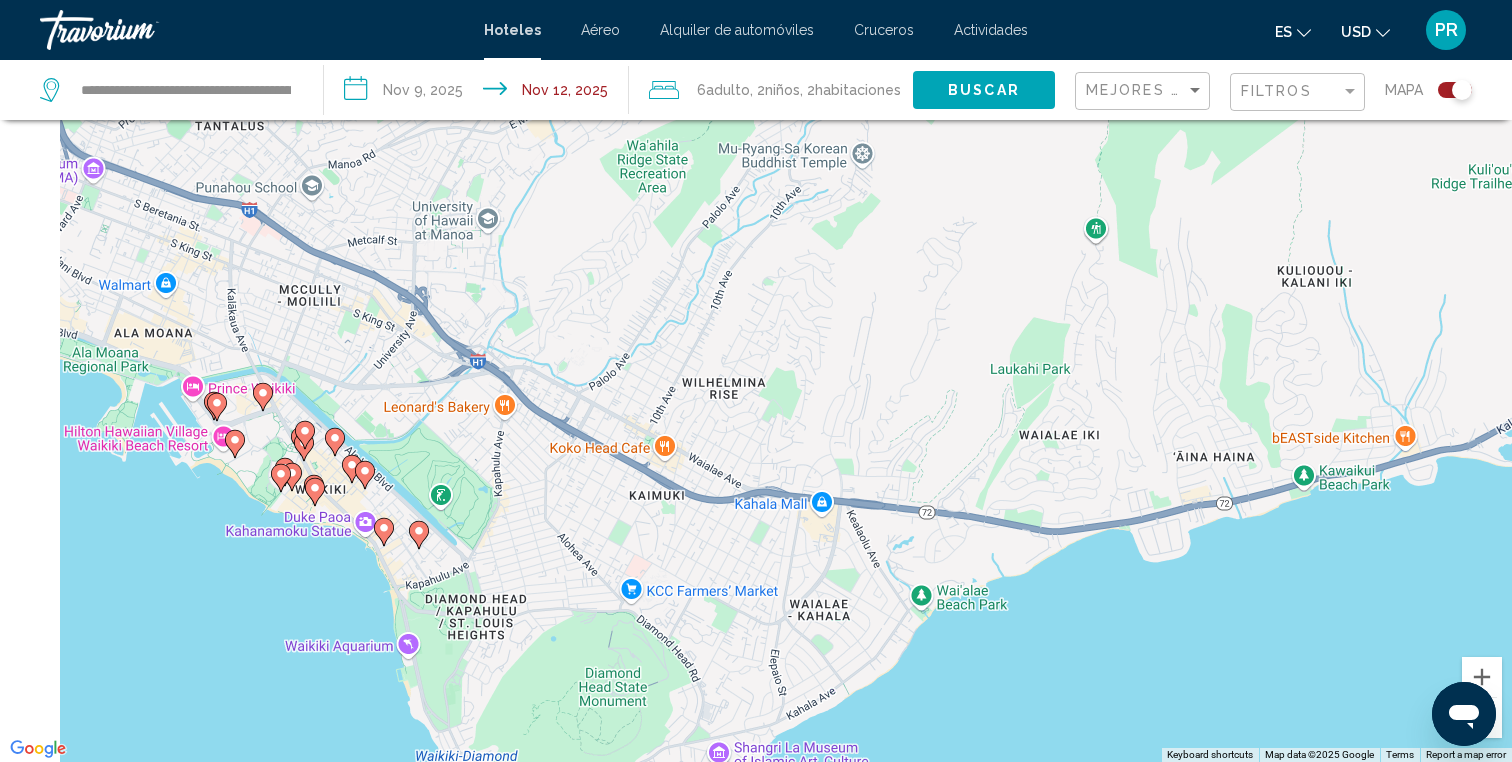 drag, startPoint x: 372, startPoint y: 499, endPoint x: 769, endPoint y: 507, distance: 397.0806 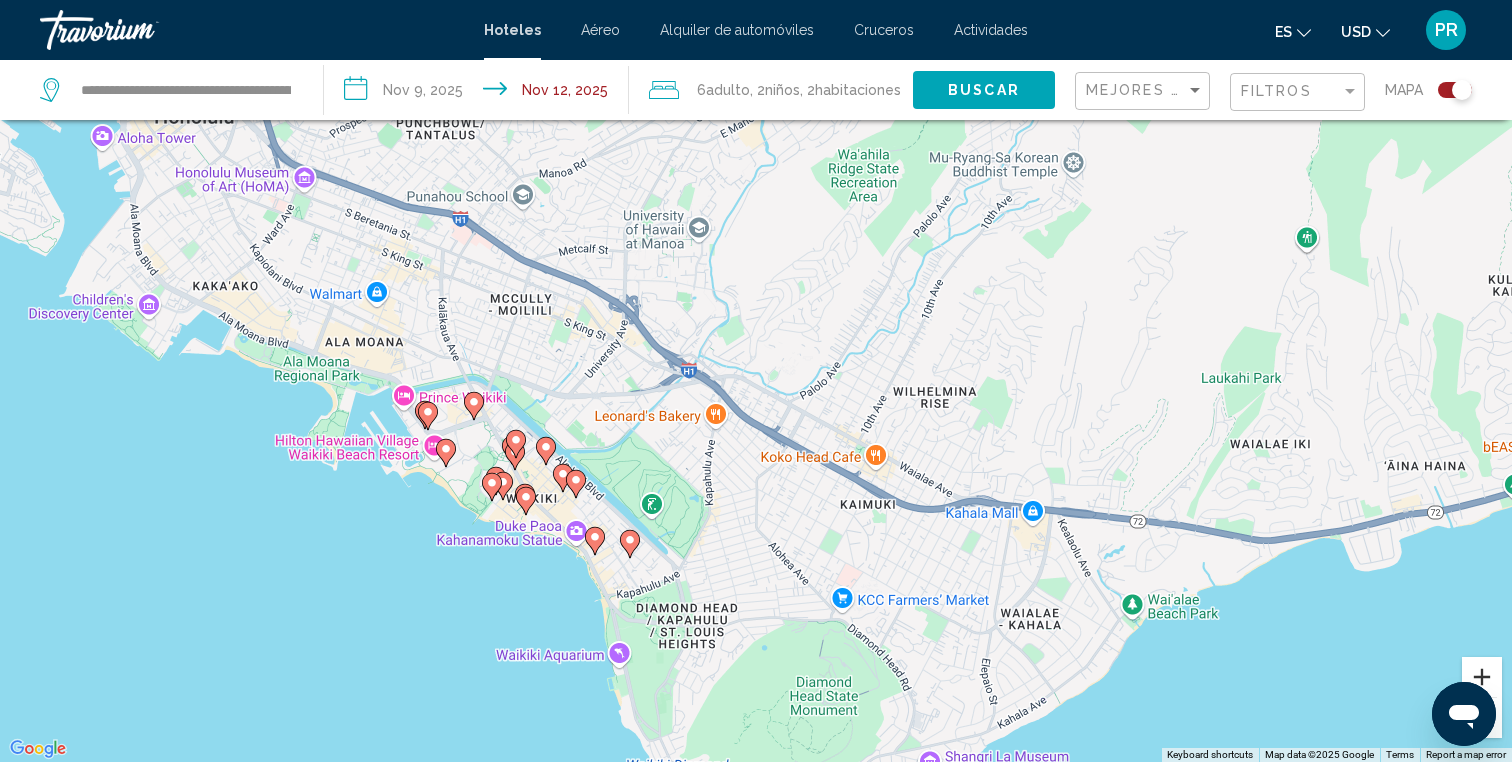 click at bounding box center [1482, 677] 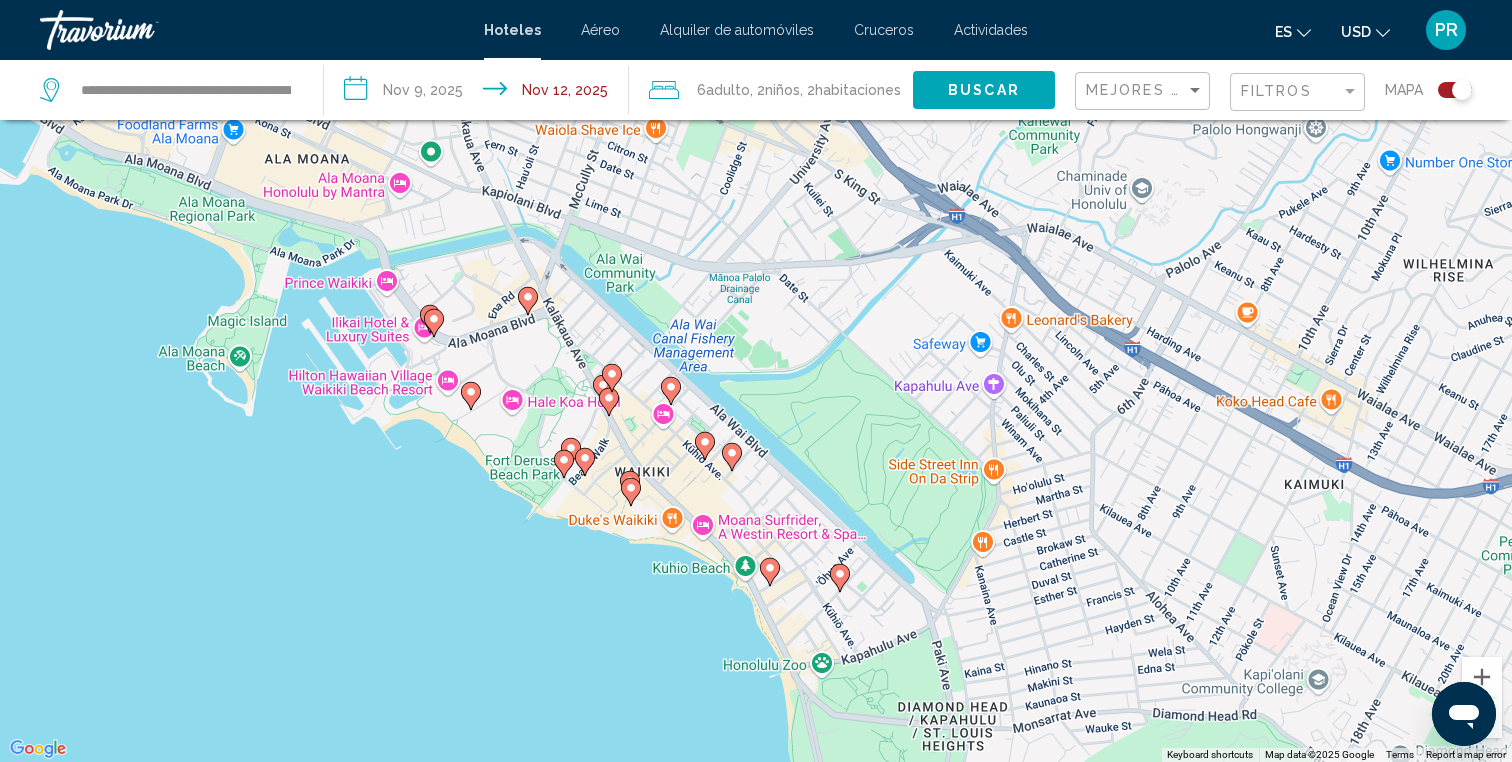 drag, startPoint x: 550, startPoint y: 492, endPoint x: 889, endPoint y: 346, distance: 369.10297 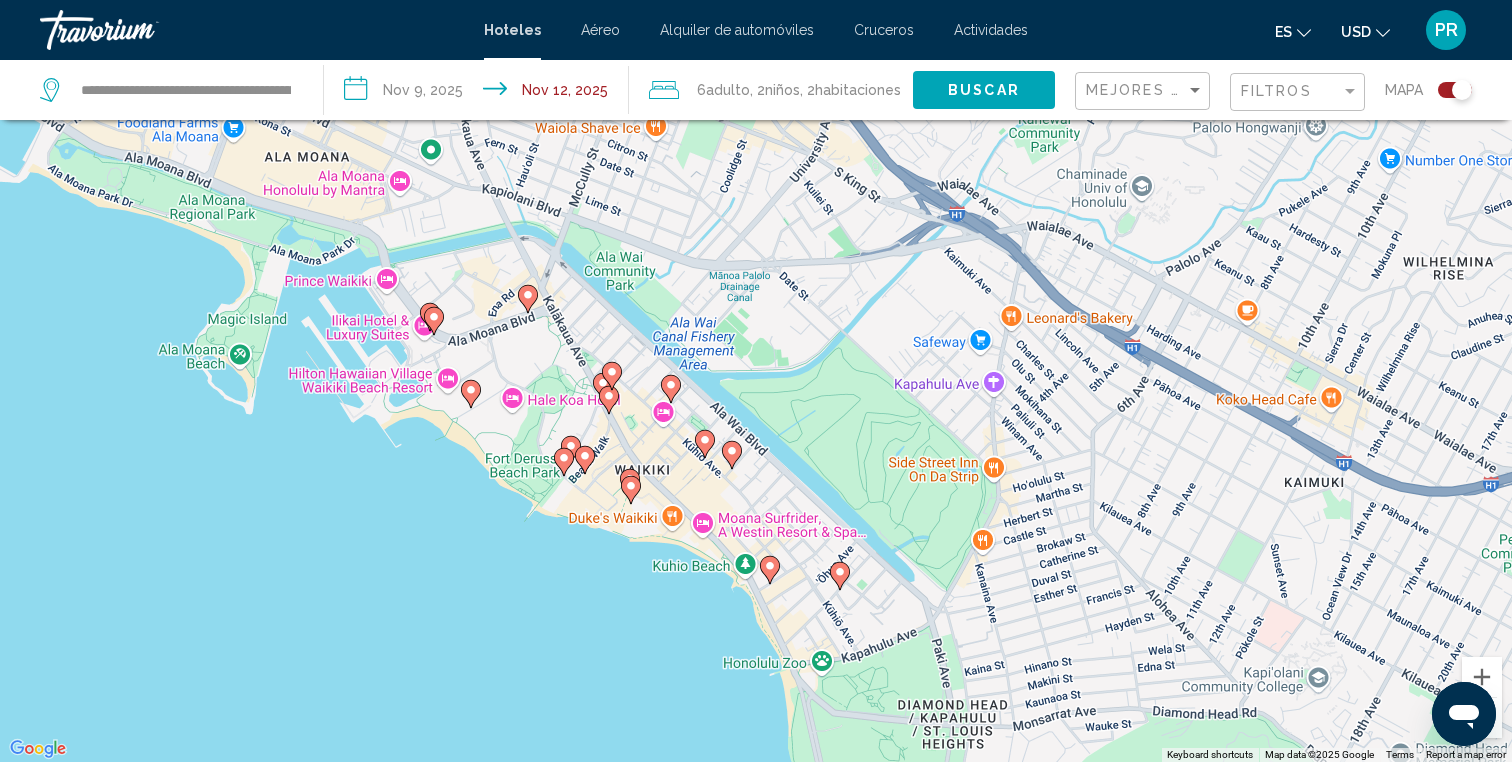 click 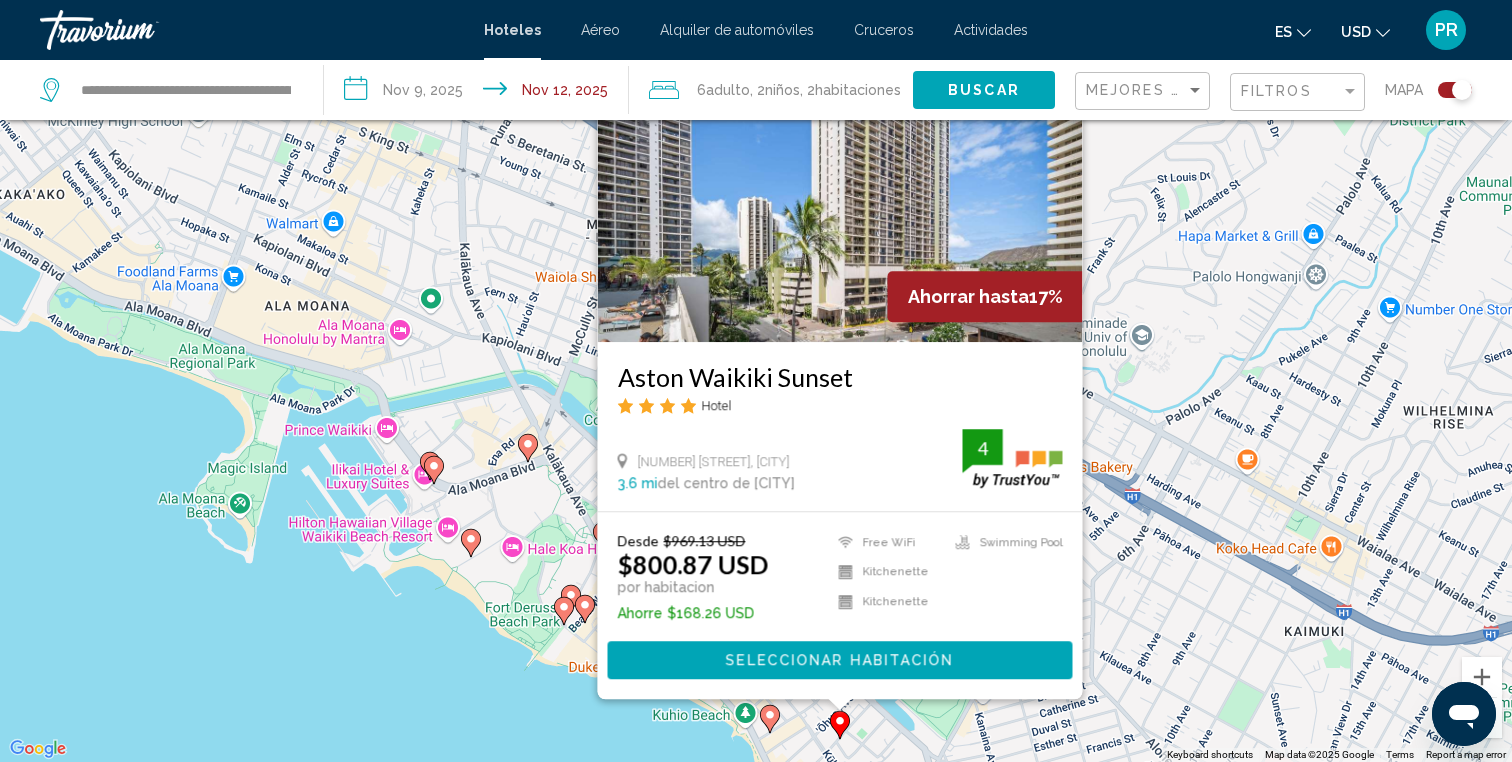 click 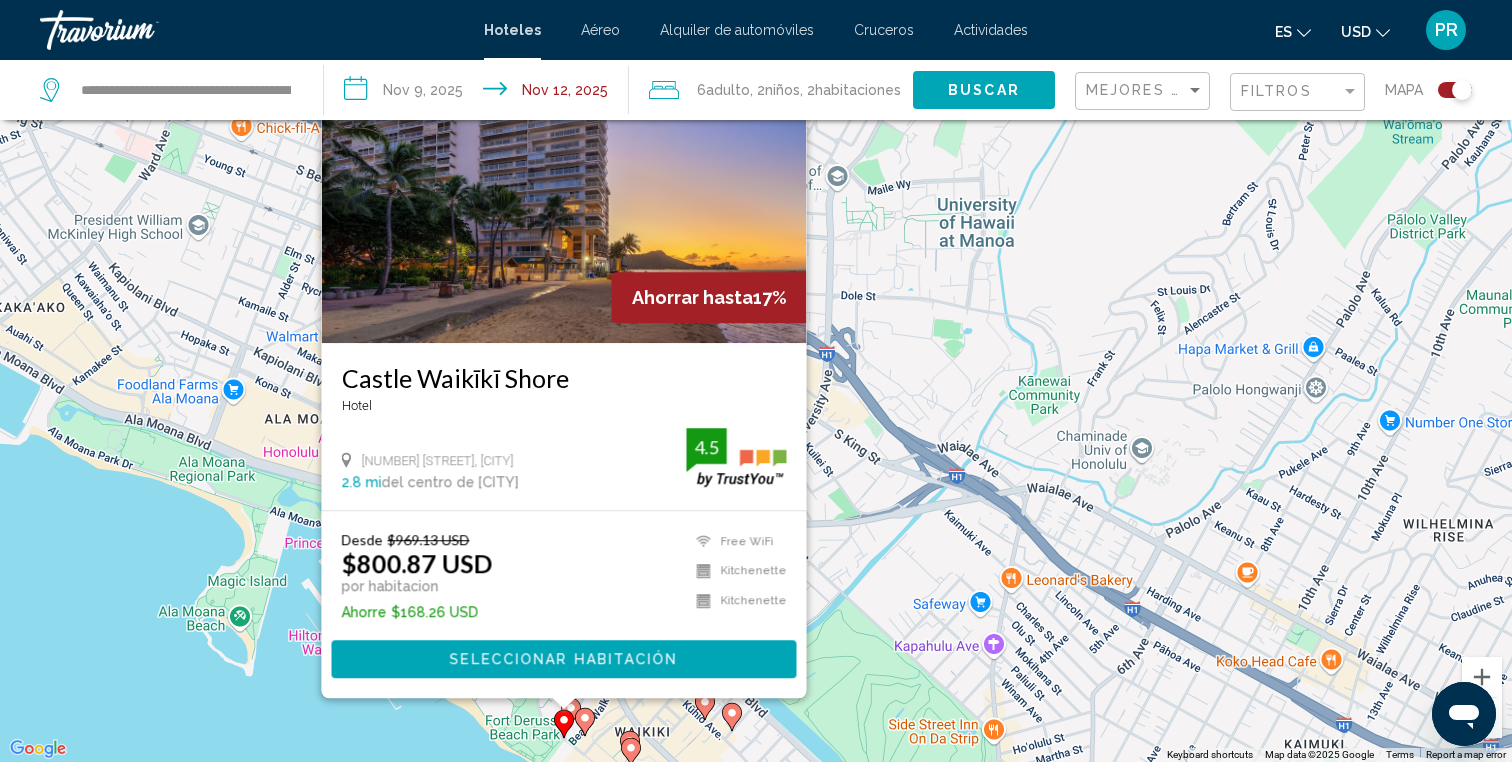 click 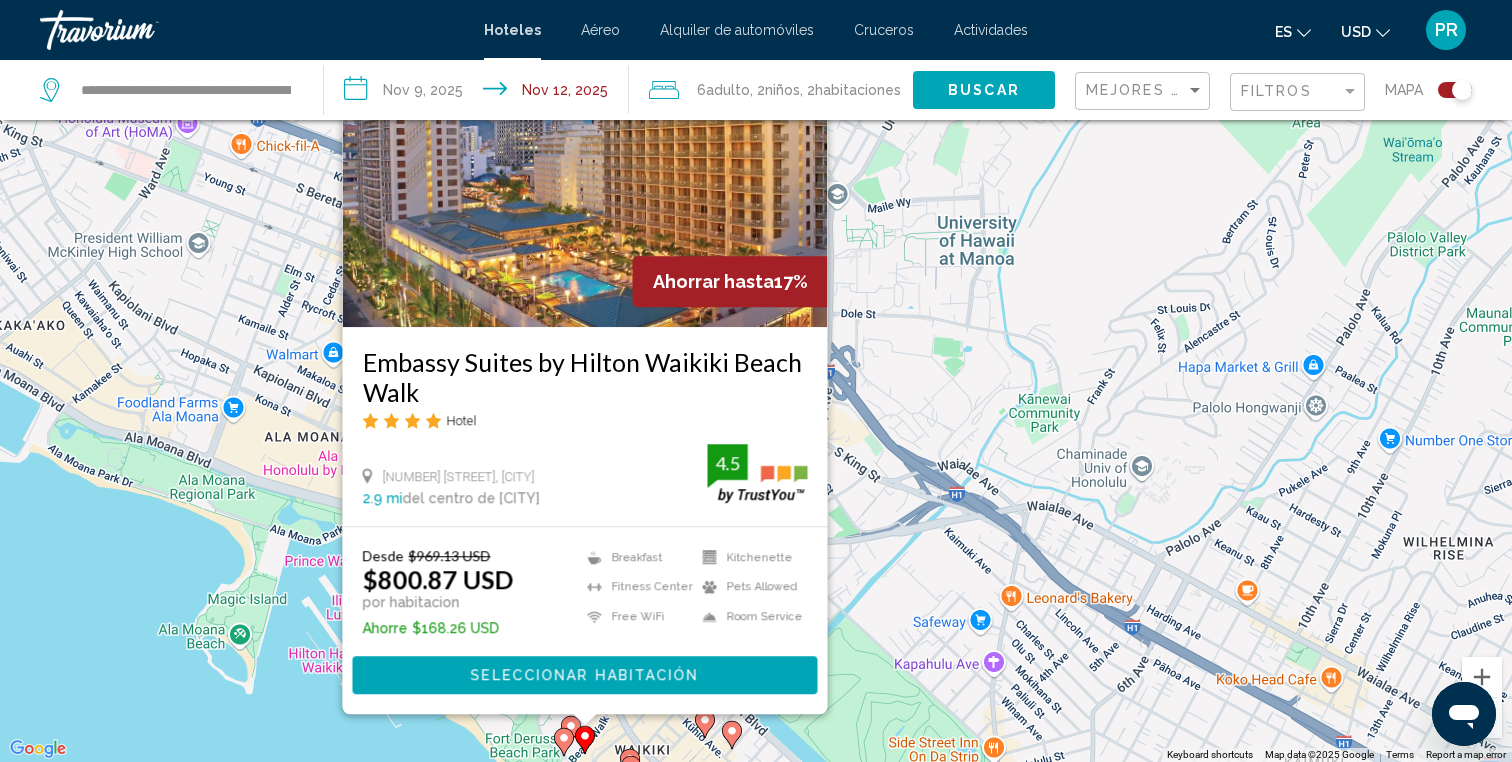 click at bounding box center [631, 770] 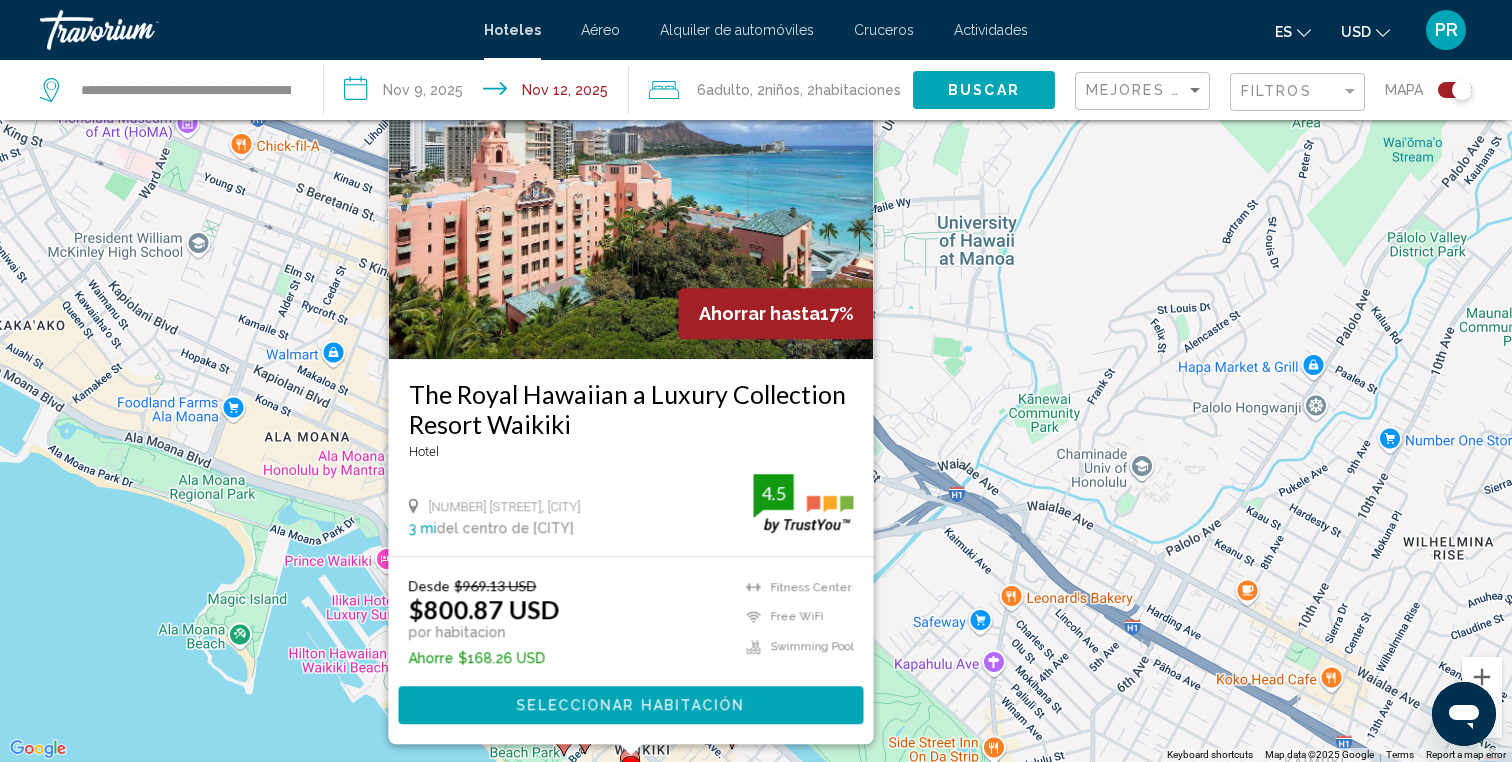 scroll, scrollTop: 0, scrollLeft: 0, axis: both 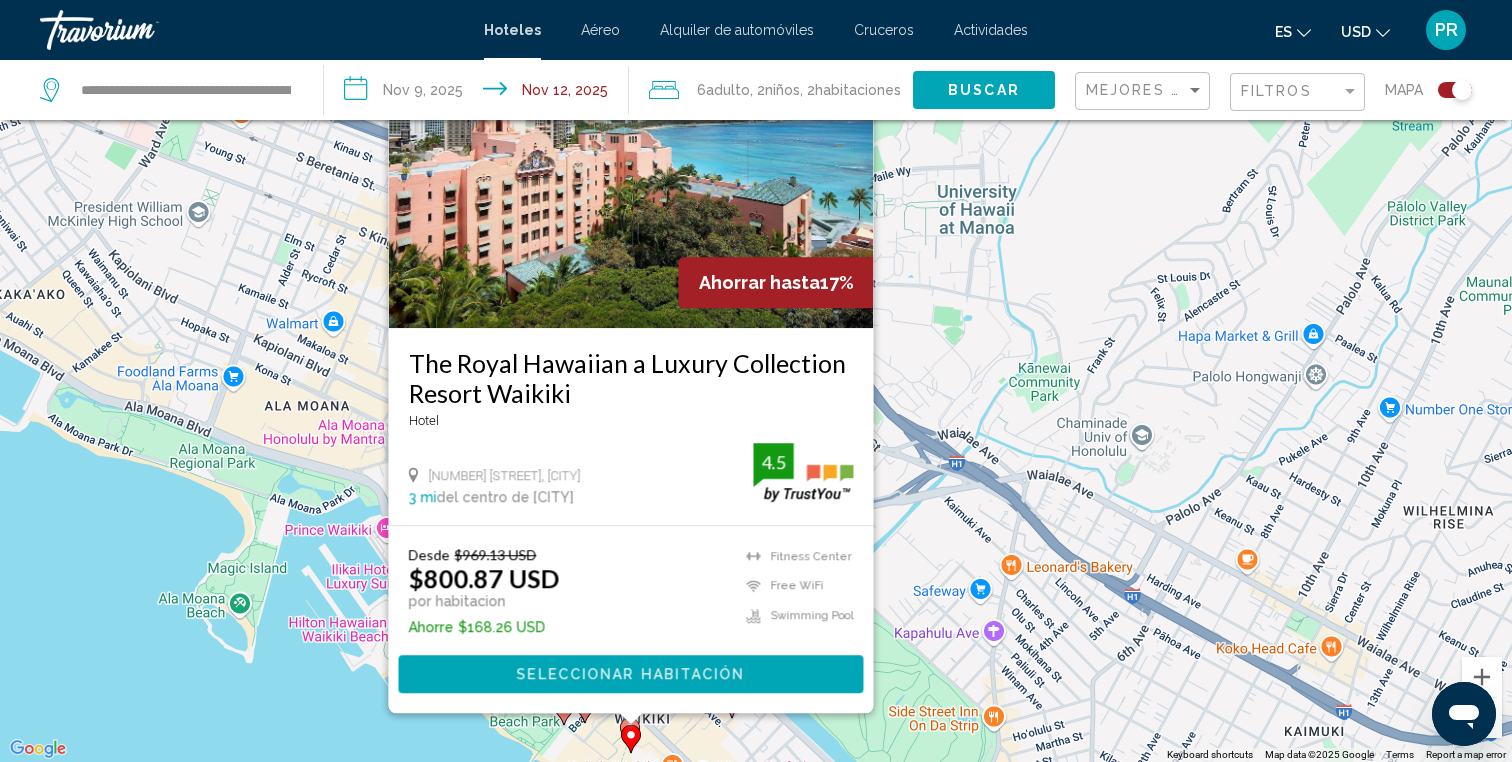 click on "To activate drag with keyboard, press Alt + Enter. Once in keyboard drag state, use the arrow keys to move the marker. To complete the drag, press the Enter key. To cancel, press Escape. Ahorrar hasta  17%   The Royal Hawaiian a Luxury Collection Resort Waikiki  Hotel
2259 Kalakaua Avenue, Honolulu 3 mi  del centro de Honolulu del hotel 4.5 Desde $969.13 USD $800.87 USD  por habitacion Ahorre  $168.26 USD
Fitness Center
Free WiFi
Swimming Pool  4.5 Seleccionar habitación" at bounding box center [756, 381] 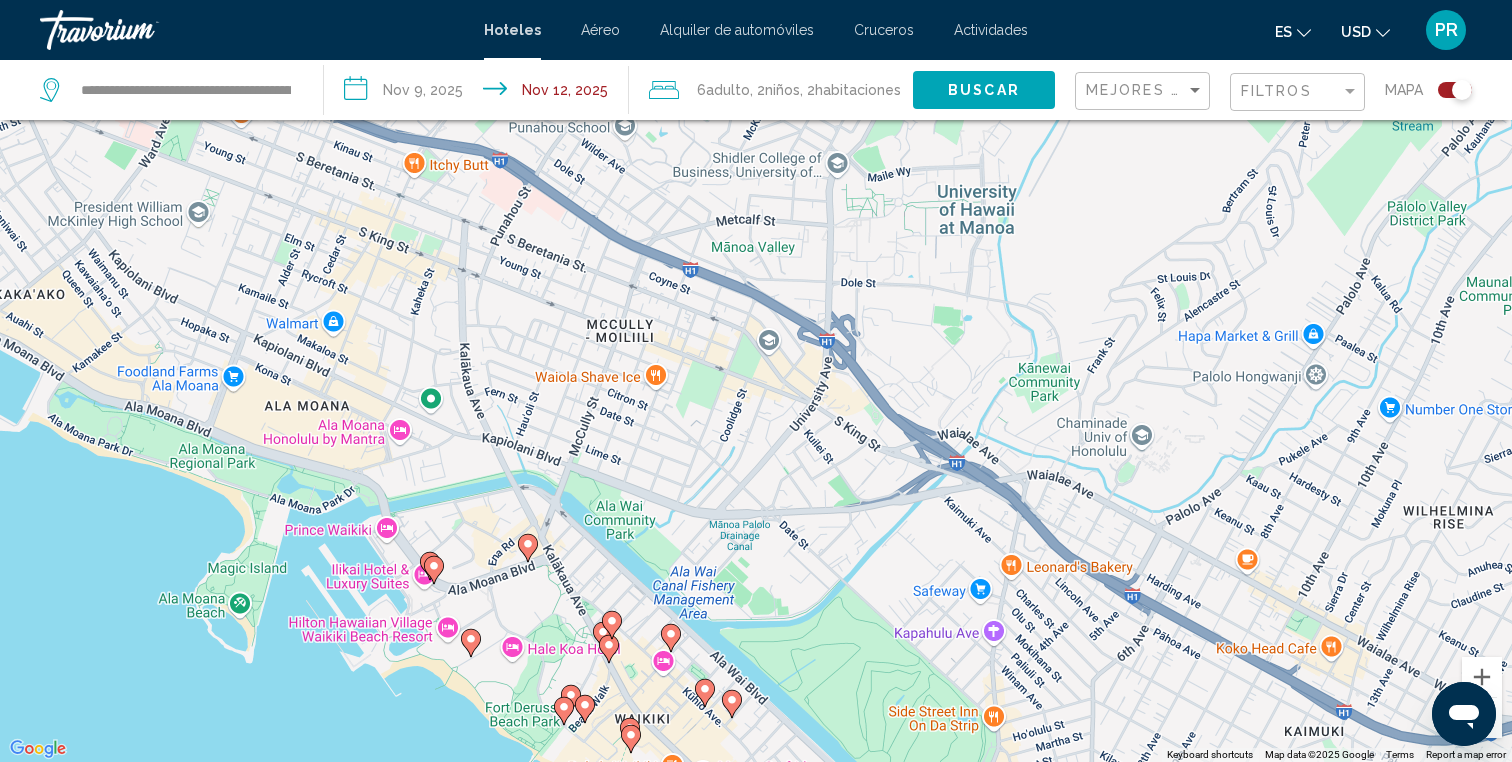 click 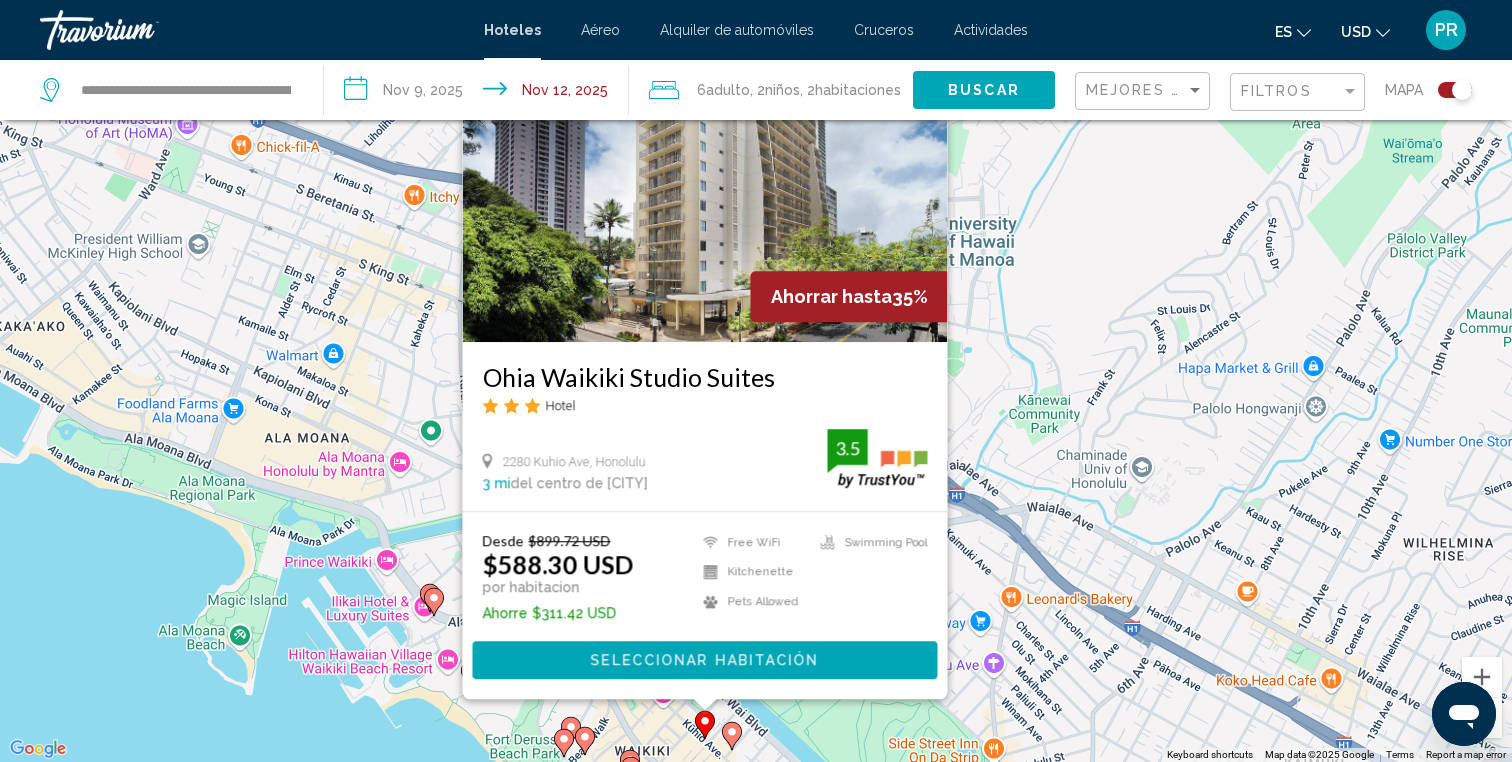click 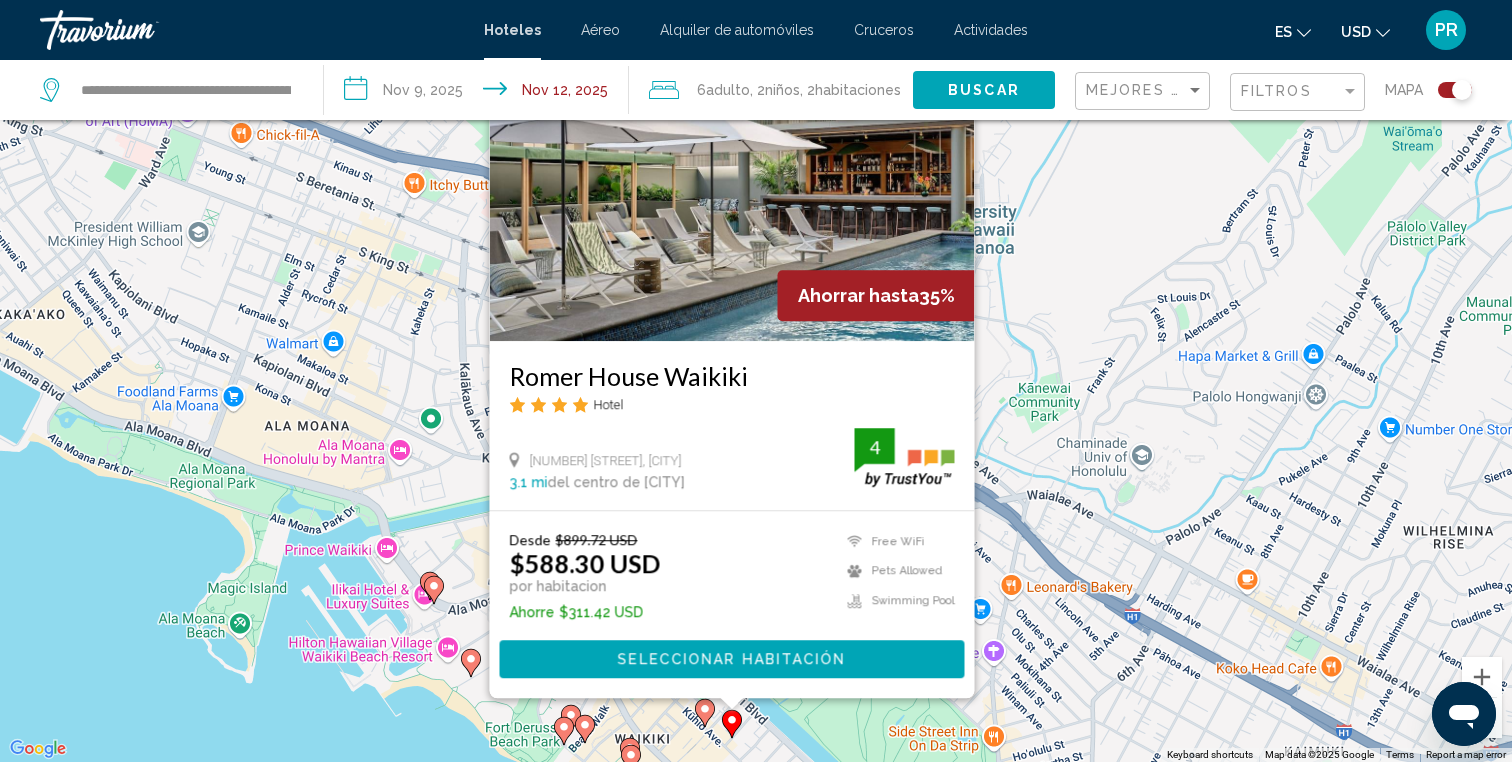 click on "To activate drag with keyboard, press Alt + Enter. Once in keyboard drag state, use the arrow keys to move the marker. To complete the drag, press the Enter key. To cancel, press Escape. Ahorrar hasta  35%   Romer House Waikiki
Hotel
415 Nahua Street, Honolulu 3.1 mi  del centro de Honolulu del hotel 4 Desde $899.72 USD $588.30 USD  por habitacion Ahorre  $311.42 USD
Free WiFi
Pets Allowed
Swimming Pool  4 Seleccionar habitación" at bounding box center [756, 381] 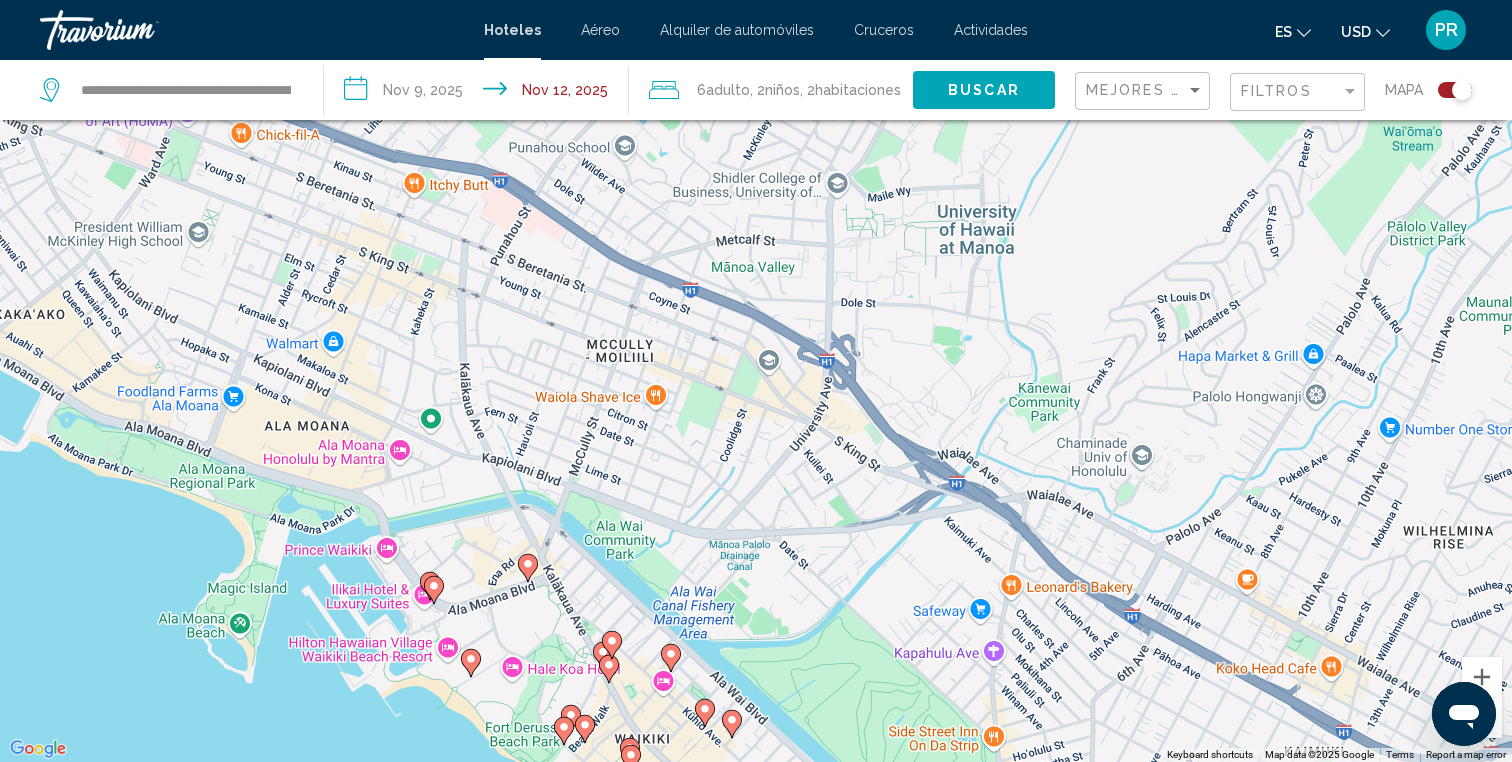 click 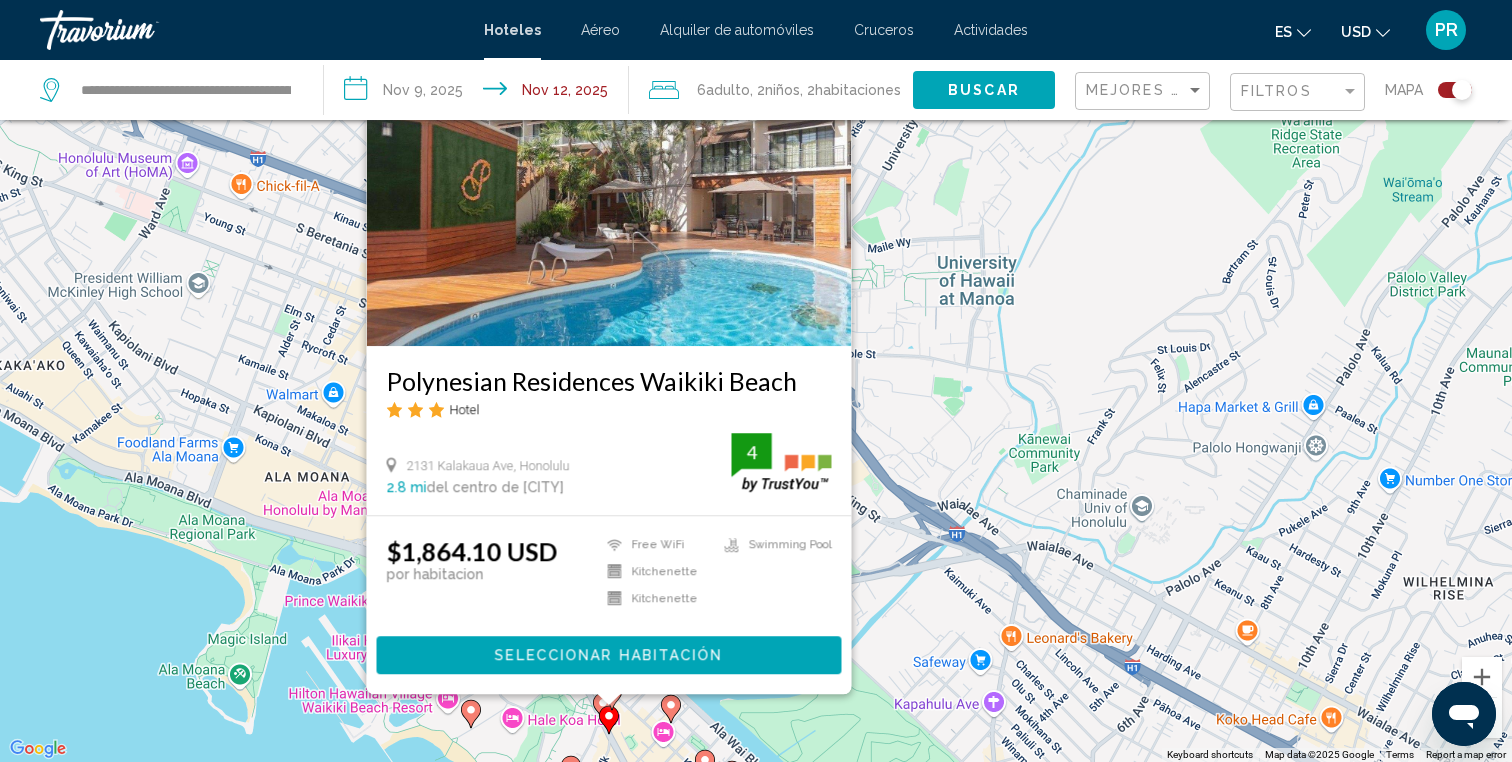 click 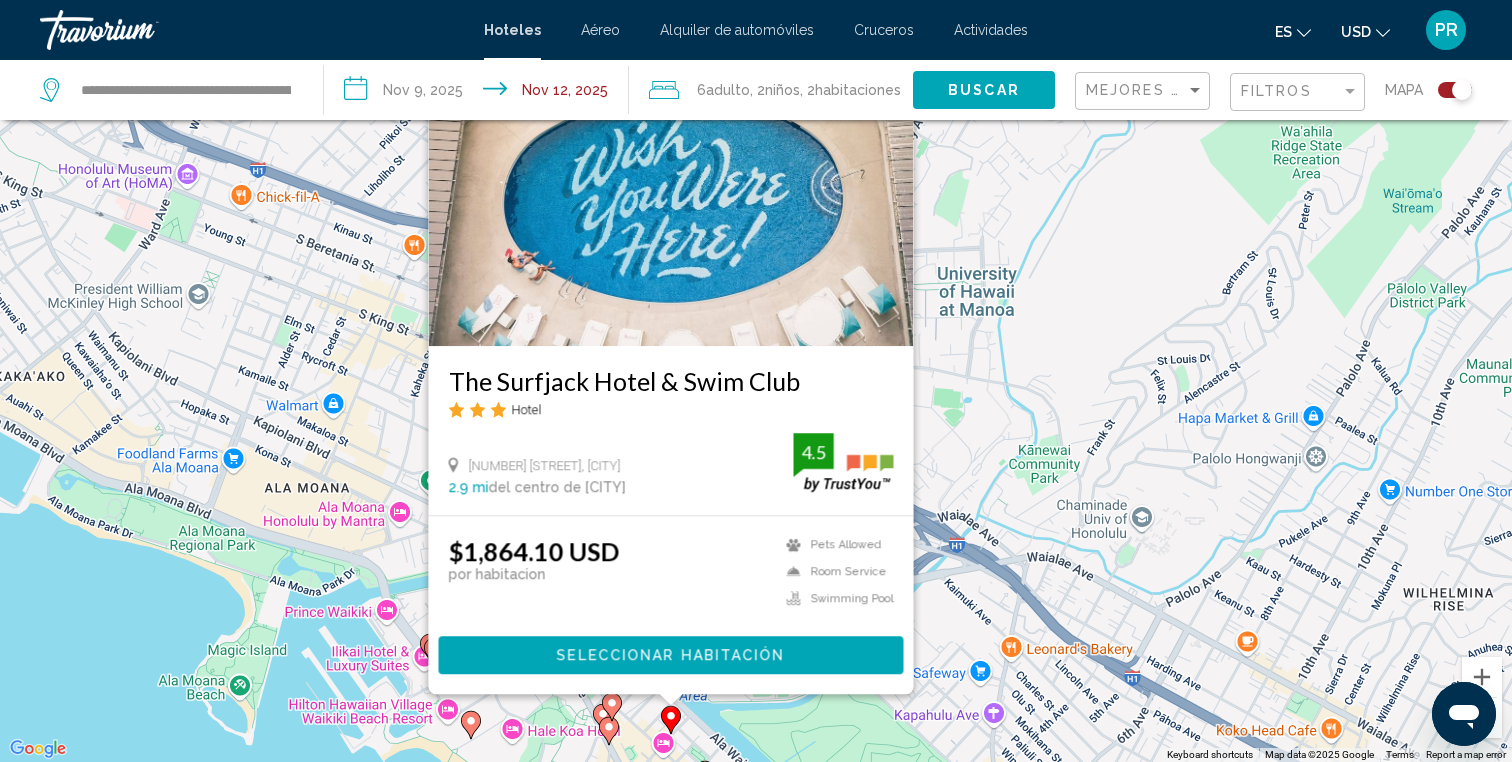 click 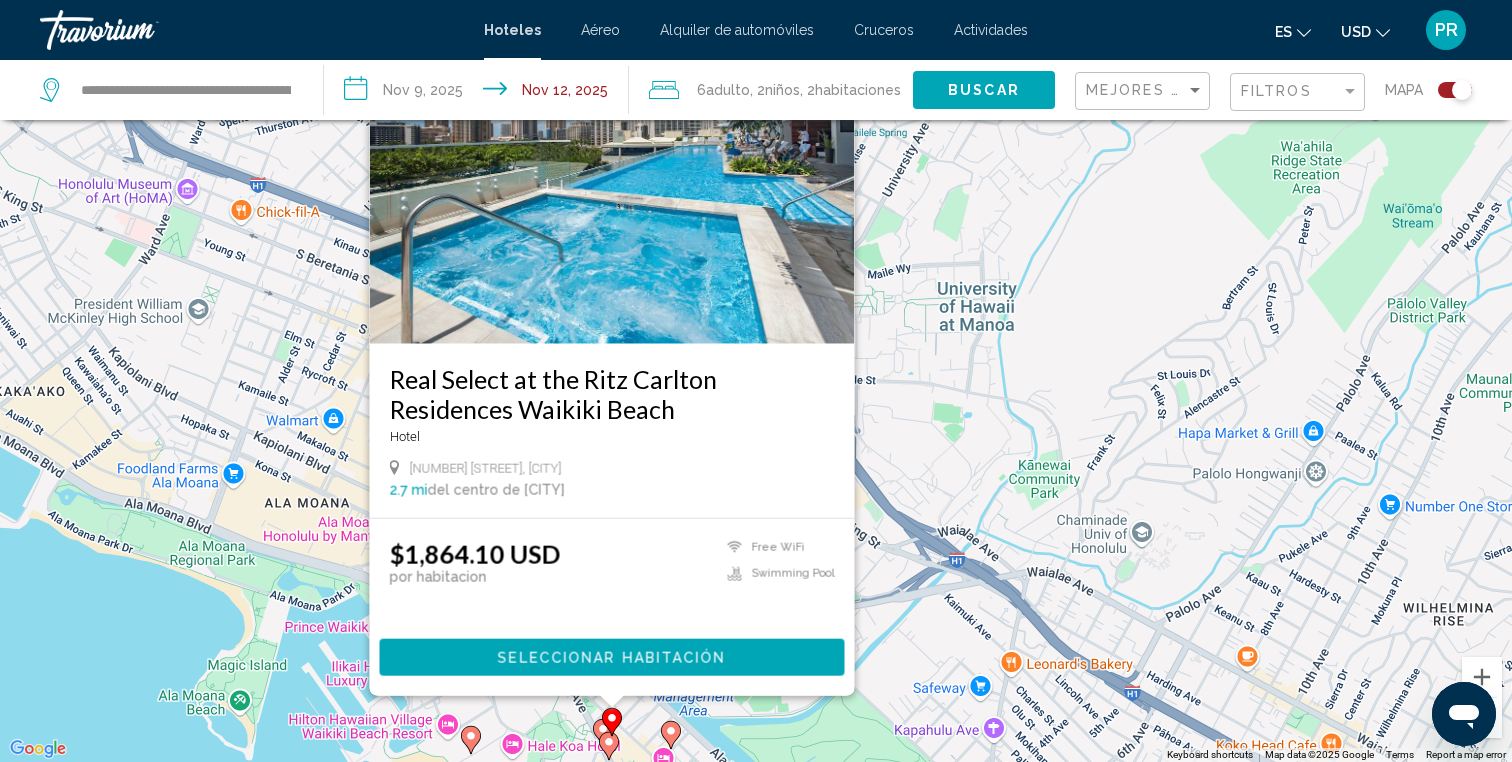 click at bounding box center [603, 733] 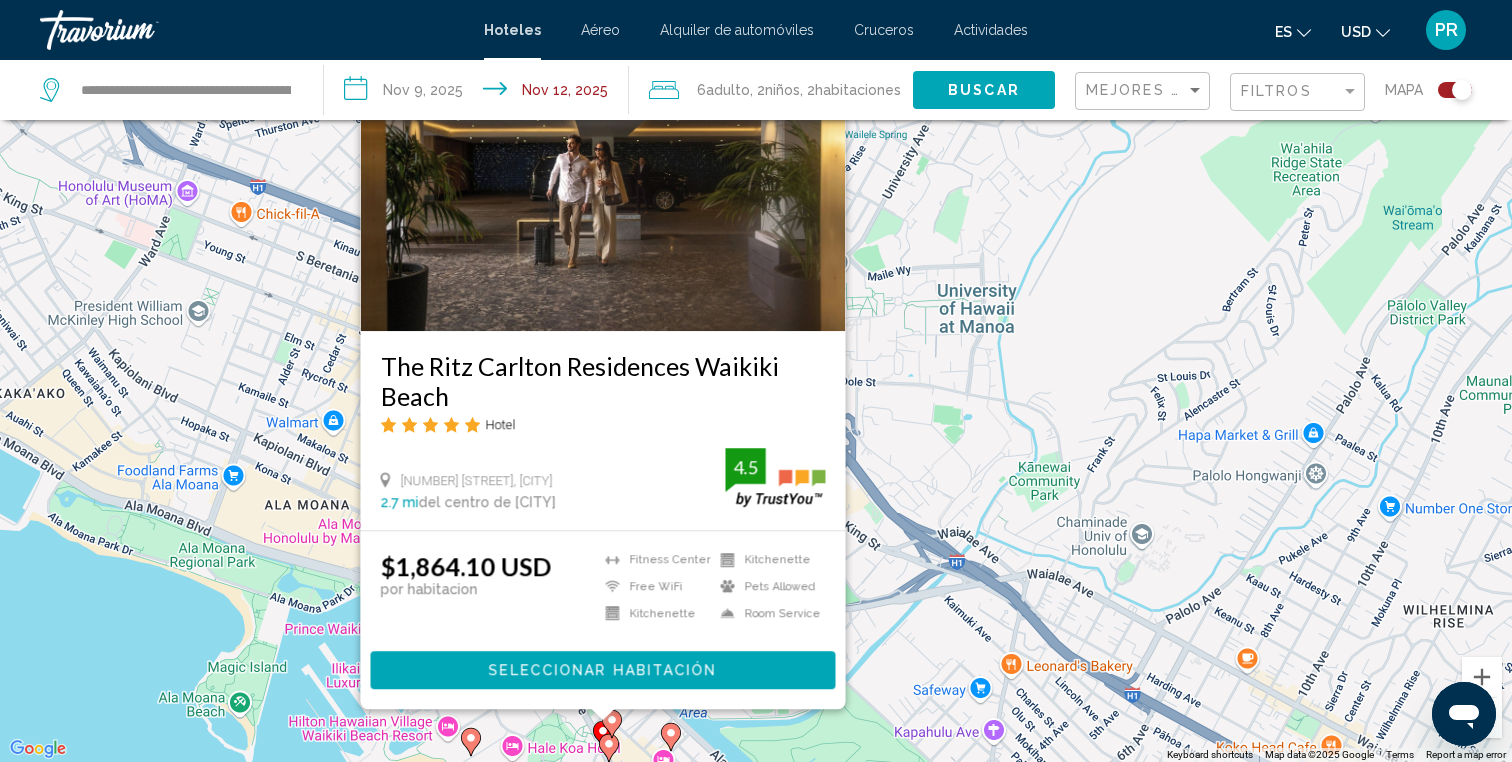 click 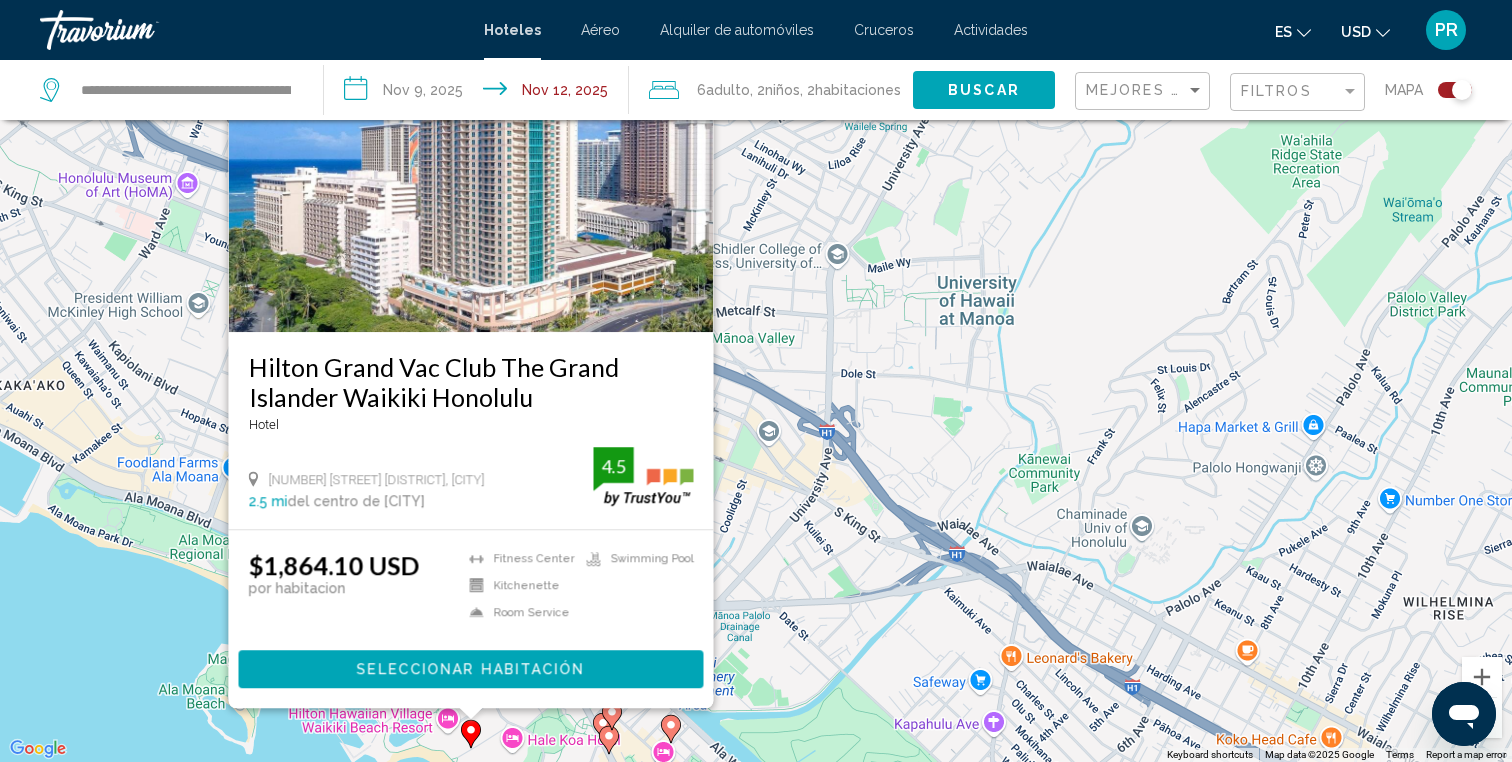 click on "To activate drag with keyboard, press Alt + Enter. Once in keyboard drag state, use the arrow keys to move the marker. To complete the drag, press the Enter key. To cancel, press Escape.  Hilton Grand Vac Club The Grand Islander Waikiki Honolulu  Hotel
2023 Kalia Road Waikiki, Honolulu 2.5 mi  del centro de Honolulu del hotel 4.5 $1,864.10 USD  por habitacion
Fitness Center
Kitchenette
Room Service
Swimming Pool  4.5 Seleccionar habitación" at bounding box center [756, 381] 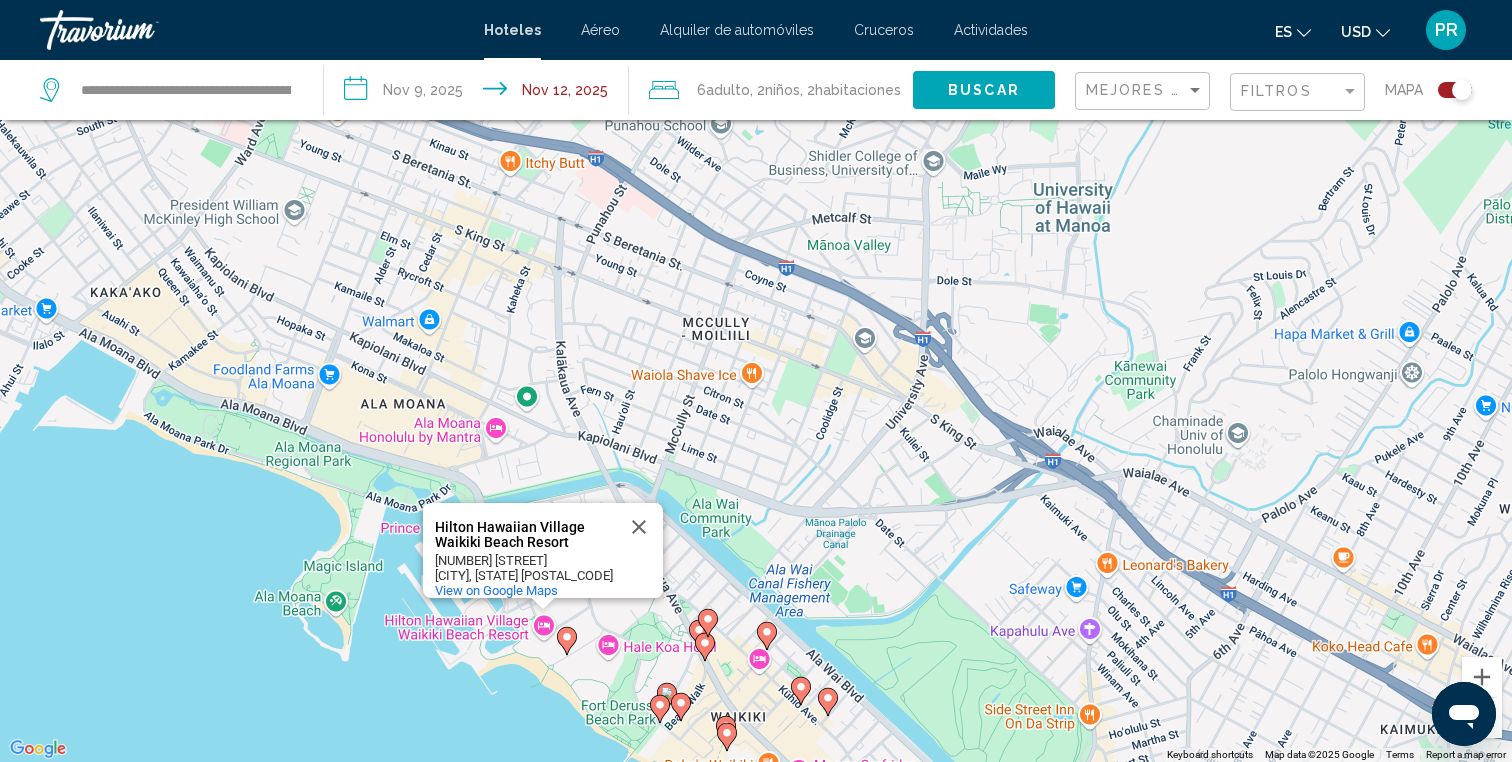 drag, startPoint x: 390, startPoint y: 743, endPoint x: 494, endPoint y: 636, distance: 149.21461 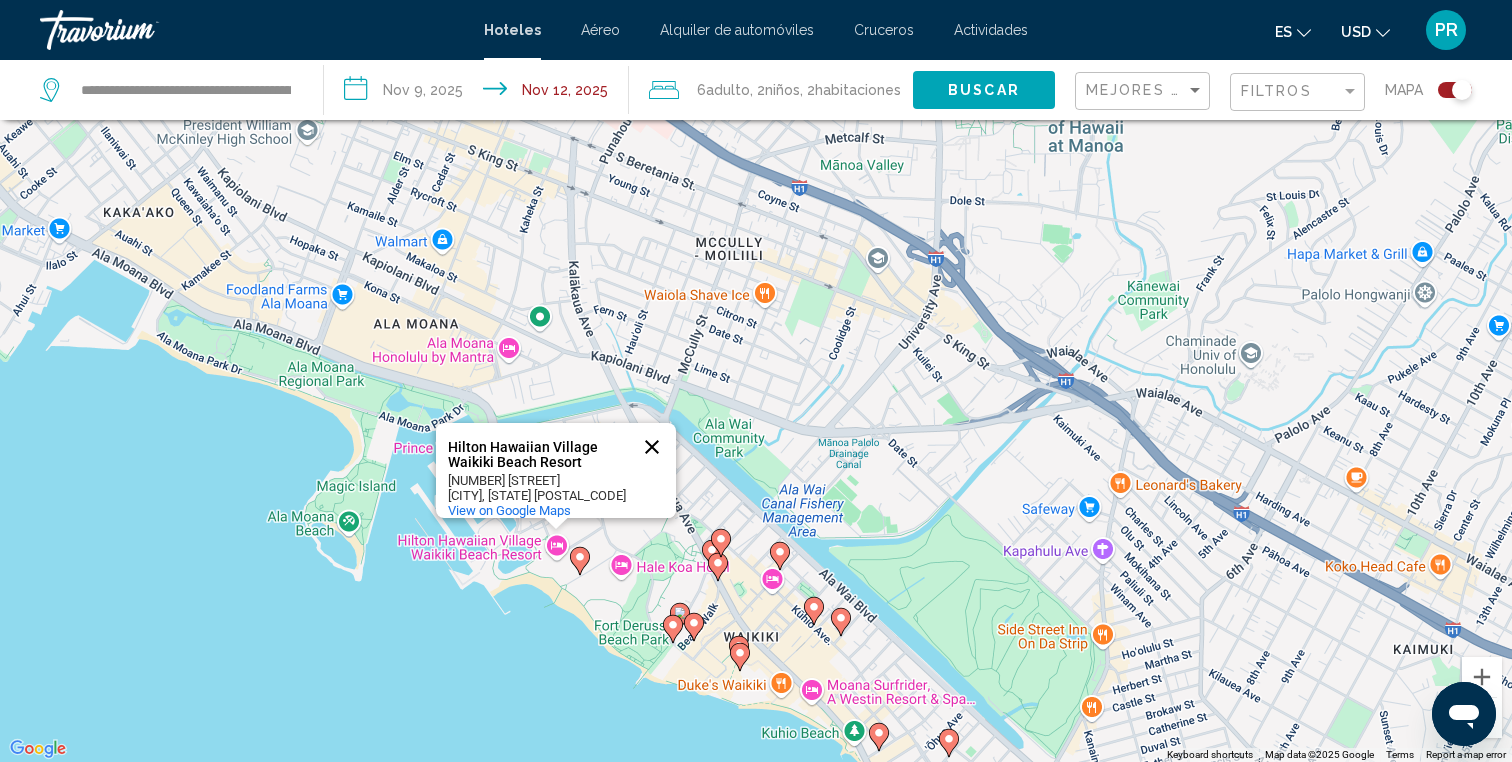click at bounding box center [652, 447] 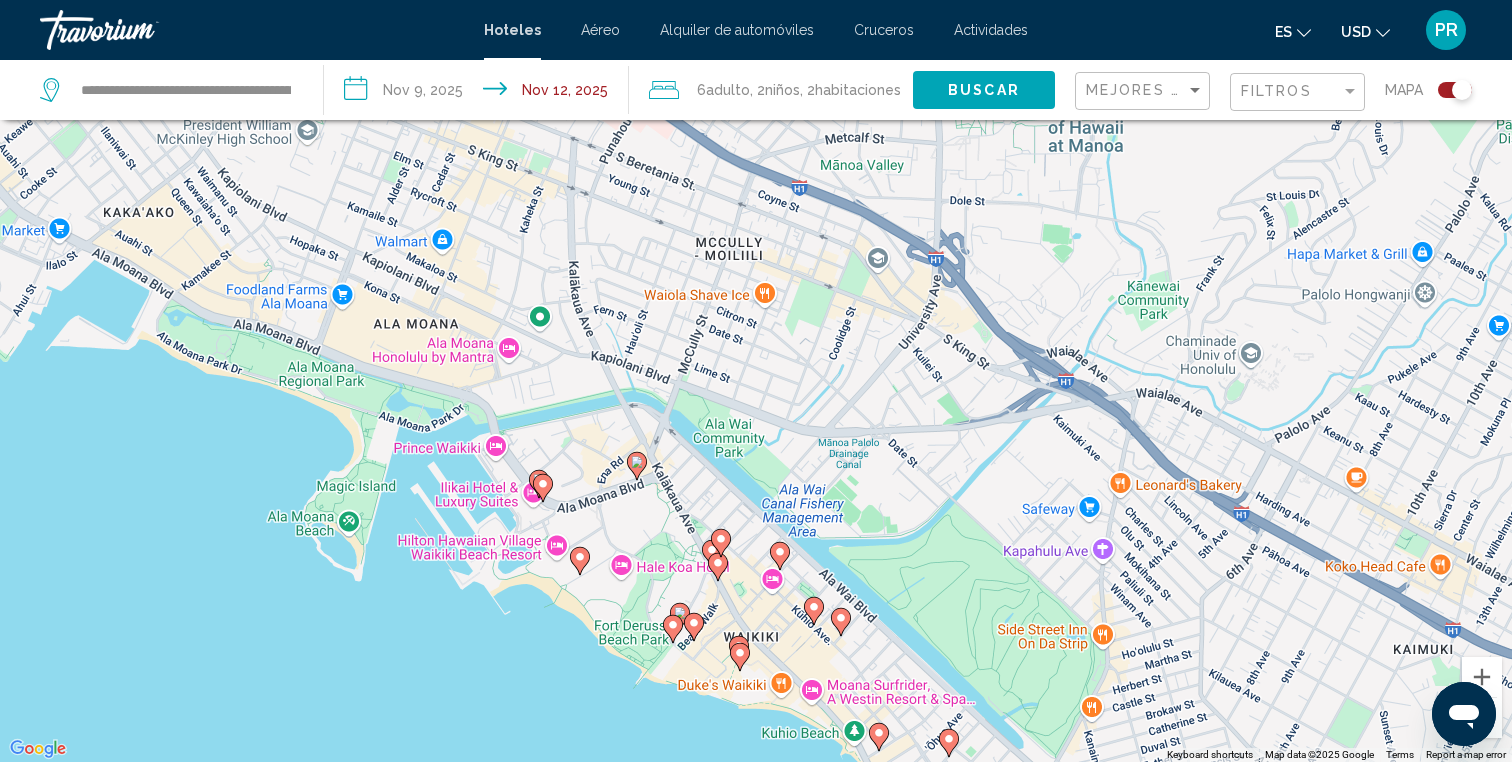click 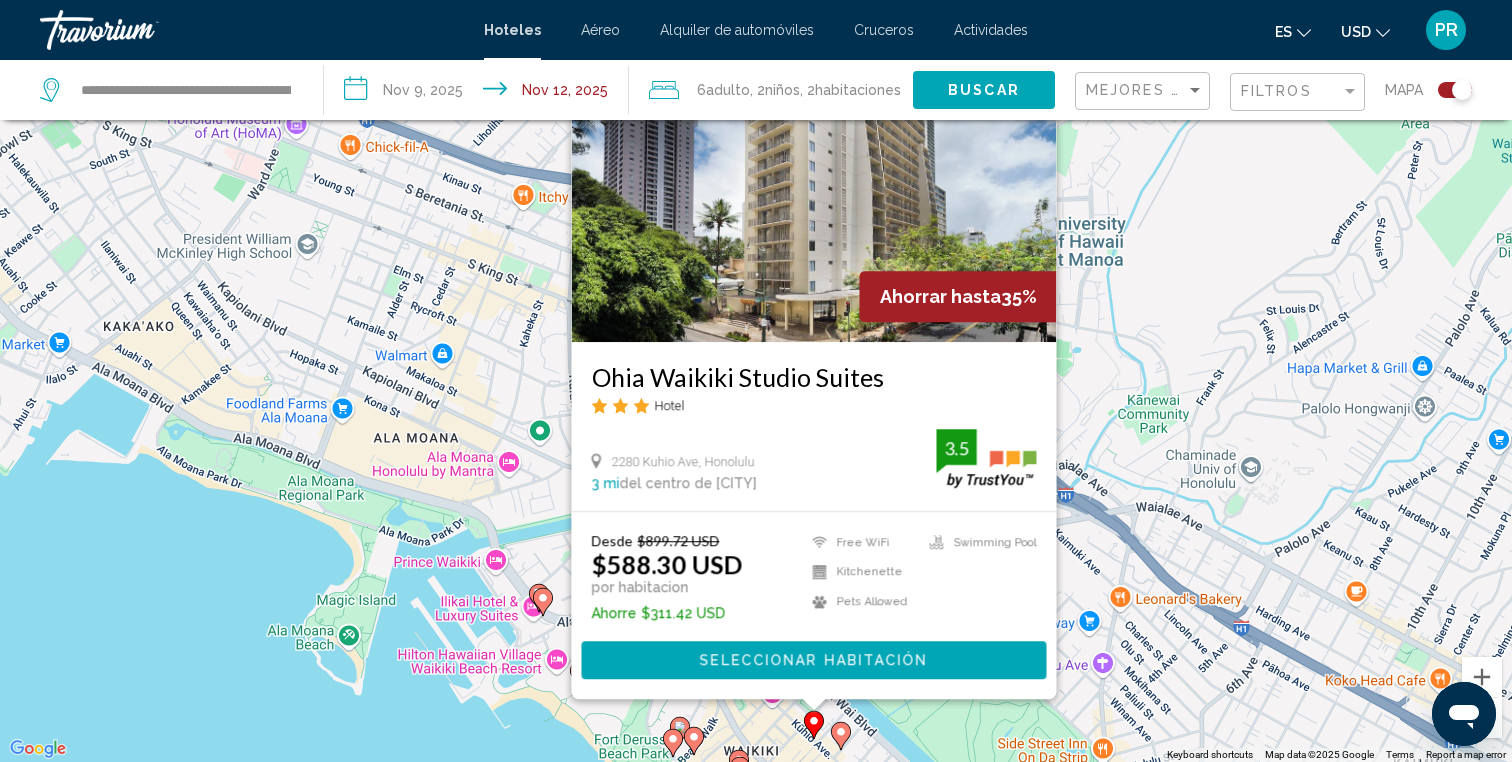 click 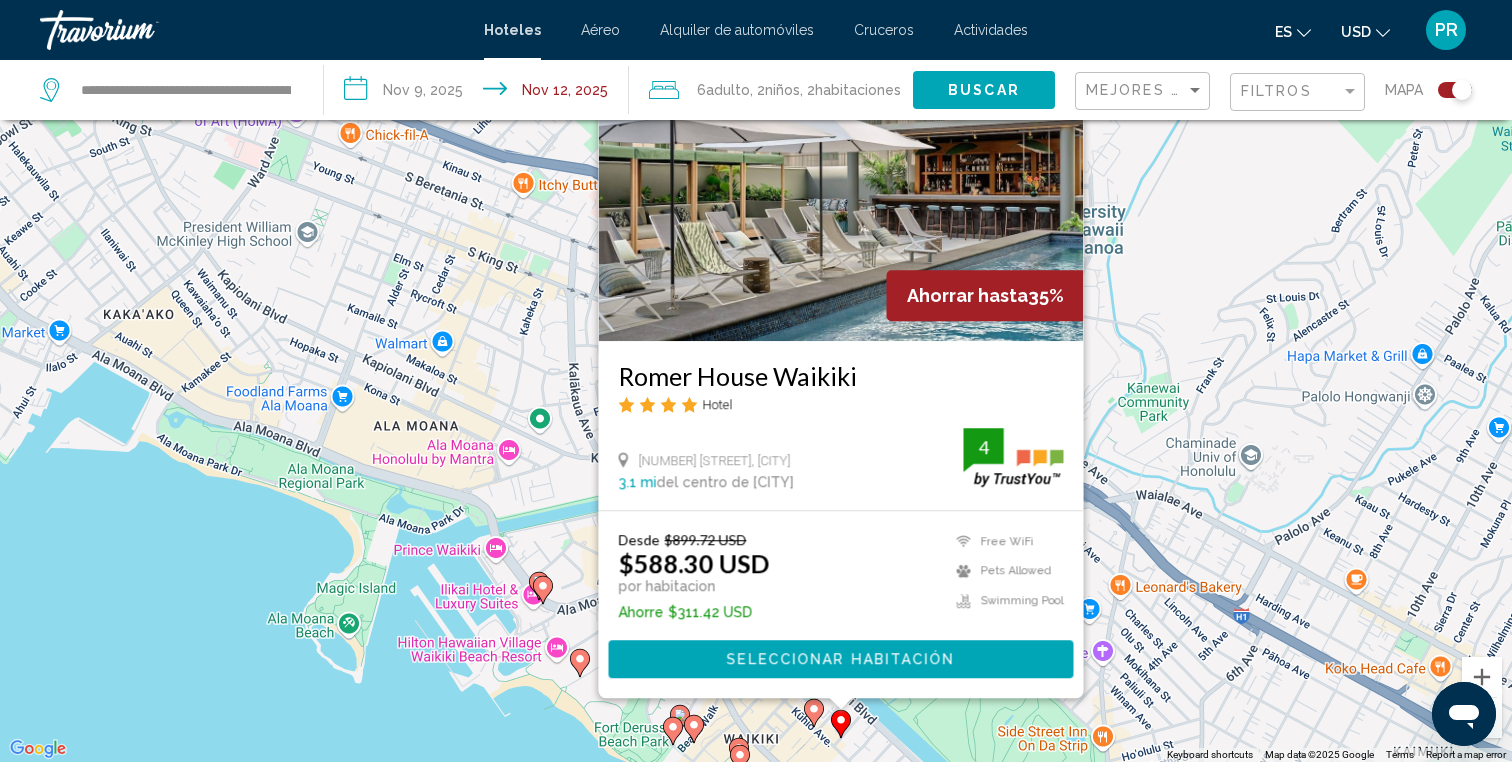 click 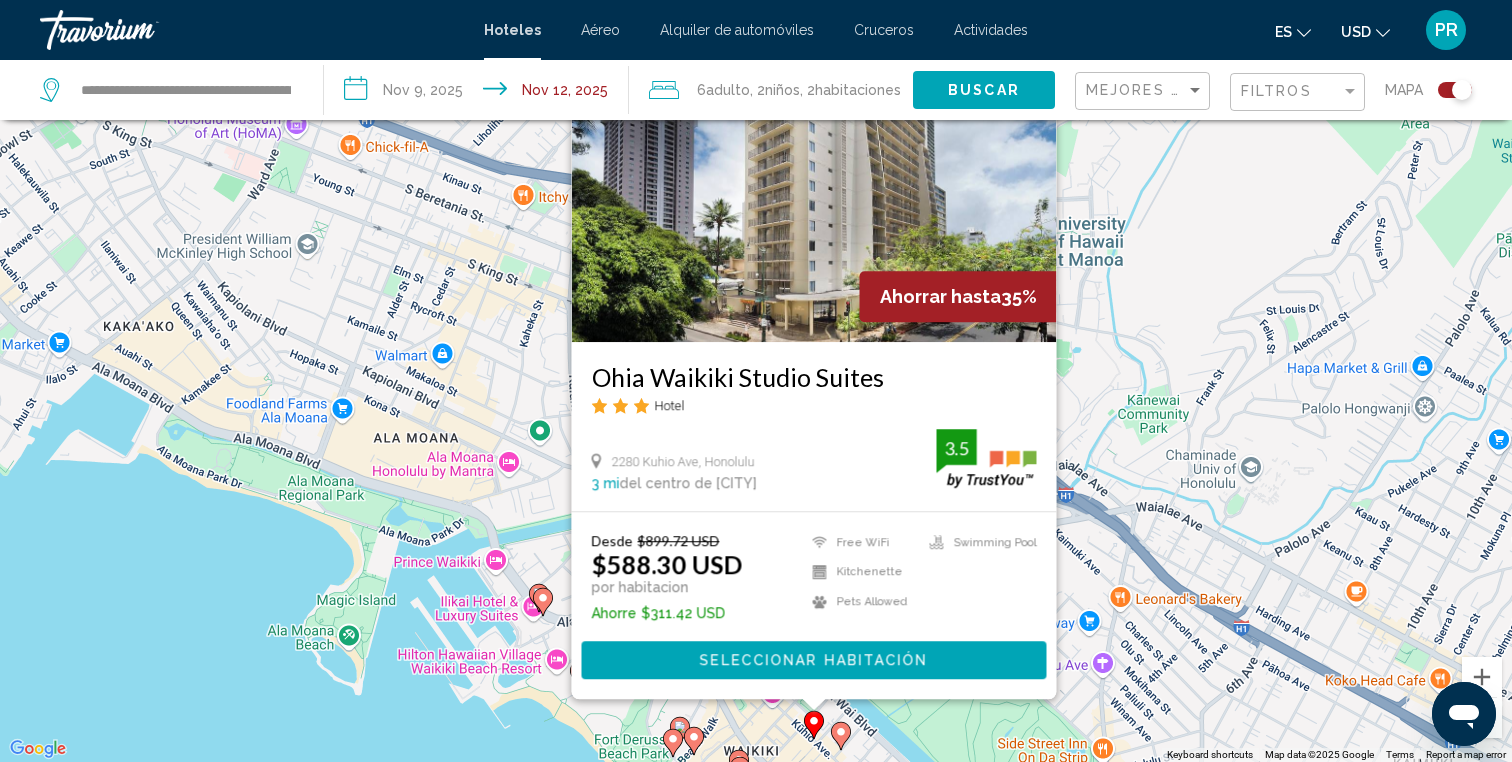 click on "Seleccionar habitación" at bounding box center (814, 660) 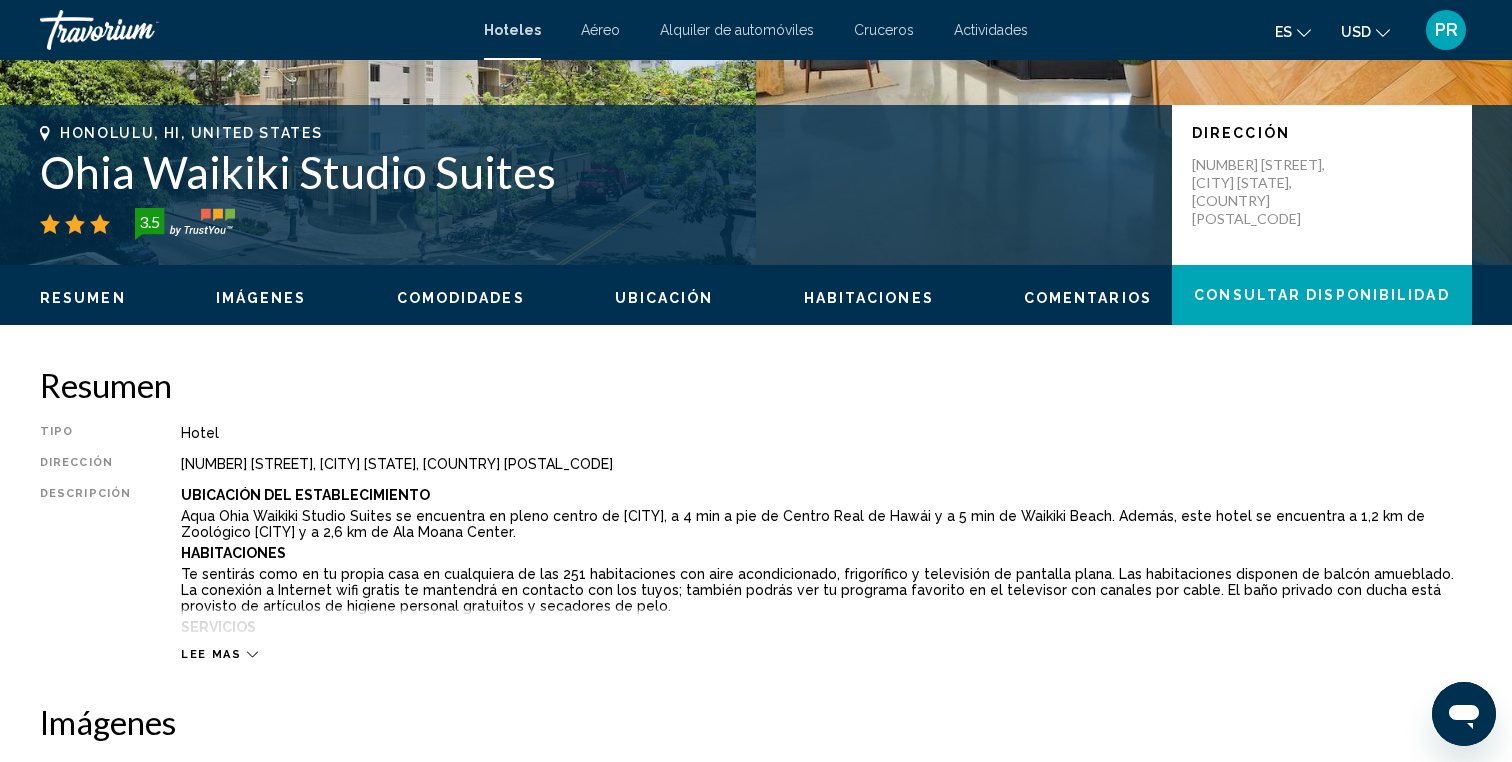 scroll, scrollTop: 397, scrollLeft: 0, axis: vertical 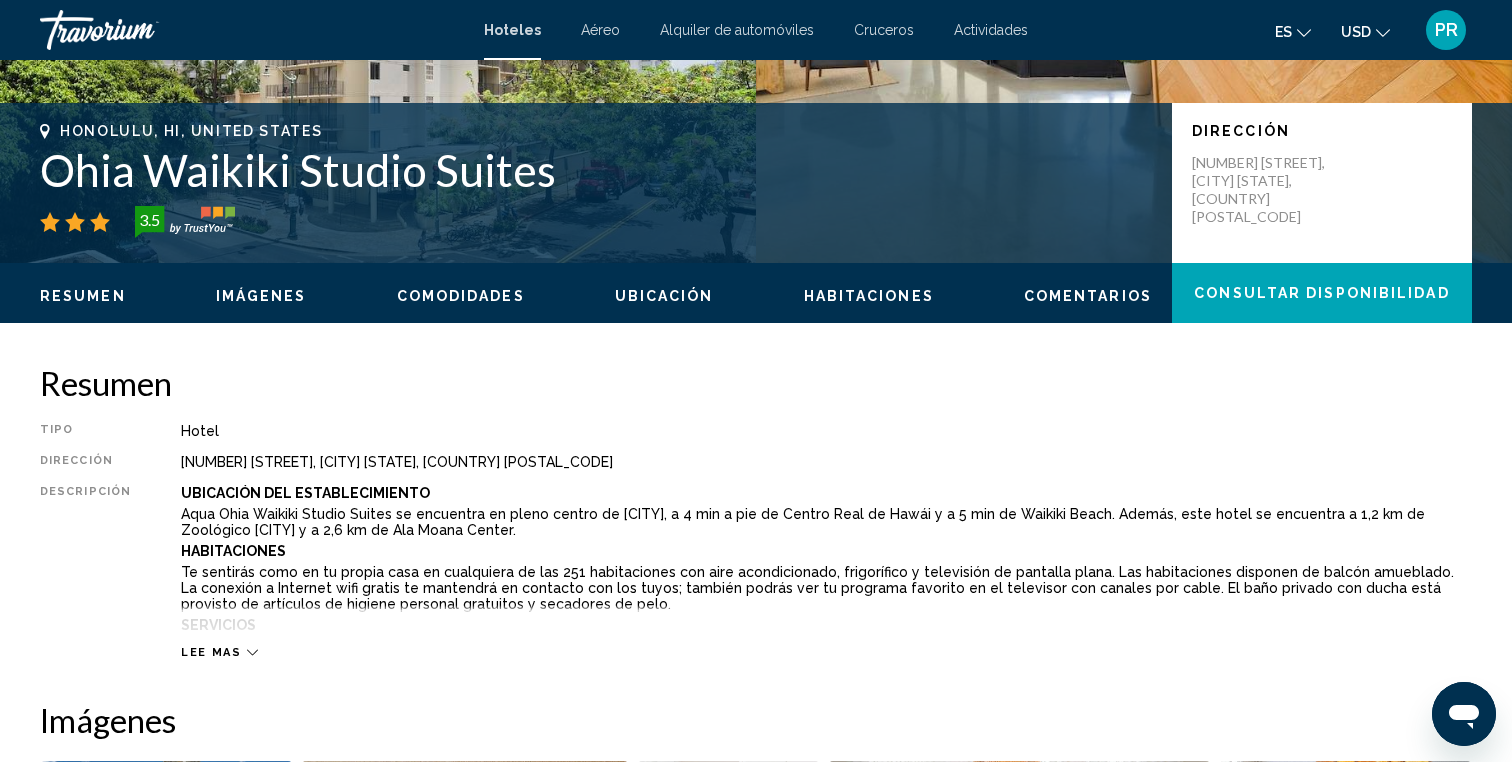 click on "Lee mas" at bounding box center (211, 652) 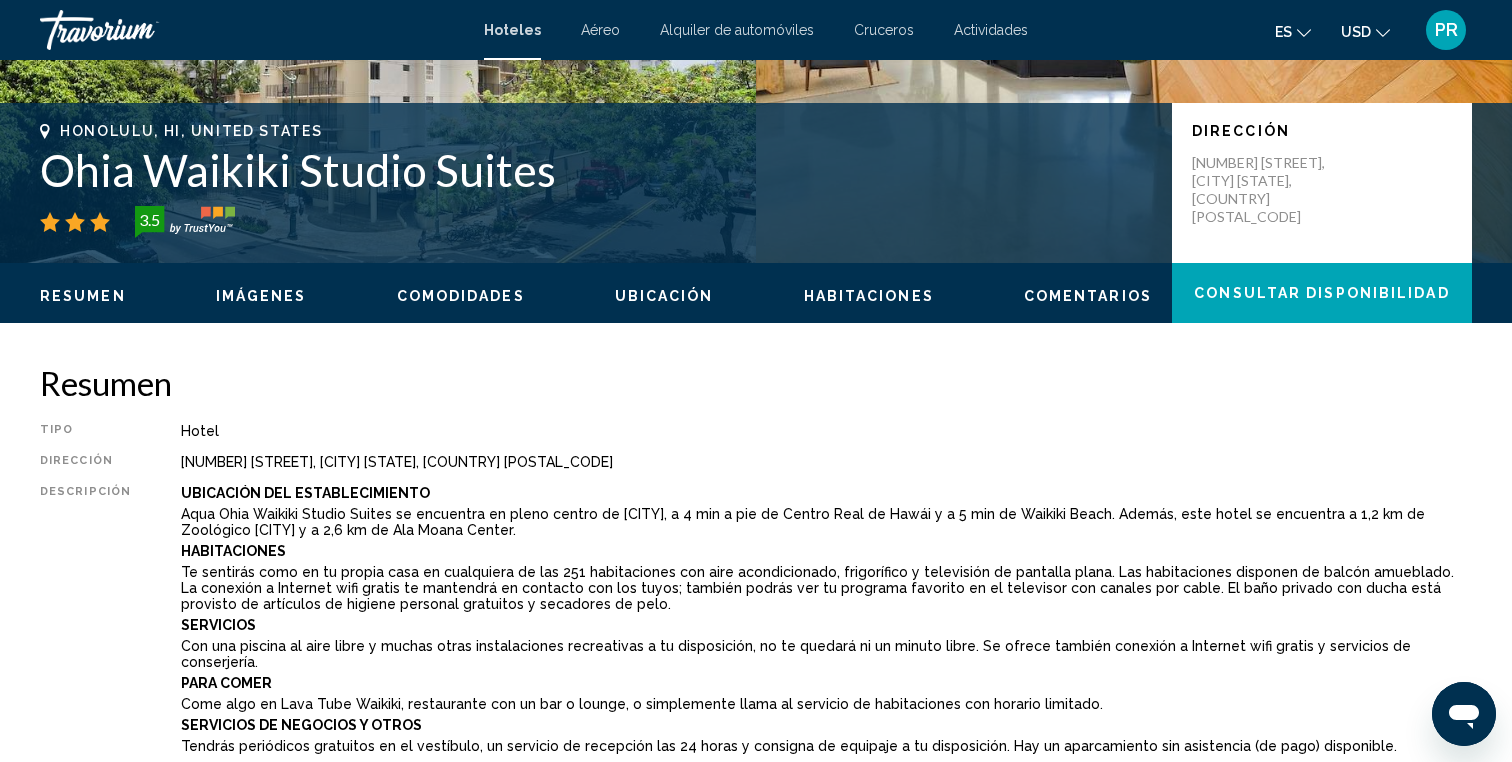 click on "es" 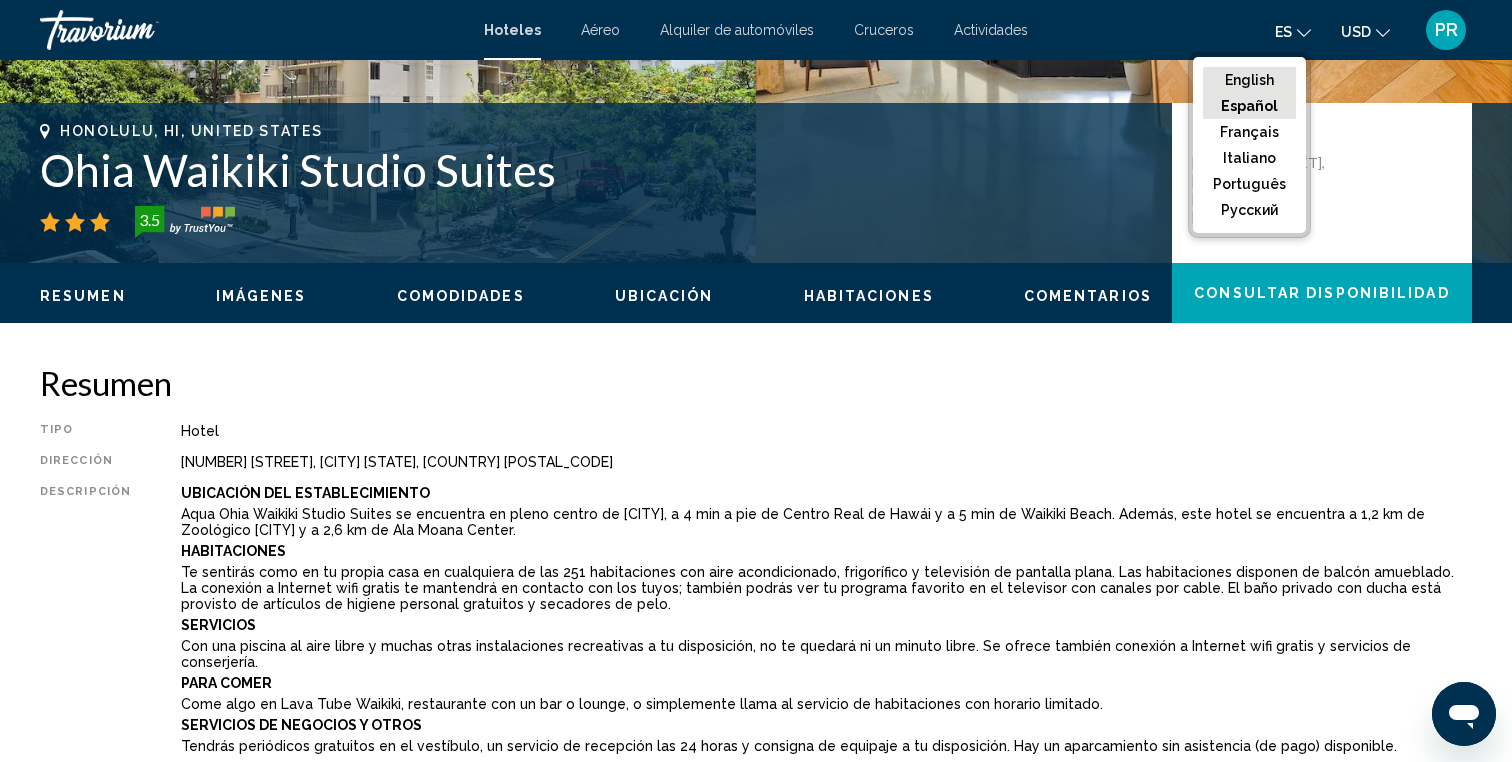 click on "English" 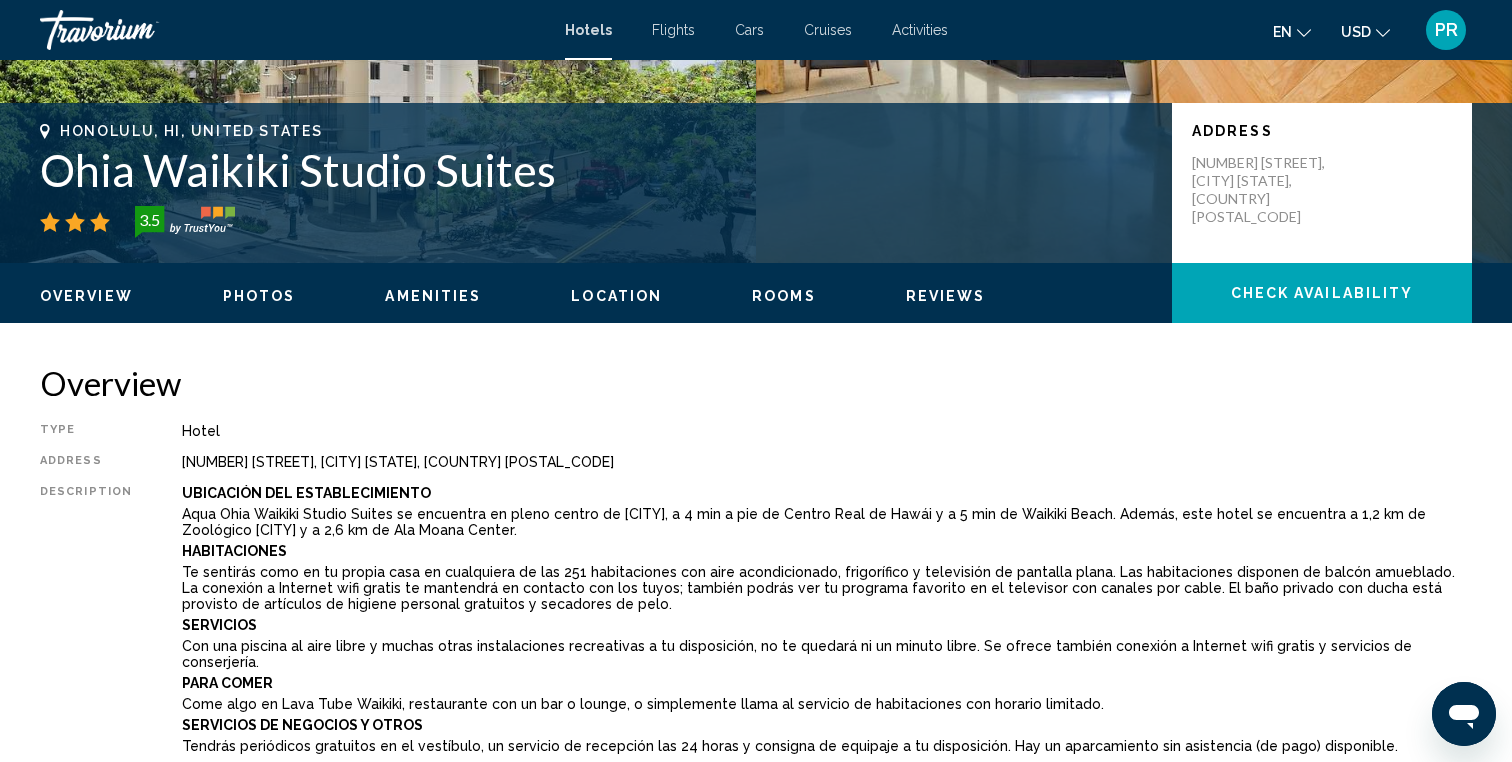 click on "Type Hotel Address 2280 Kuhio Ave, Honolulu HI 96815, United States Description Ubicación Del Establecimiento Aqua Ohia Waikiki Studio Suites se encuentra en pleno centro de Honolulú, a 4 min a pie de Centro Real de Hawái y a 5 min de Waikiki Beach. Además, este hotel se encuentra a 1,2 km de Zoológico Honolulu y a 2,6 km de Ala Moana Center. Habitaciones Te sentirás como en tu propia casa en cualquiera de las 251 habitaciones con aire acondicionado, frigorífico y televisión de pantalla plana. Las habitaciones disponen de balcón amueblado. La conexión a Internet wifi gratis te mantendrá en contacto con los tuyos; también podrás ver tu programa favorito en el televisor con canales por cable. El baño privado con ducha está provisto de artículos de higiene personal gratuitos y secadores de pelo. Servicios Para Comer Come algo en Lava Tube Waikiki, restaurante con un bar o lounge, o simplemente llama al servicio de habitaciones con horario limitado. Servicios De Negocios Y Otros Read less" at bounding box center [756, 603] 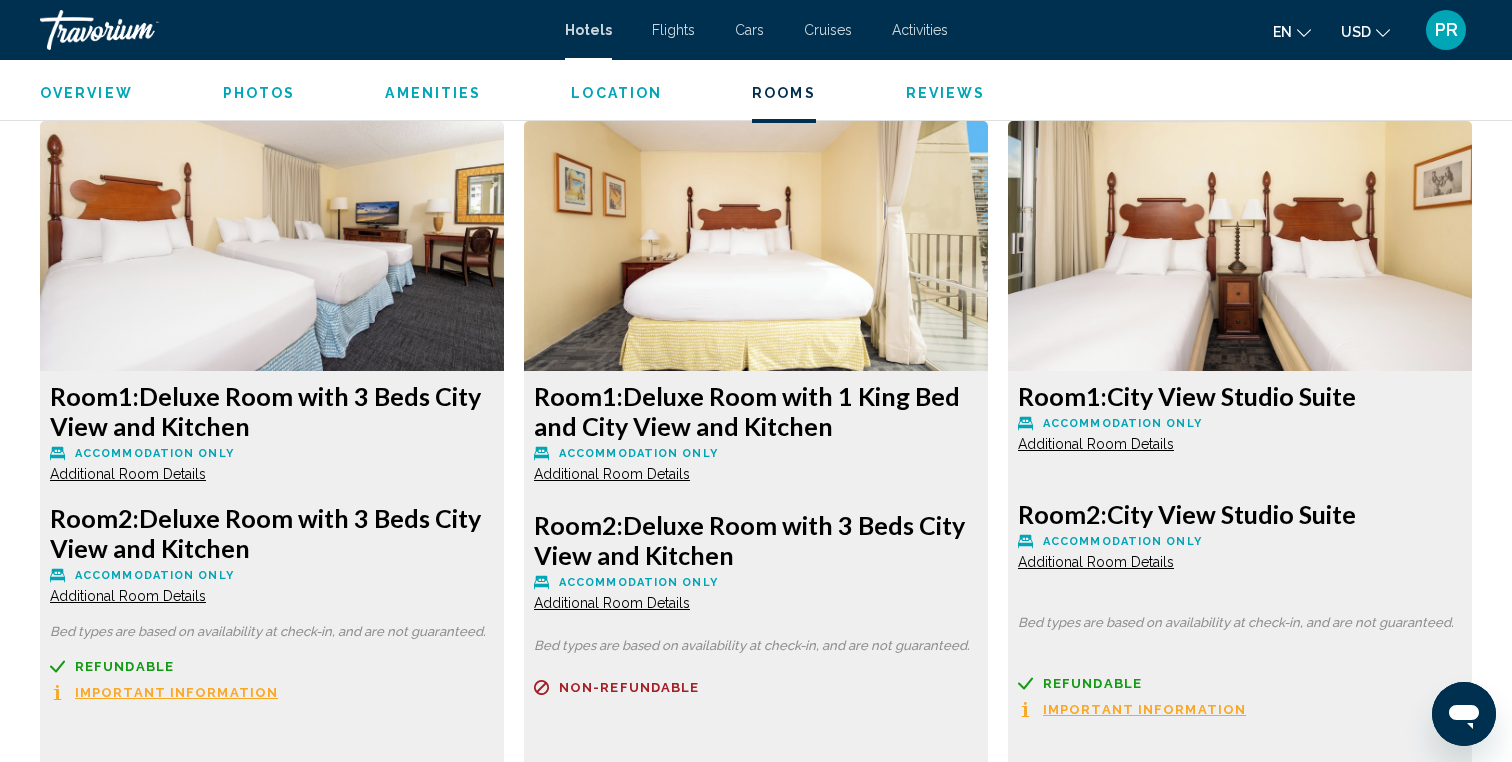 scroll, scrollTop: 2764, scrollLeft: 0, axis: vertical 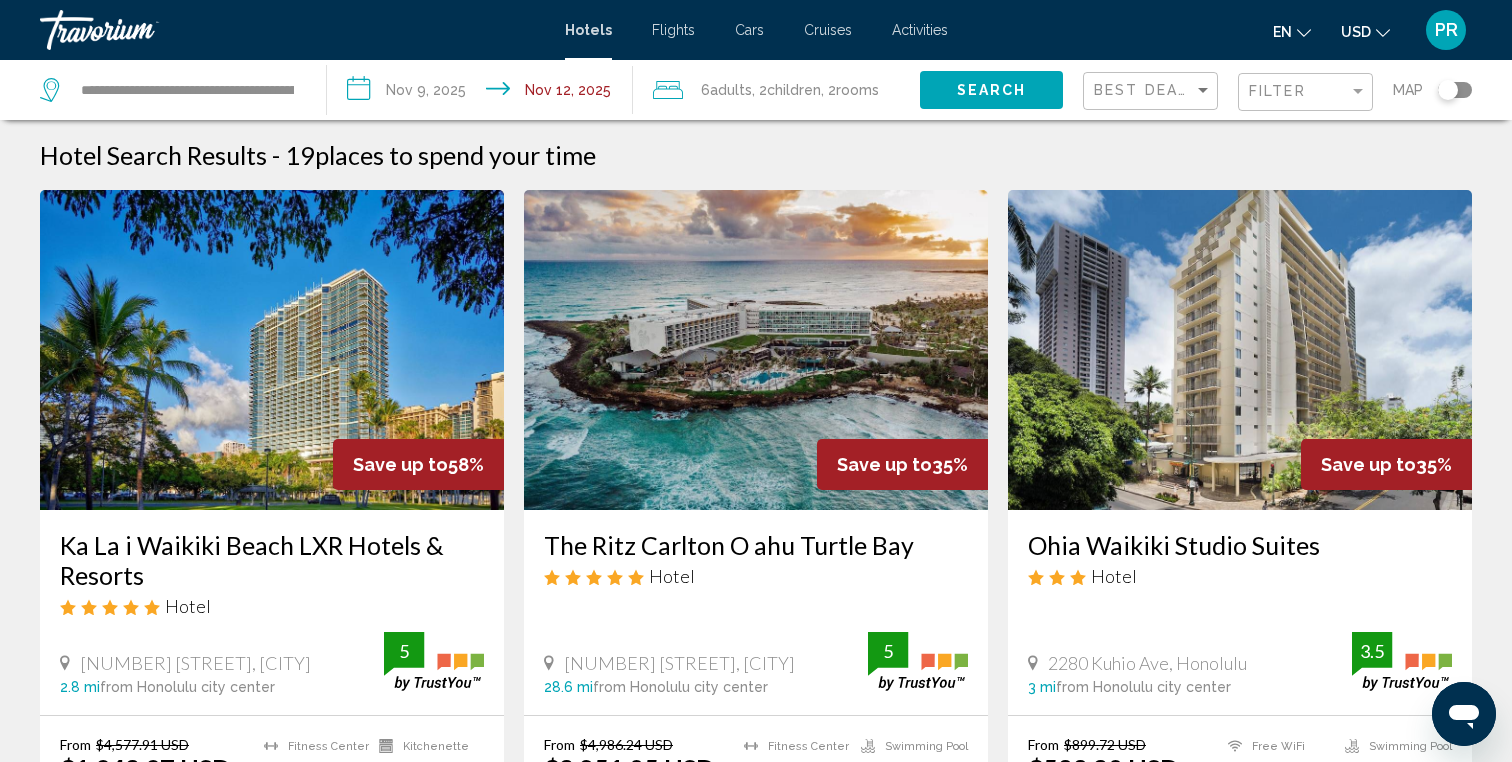 click on "Children" 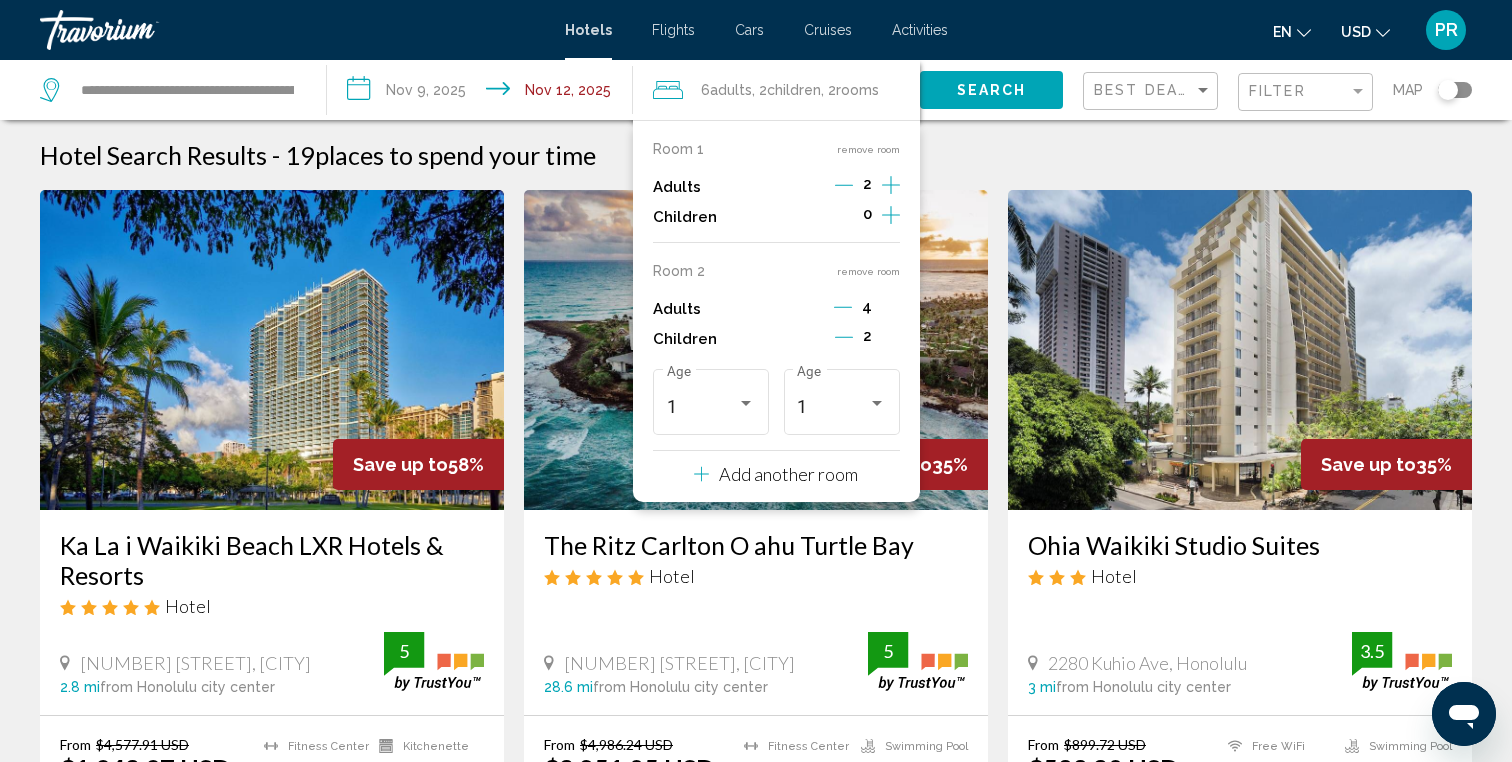 click on "Room 2  remove room" at bounding box center [776, 271] 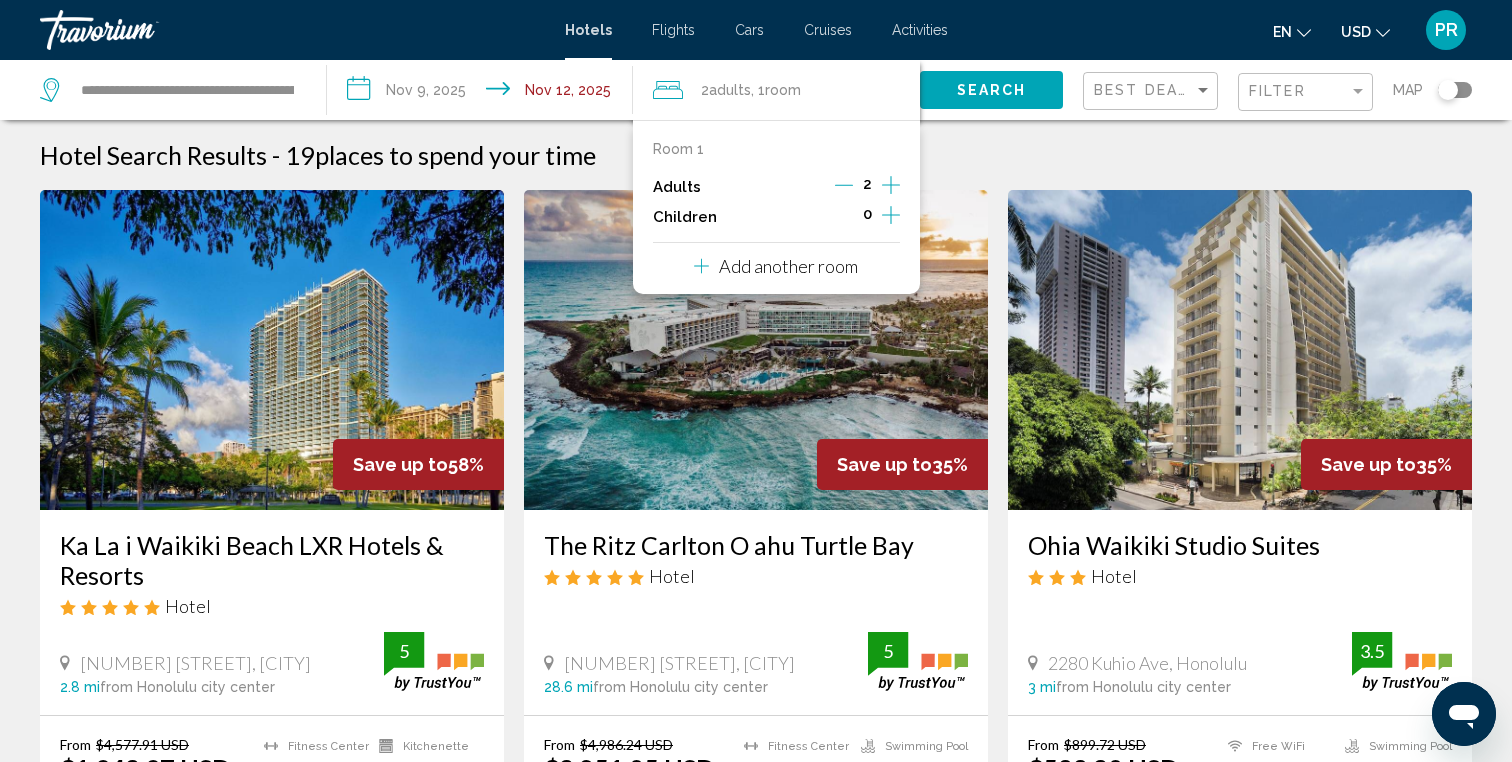 click 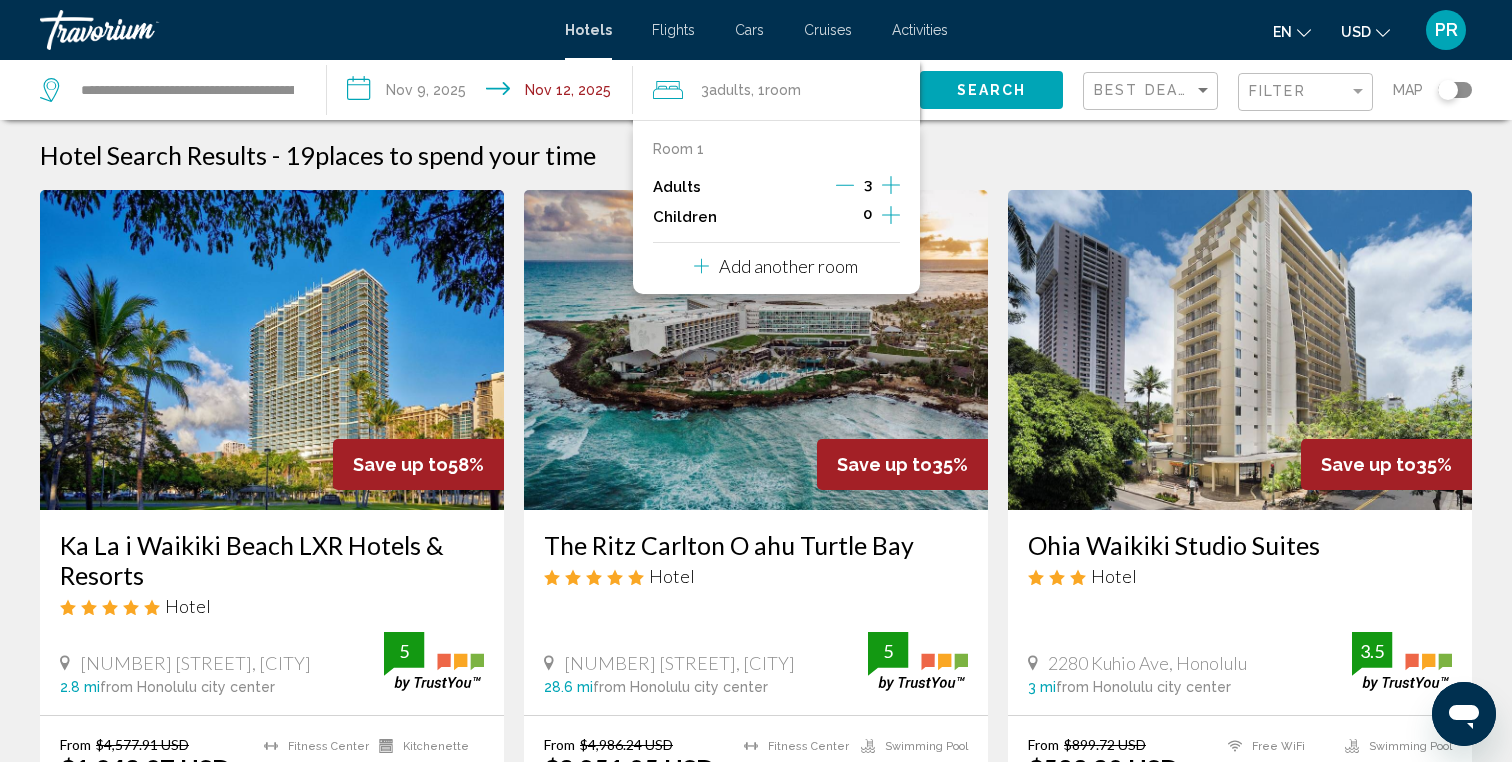 click 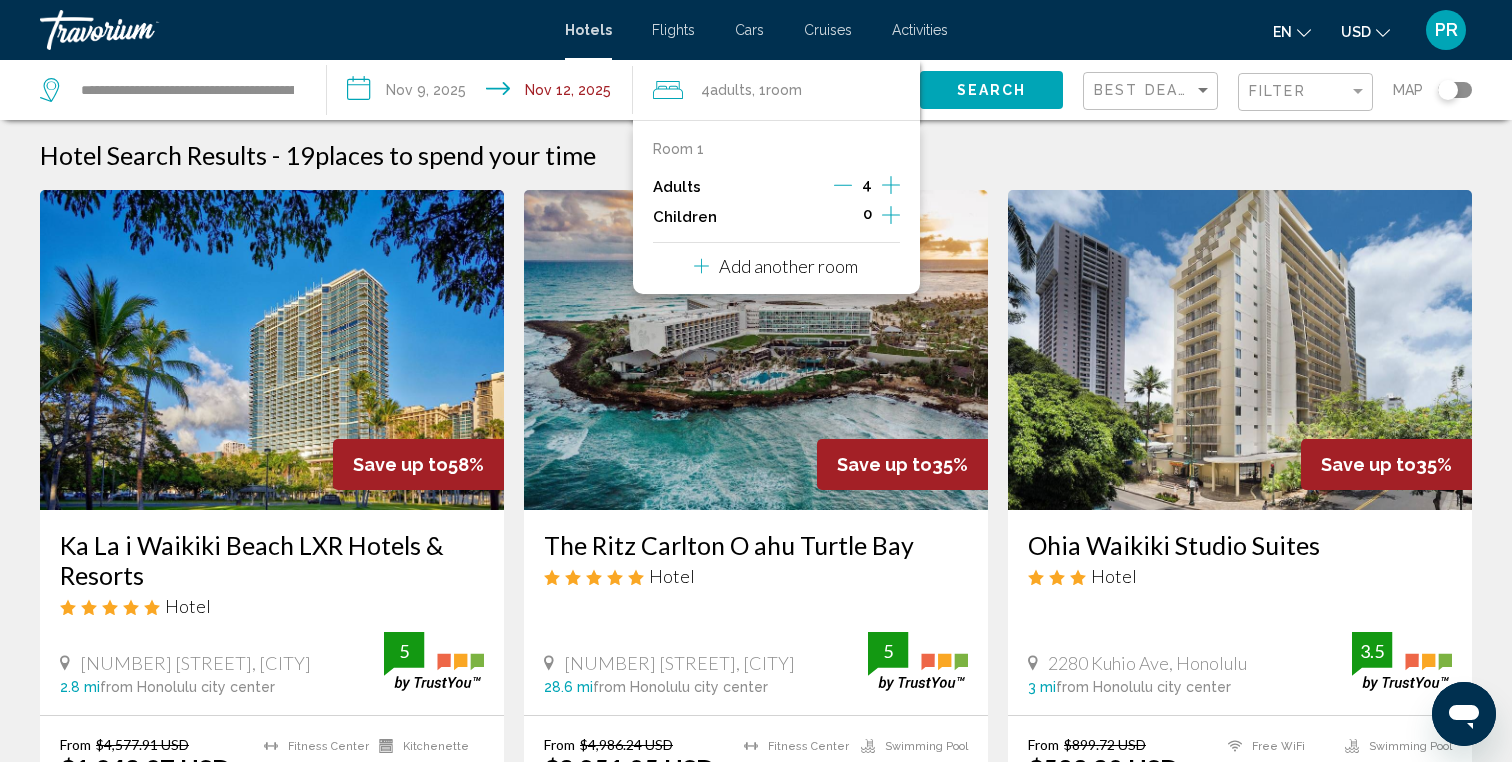 click 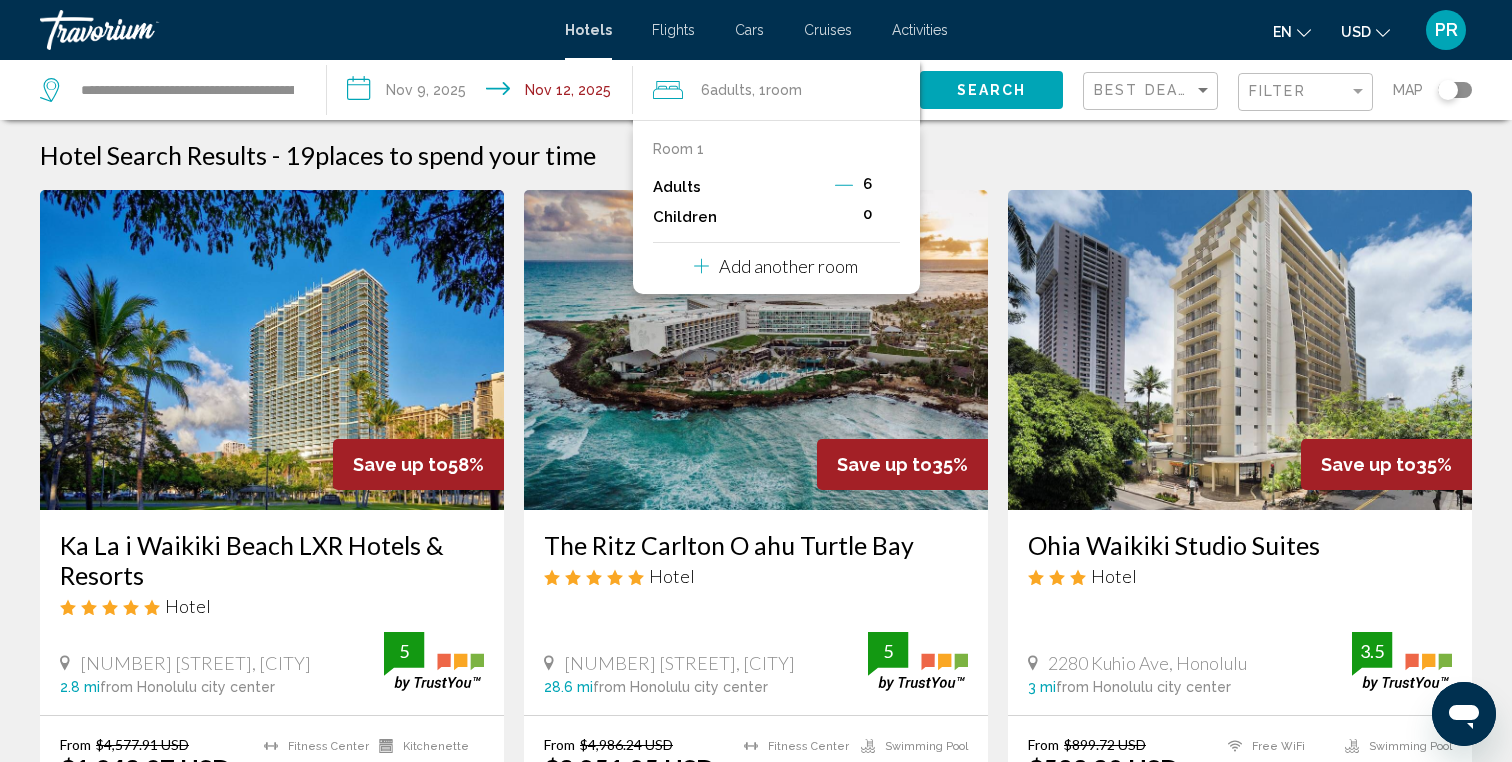 click on "Search" 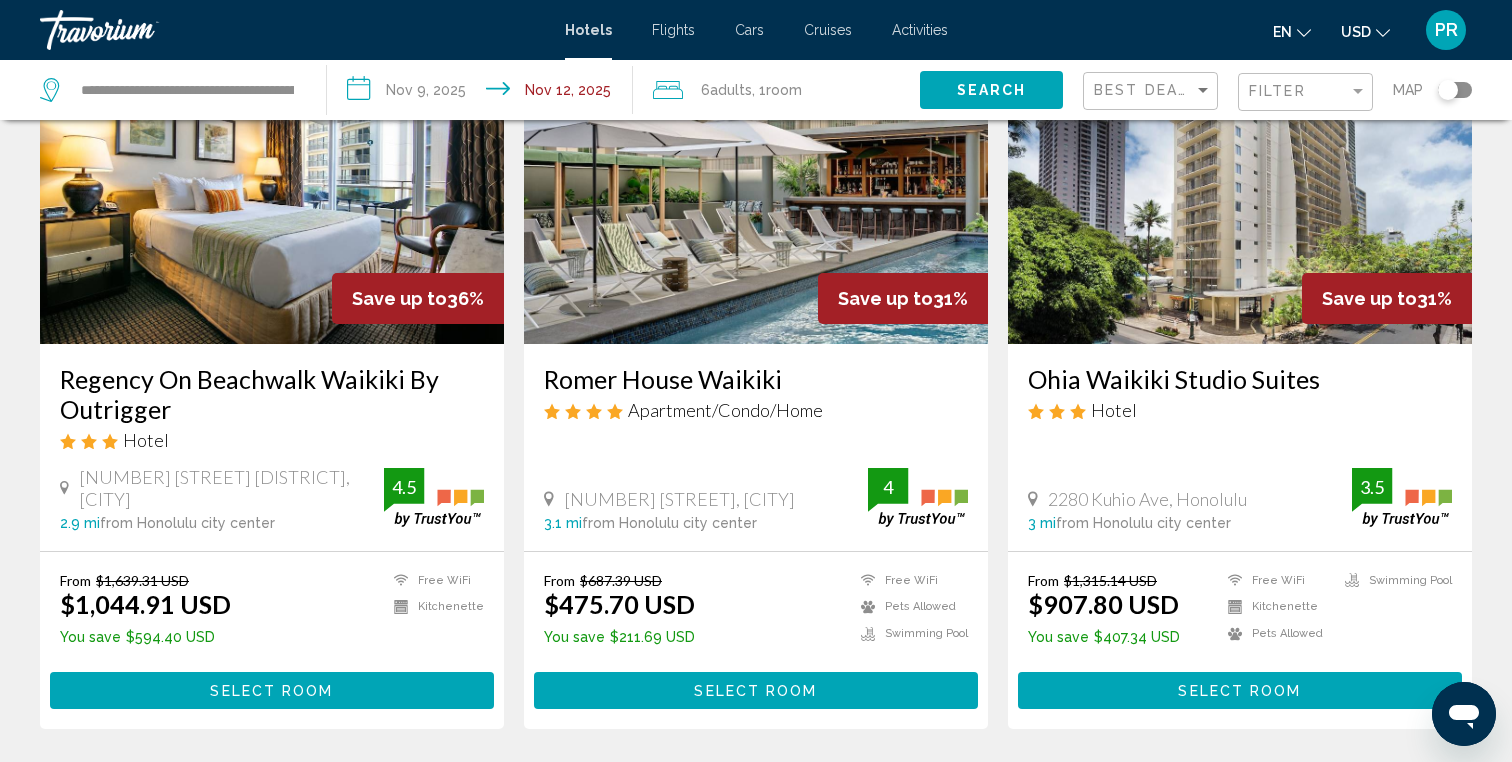 scroll, scrollTop: 167, scrollLeft: 0, axis: vertical 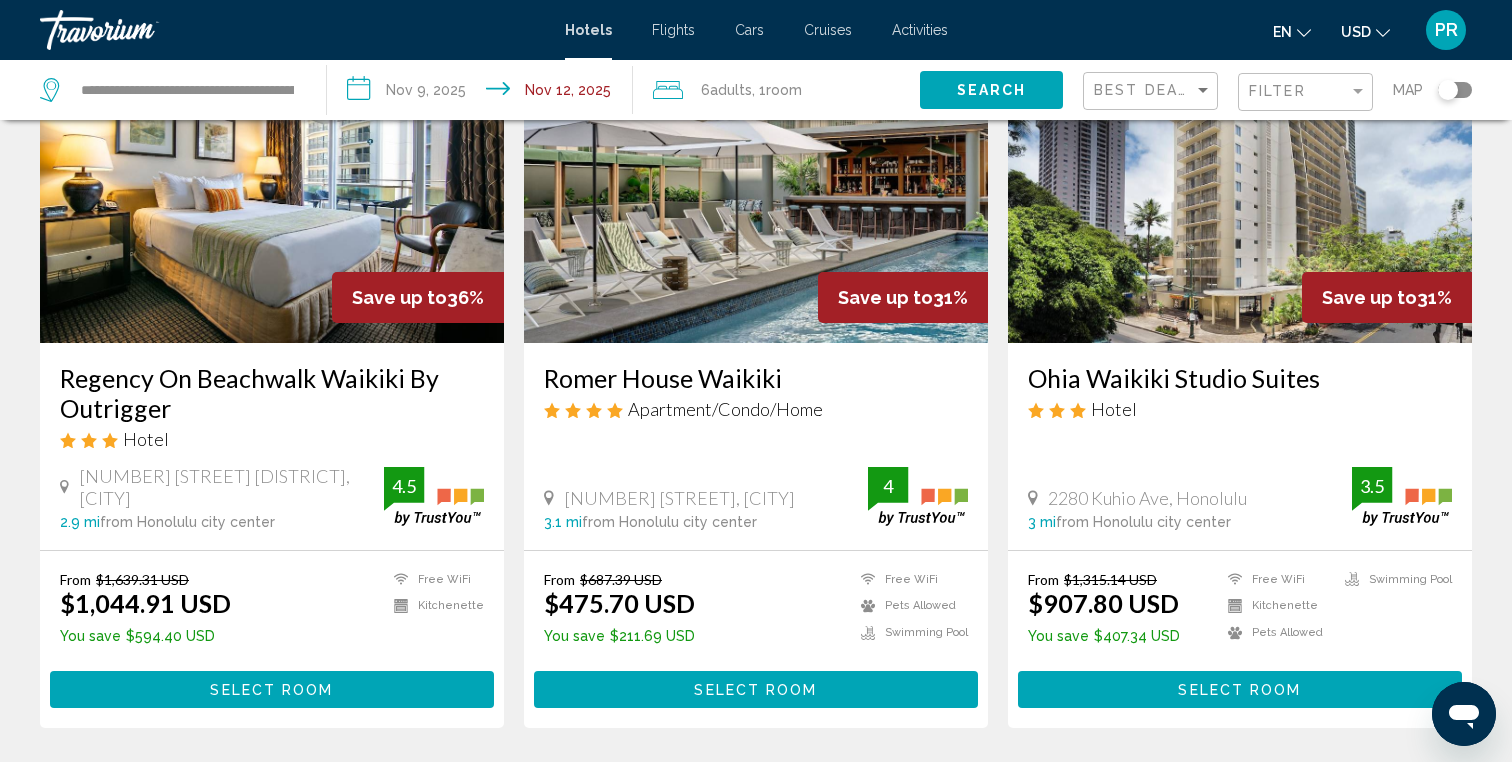 click on "Regency On Beachwalk Waikiki By Outrigger" at bounding box center (272, 393) 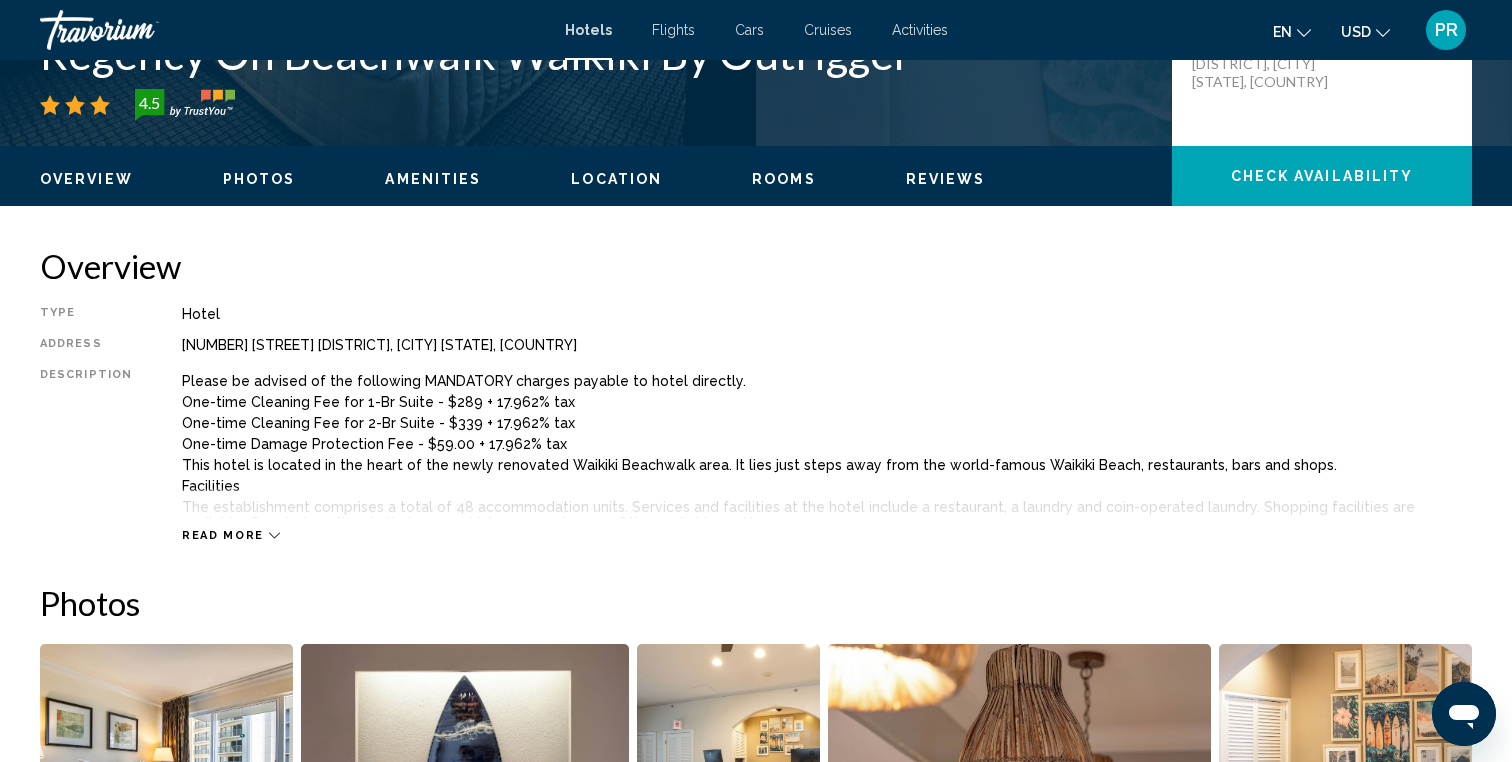 scroll, scrollTop: 516, scrollLeft: 0, axis: vertical 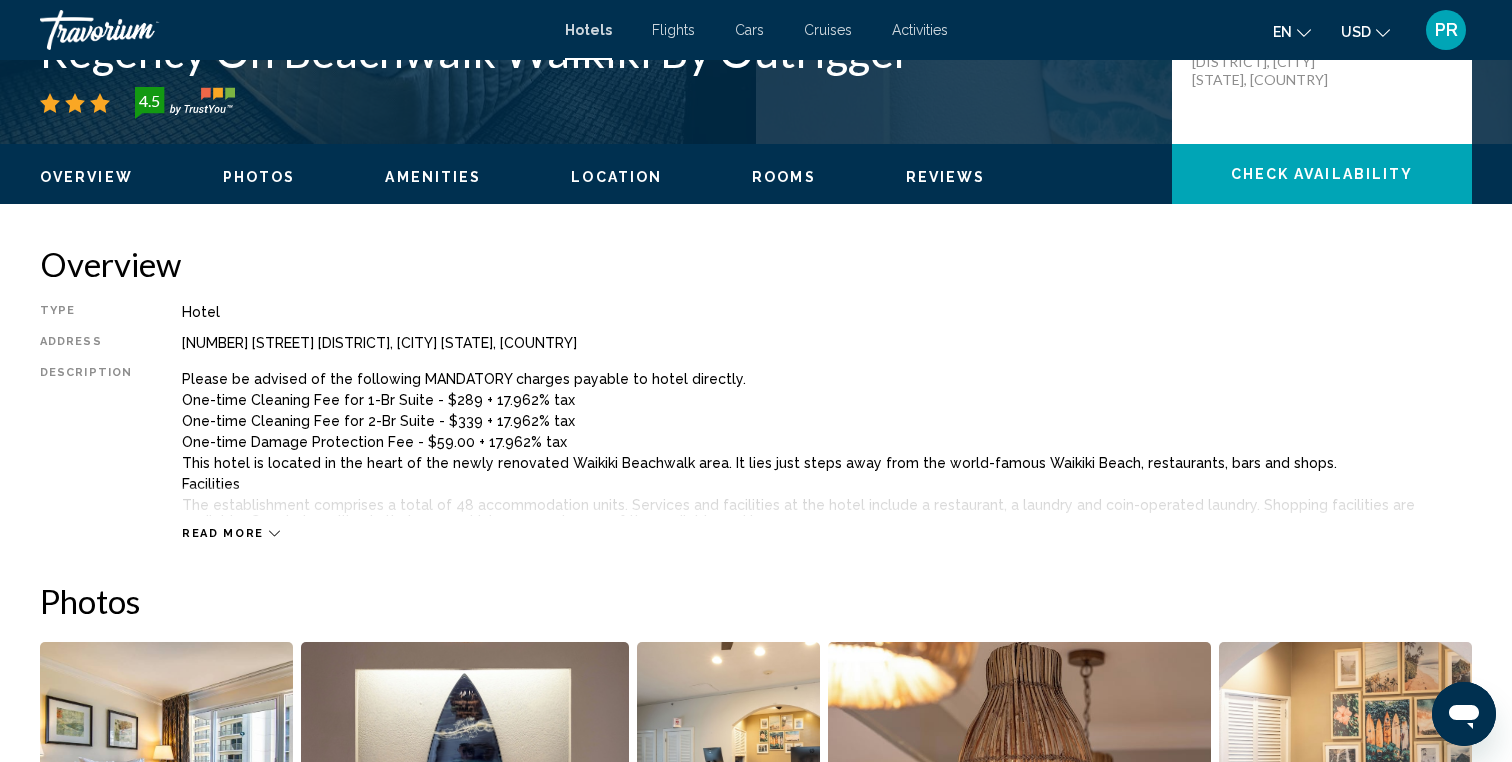 click on "Read more" at bounding box center (223, 533) 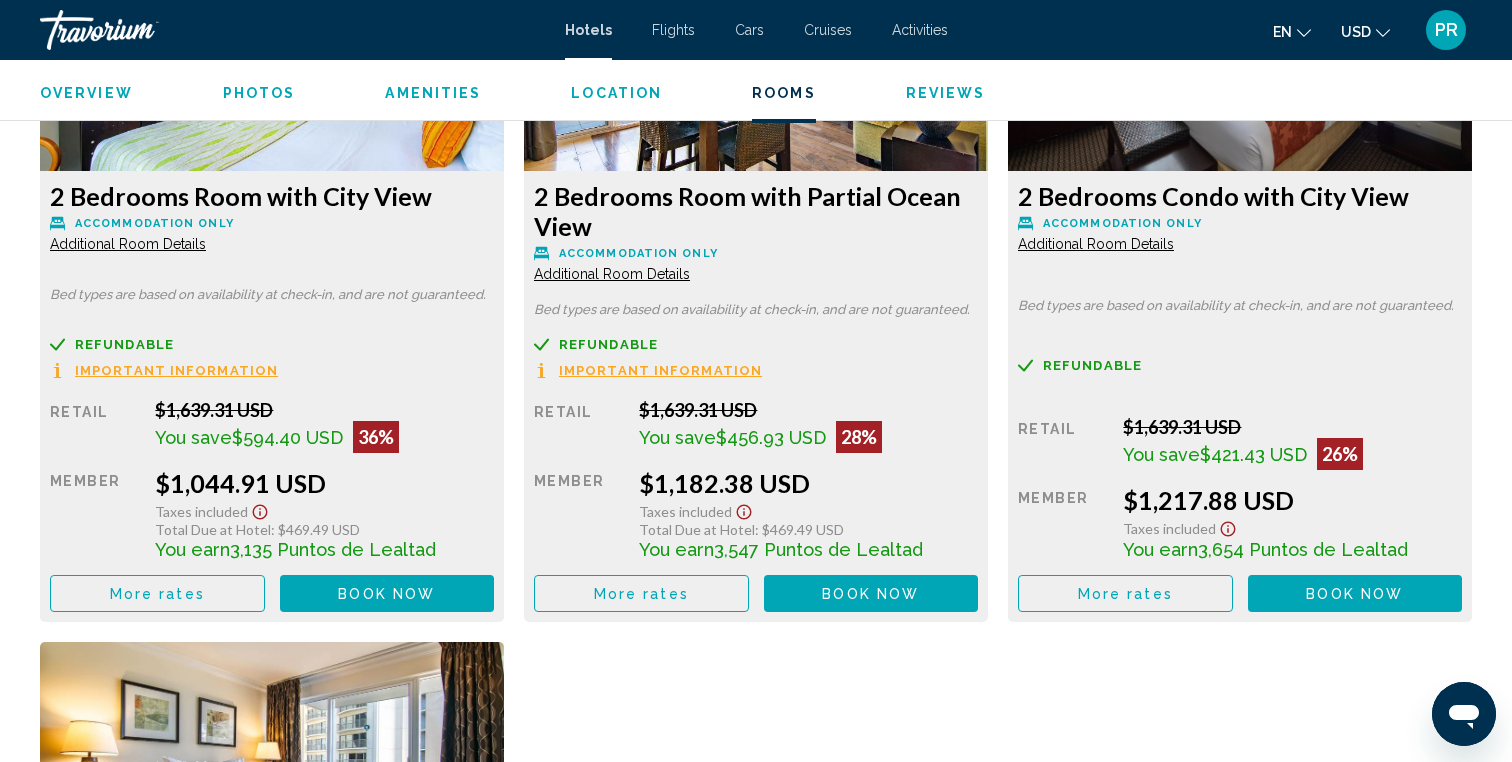 scroll, scrollTop: 3065, scrollLeft: 0, axis: vertical 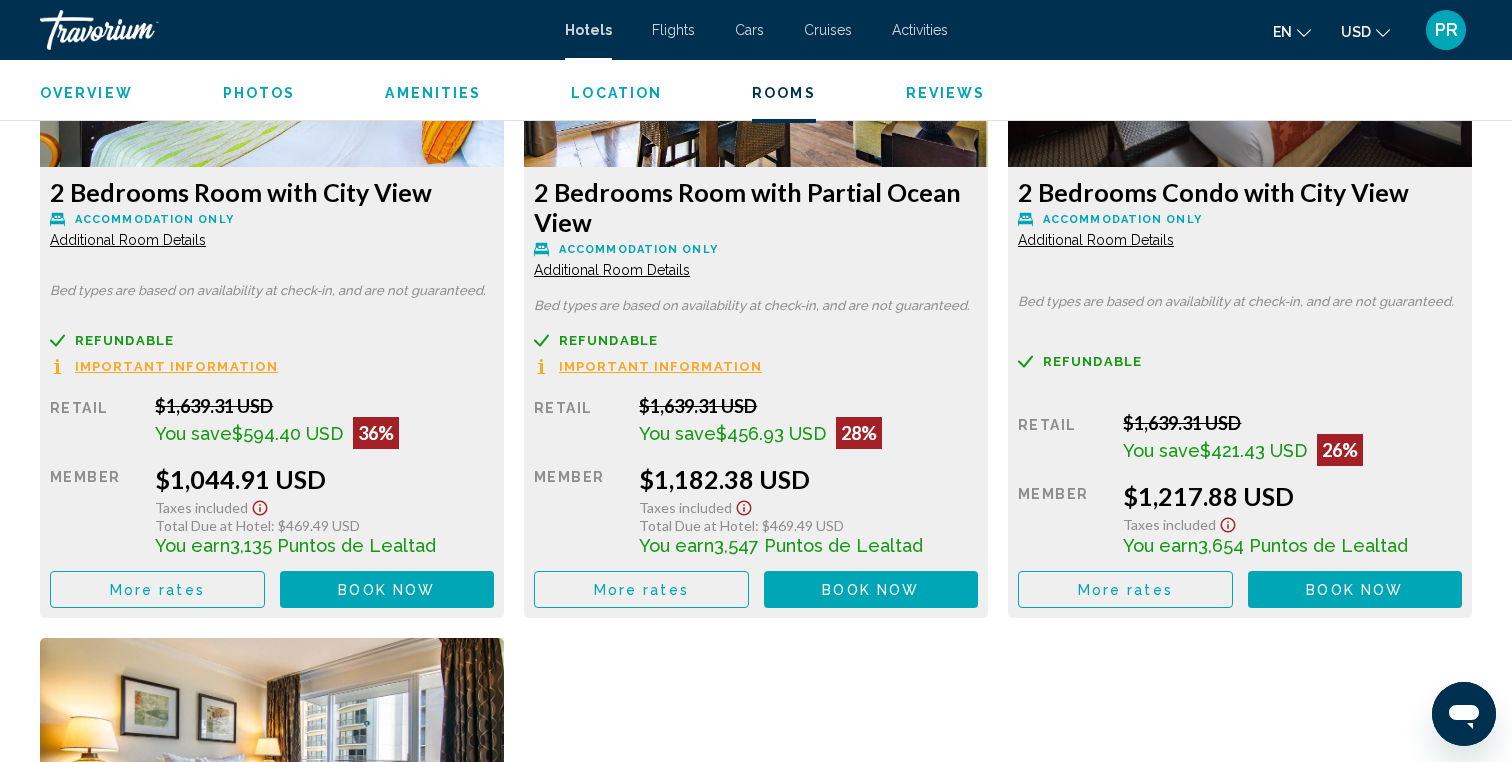 click at bounding box center (272, 42) 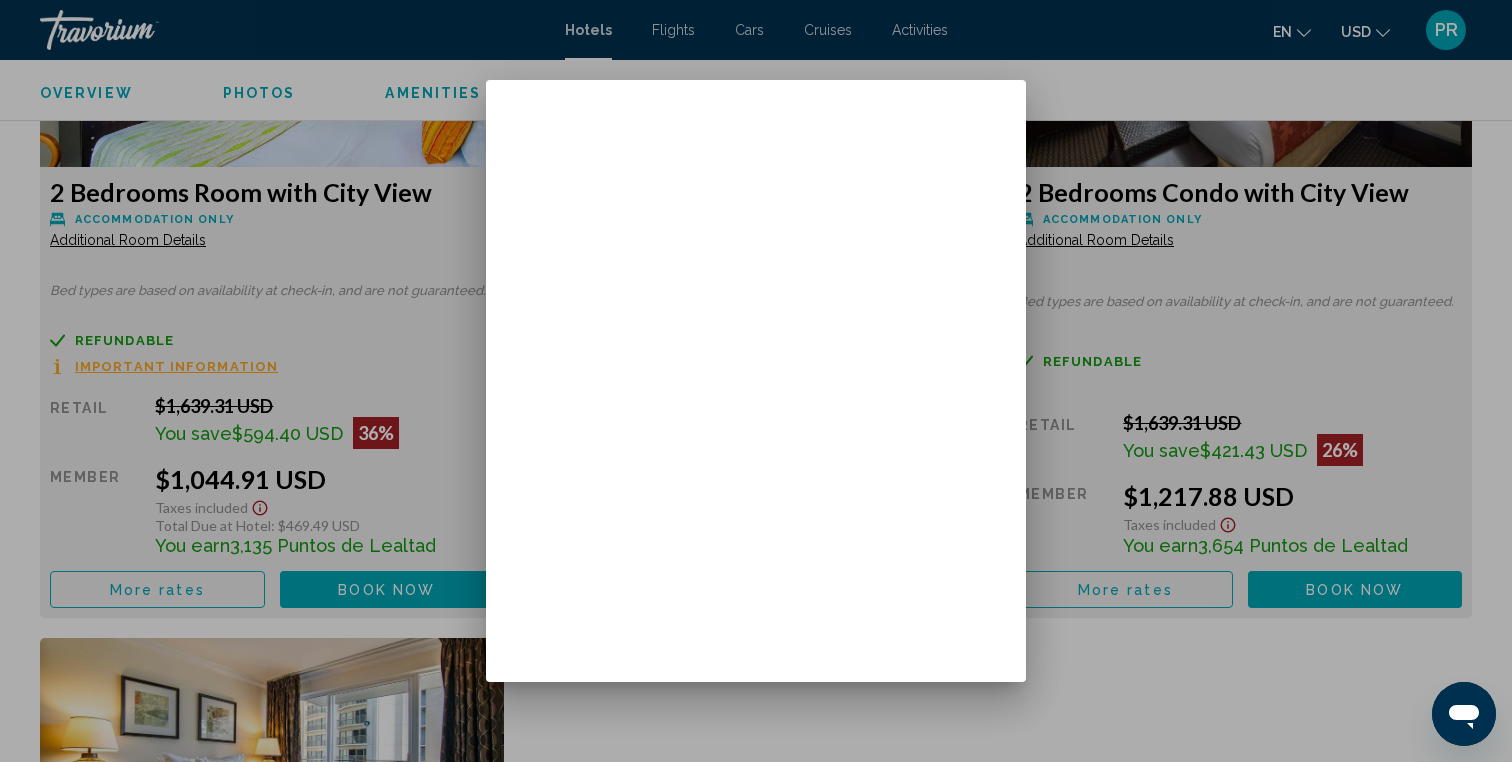 scroll, scrollTop: 0, scrollLeft: 0, axis: both 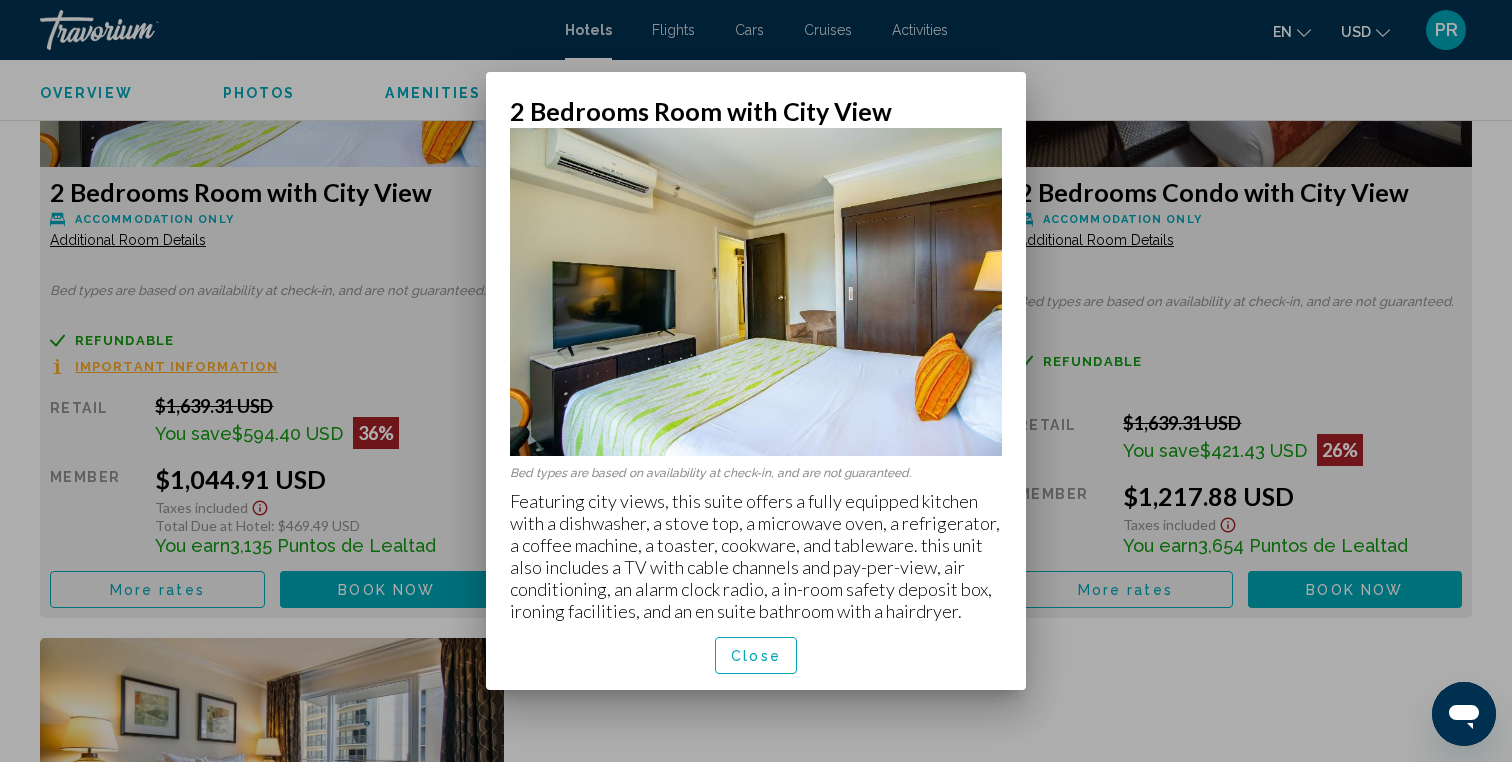 click on "Close" at bounding box center [756, 656] 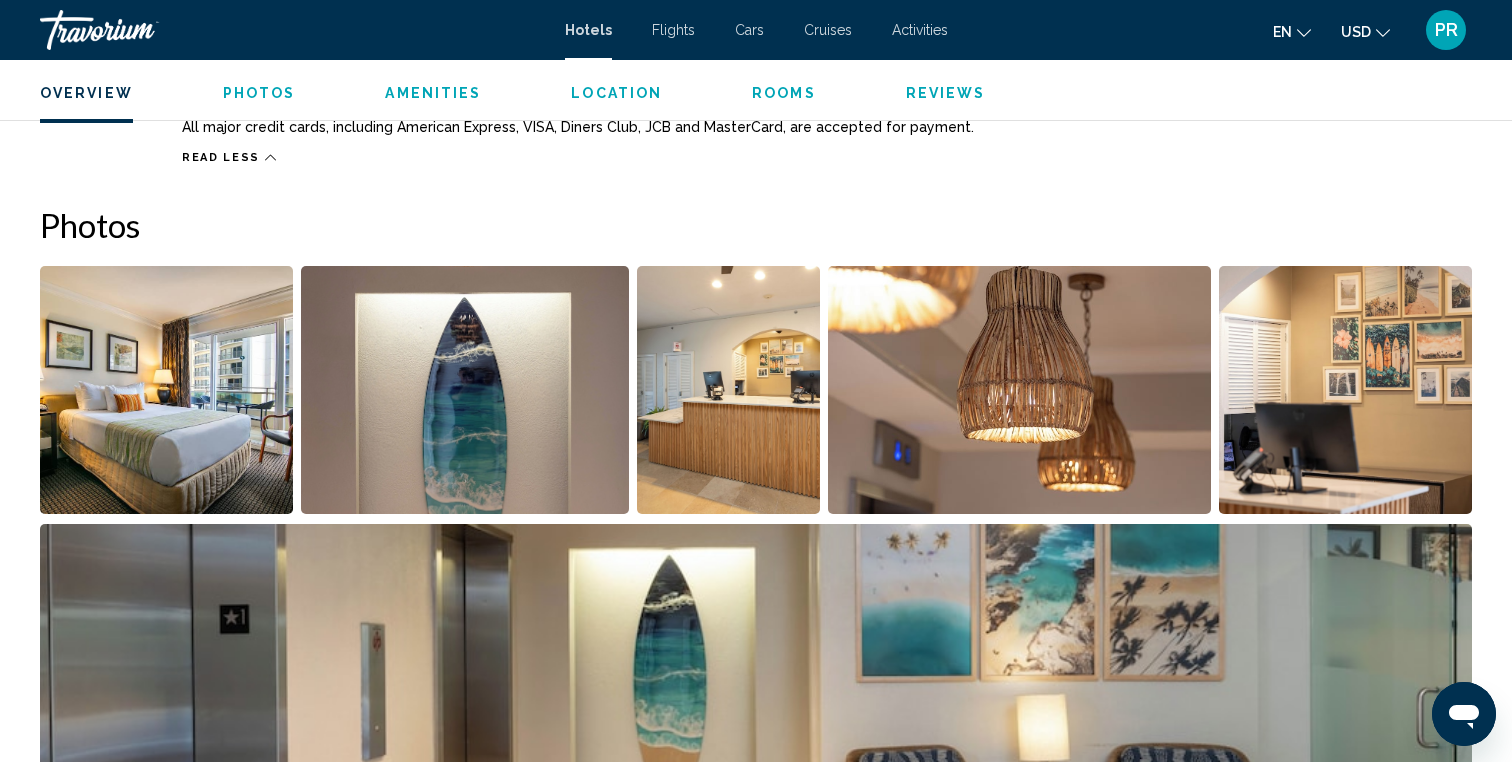 scroll, scrollTop: 1042, scrollLeft: 0, axis: vertical 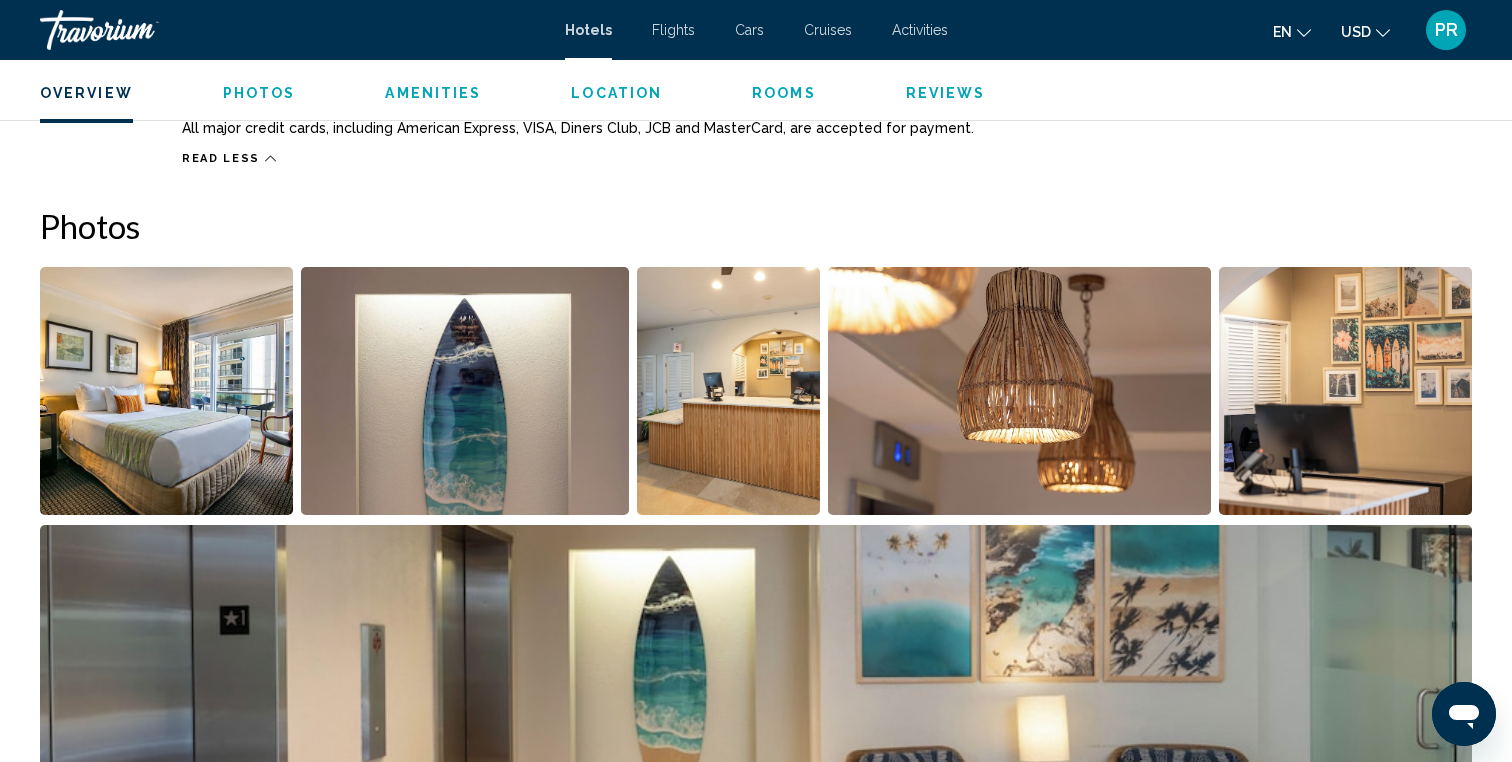 click at bounding box center [166, 391] 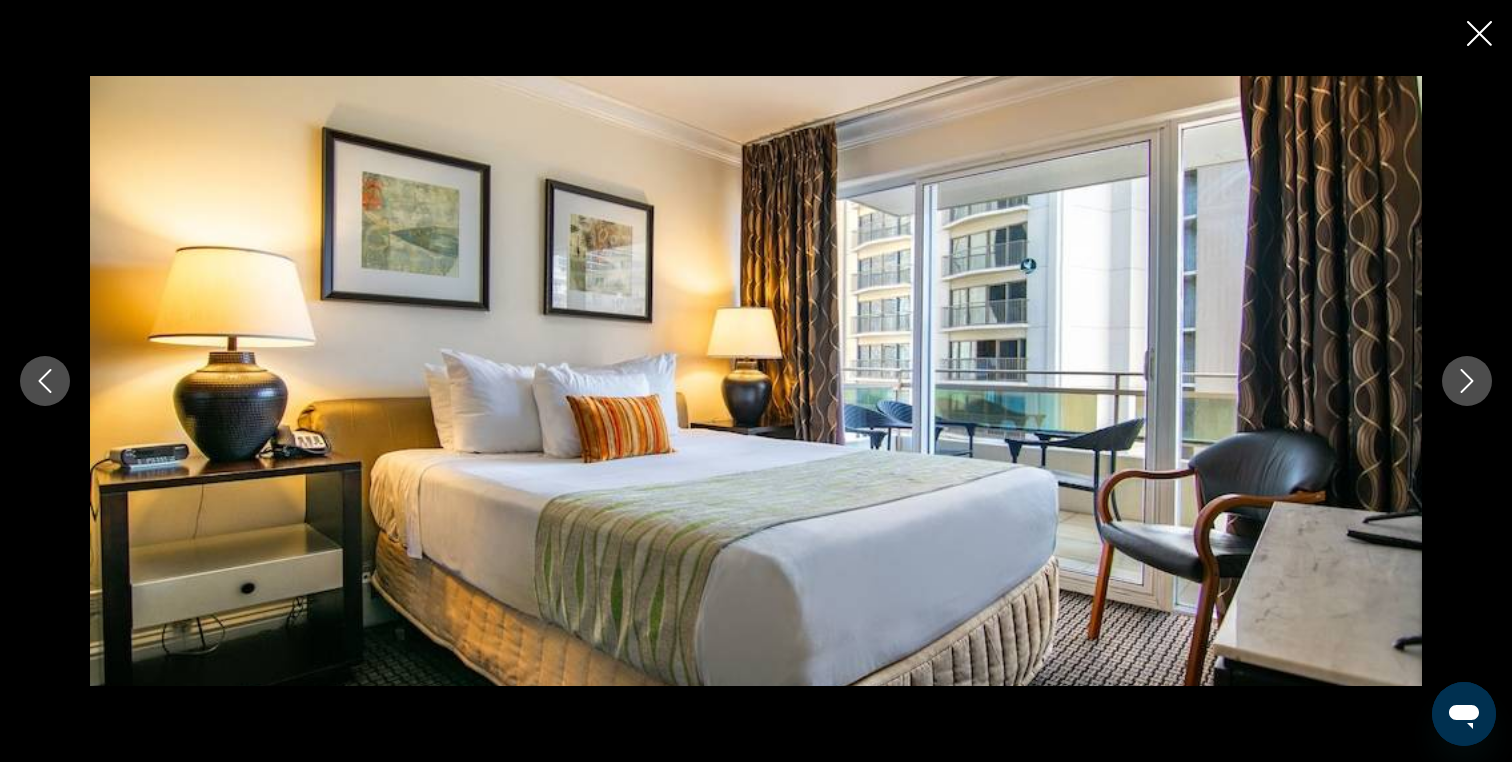 type 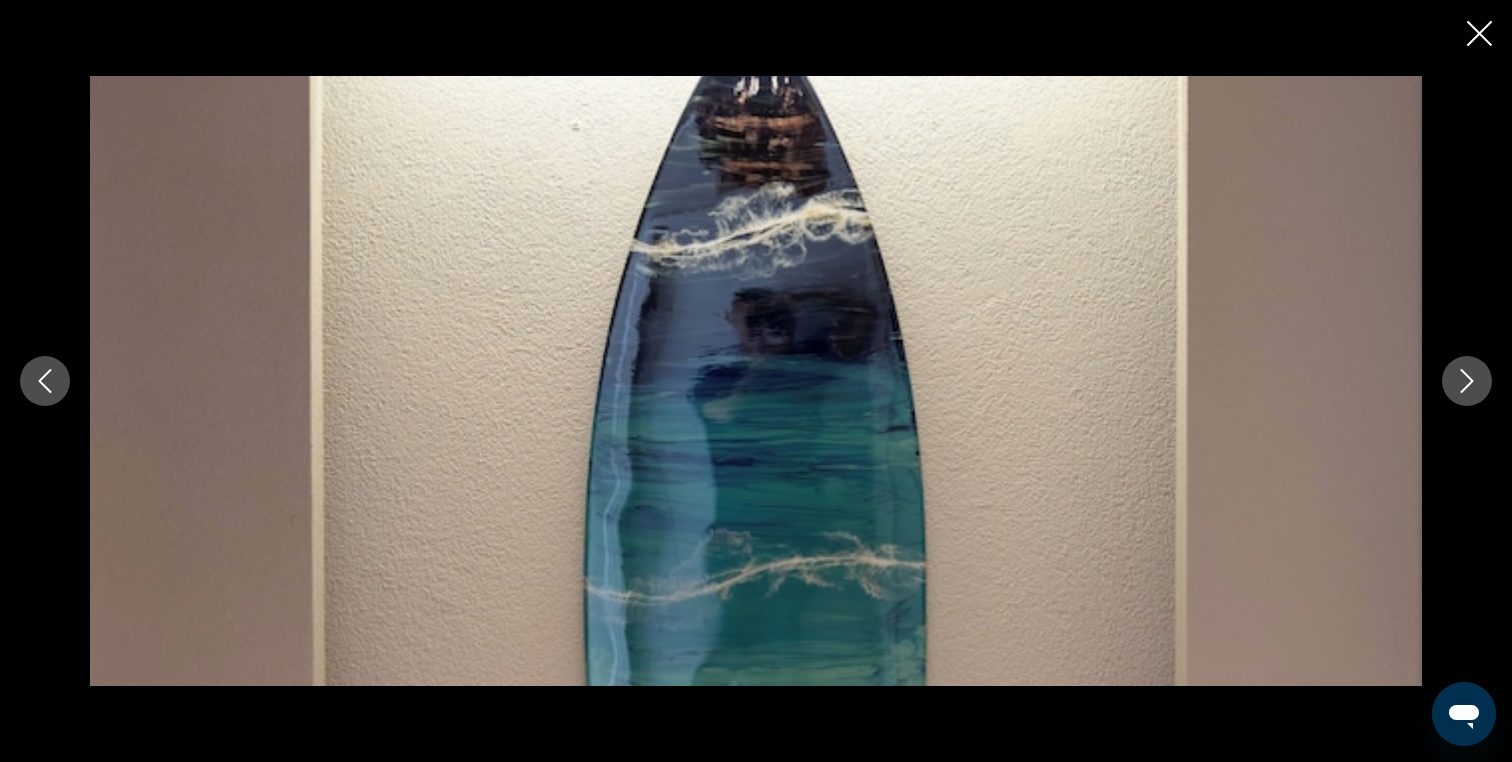 click 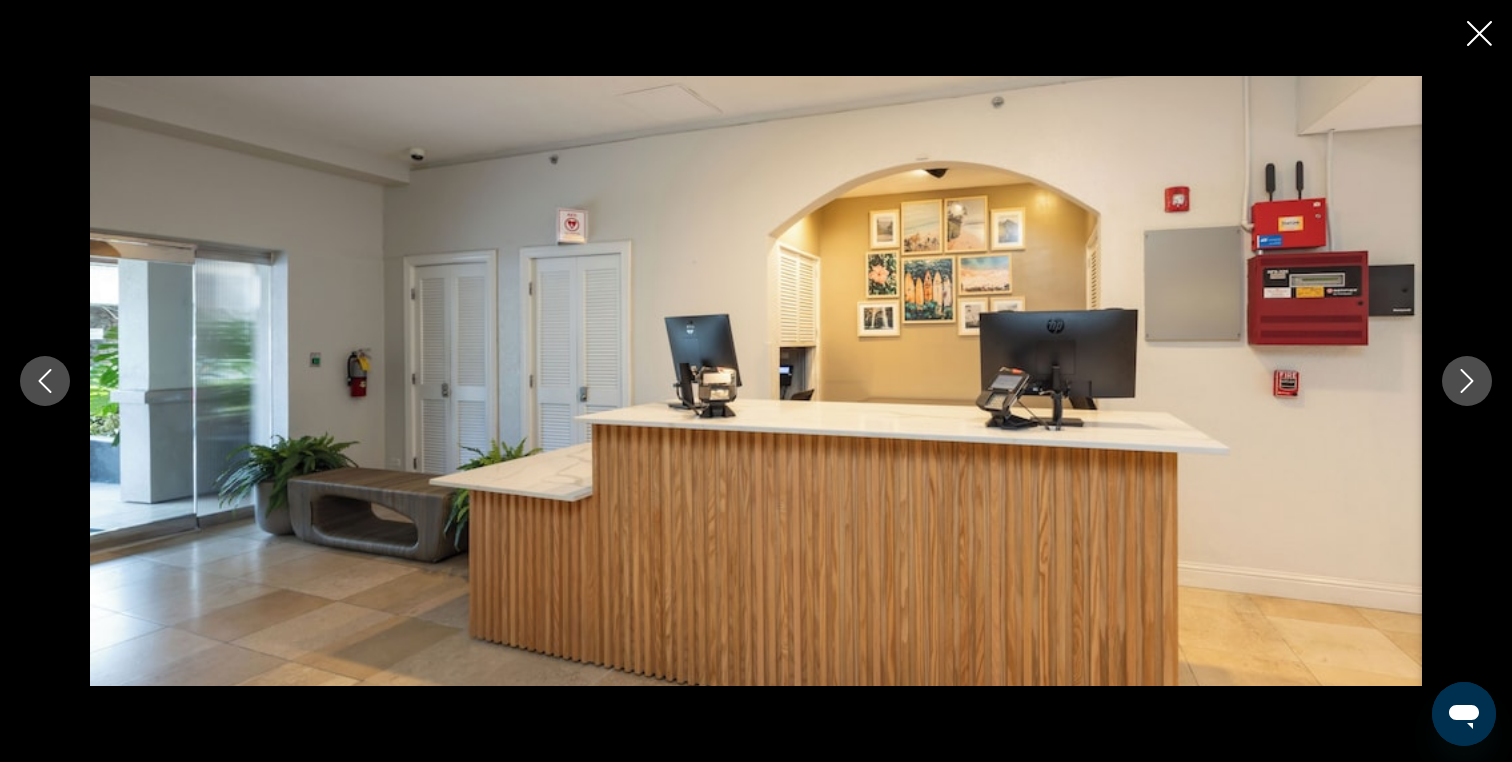 click 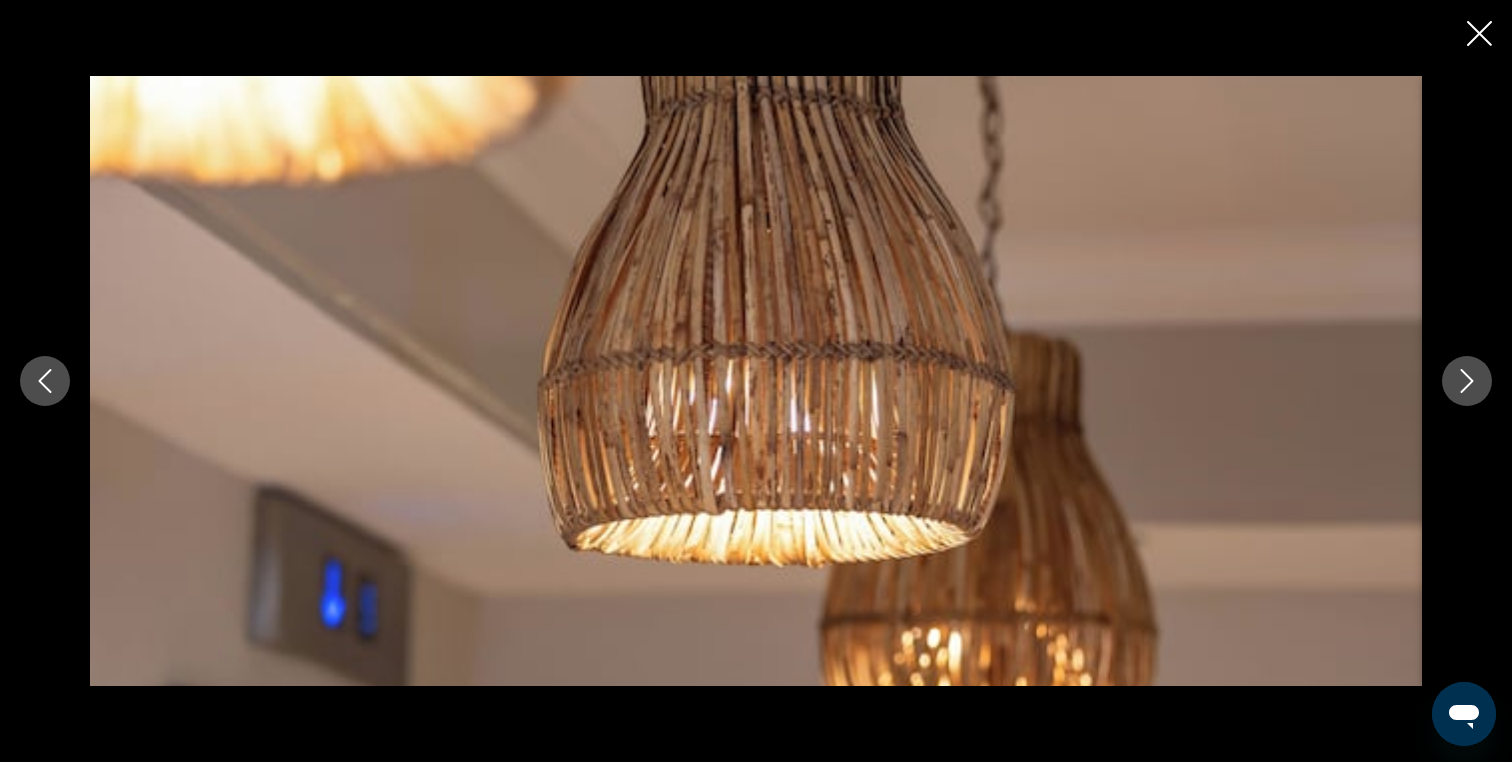 click 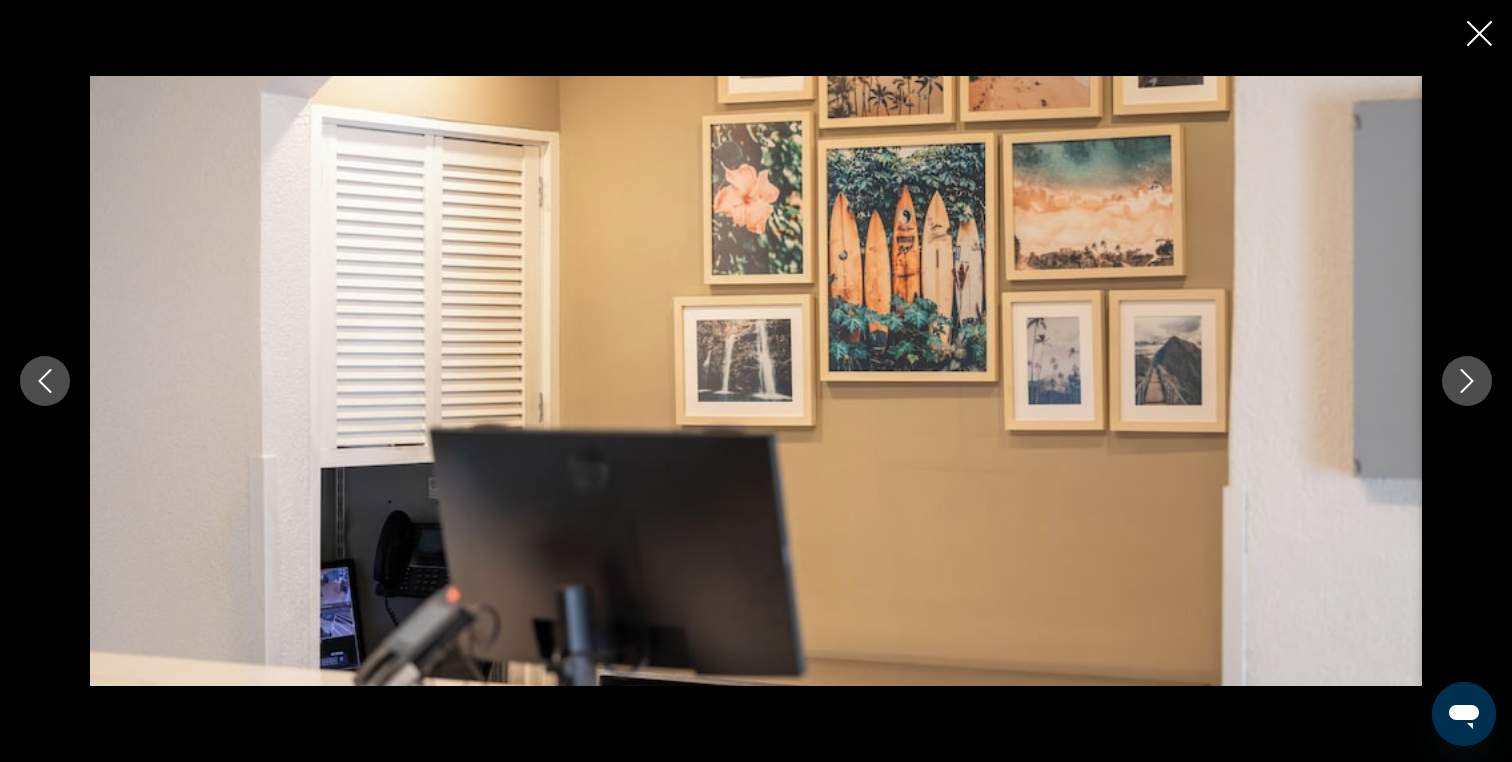 click 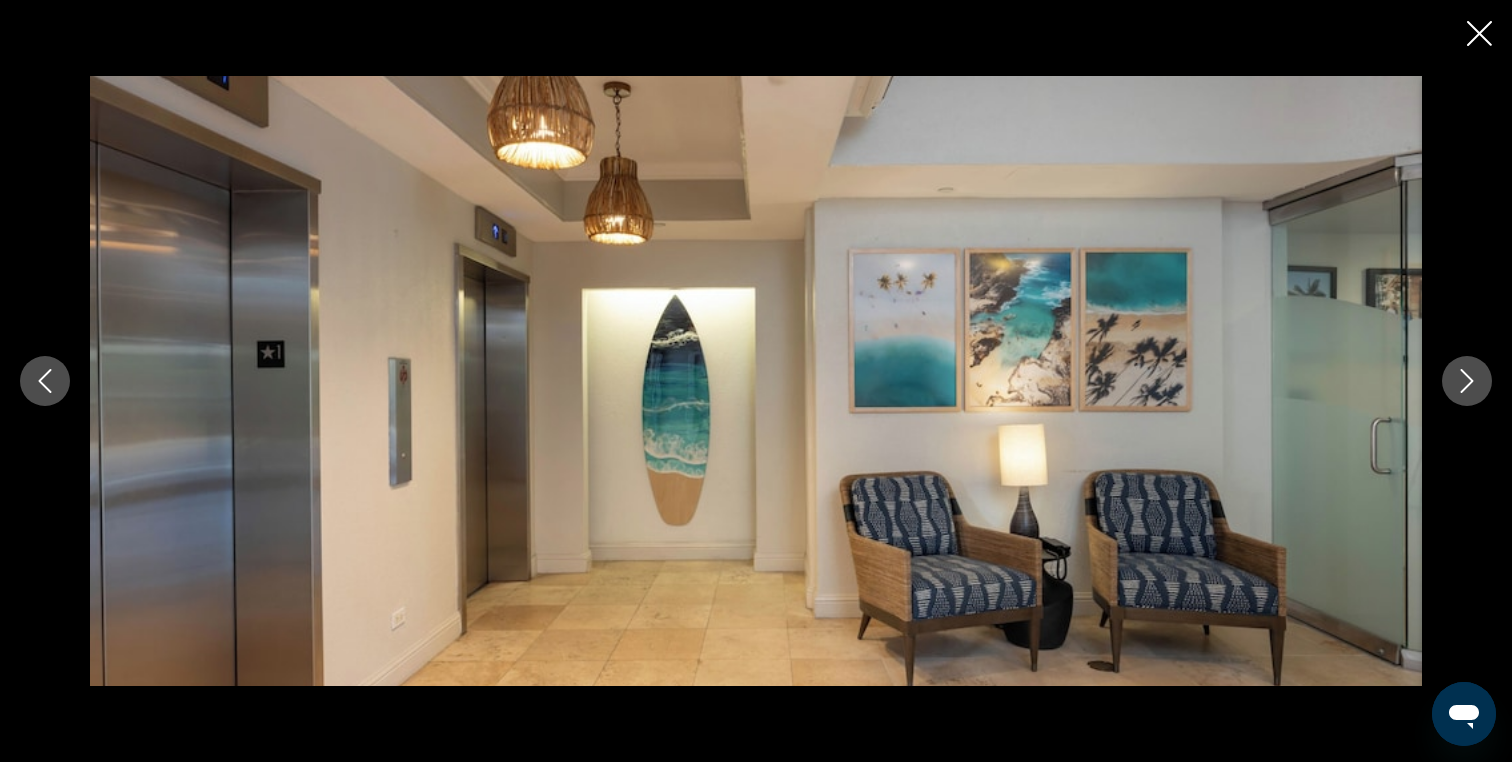 click 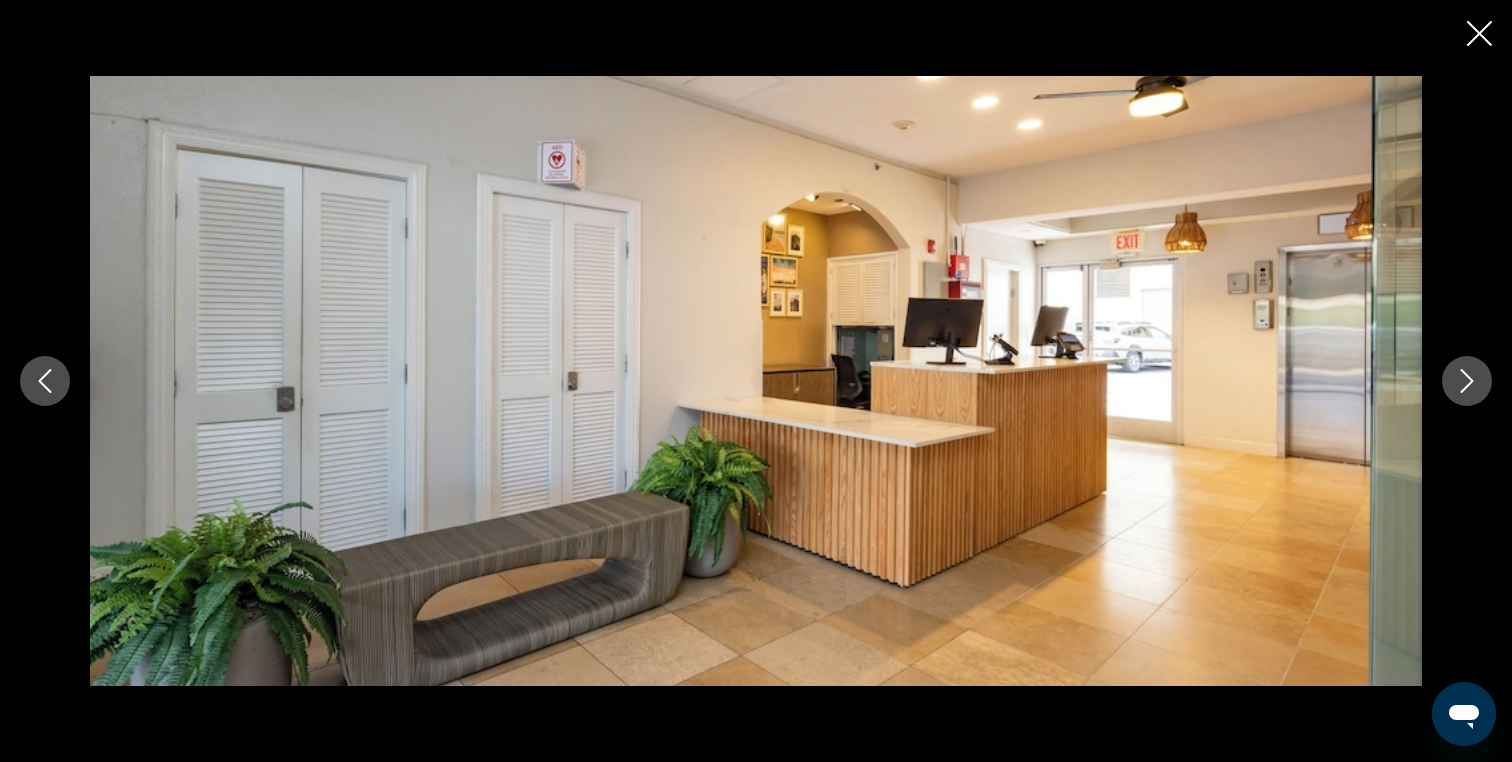 click 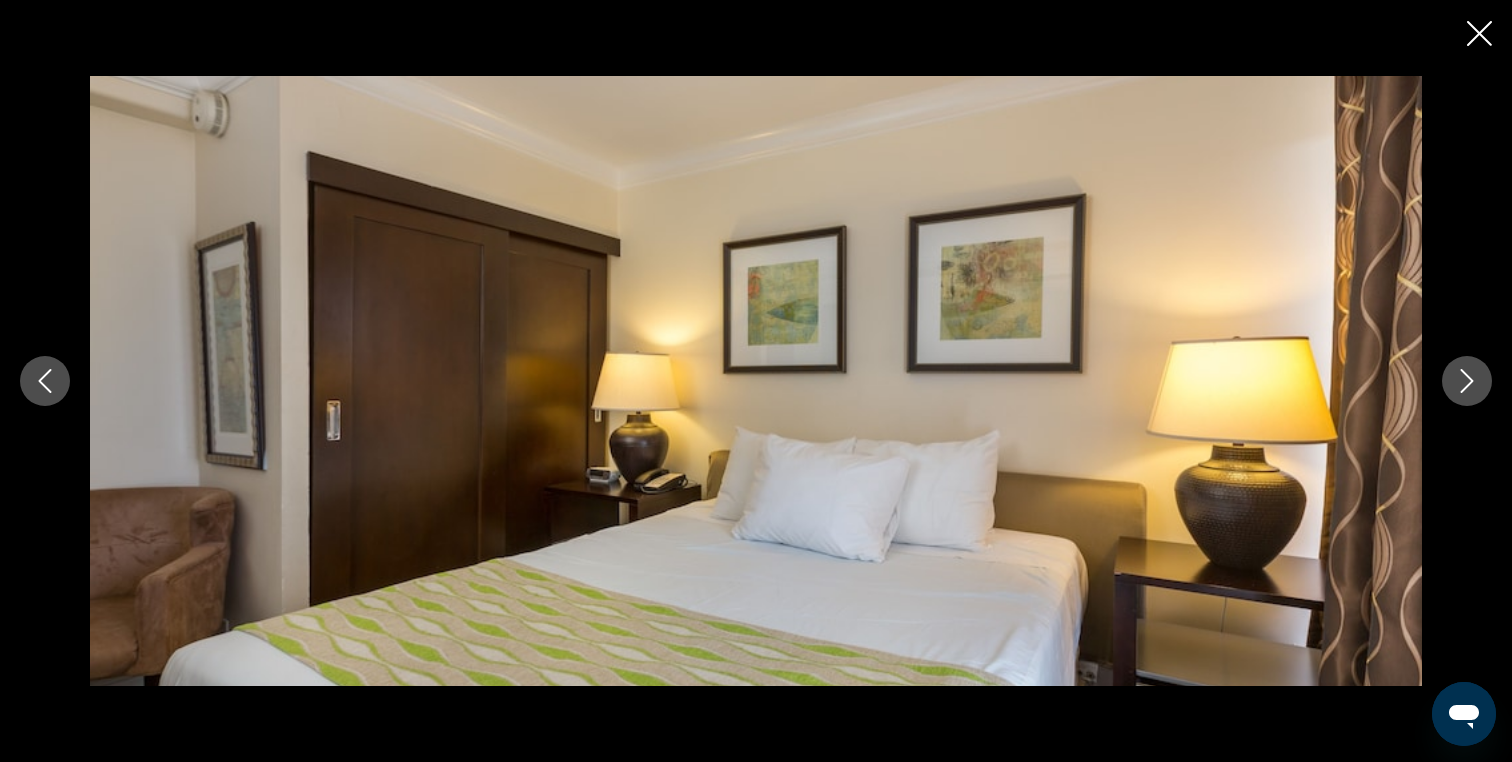 click 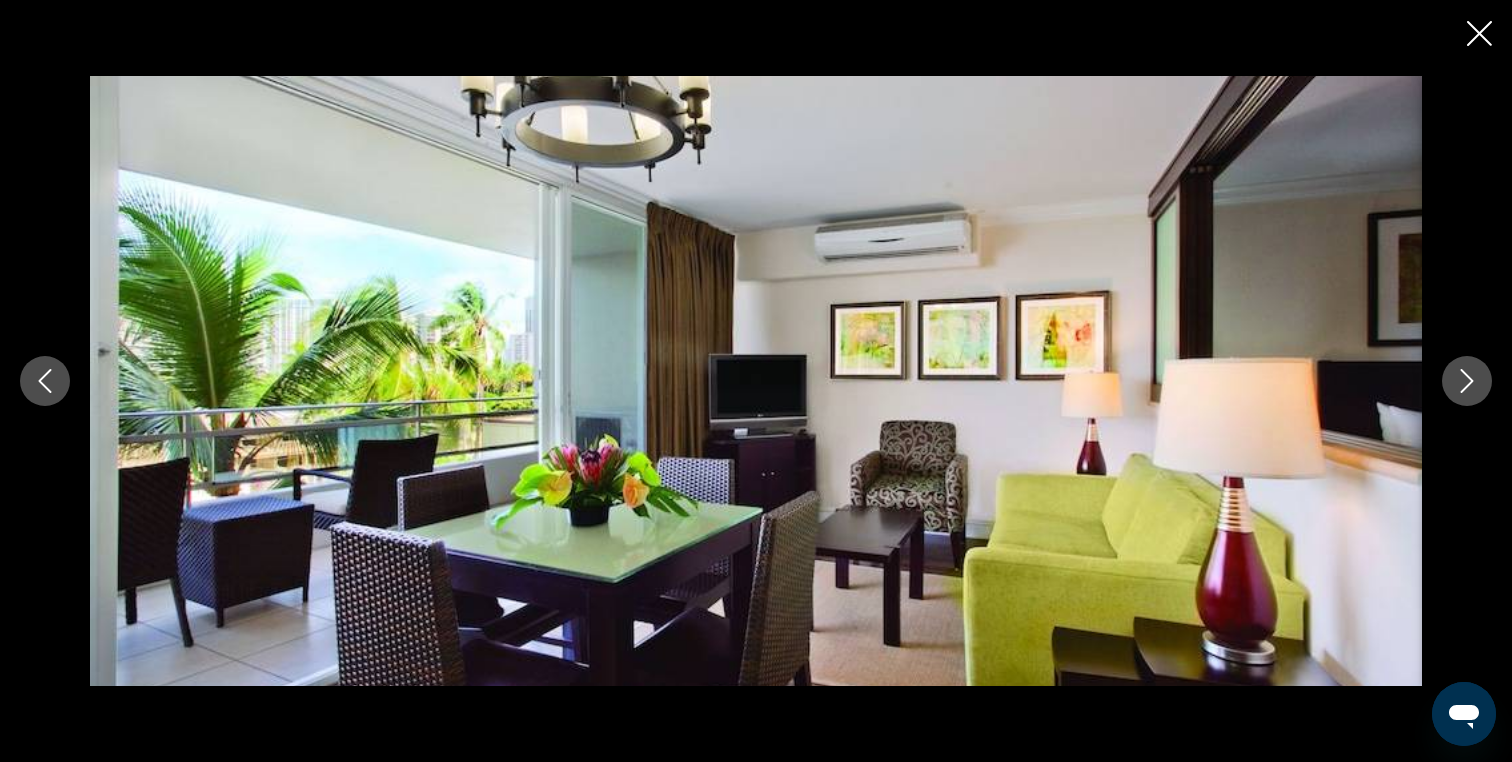 click 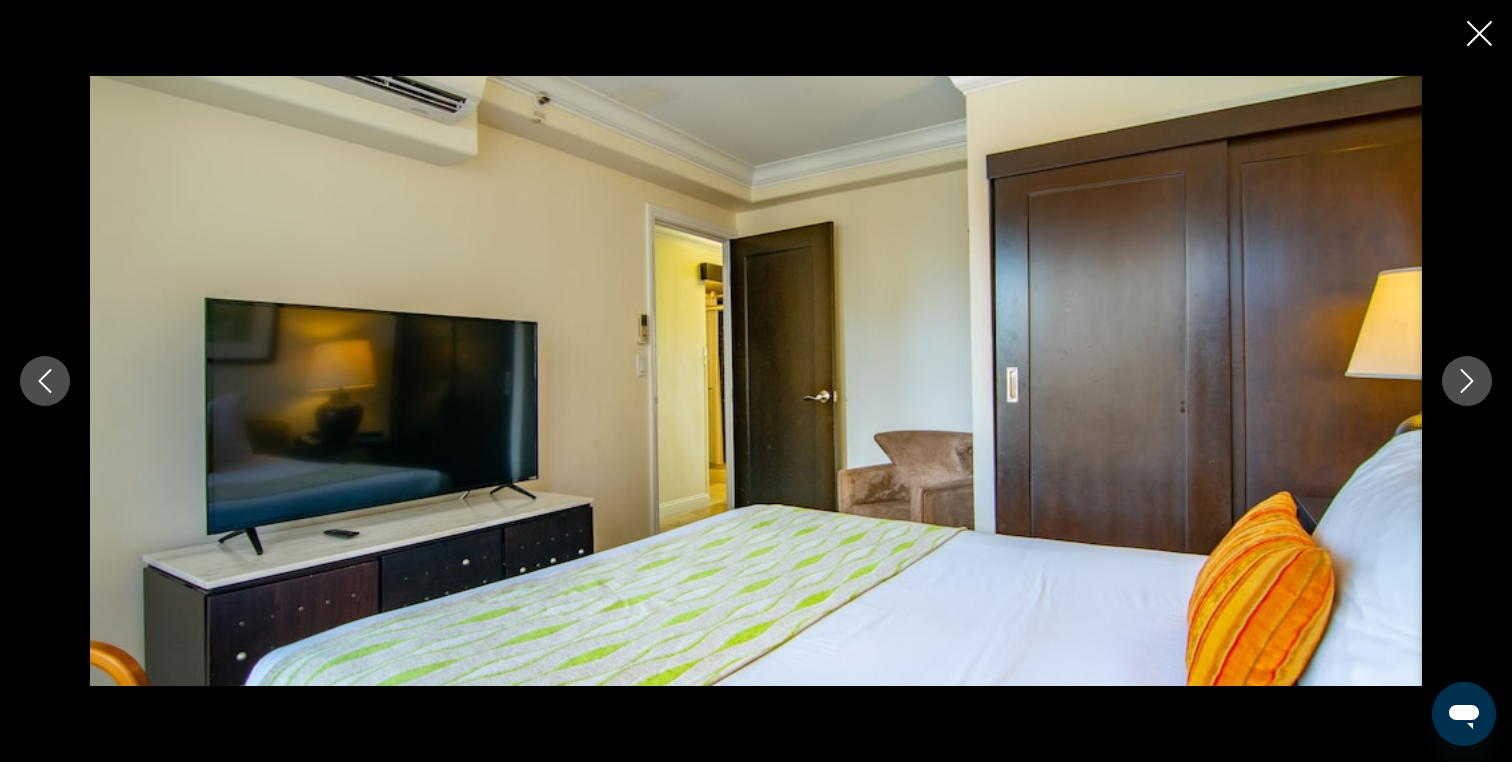 click 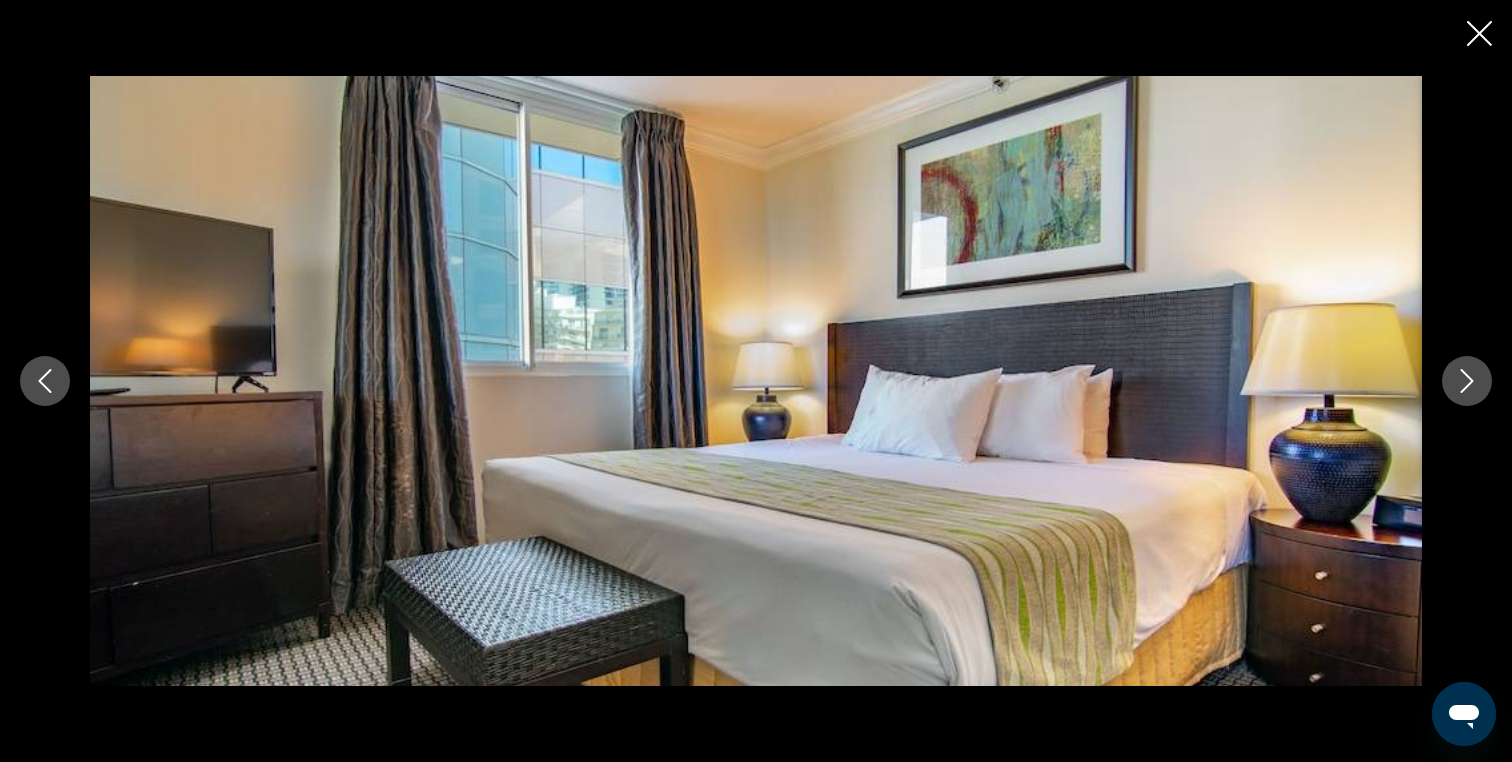 click 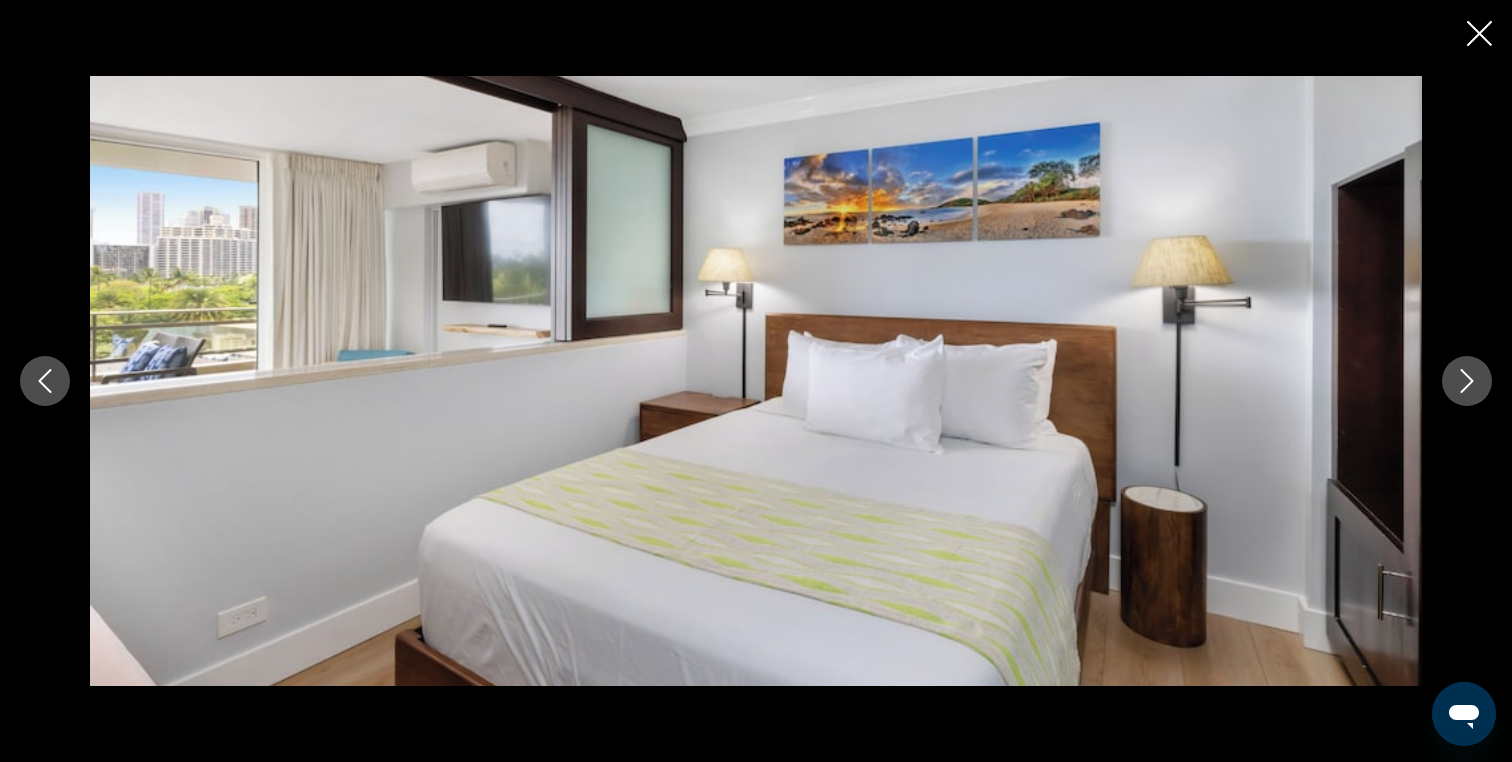 click 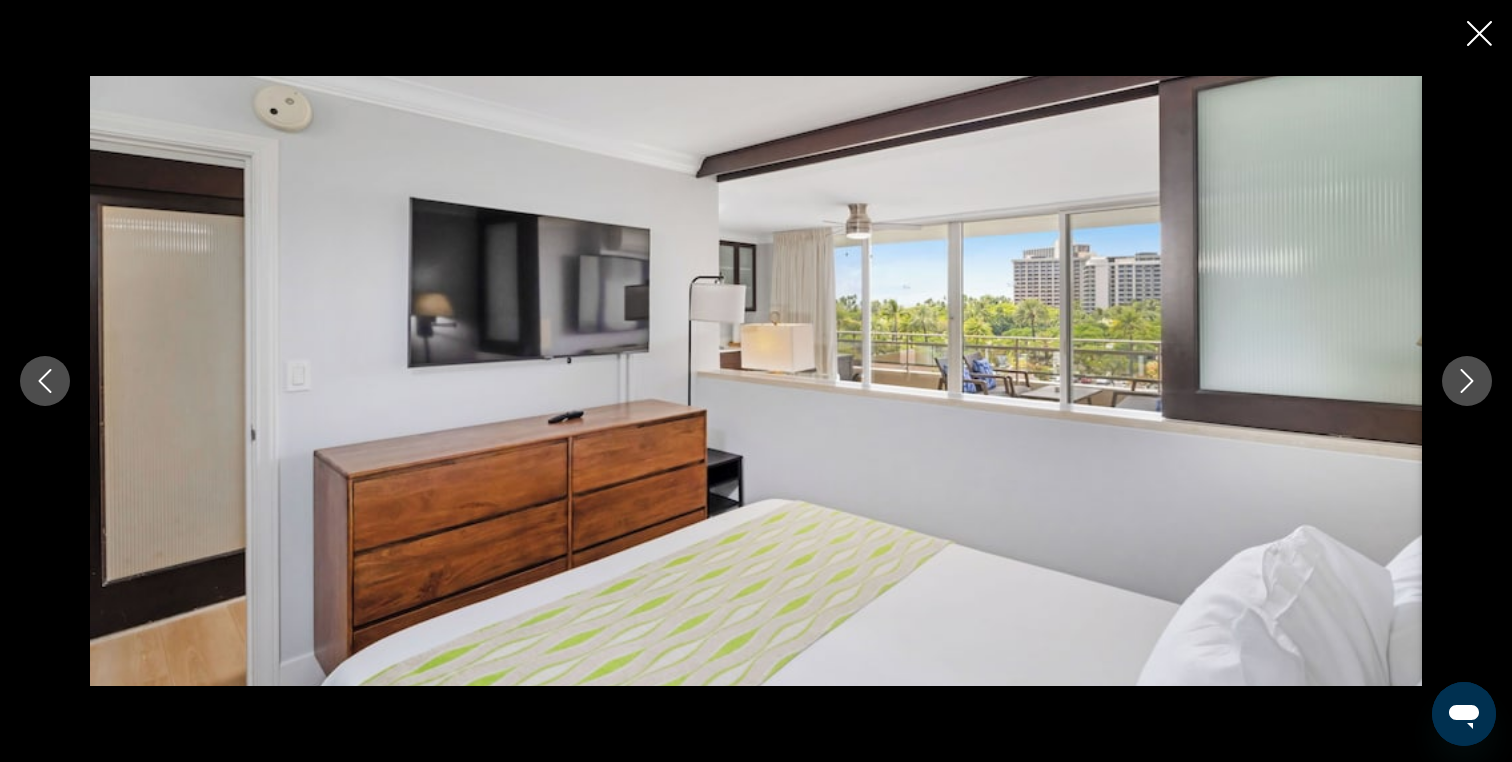click 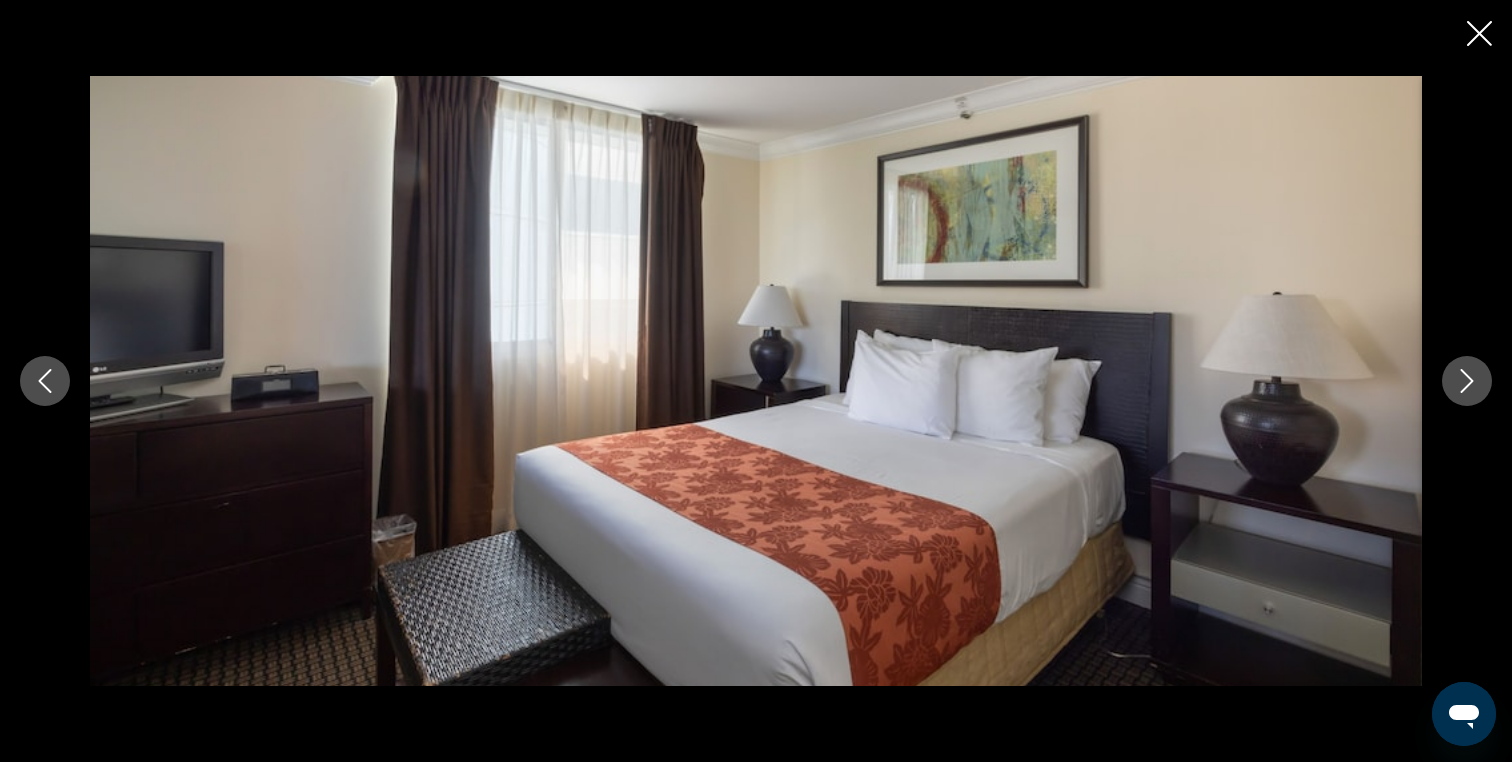 click 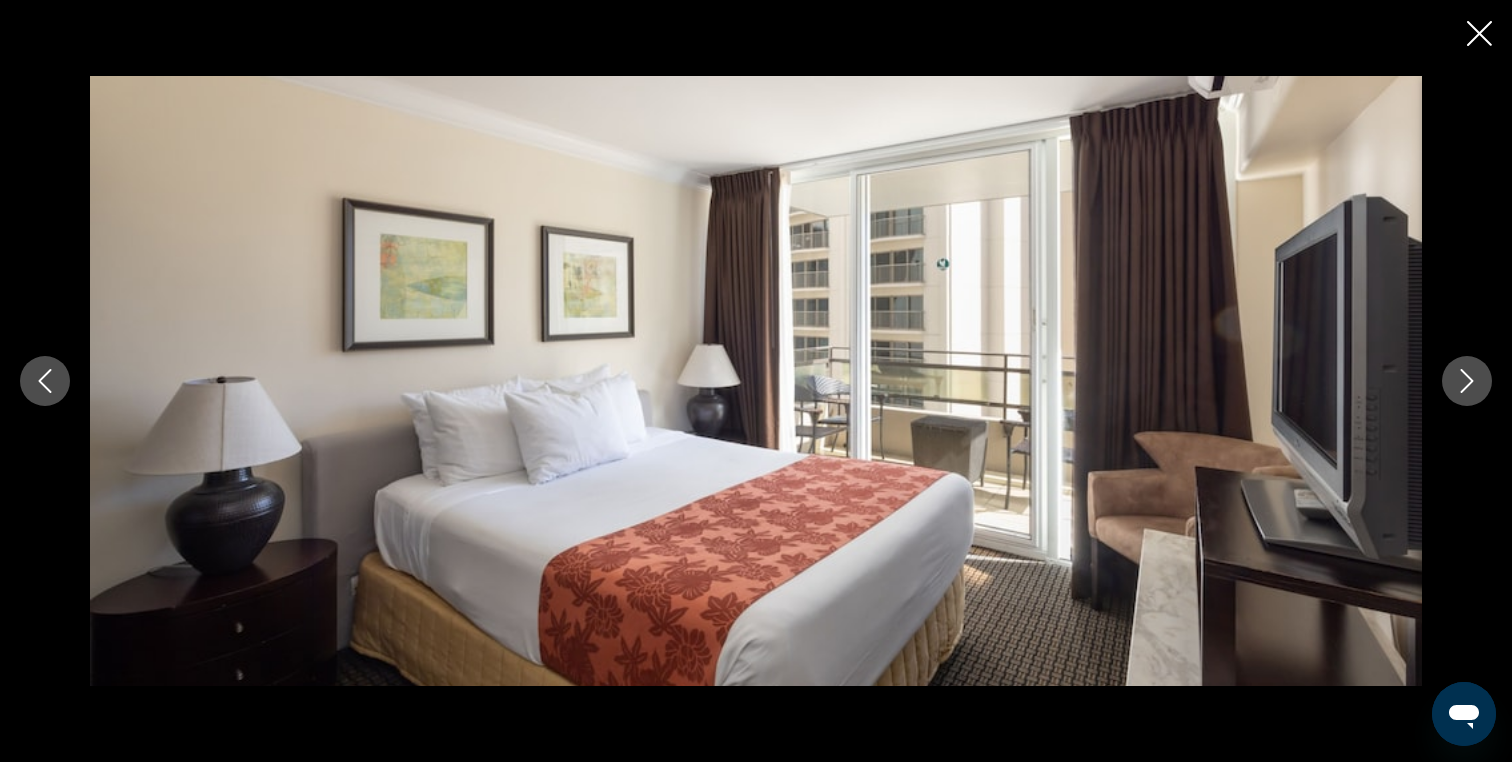 click 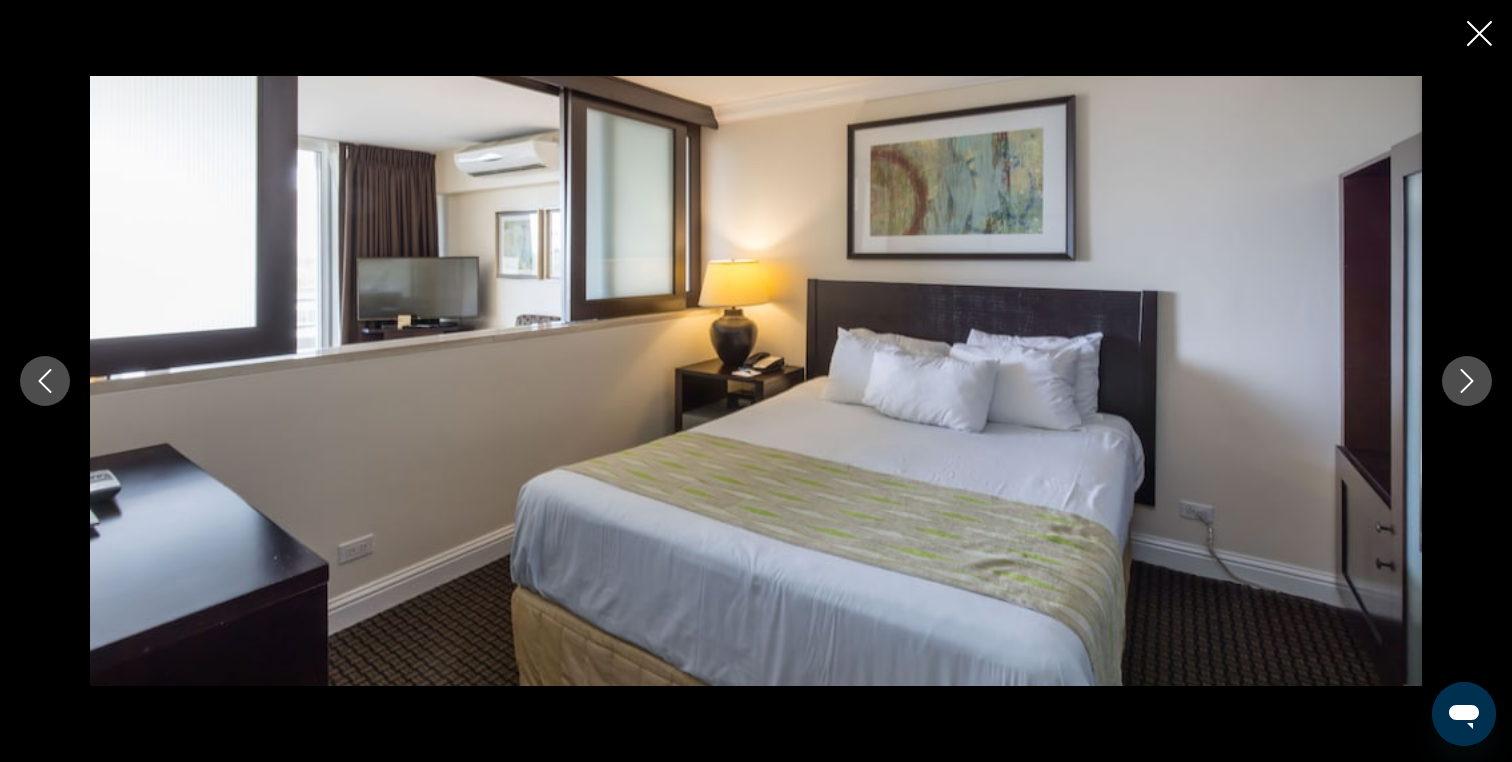 click 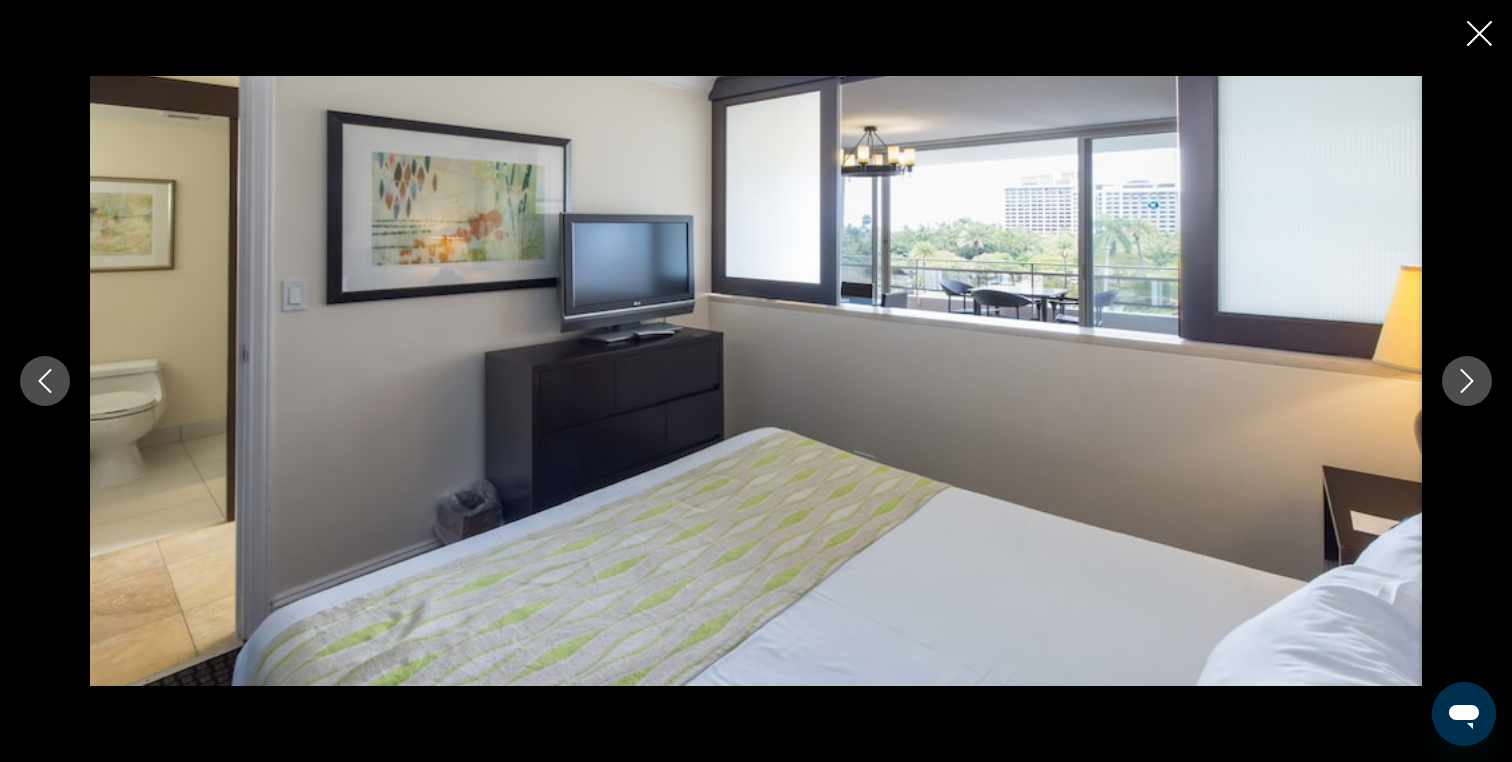 click at bounding box center [1479, 35] 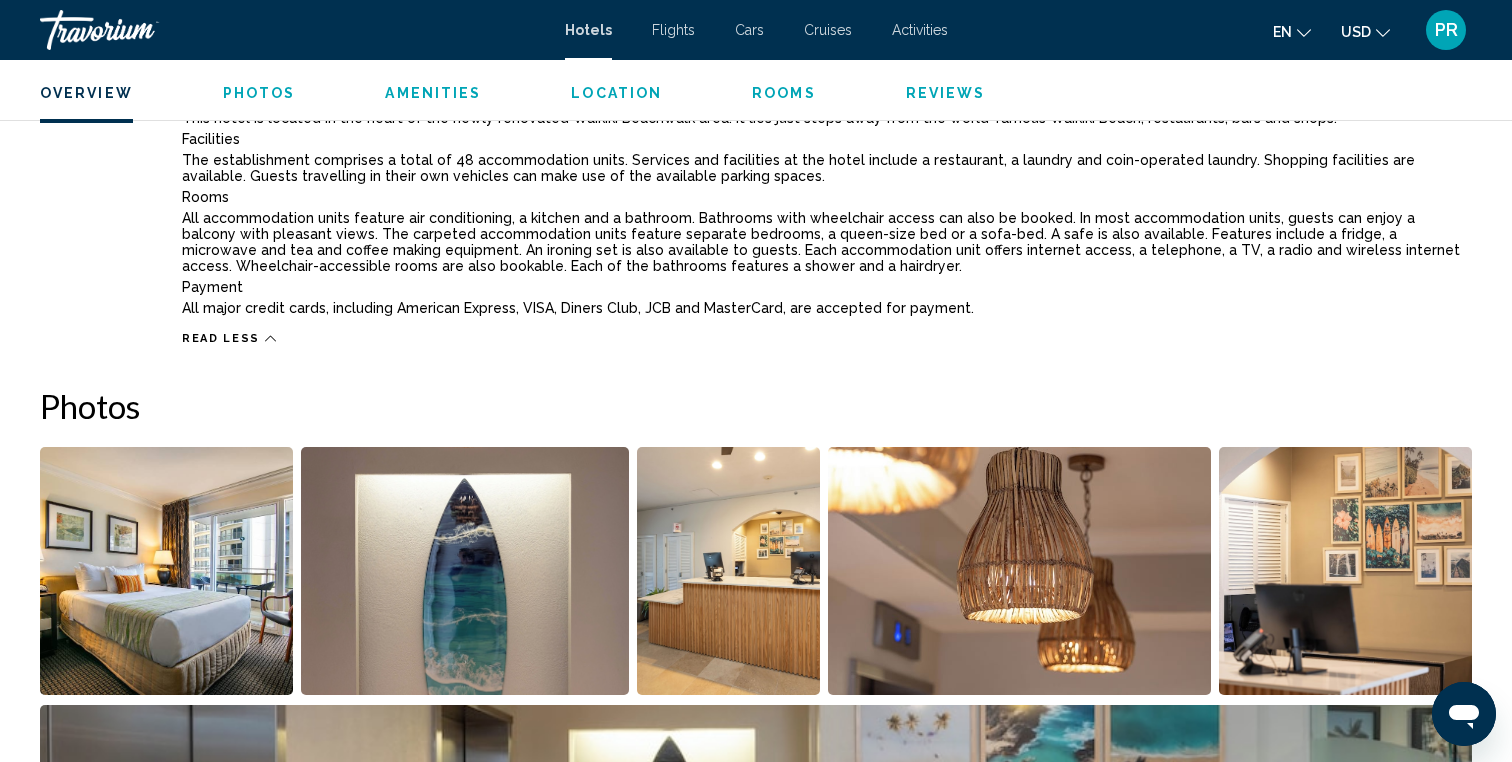 scroll, scrollTop: 850, scrollLeft: 0, axis: vertical 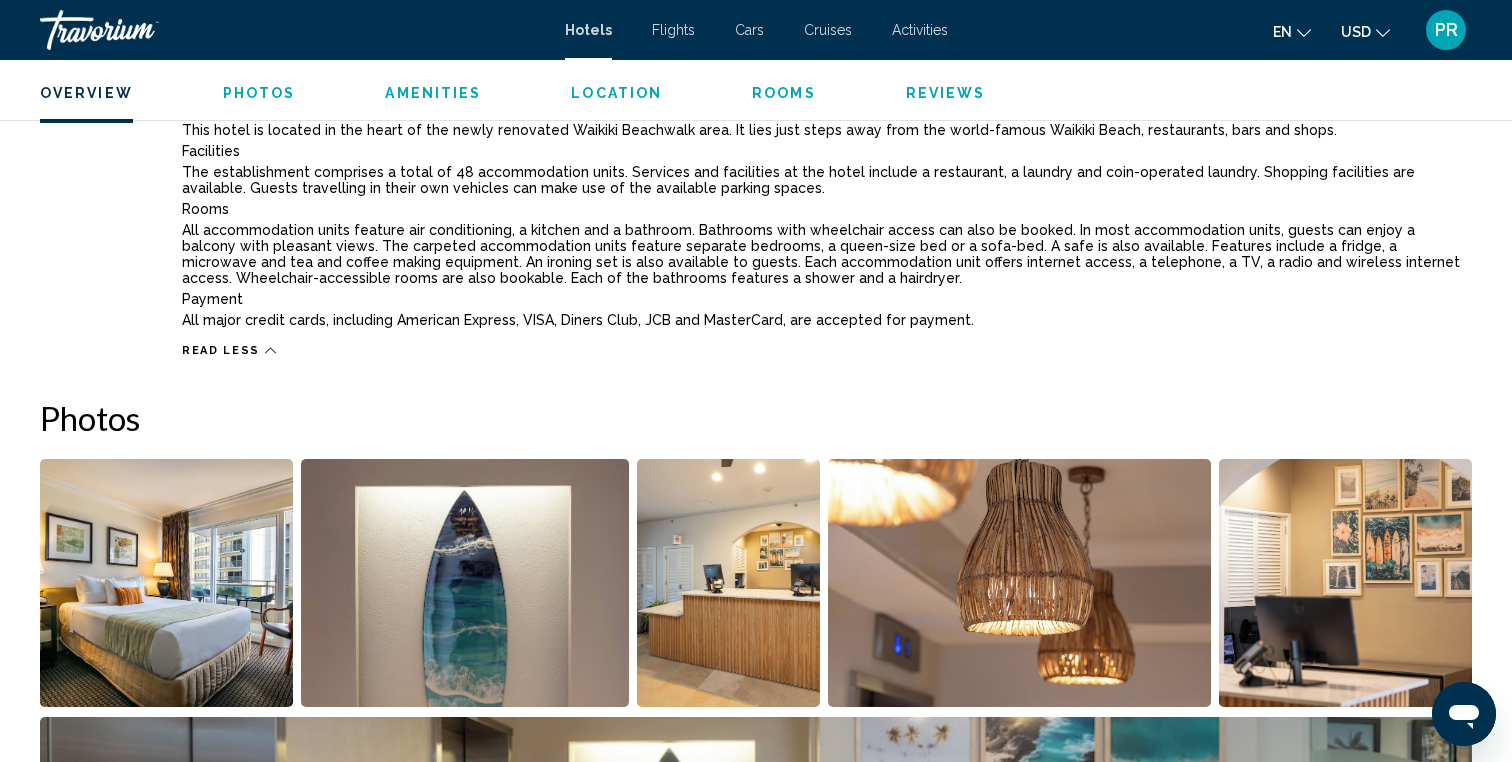 click on "Rooms" at bounding box center [784, 93] 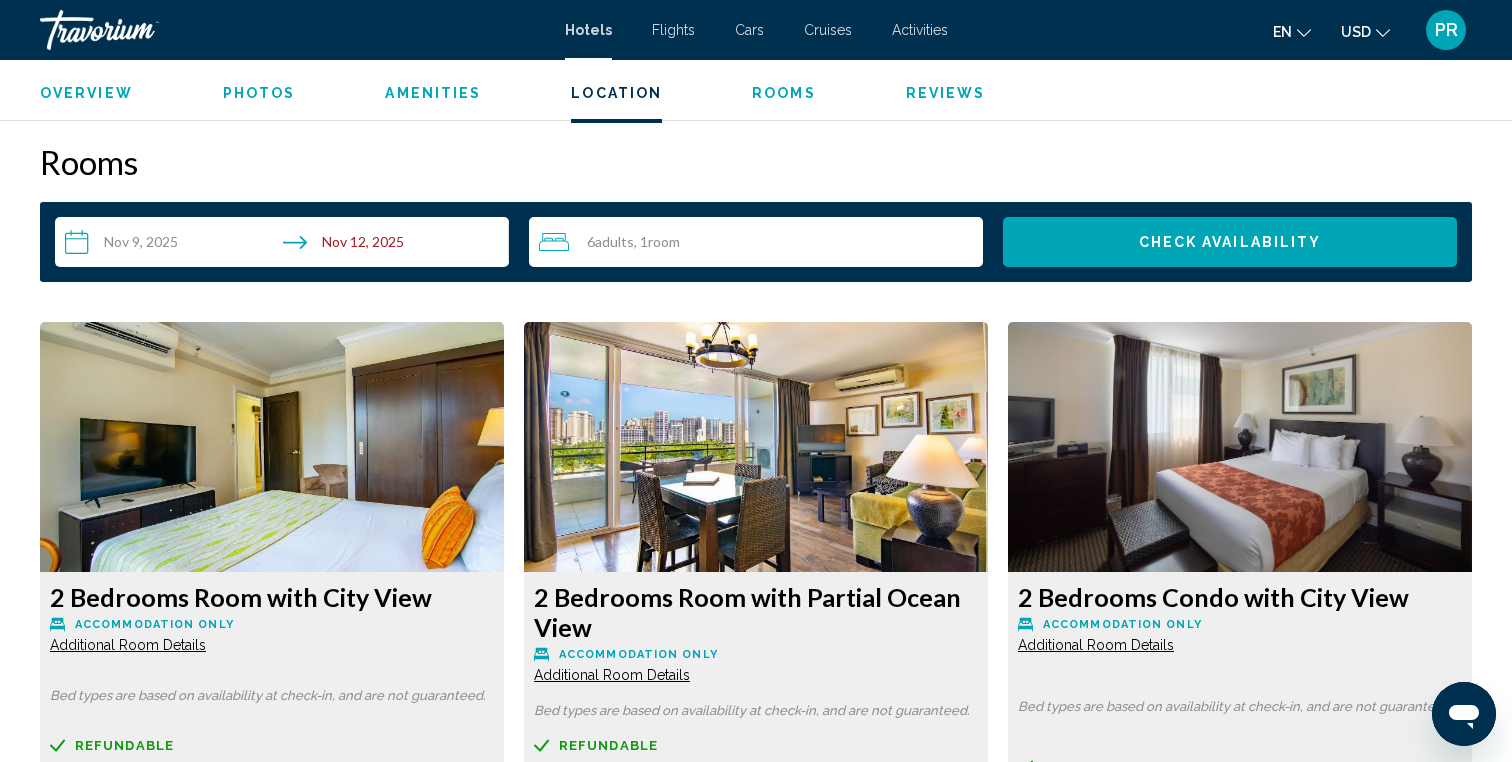 scroll, scrollTop: 2682, scrollLeft: 0, axis: vertical 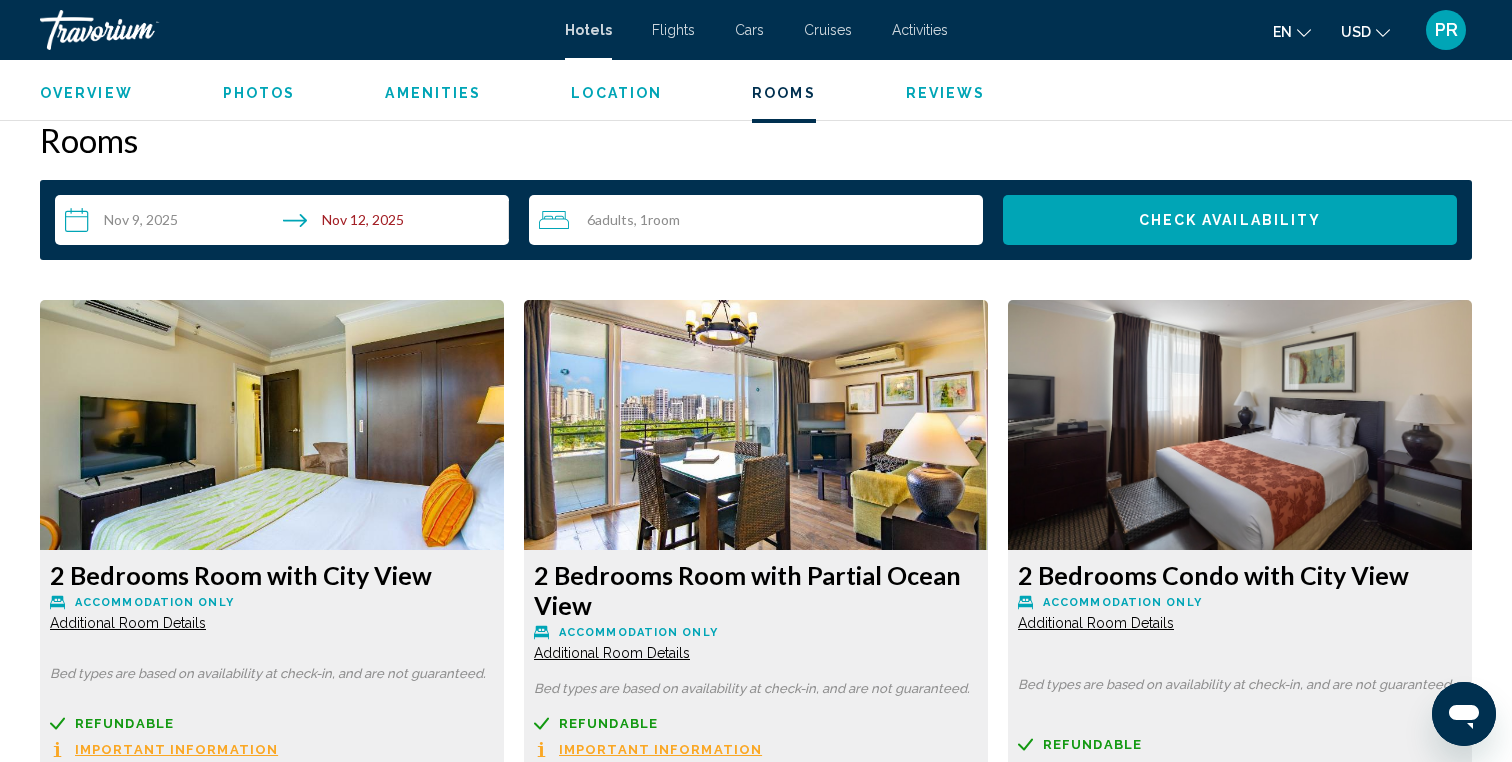 click at bounding box center (272, 425) 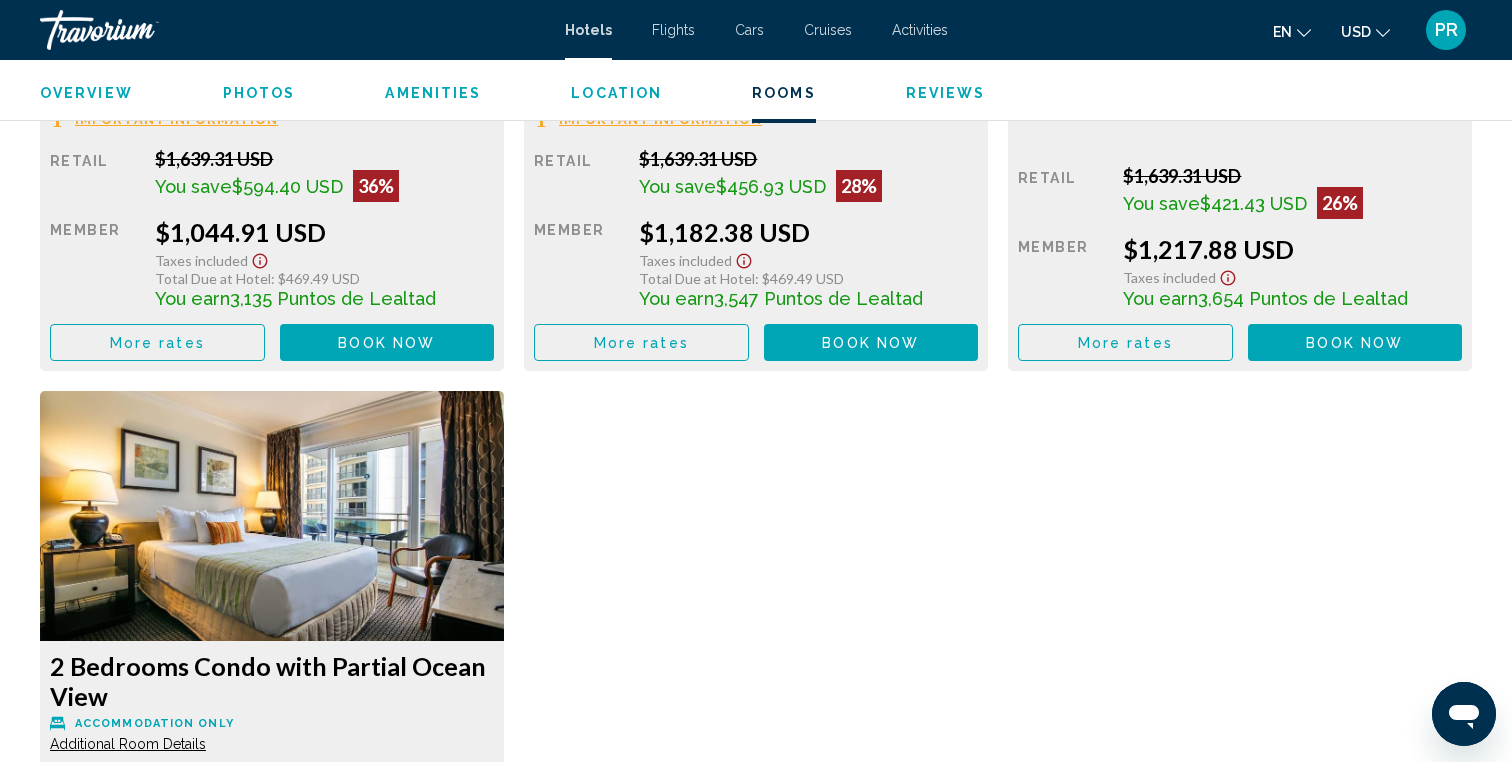 scroll, scrollTop: 3319, scrollLeft: 0, axis: vertical 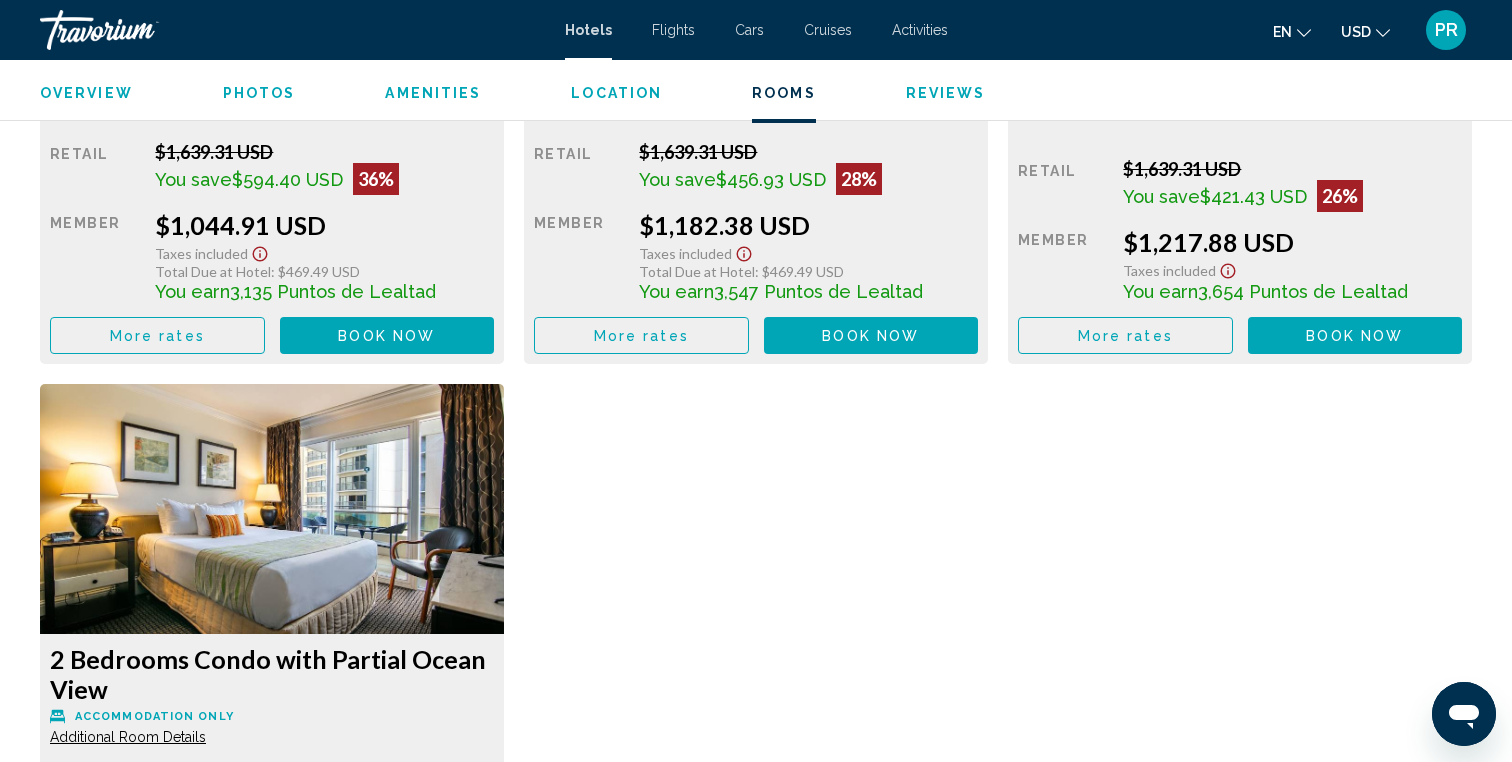 click 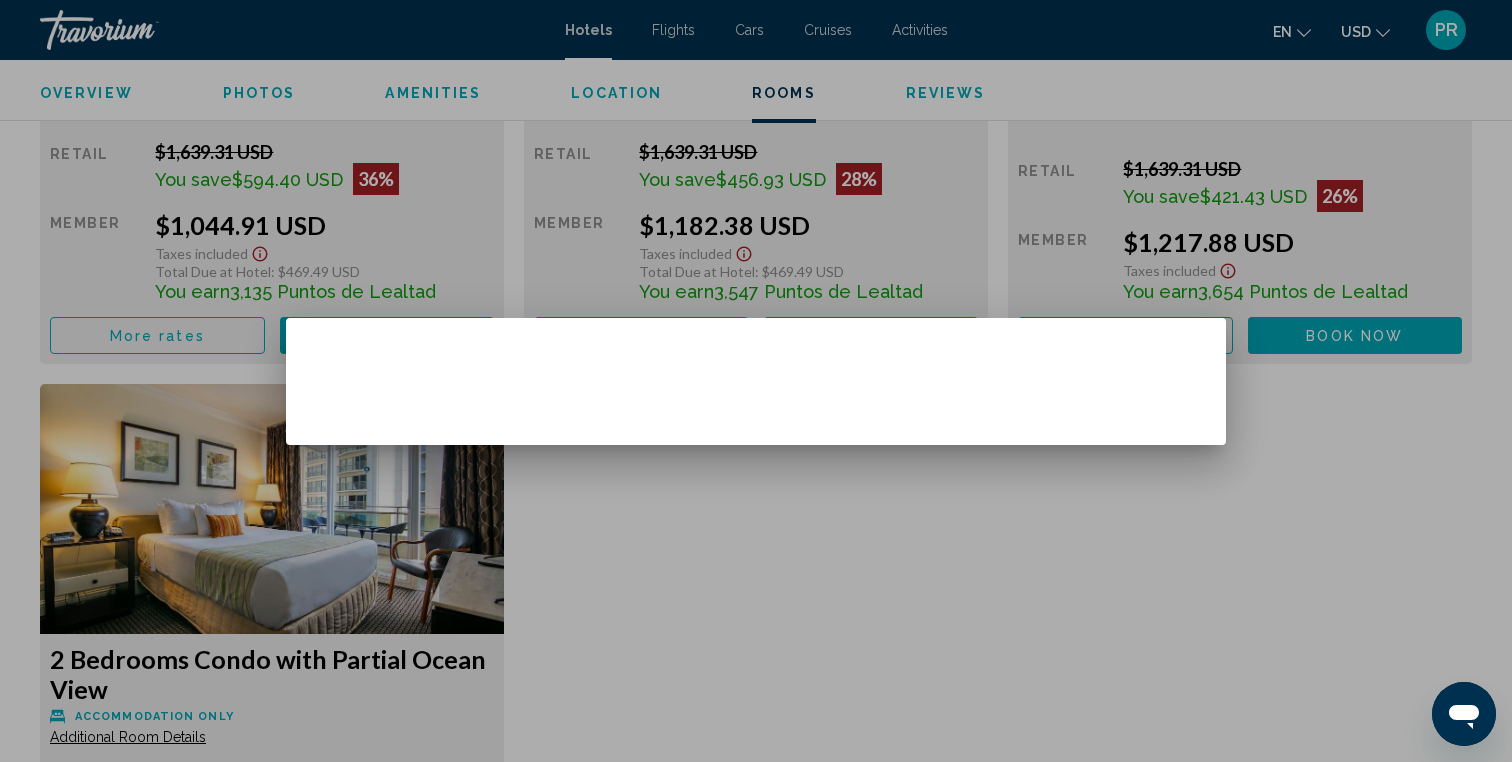 scroll, scrollTop: 0, scrollLeft: 0, axis: both 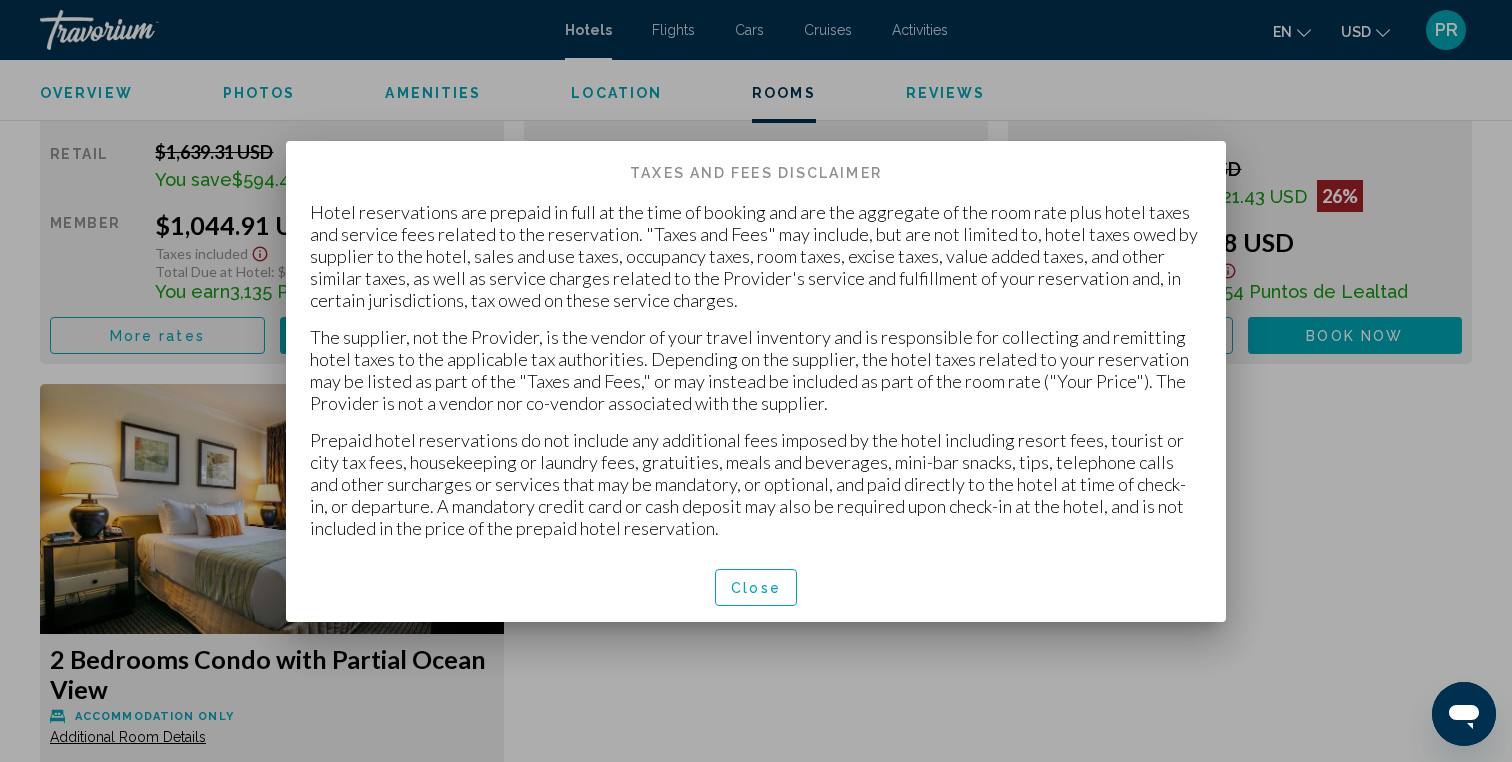 click on "Close" at bounding box center (756, 588) 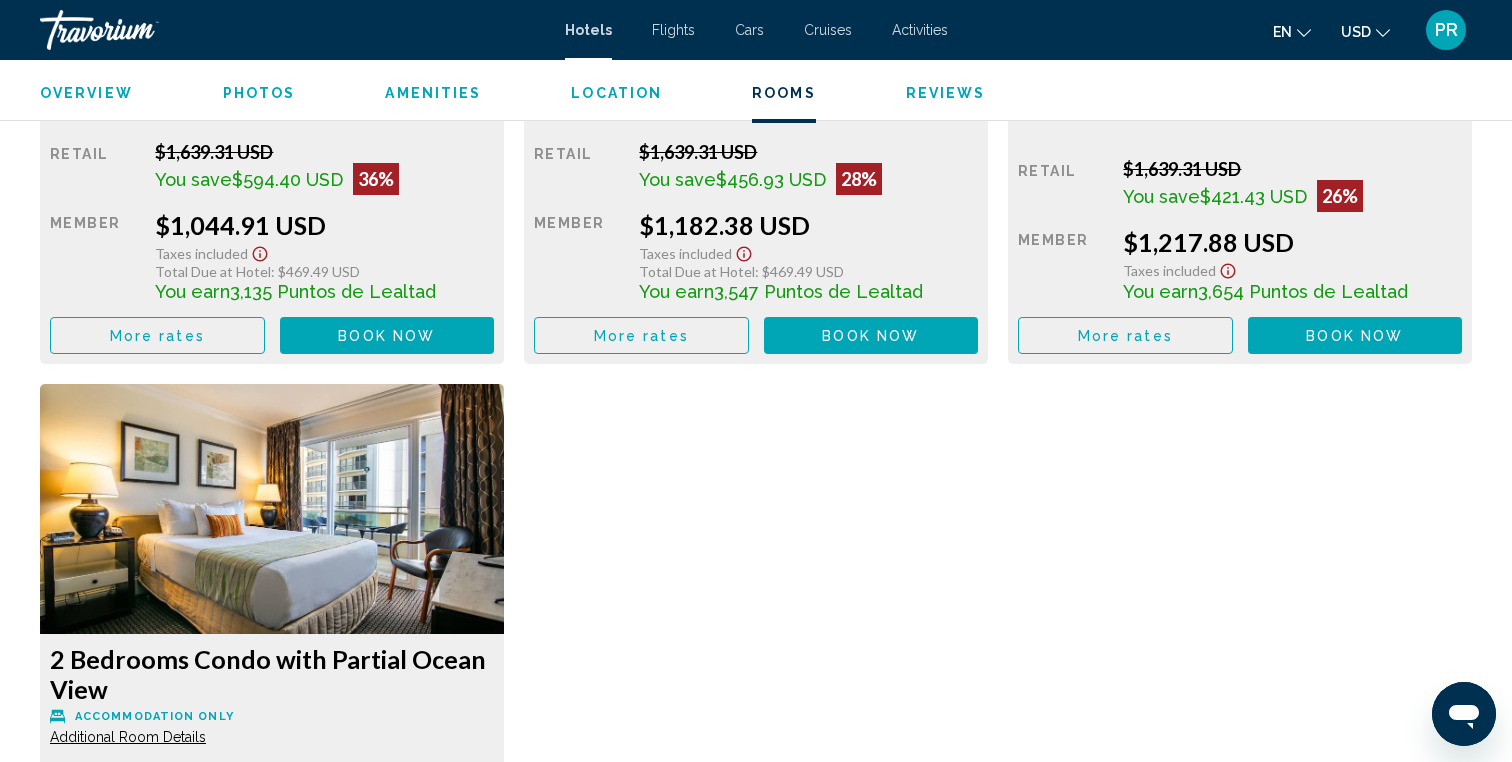 click 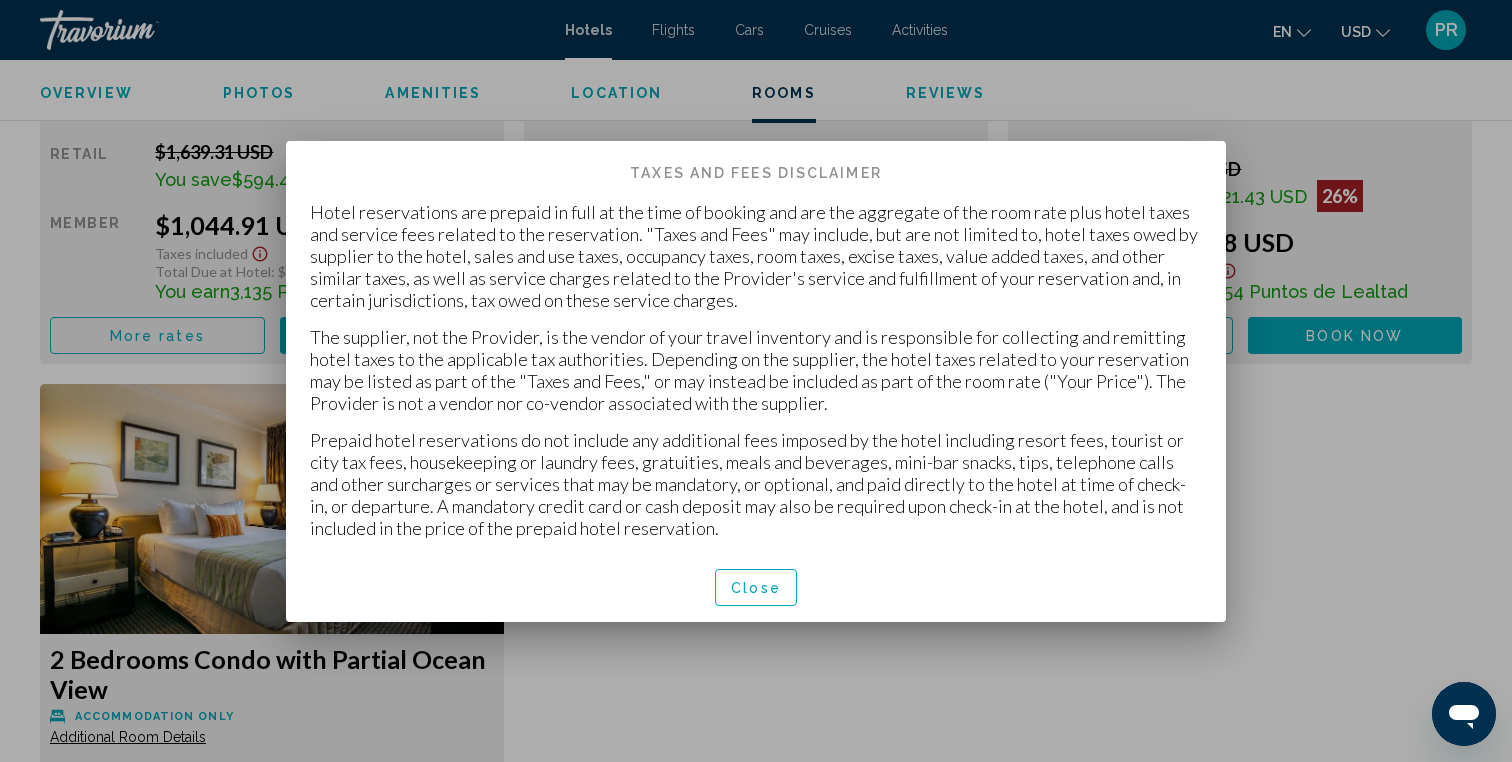 click on "Close" at bounding box center [756, 587] 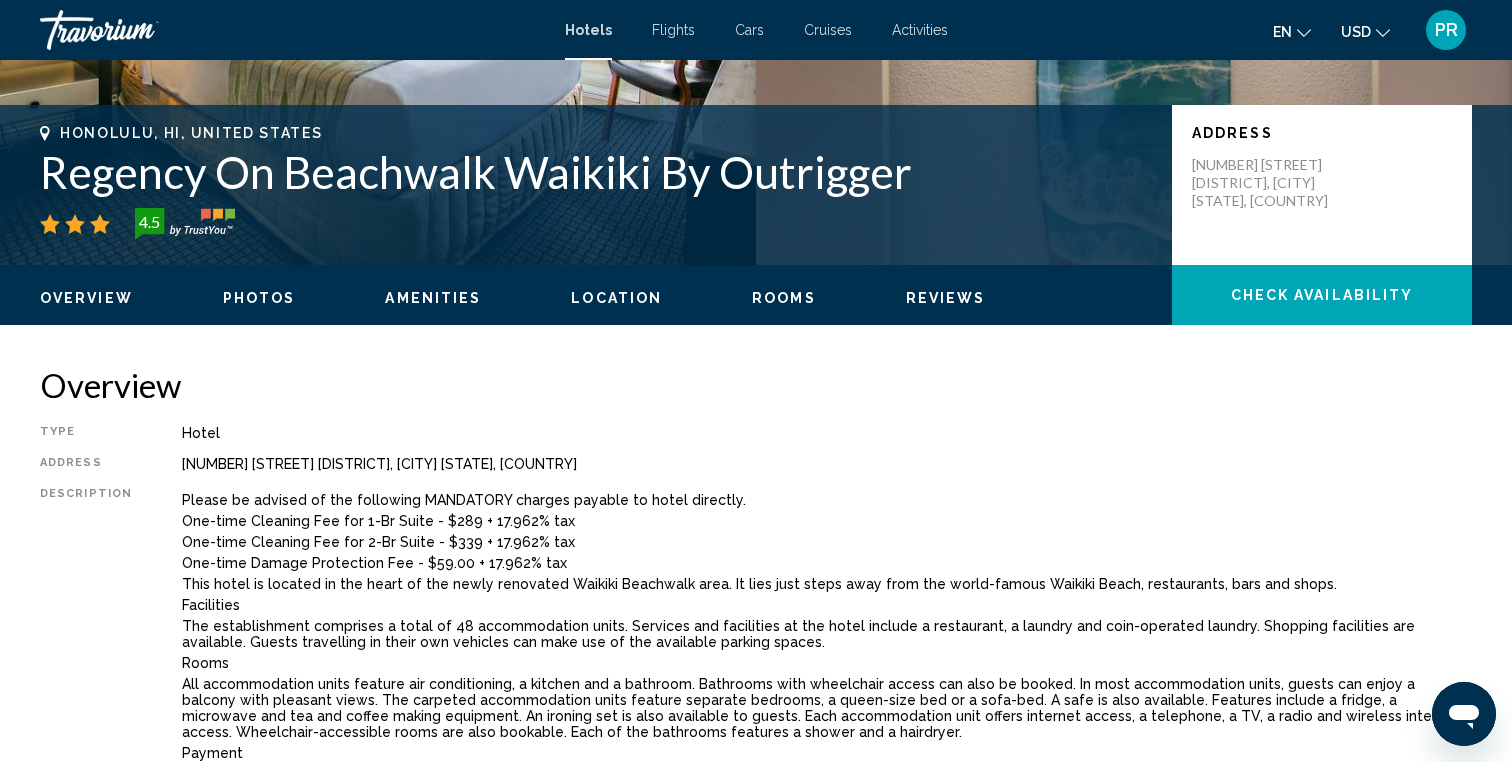 scroll, scrollTop: 0, scrollLeft: 0, axis: both 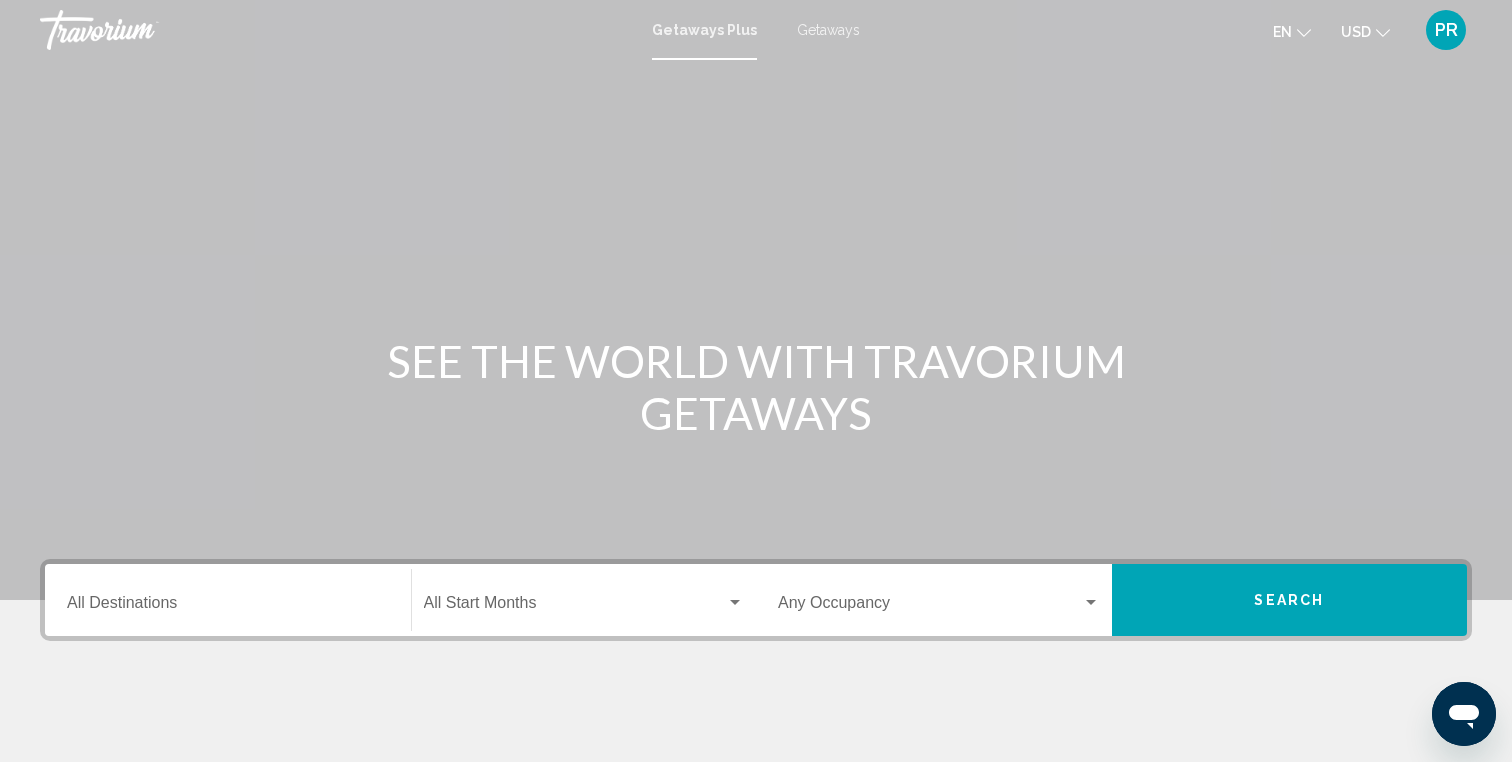 click on "Destination All Destinations" at bounding box center (228, 607) 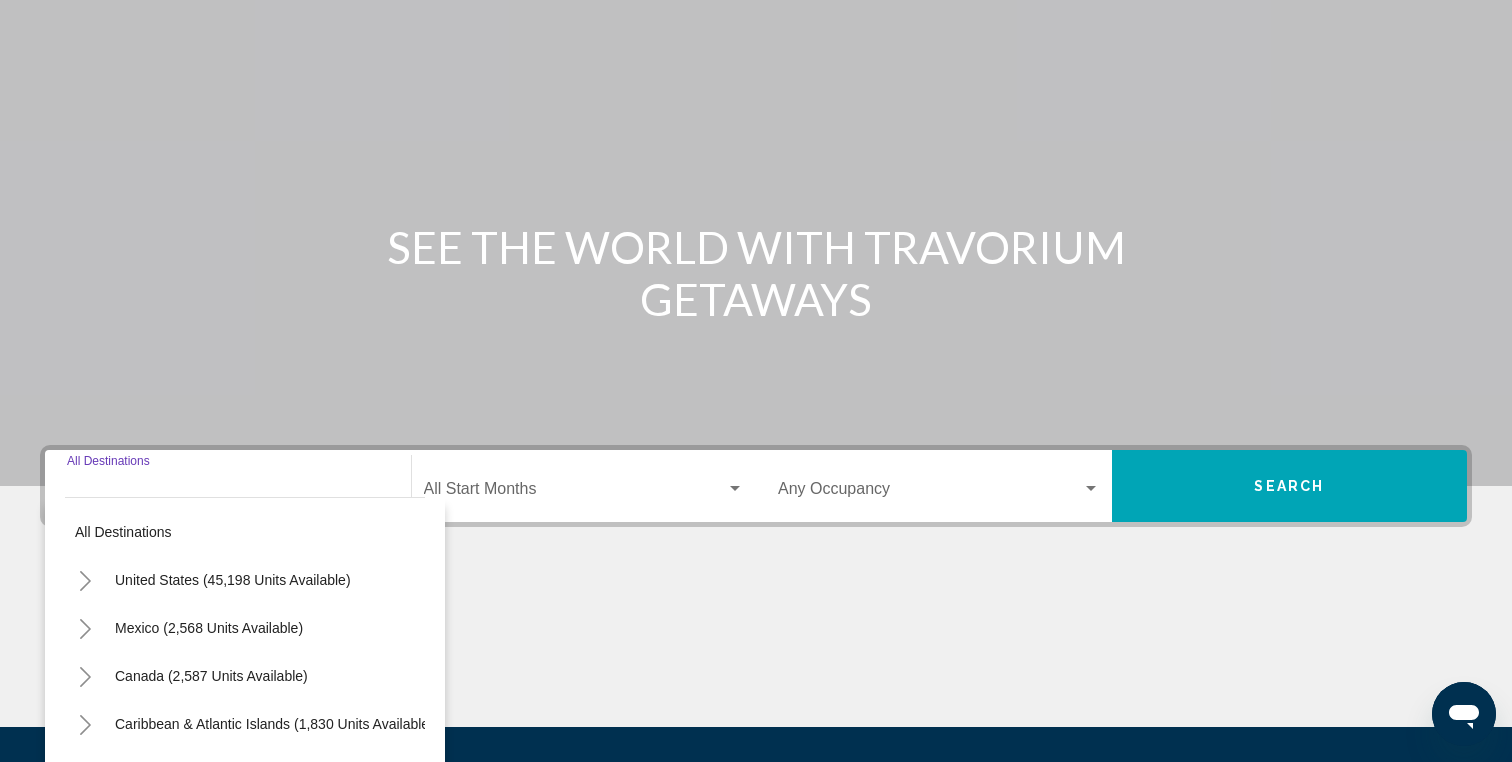 scroll, scrollTop: 299, scrollLeft: 0, axis: vertical 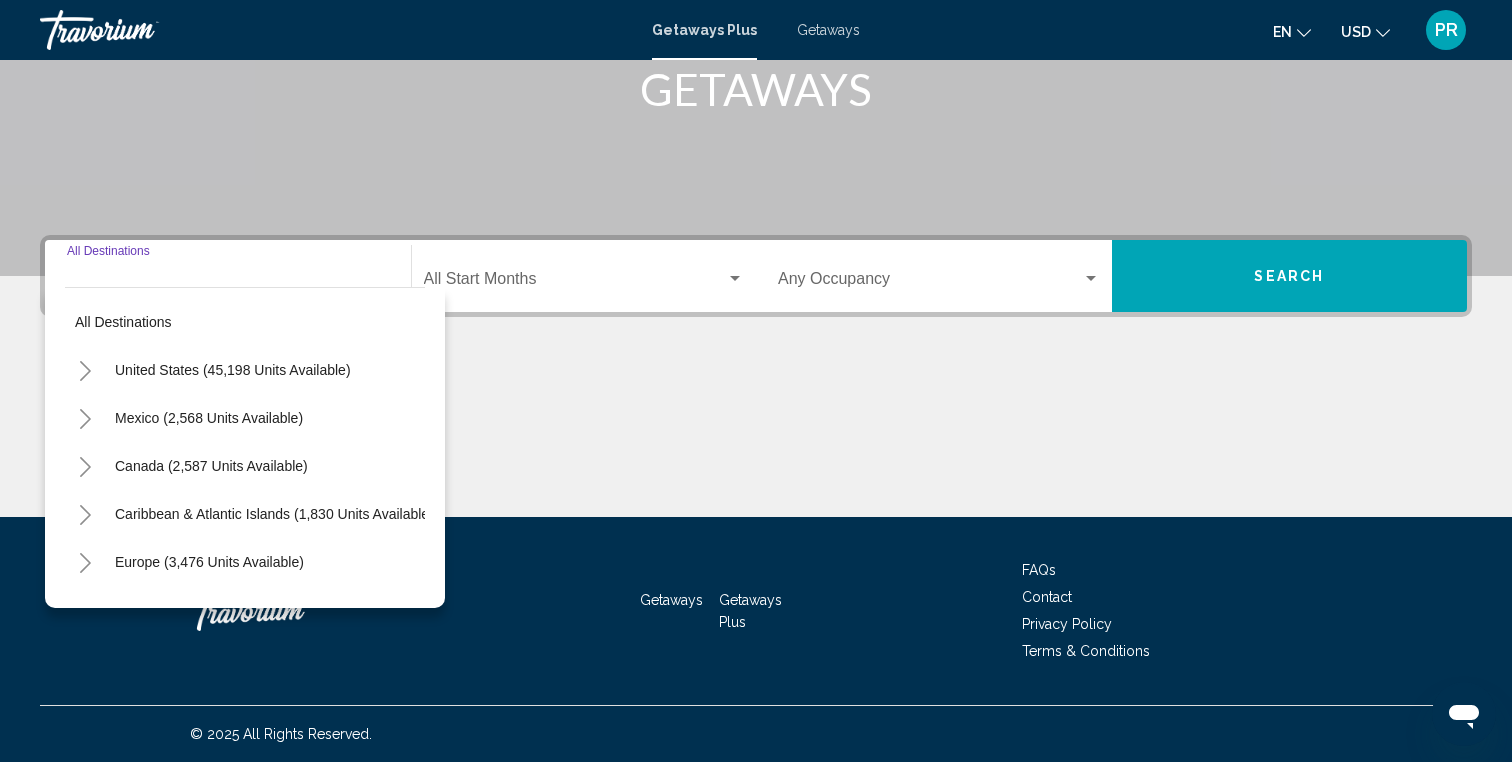 click 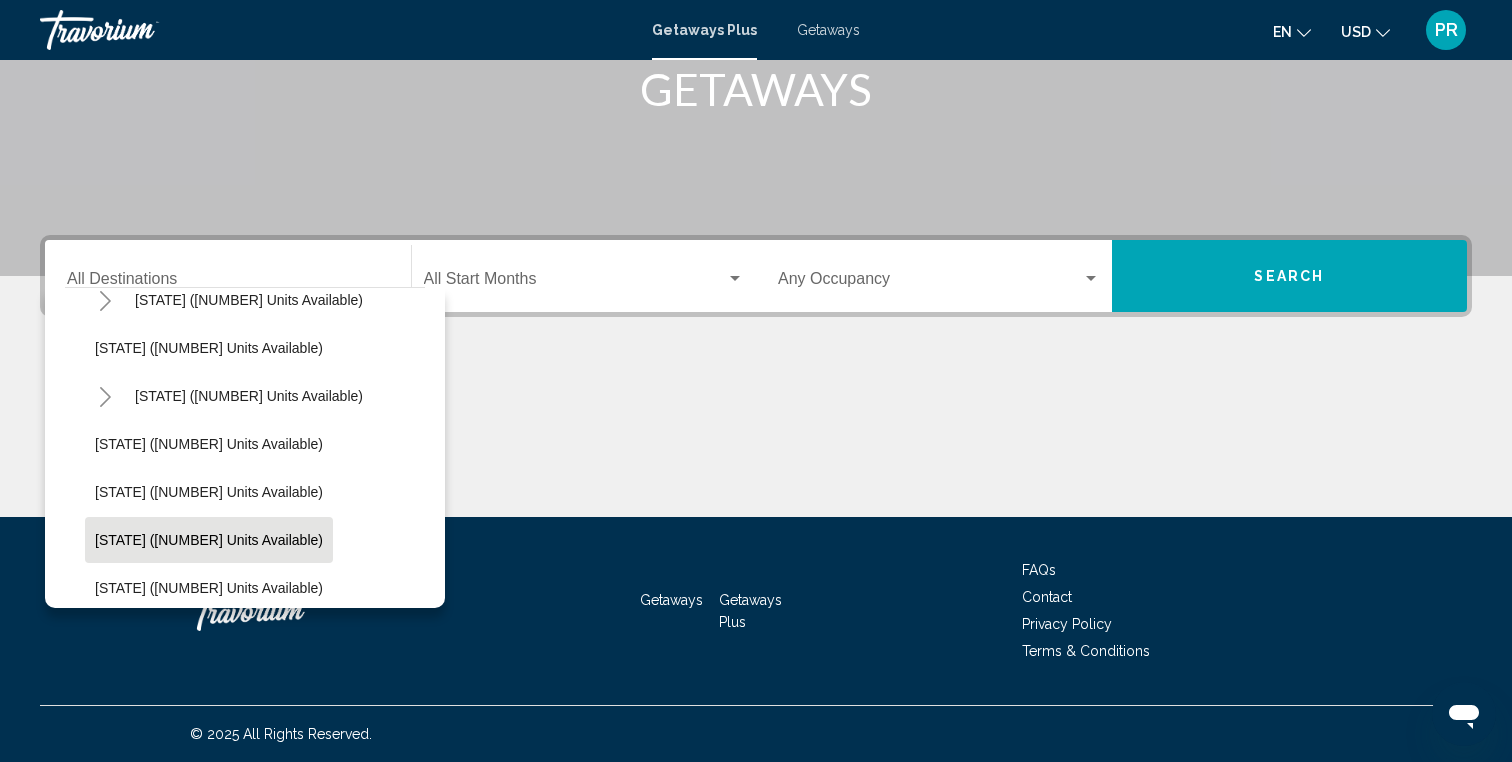 scroll, scrollTop: 356, scrollLeft: 0, axis: vertical 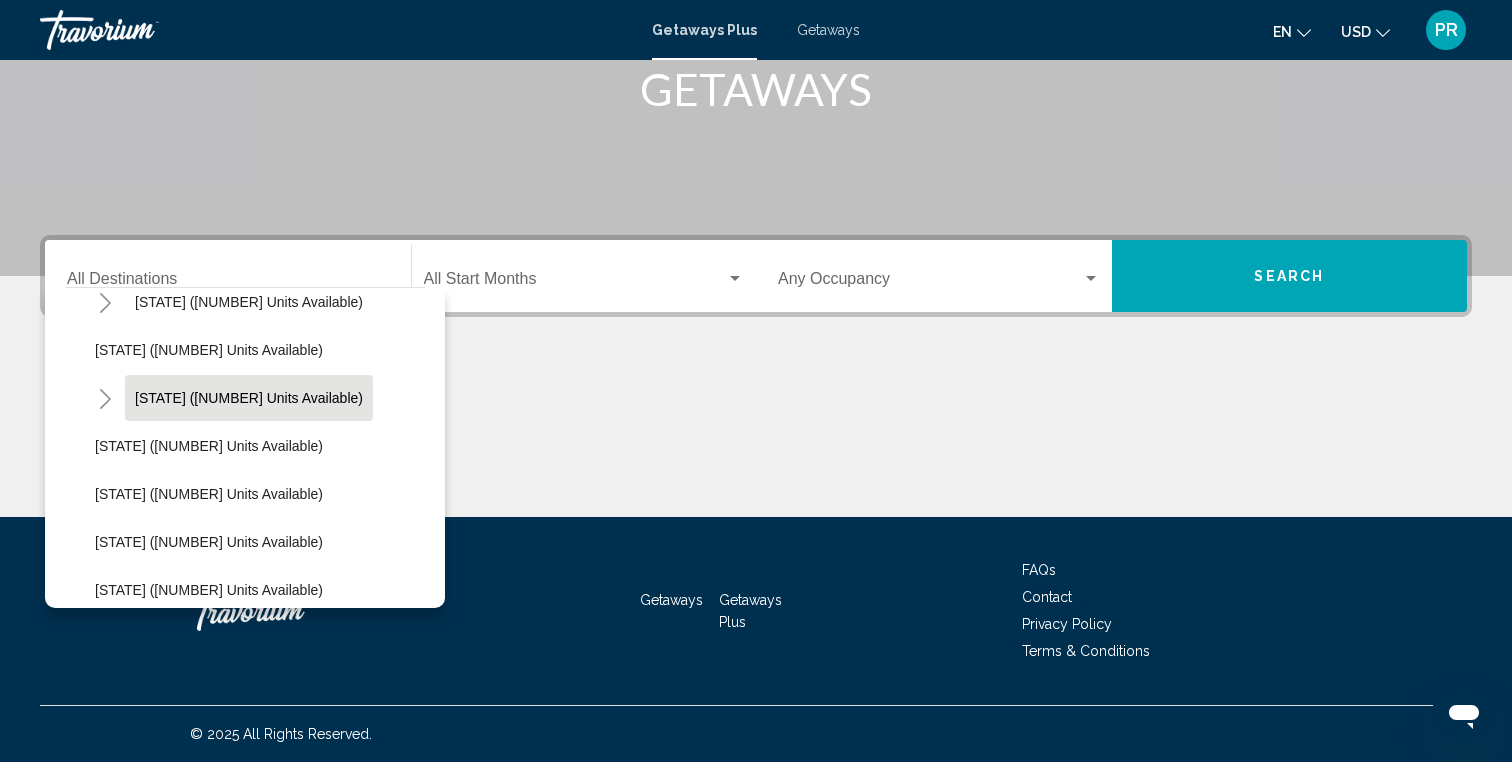 click on "[STATE] (104 units available)" 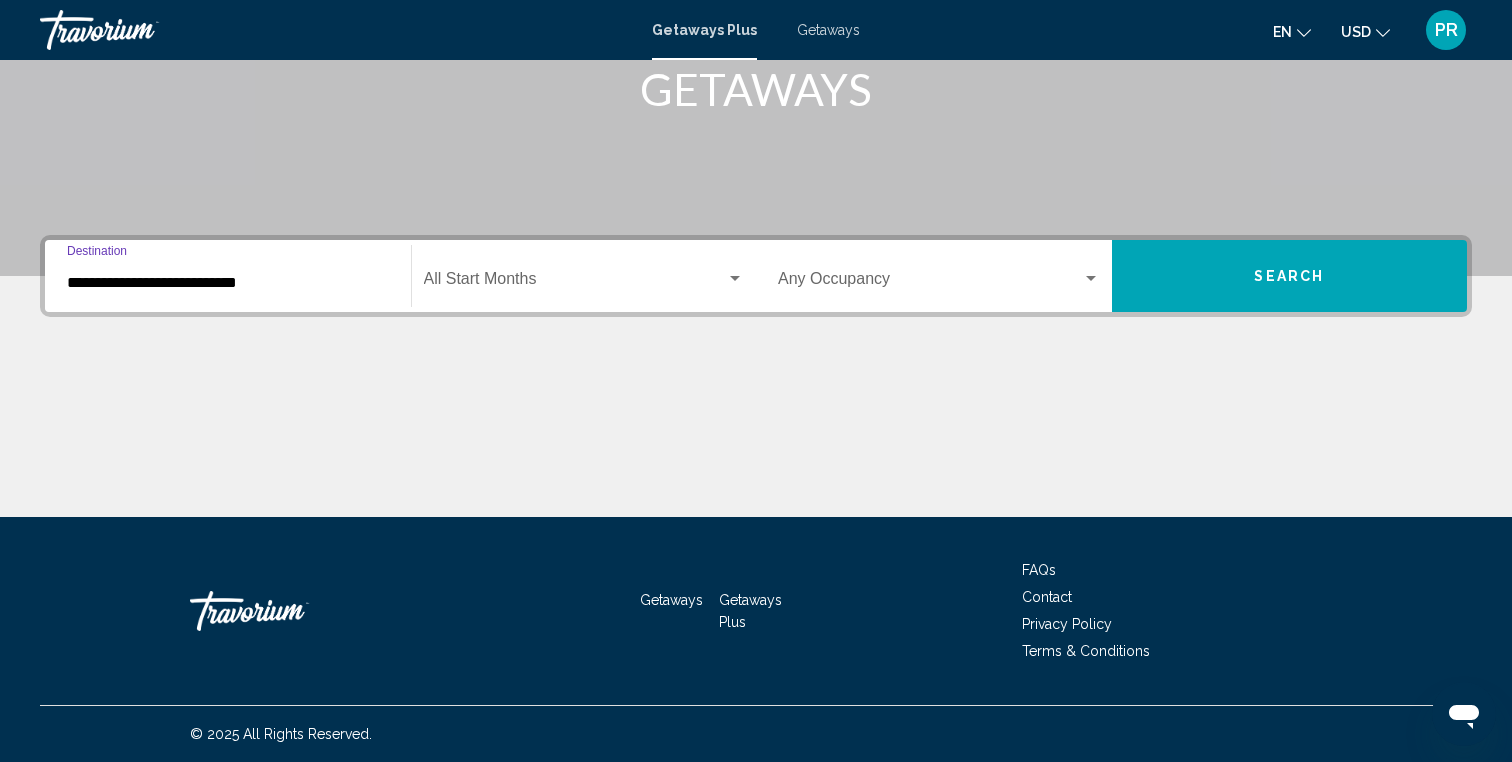 click at bounding box center (575, 283) 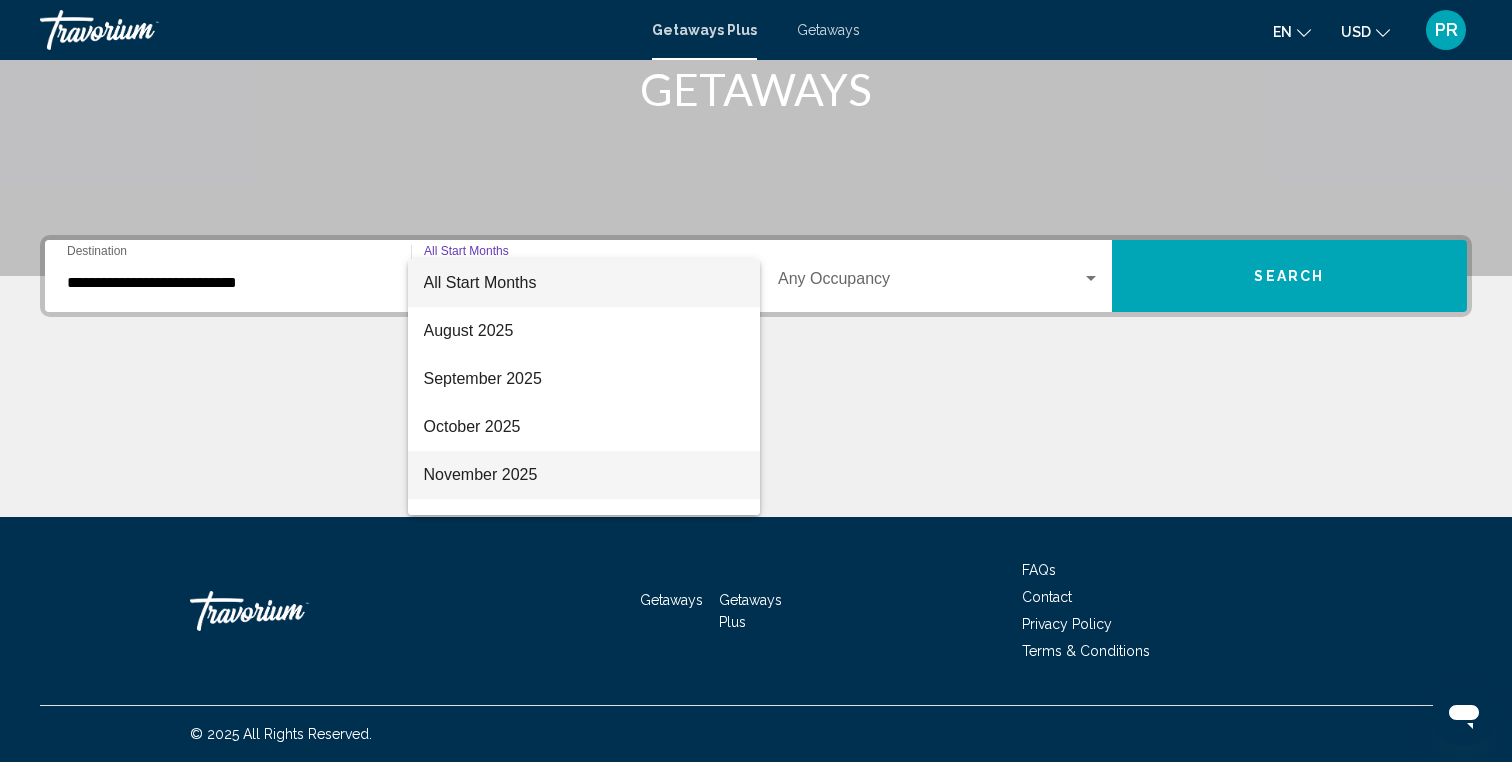 click on "November 2025" at bounding box center [584, 475] 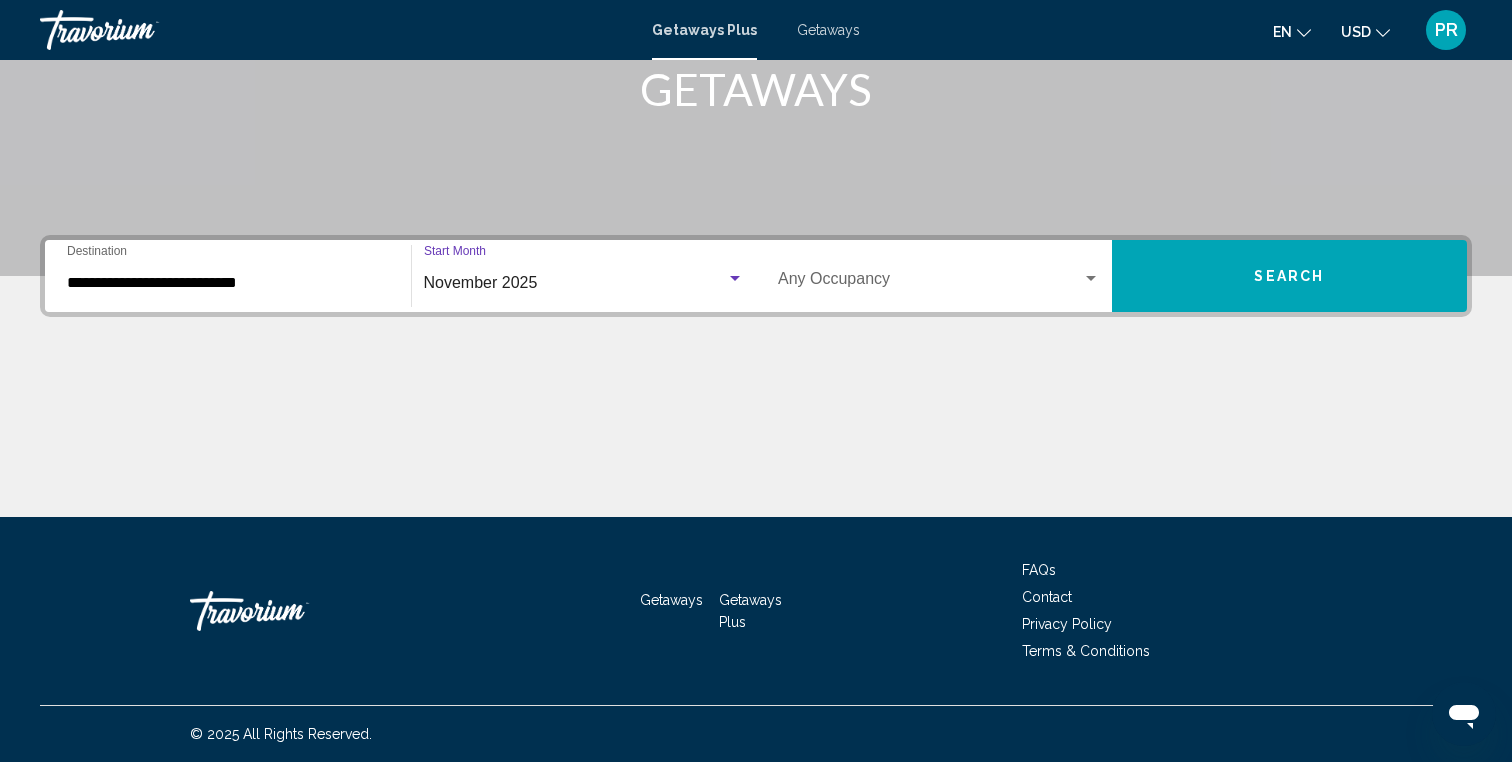 click on "Occupancy Any Occupancy" at bounding box center [939, 276] 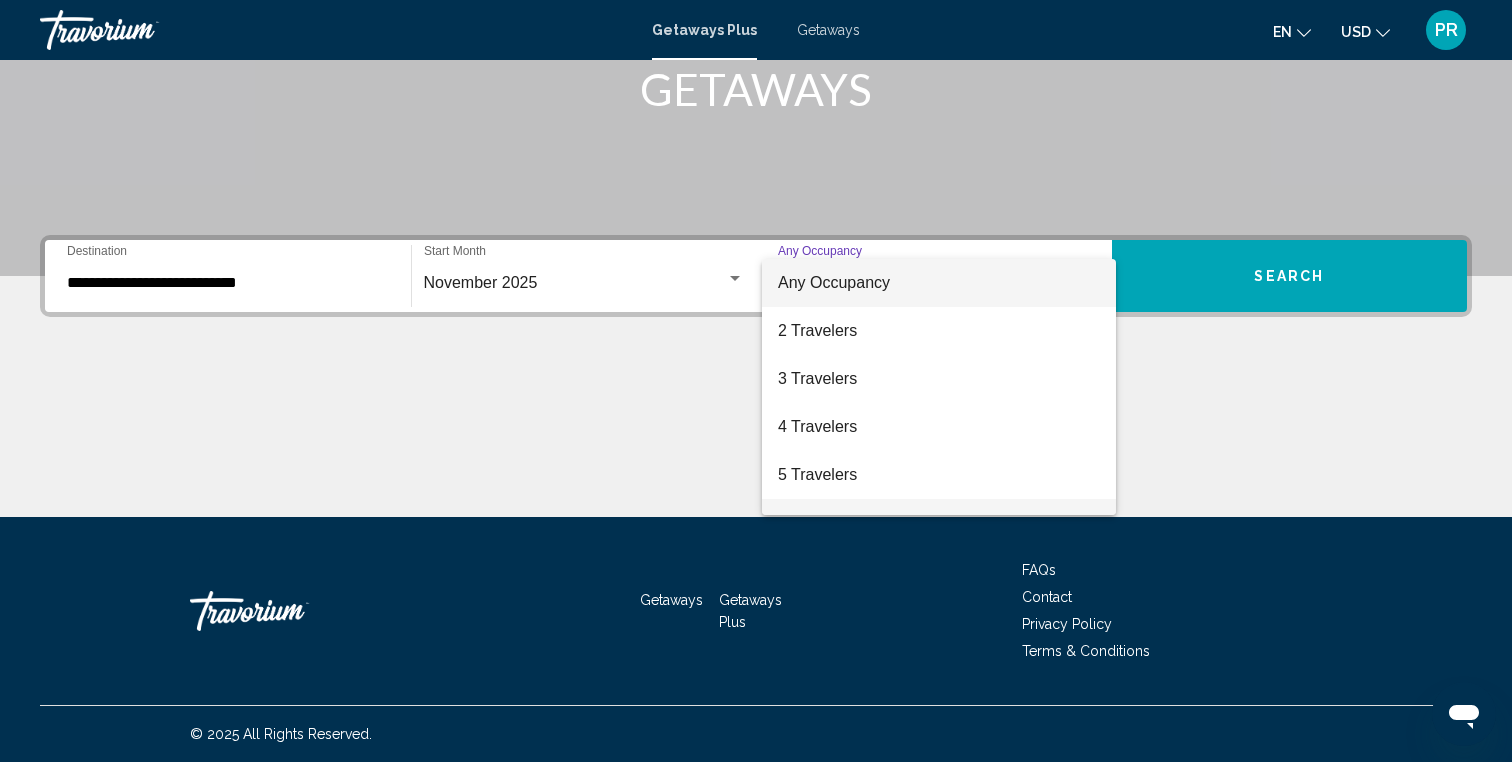 scroll, scrollTop: 2, scrollLeft: 0, axis: vertical 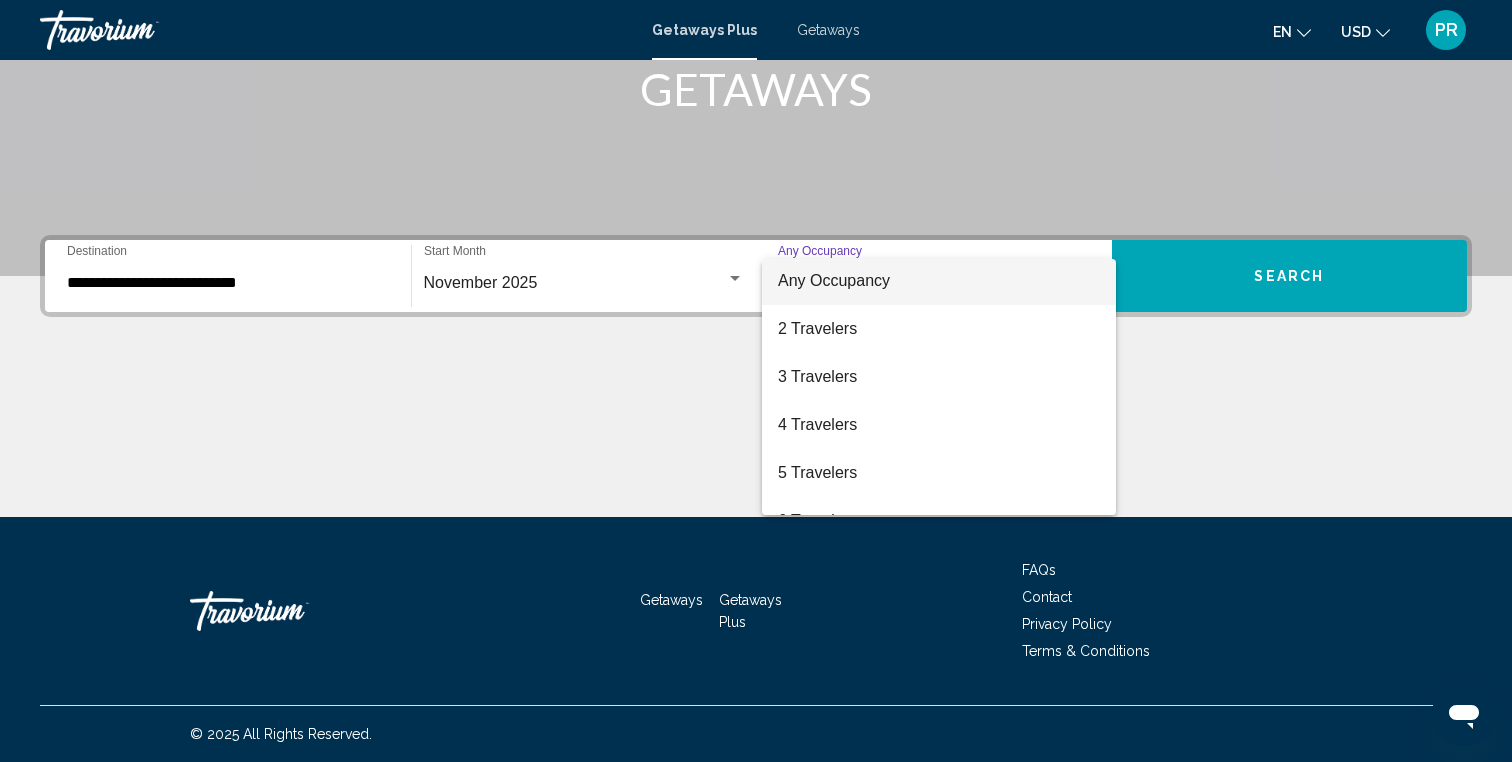 click on "Any Occupancy" at bounding box center [834, 280] 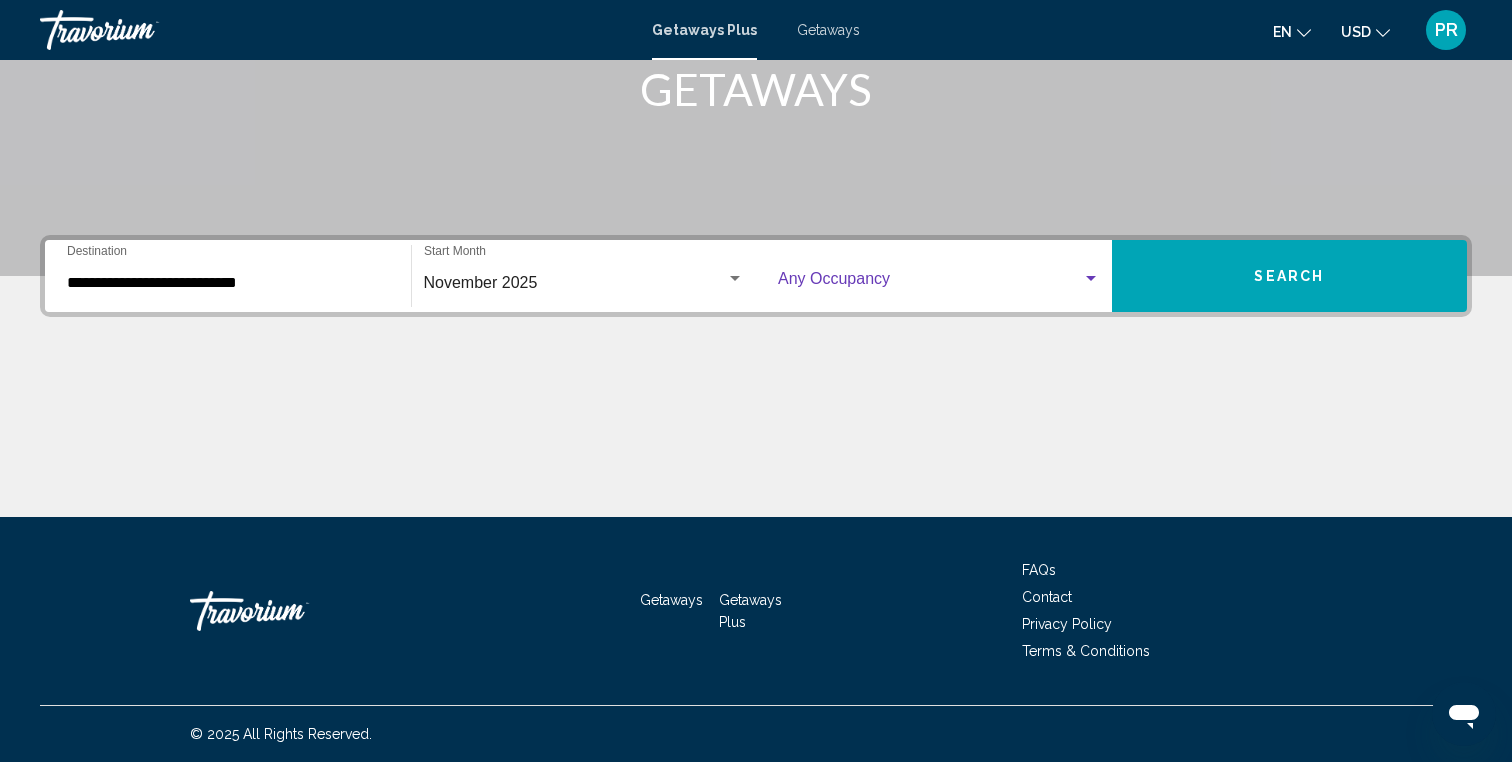 click at bounding box center [930, 283] 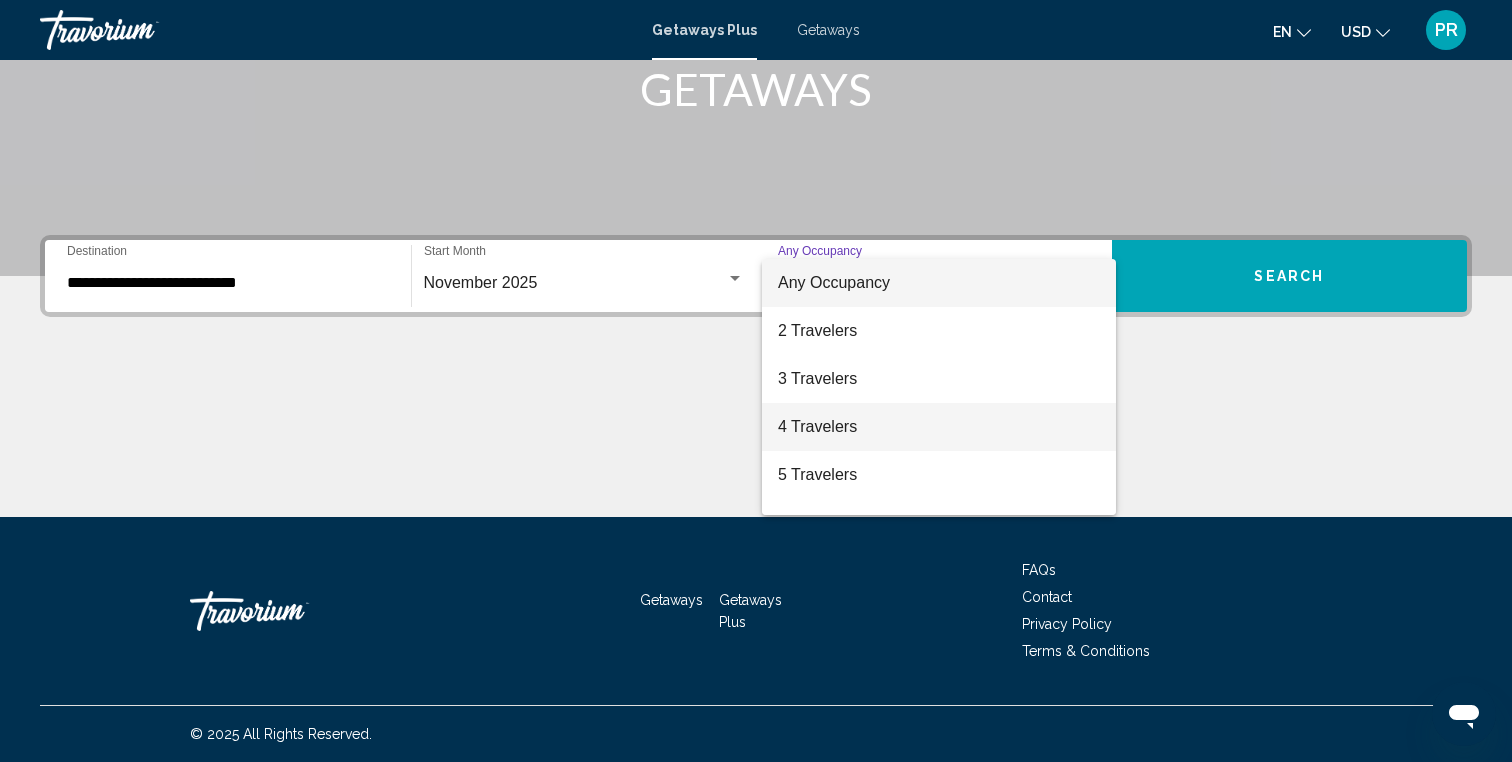 click on "4 Travelers" at bounding box center (939, 427) 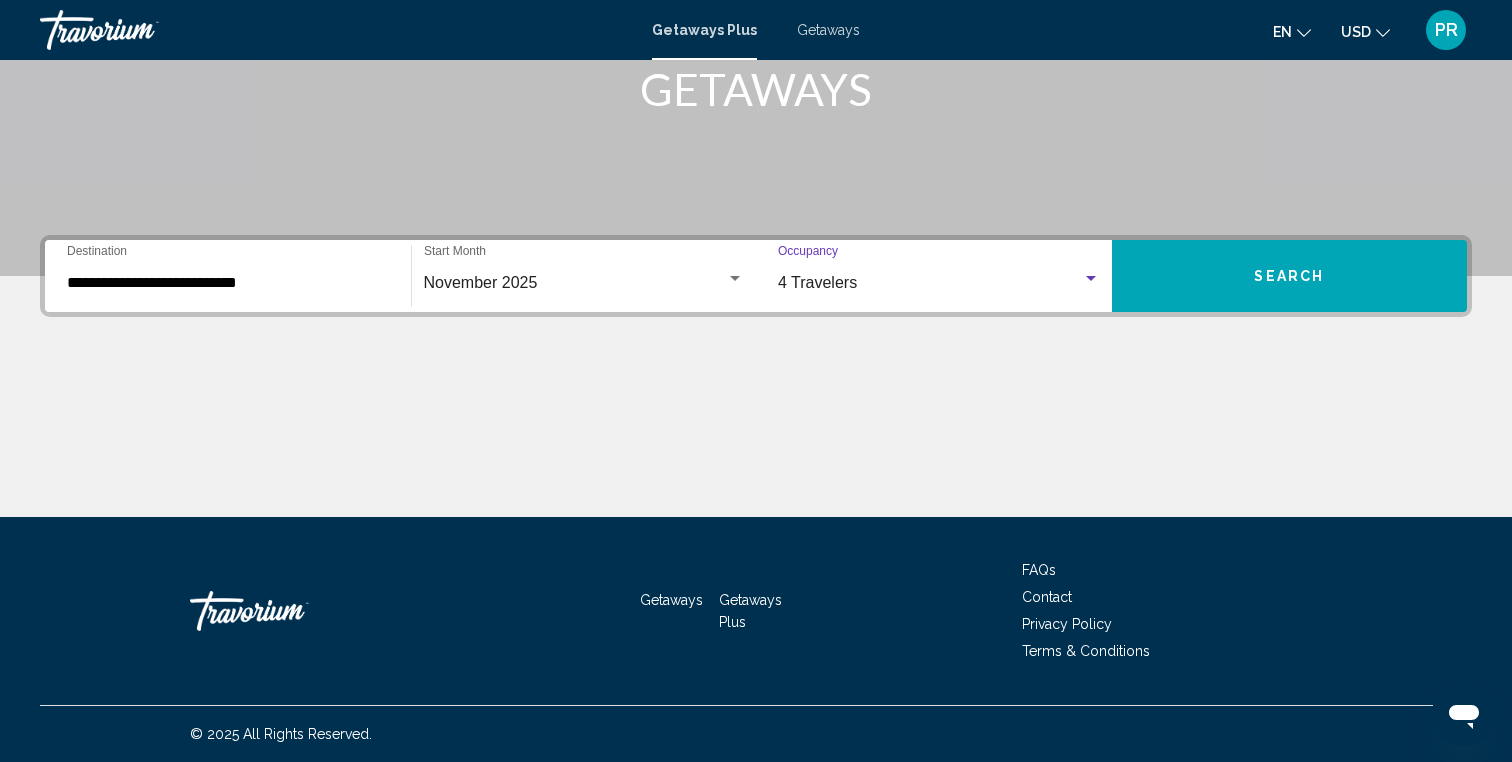 click on "Search" at bounding box center [1290, 276] 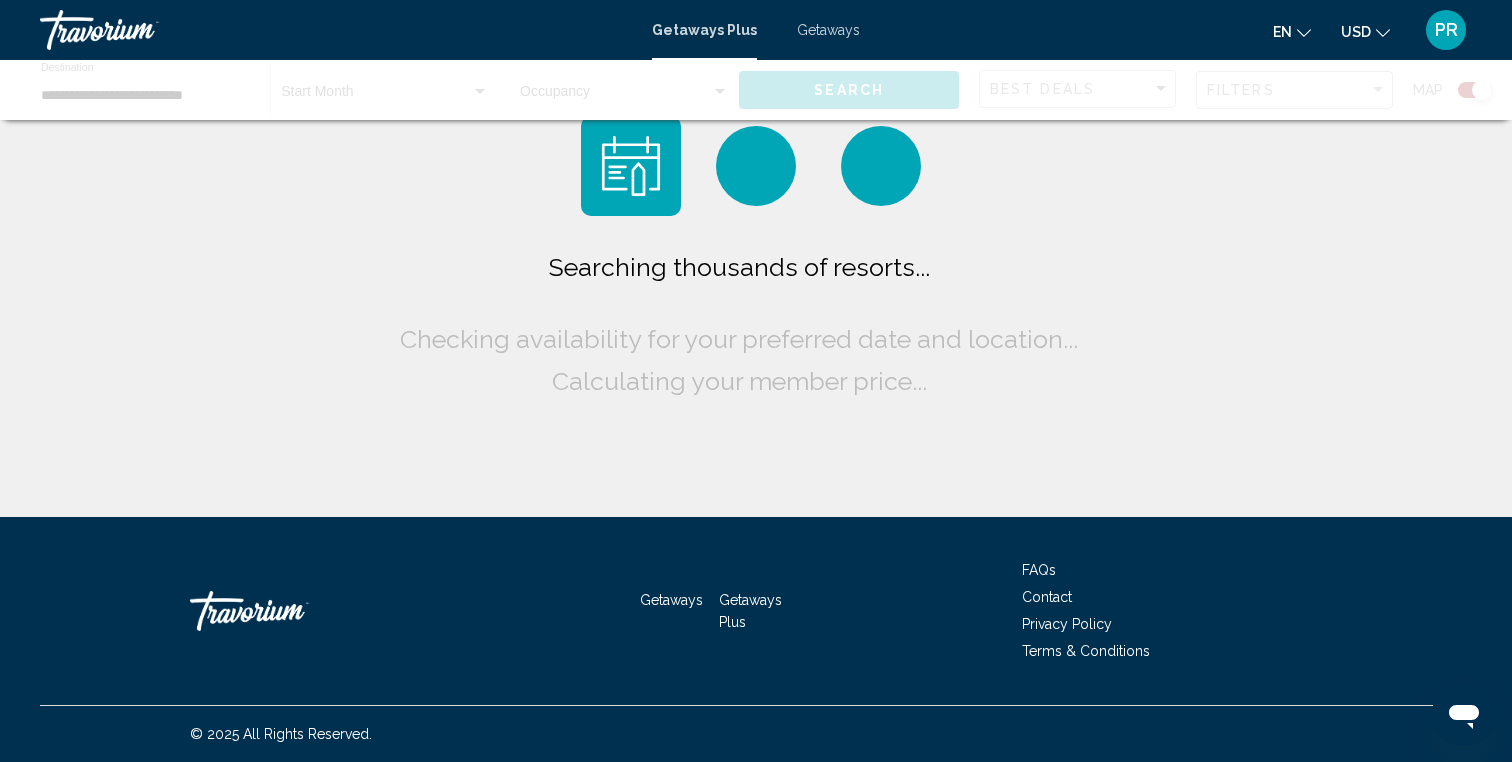scroll, scrollTop: 0, scrollLeft: 0, axis: both 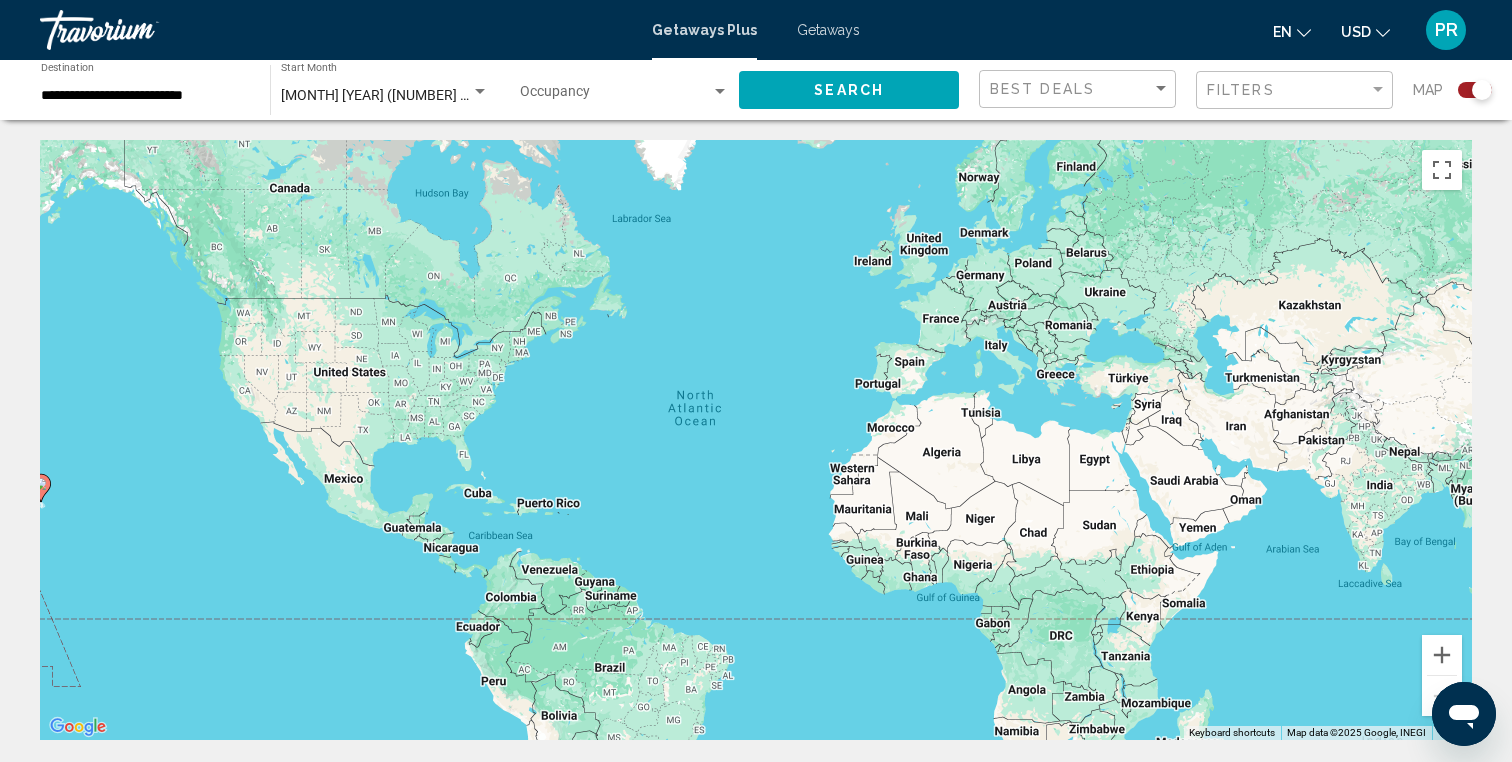 click 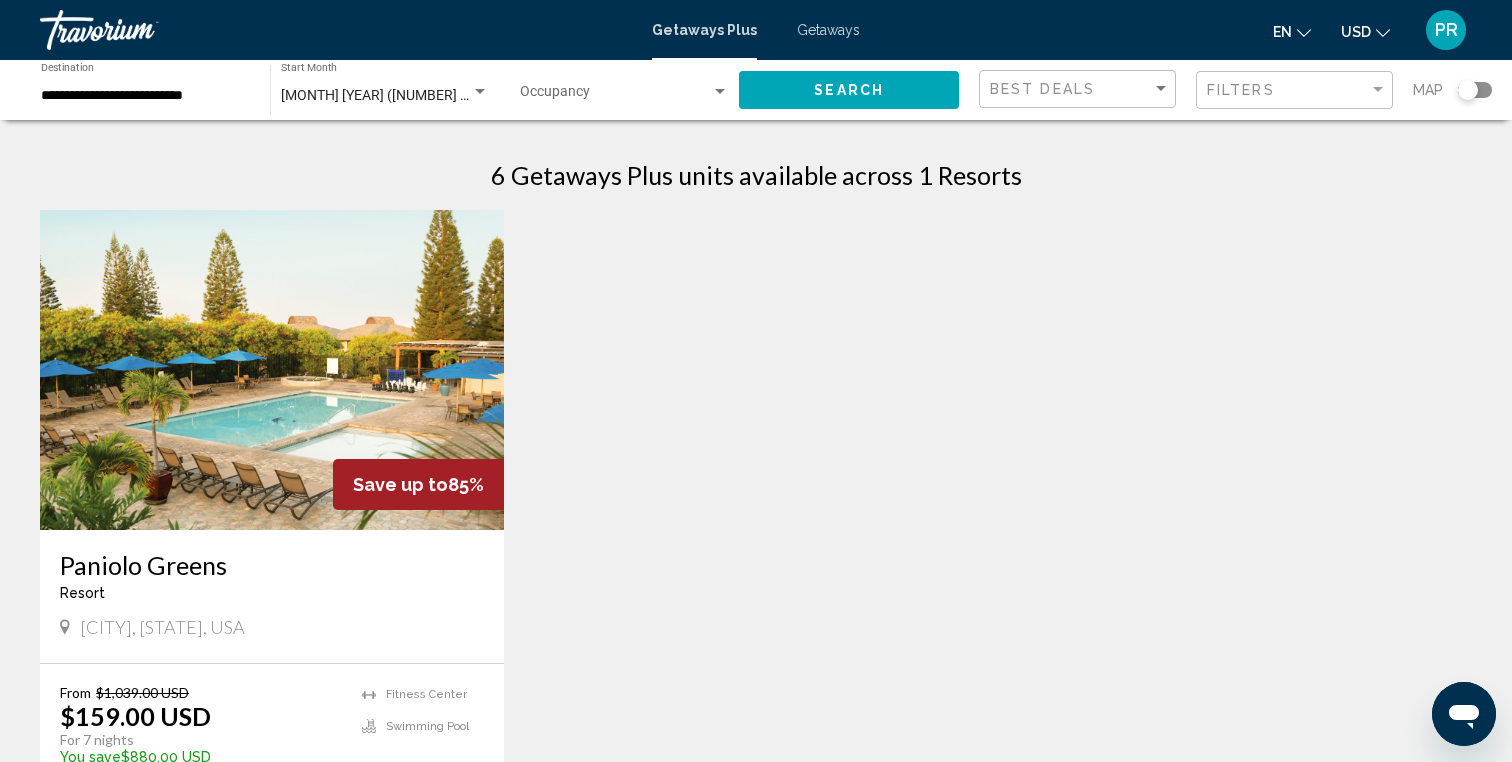 click on "**********" 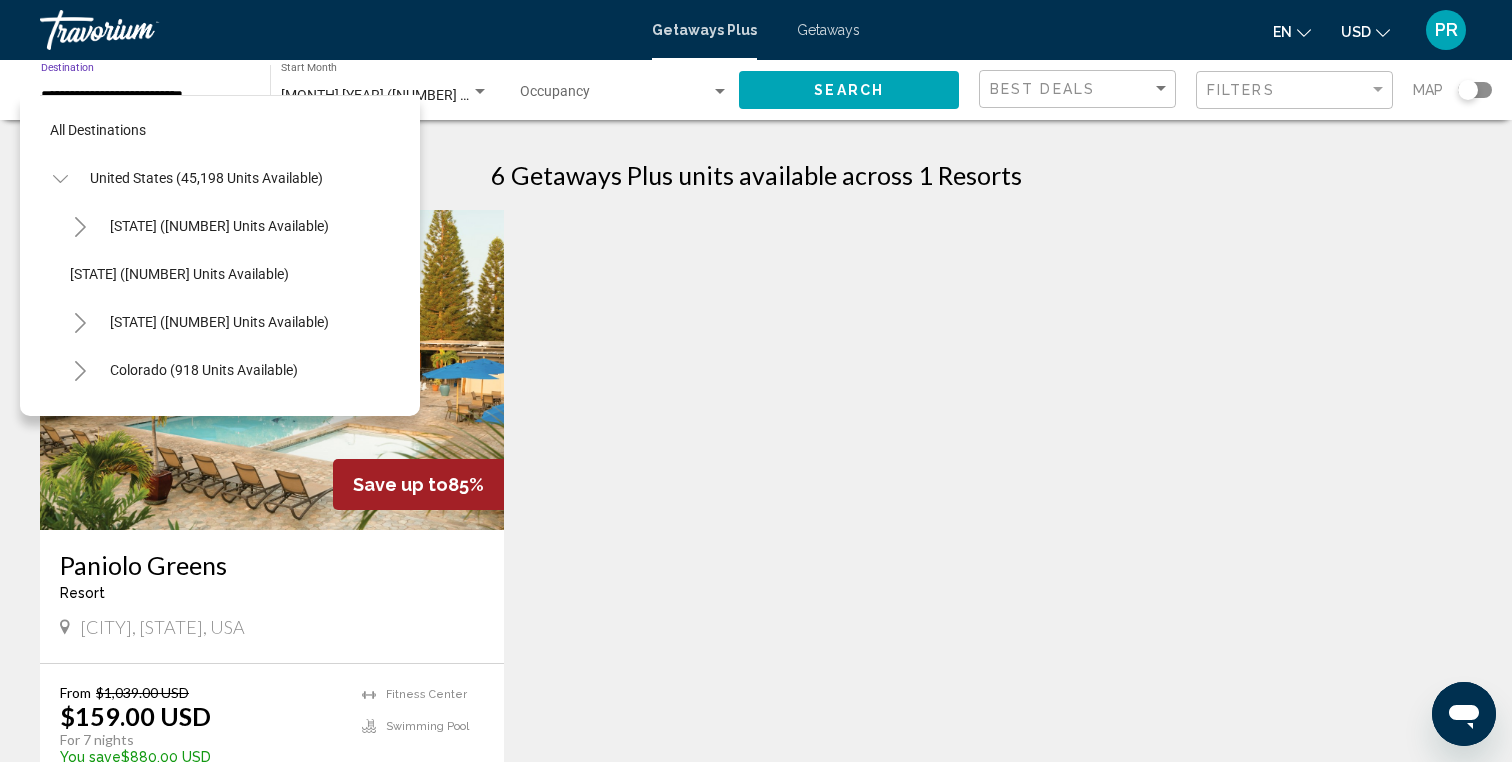 scroll, scrollTop: 311, scrollLeft: 0, axis: vertical 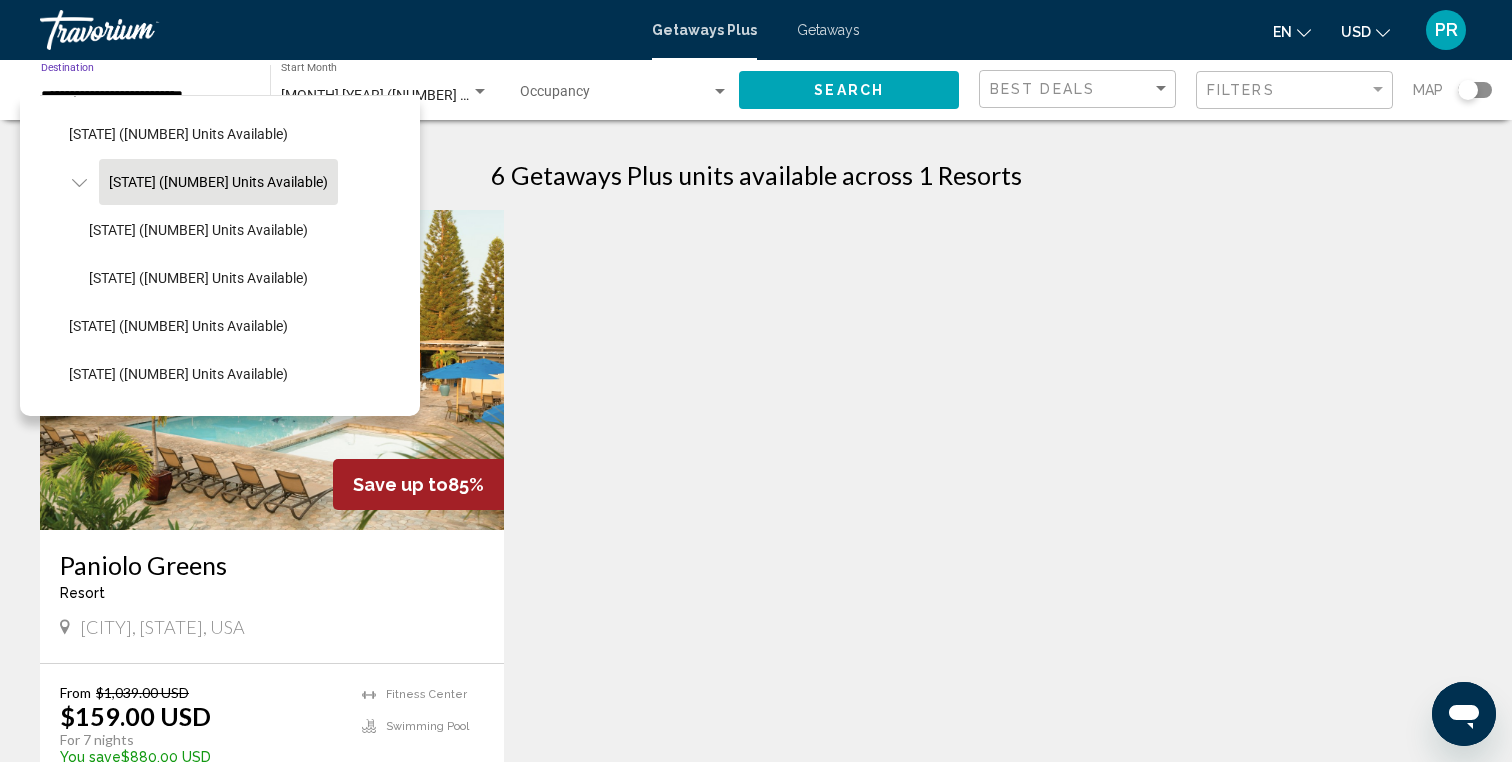 click 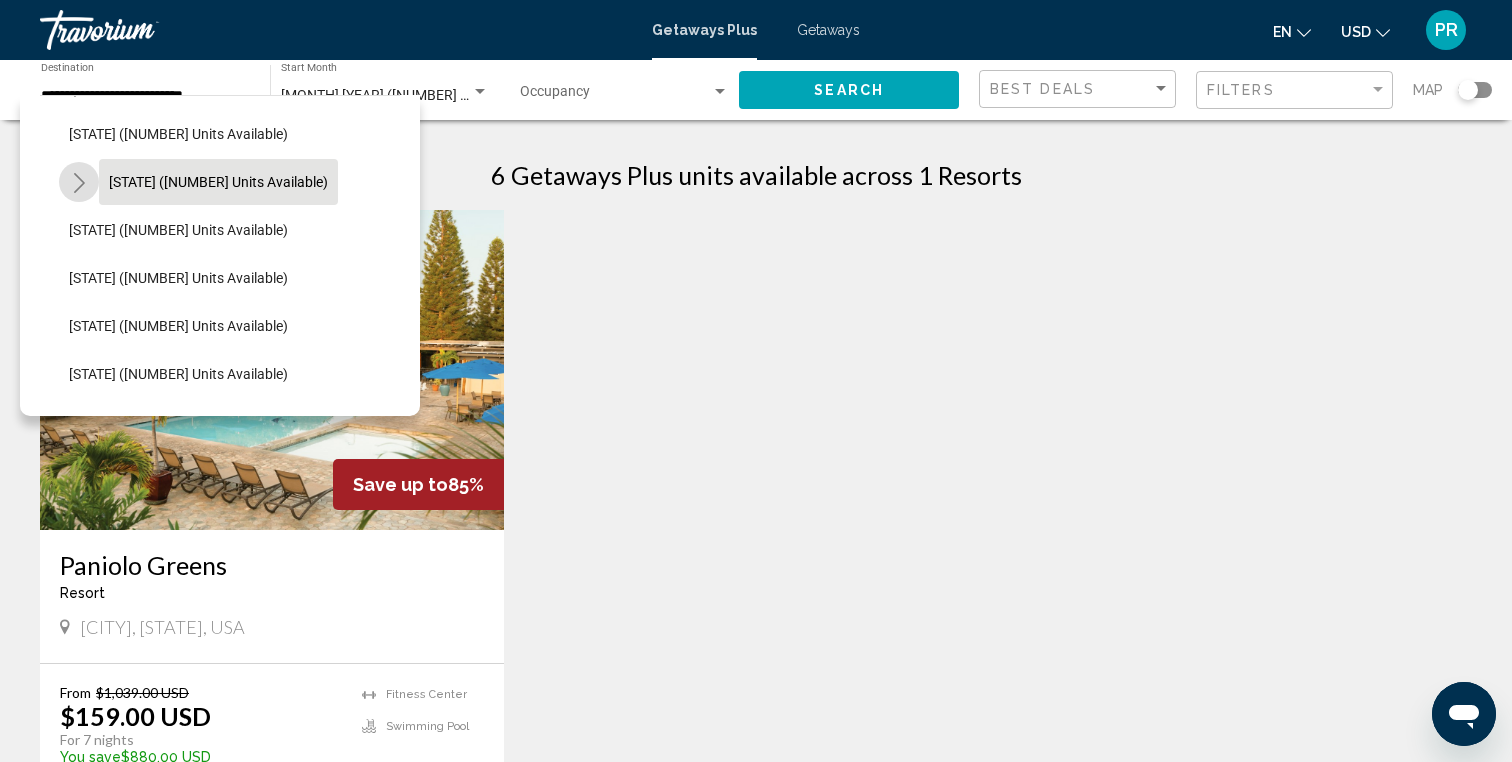 click 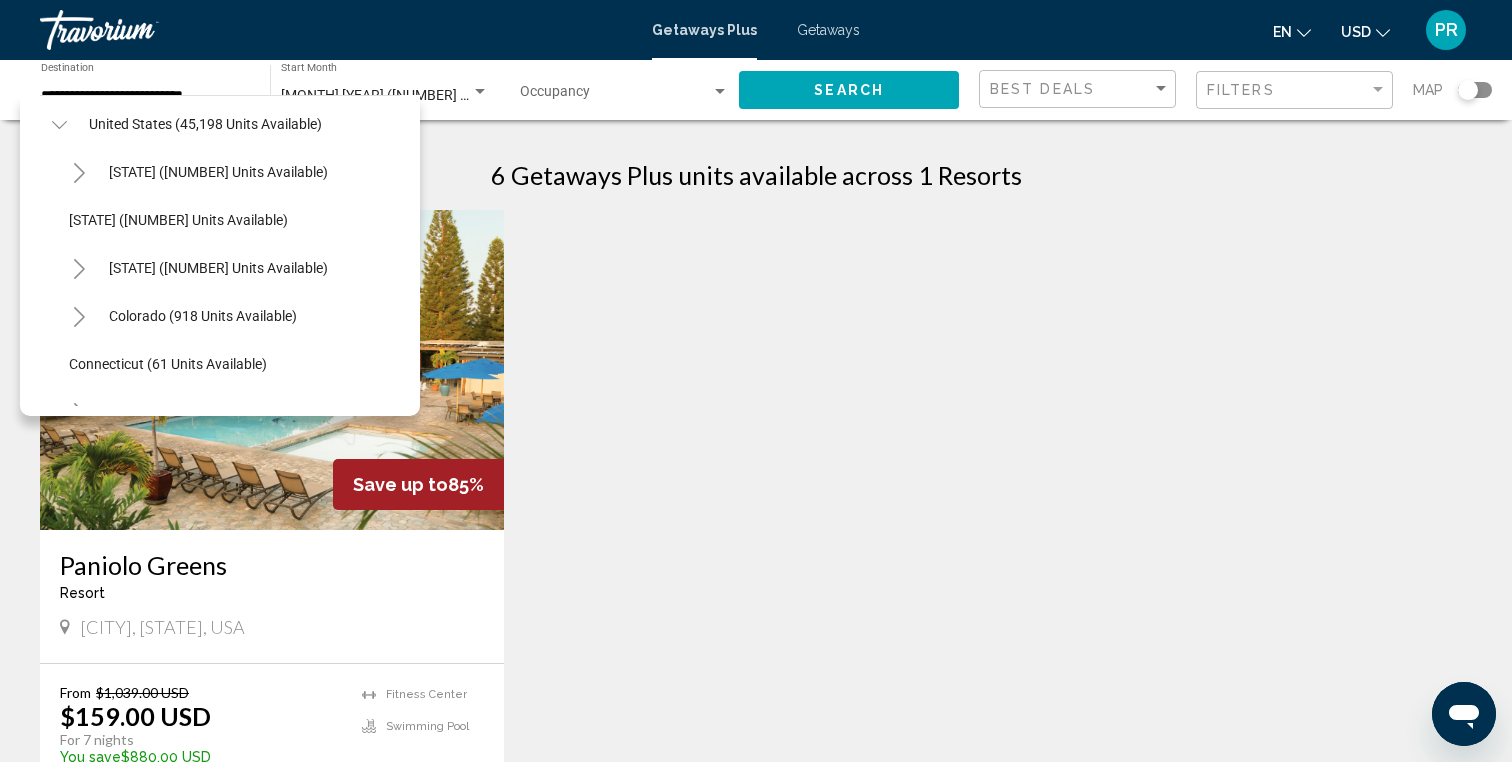 scroll, scrollTop: 0, scrollLeft: 1, axis: horizontal 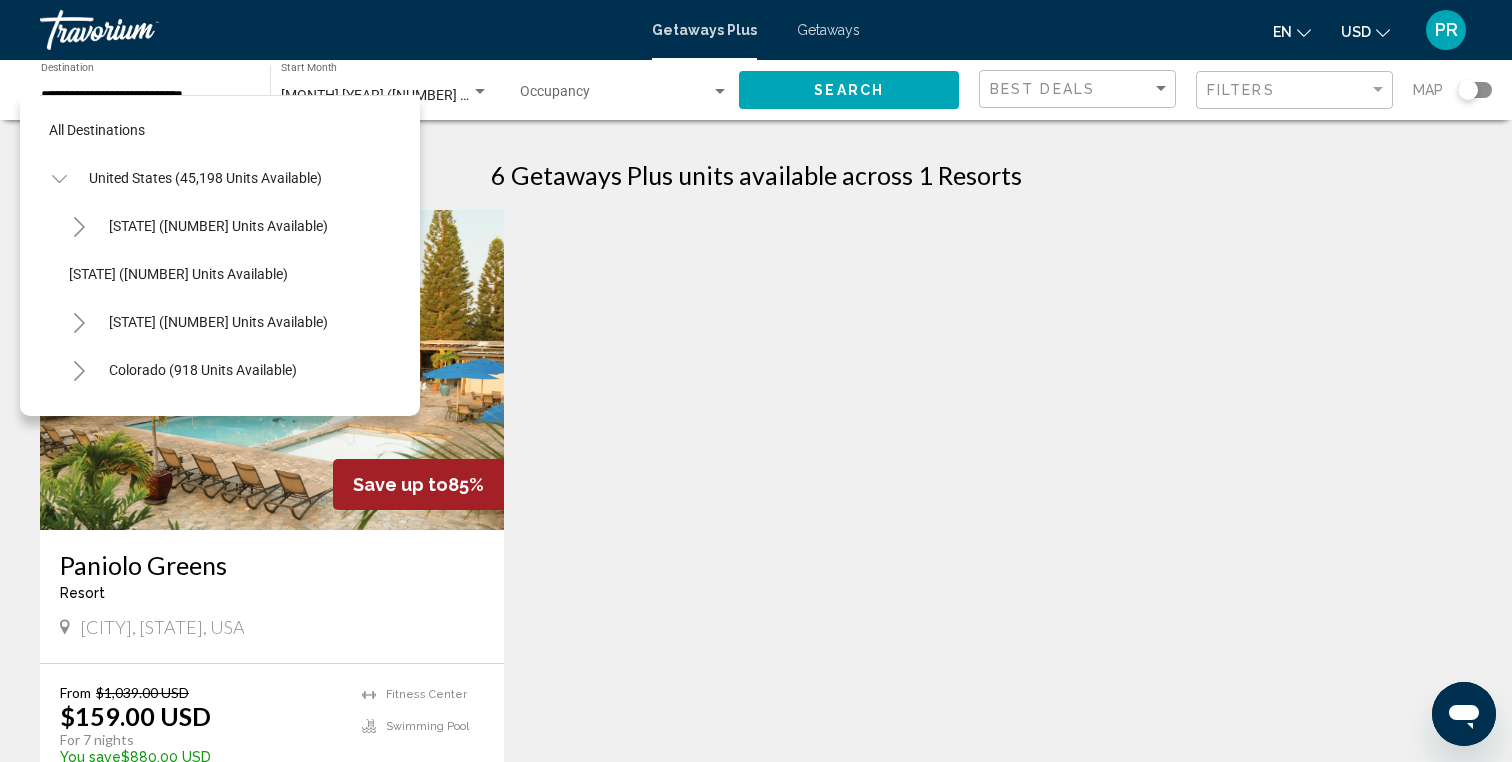 click on "Save up to  85%   Paniolo Greens  Resort  -  This is an adults only resort
Waikoloa, HI, USA From $1,039.00 USD $159.00 USD For 7 nights You save  $880.00 USD   temp  4.3
Fitness Center
Swimming Pool View Resort    ( 6 units )  No results based on your filters." at bounding box center (756, 550) 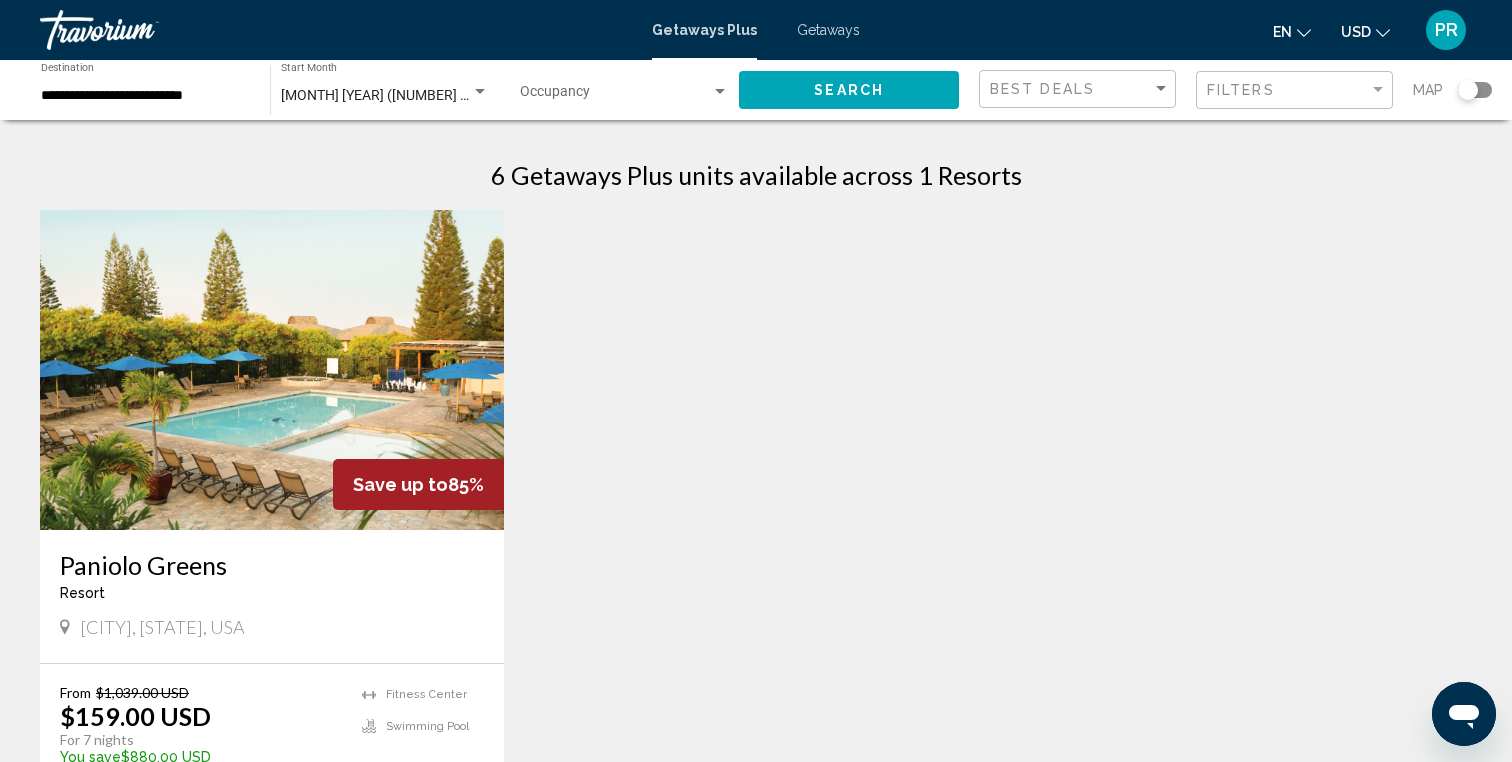 click on "Getaways" at bounding box center (828, 30) 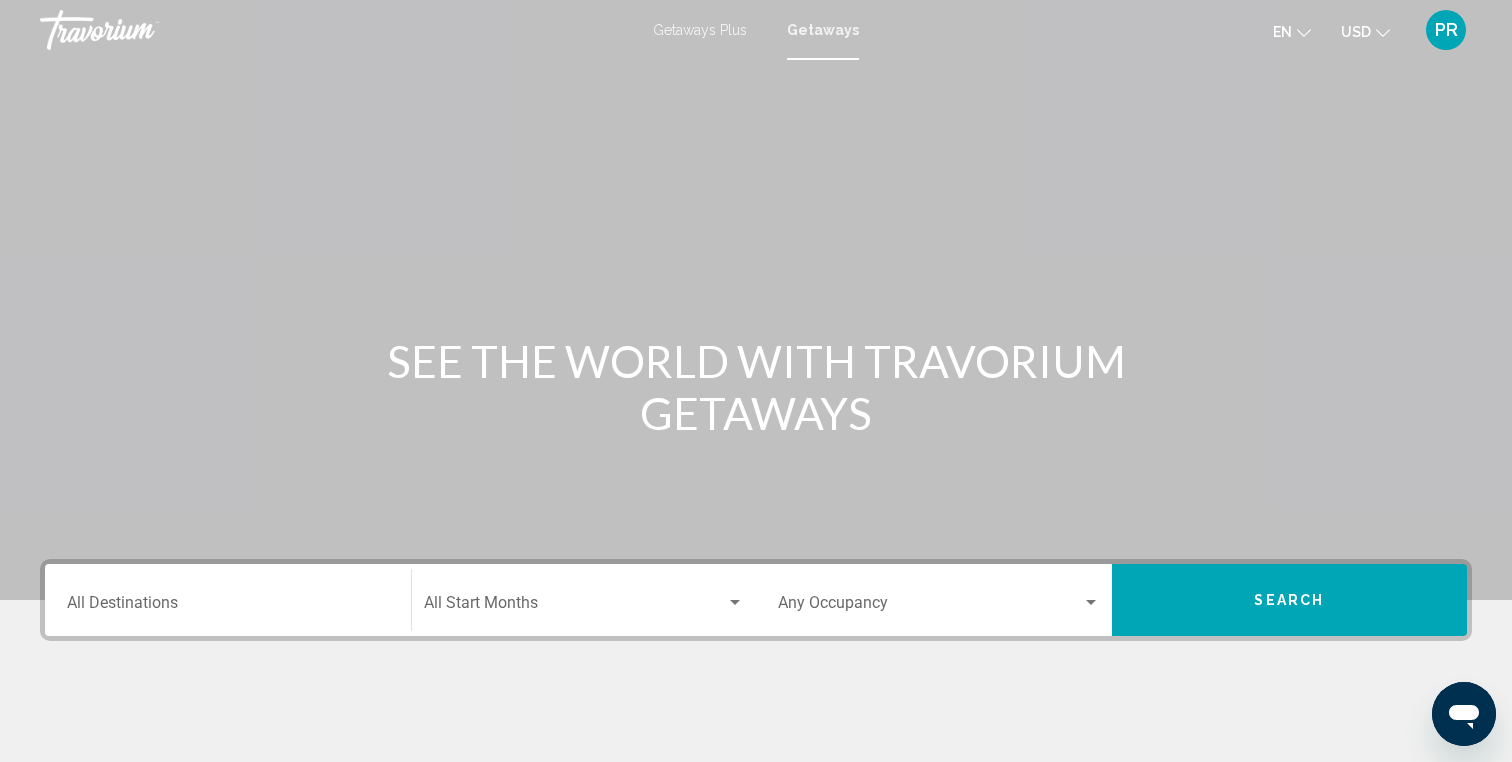click on "Destination All Destinations Start Month All Start Months Occupancy Any Occupancy Search" at bounding box center (756, 700) 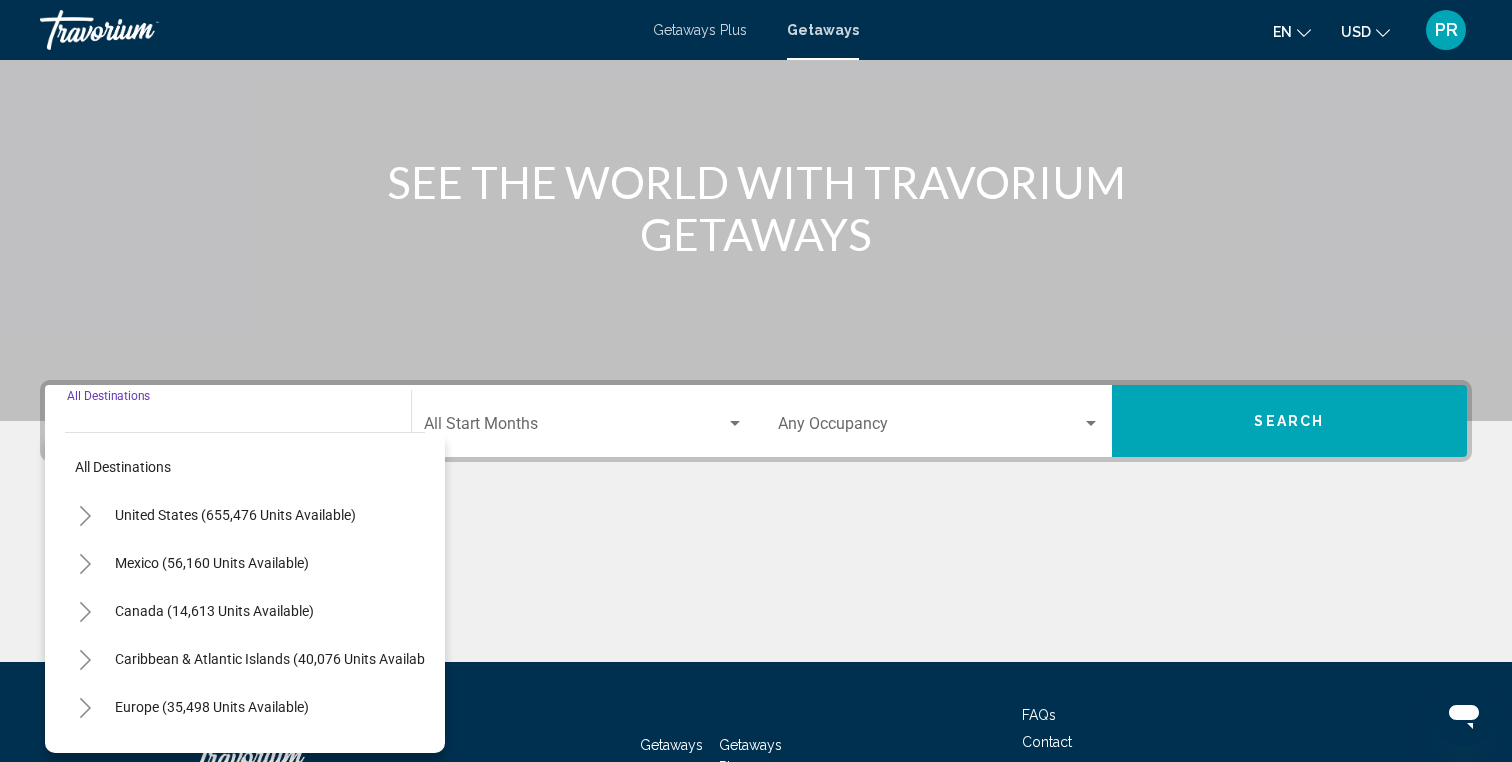 scroll, scrollTop: 293, scrollLeft: 0, axis: vertical 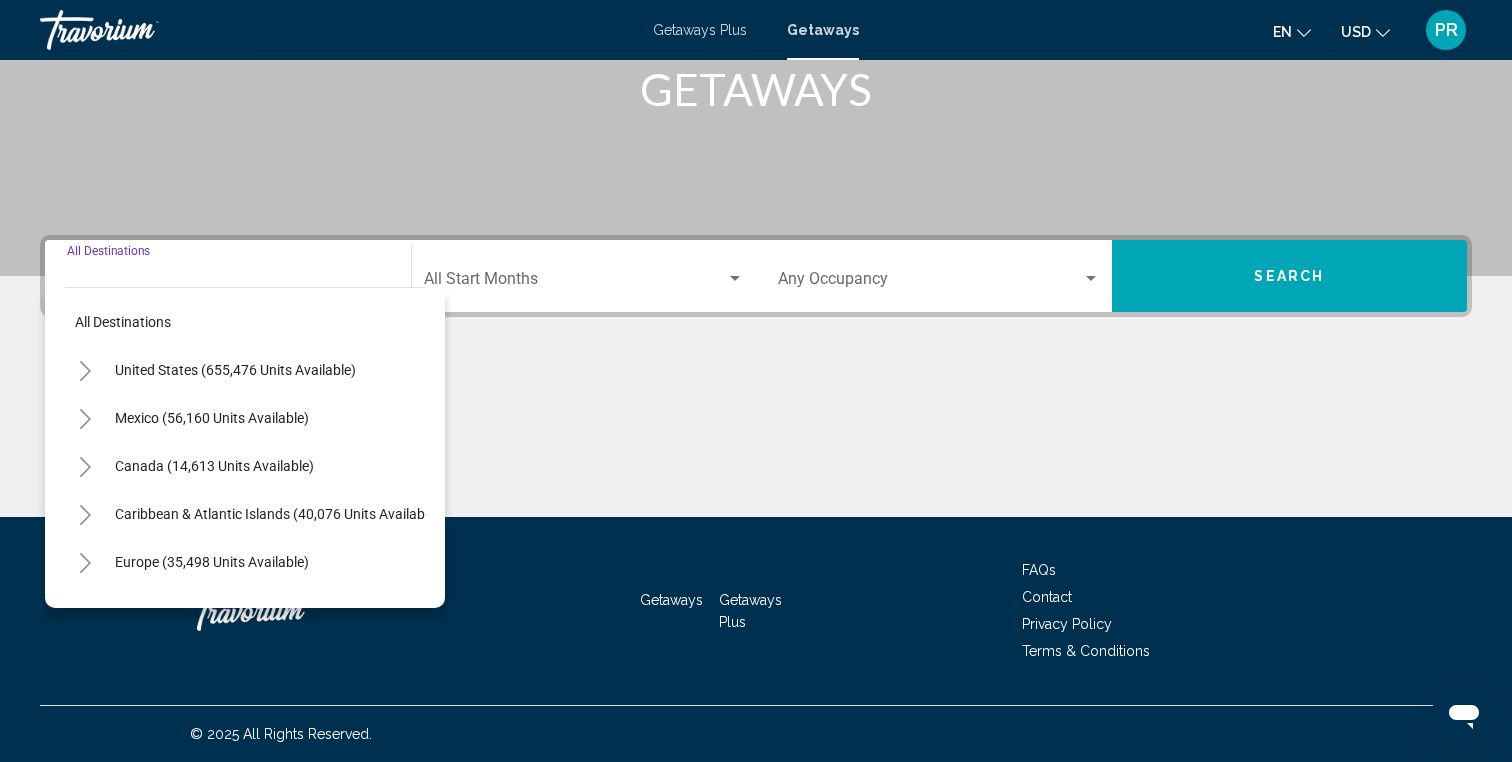 click 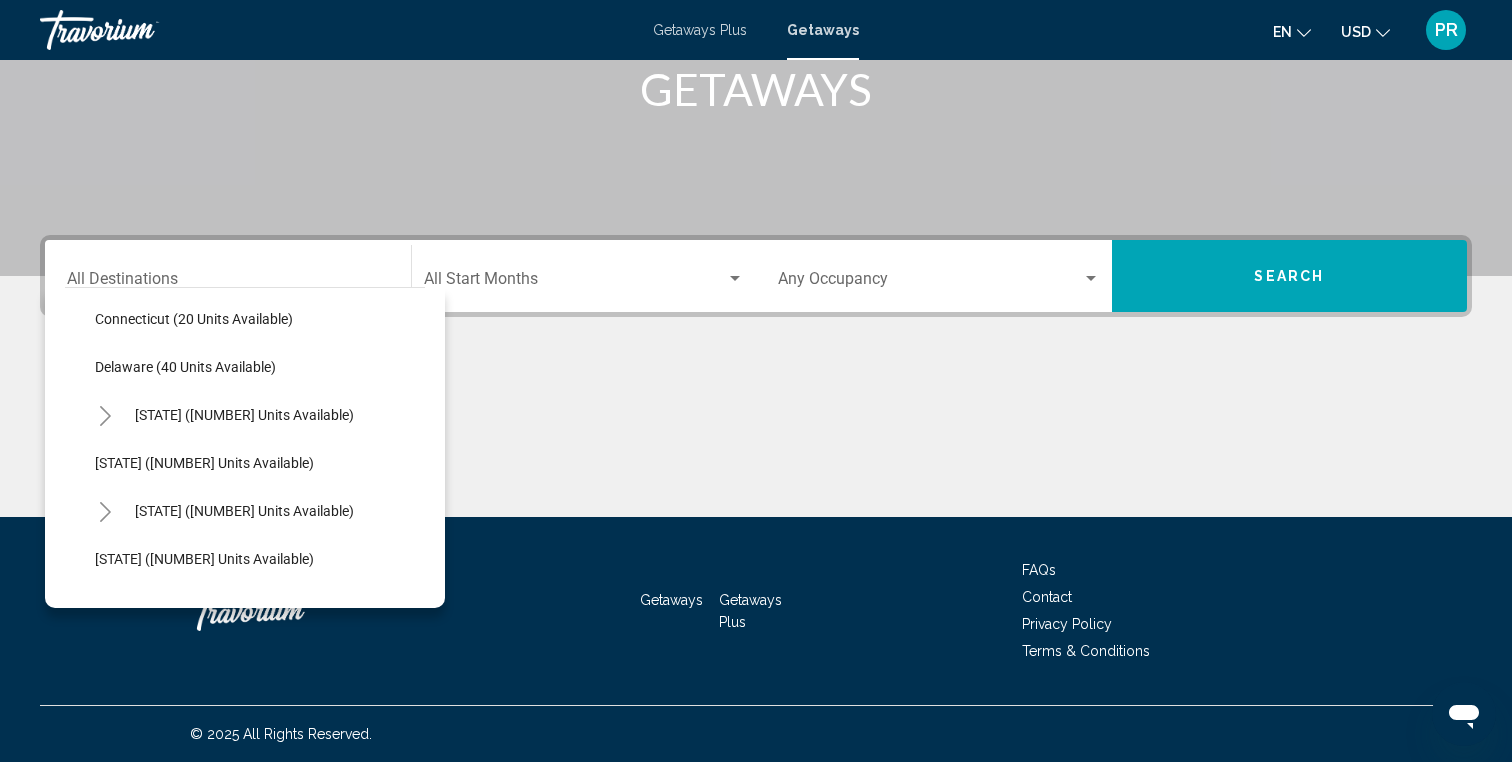 scroll, scrollTop: 372, scrollLeft: 0, axis: vertical 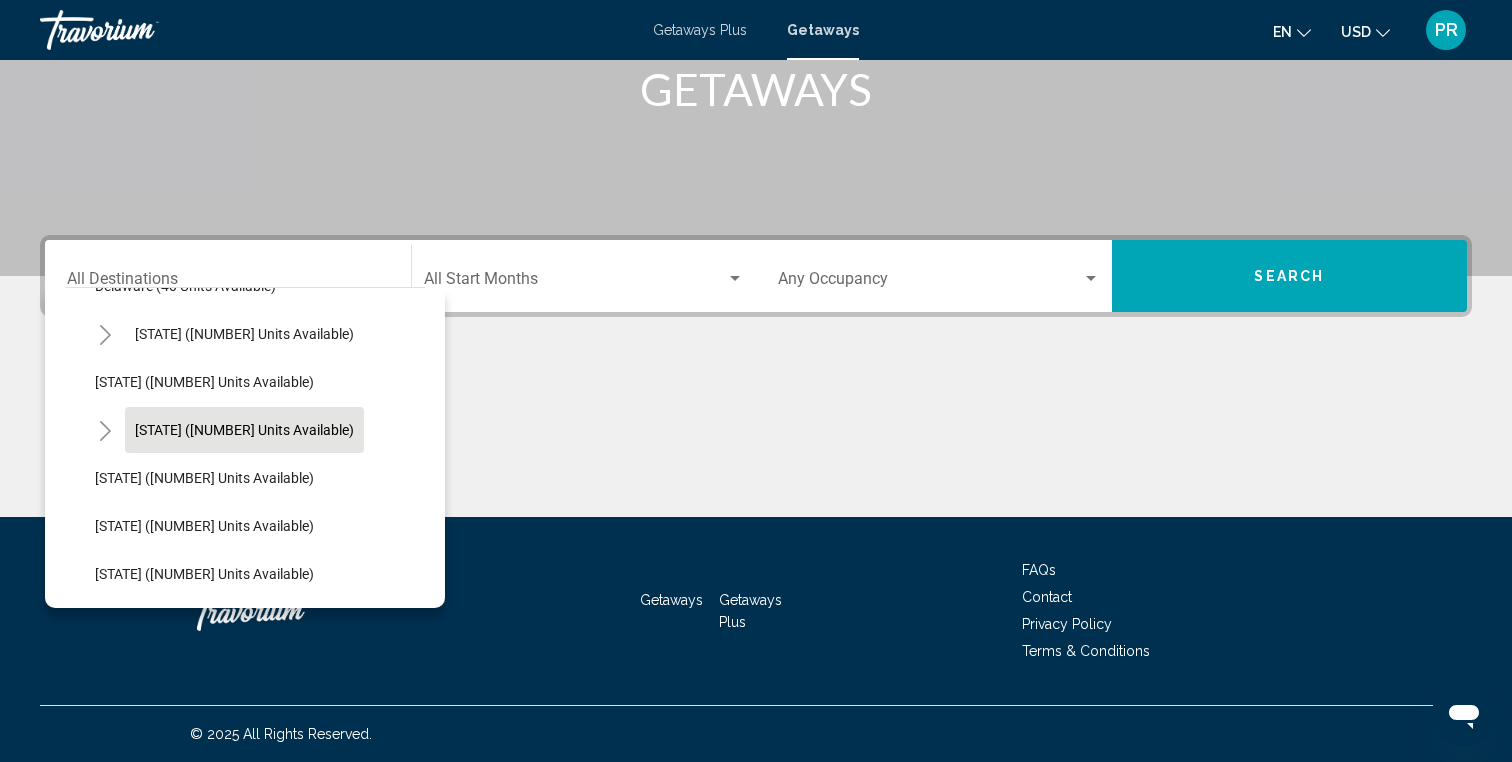 click on "Hawaii (24,871 units available)" 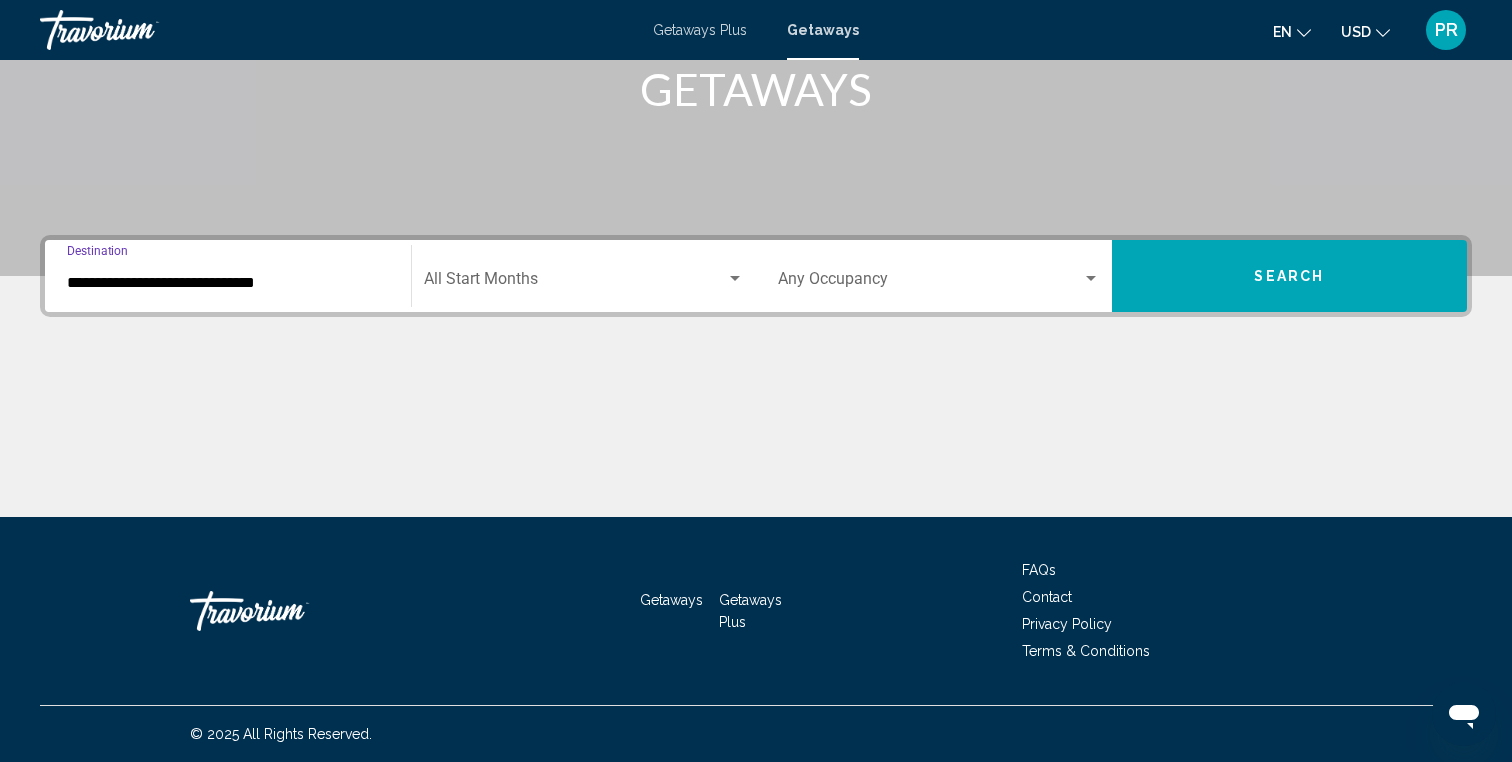 click on "**********" at bounding box center (228, 283) 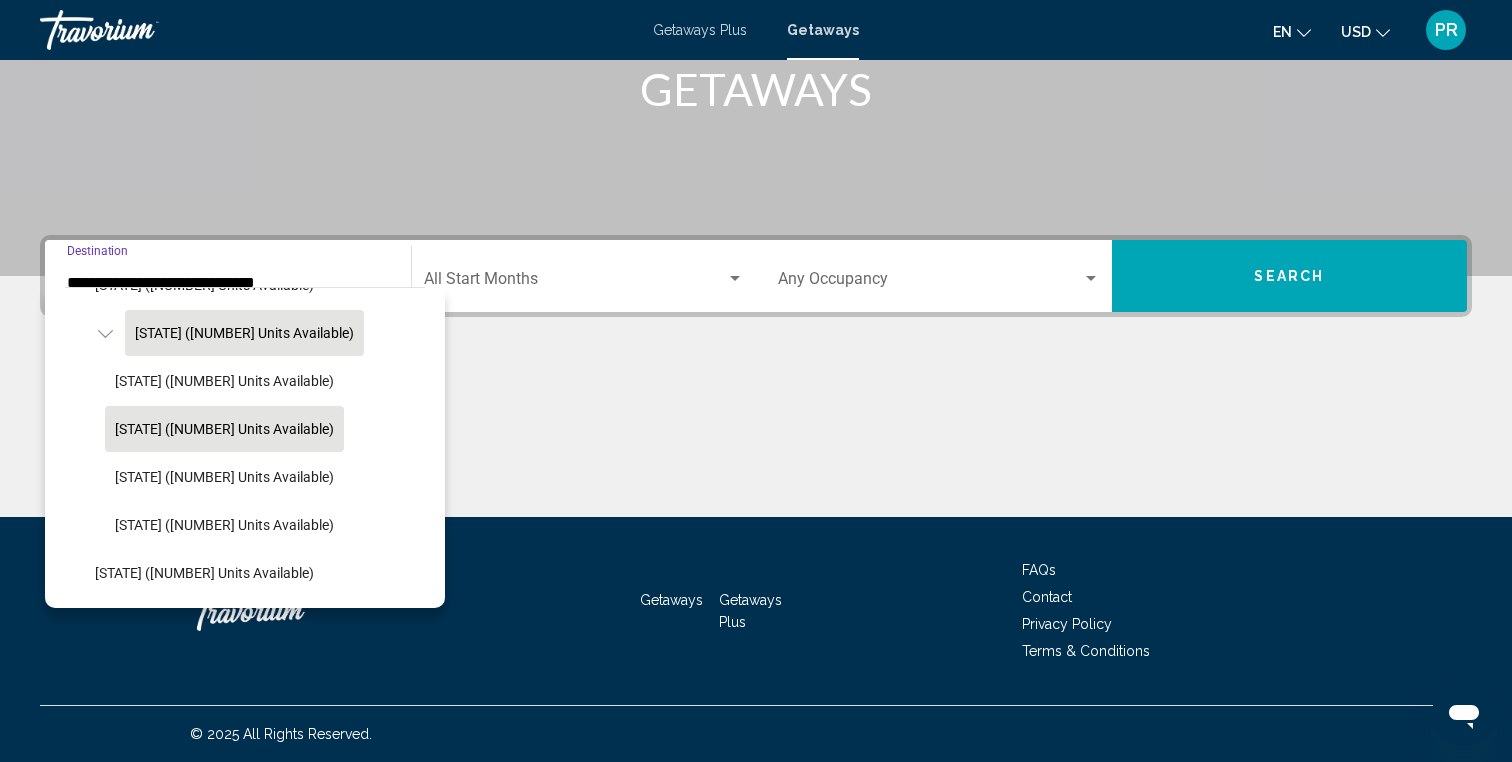 scroll, scrollTop: 484, scrollLeft: 0, axis: vertical 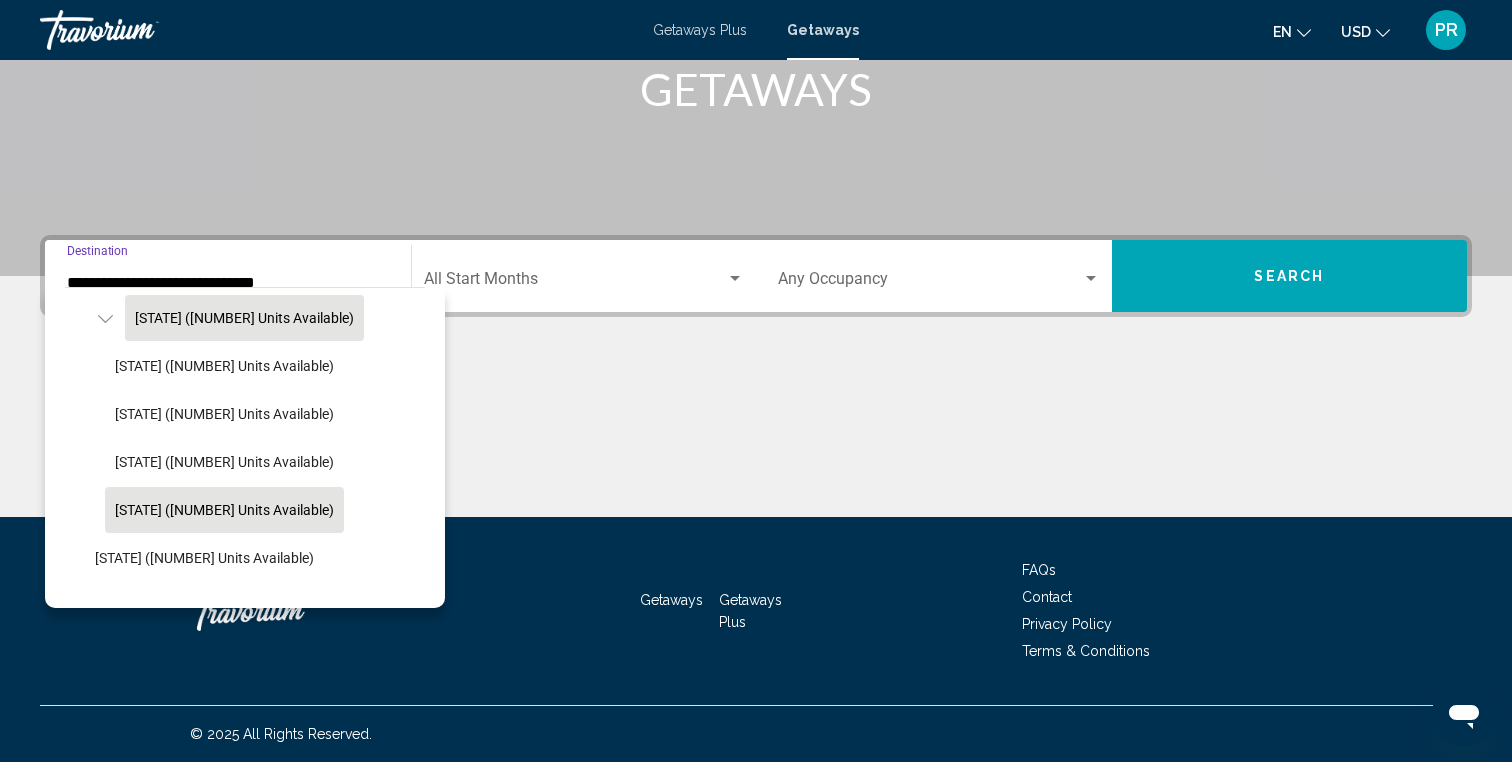 click on "Oahu (13,213 units available)" 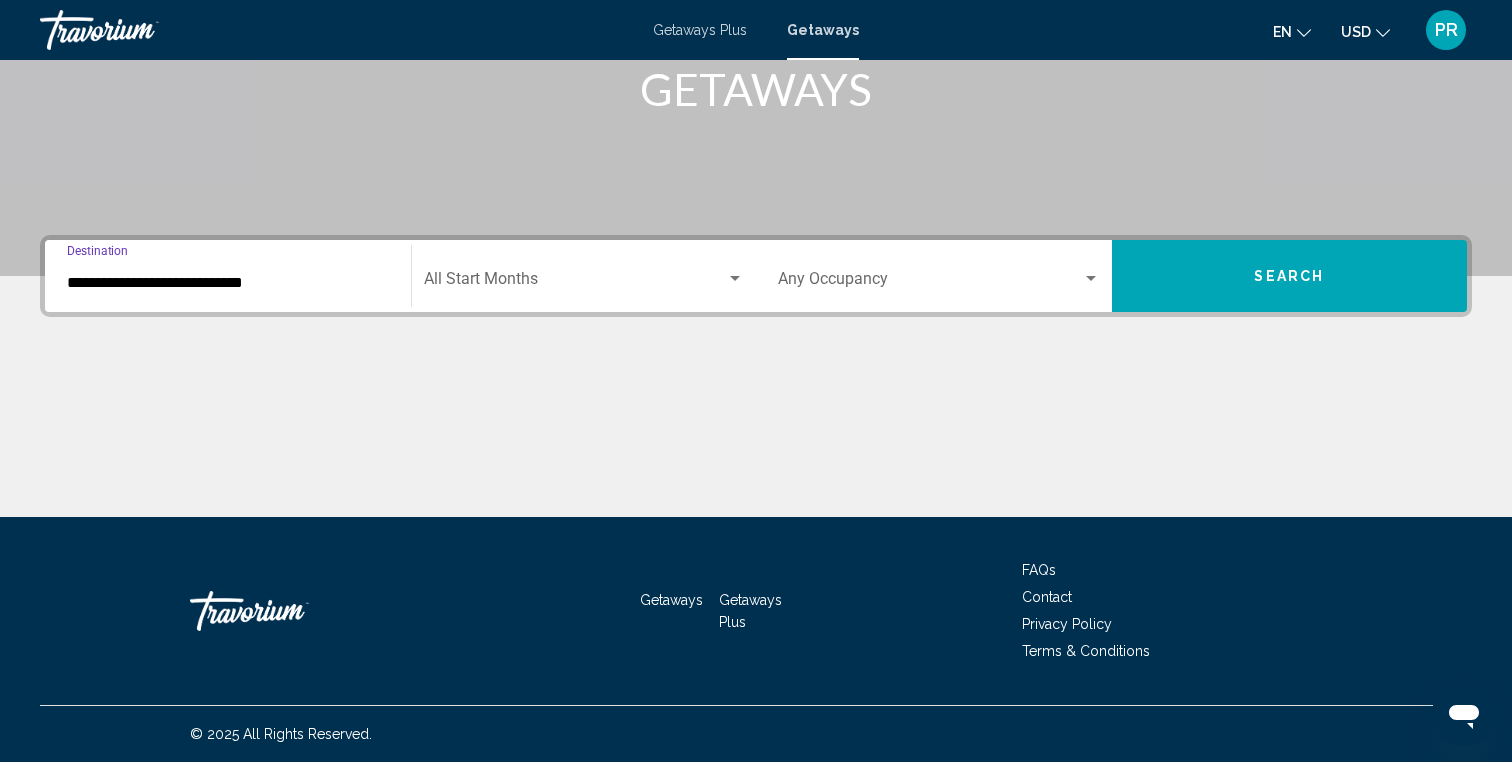 click on "Start Month All Start Months" 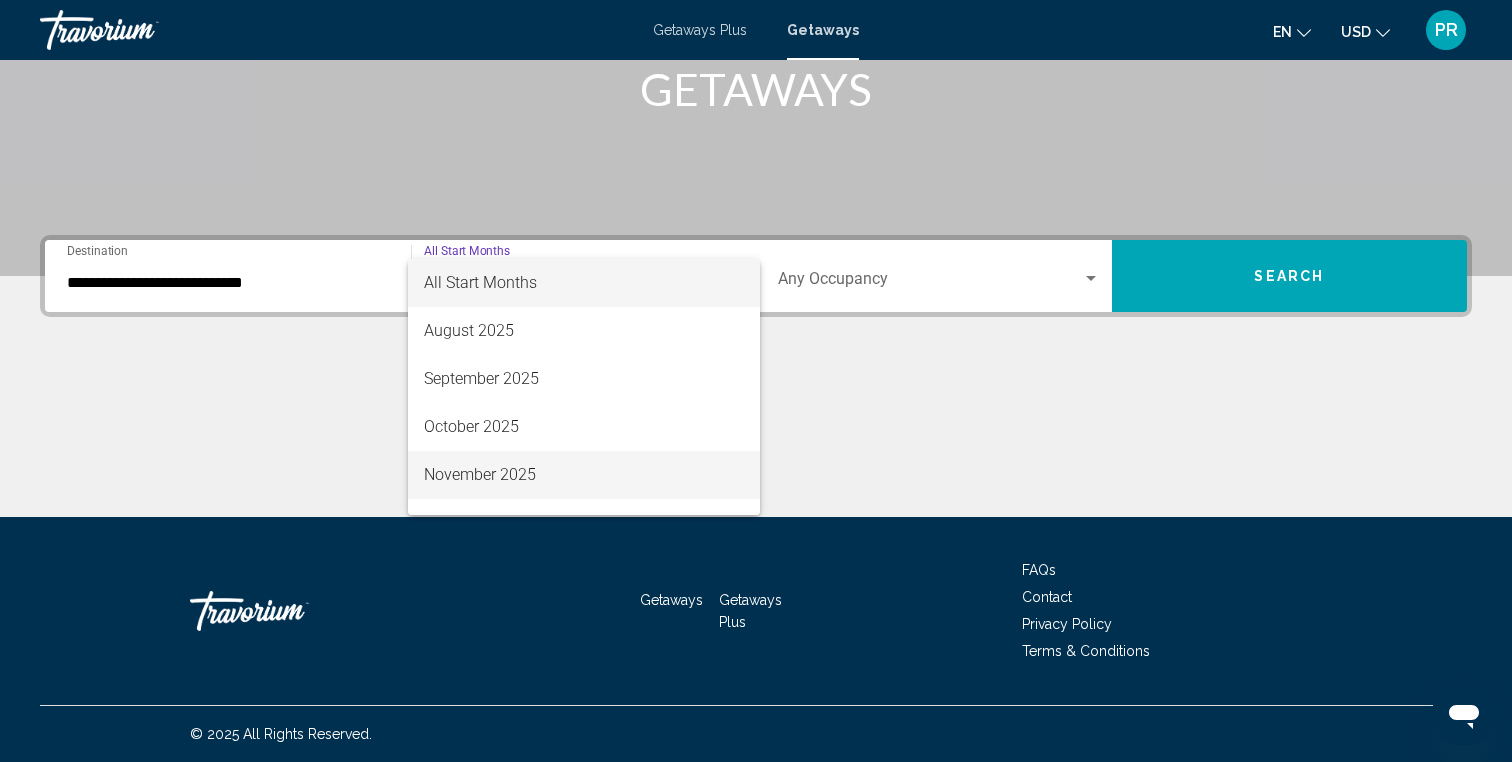 click on "November 2025" at bounding box center (584, 475) 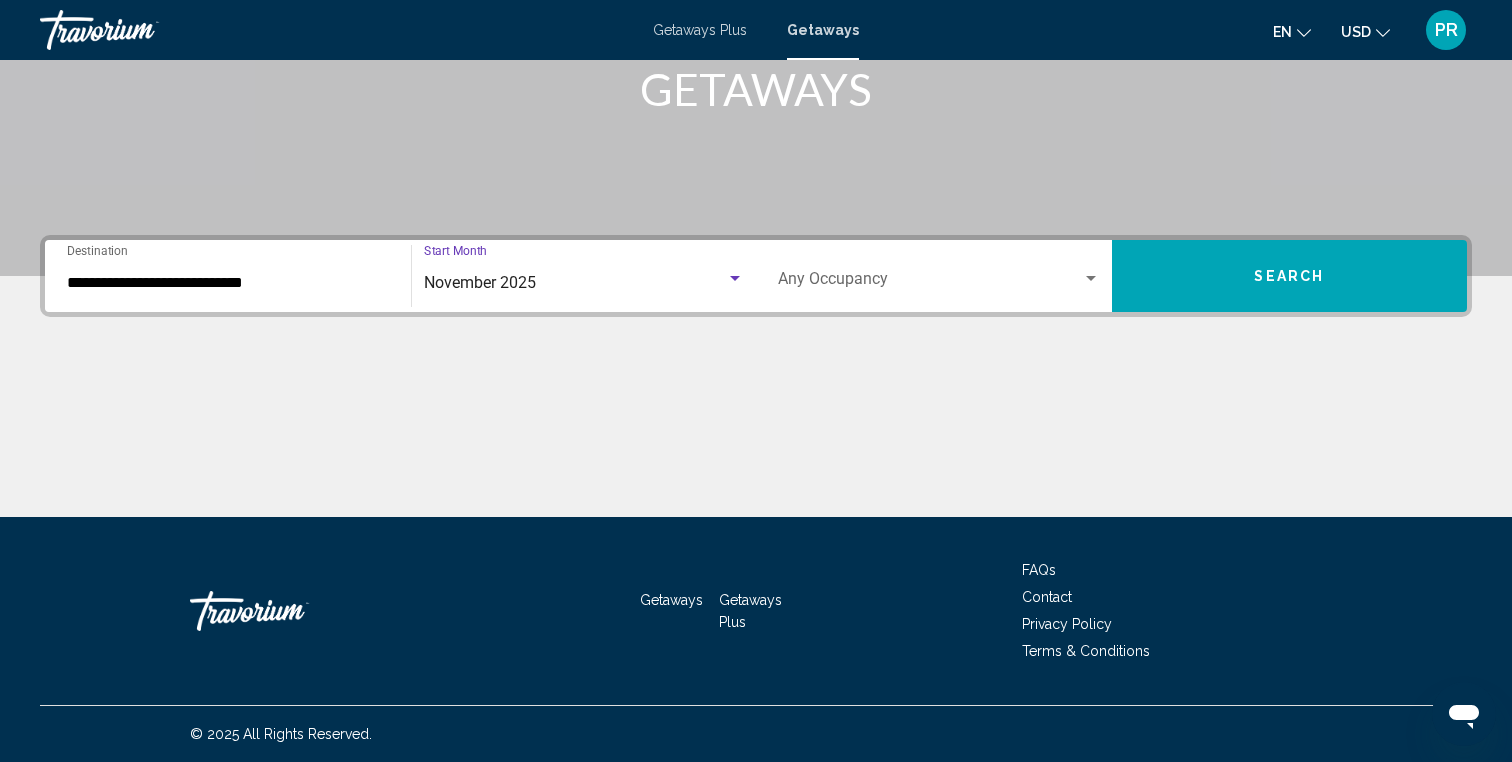 click at bounding box center (1091, 279) 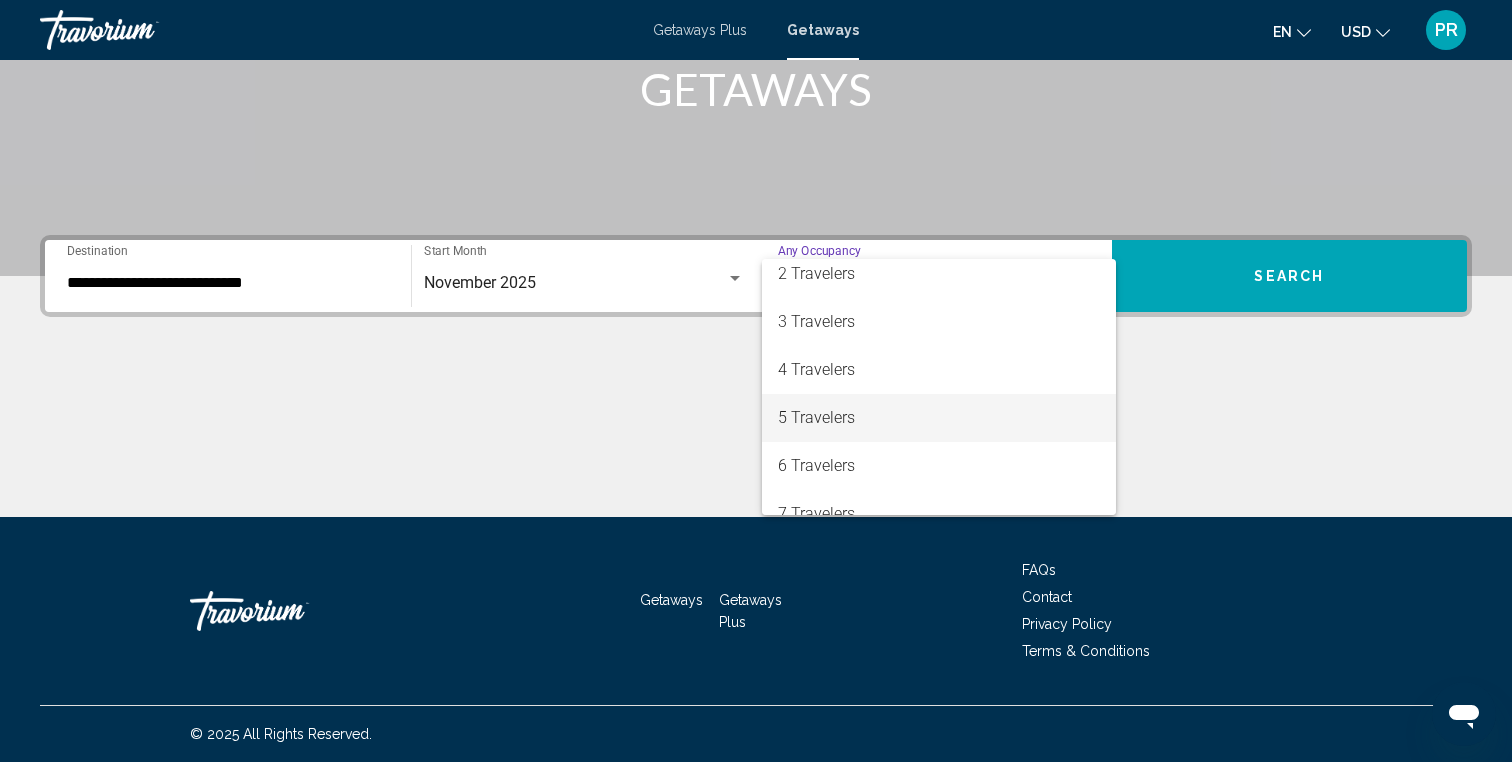 scroll, scrollTop: 95, scrollLeft: 0, axis: vertical 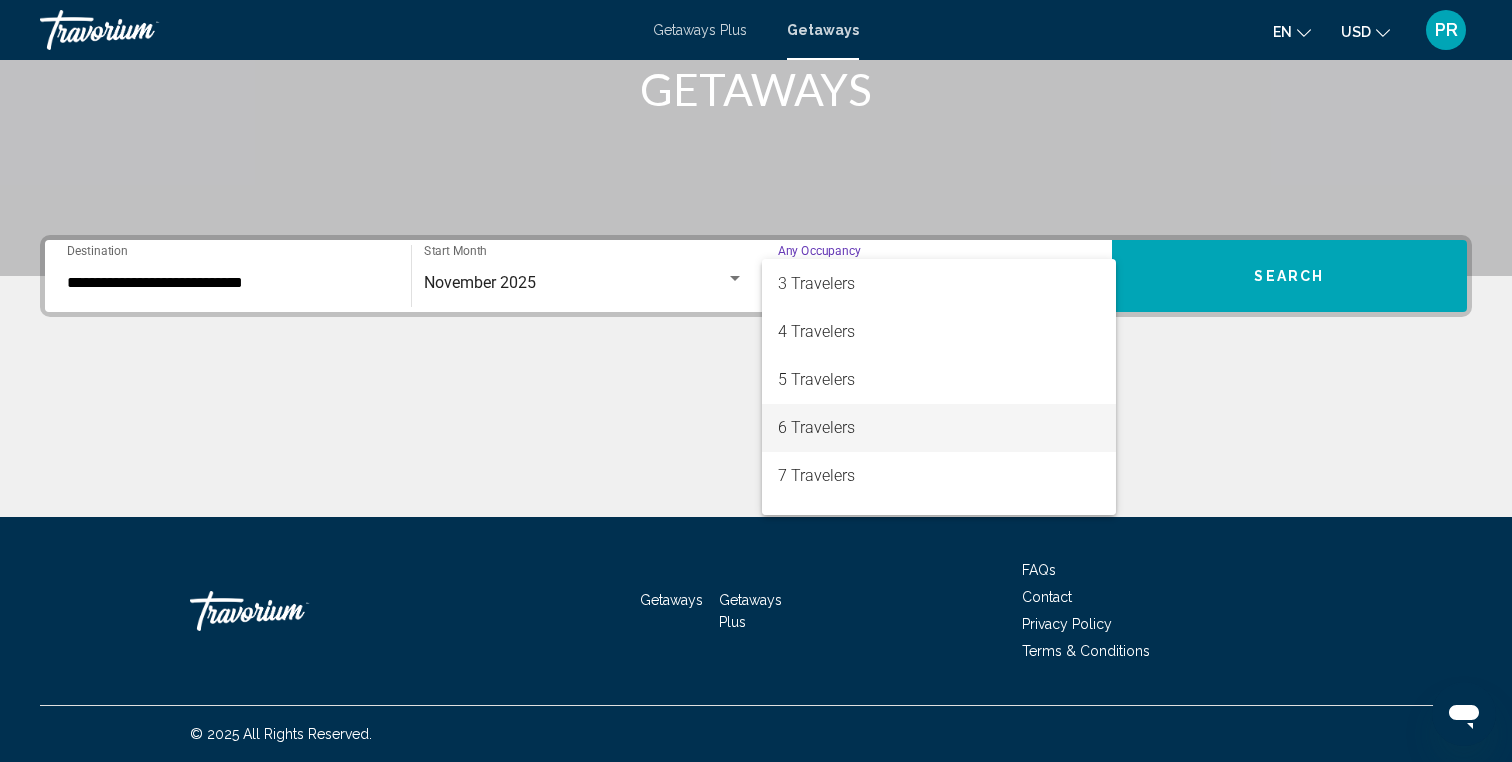 click on "6 Travelers" at bounding box center [939, 428] 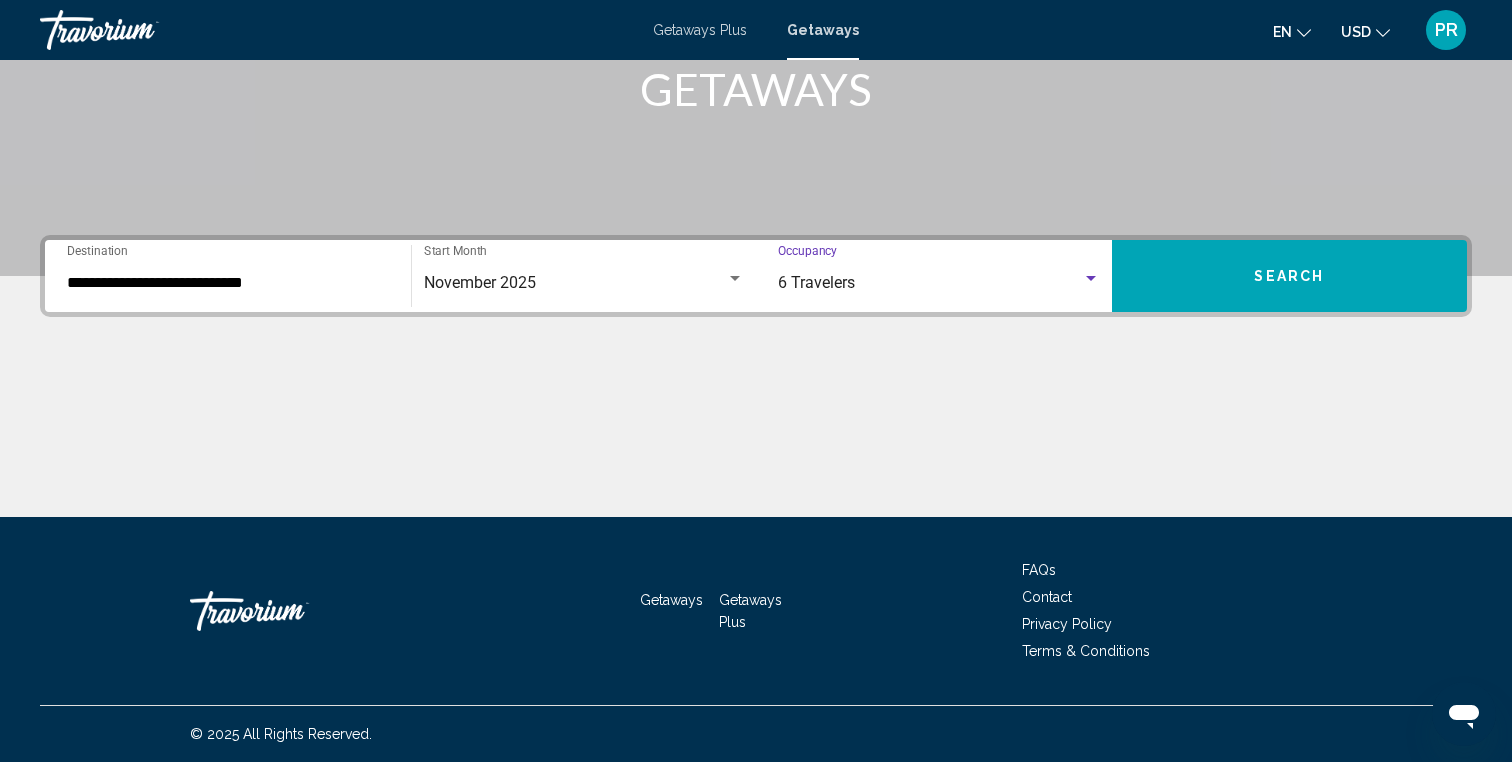 click on "Search" at bounding box center (1290, 276) 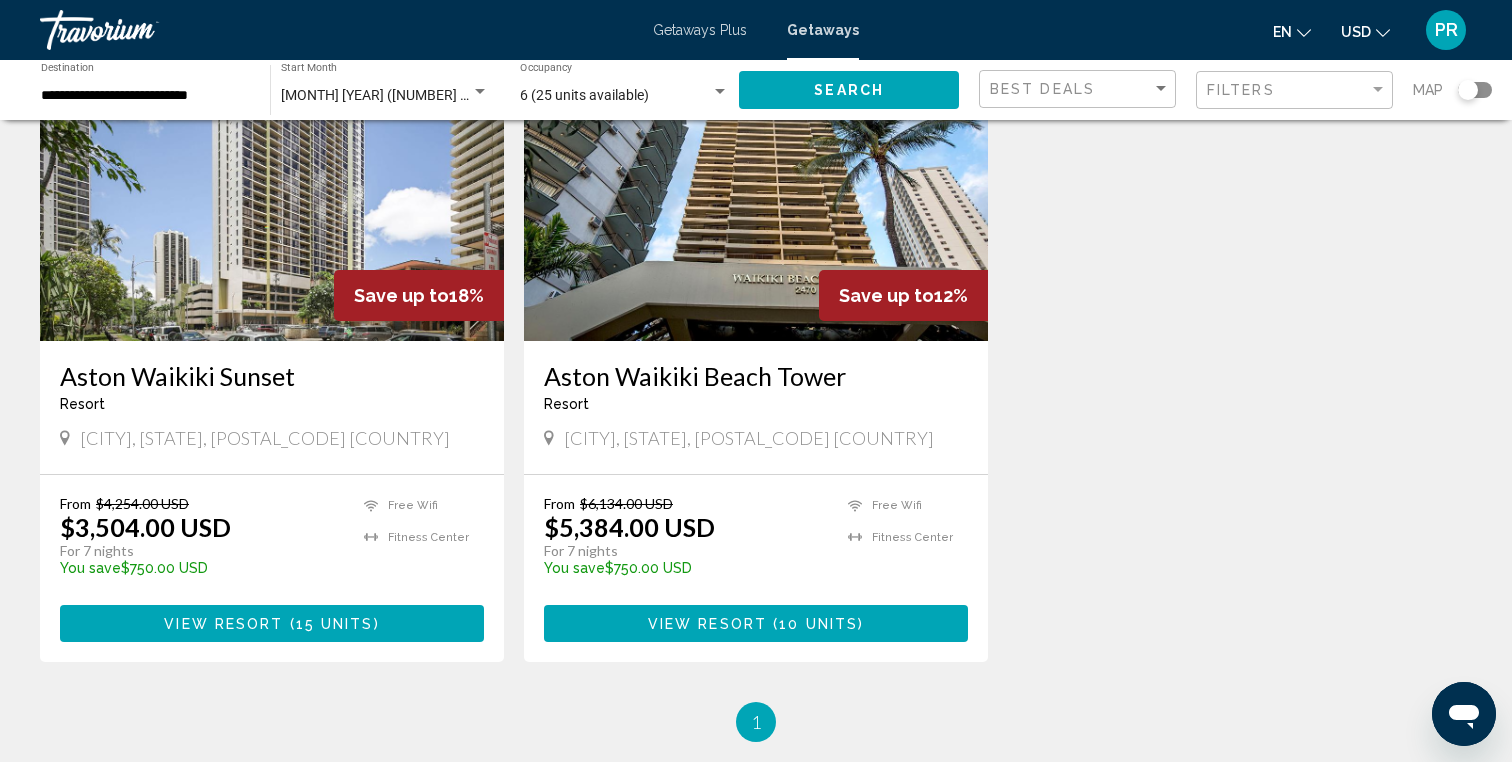 scroll, scrollTop: 193, scrollLeft: 0, axis: vertical 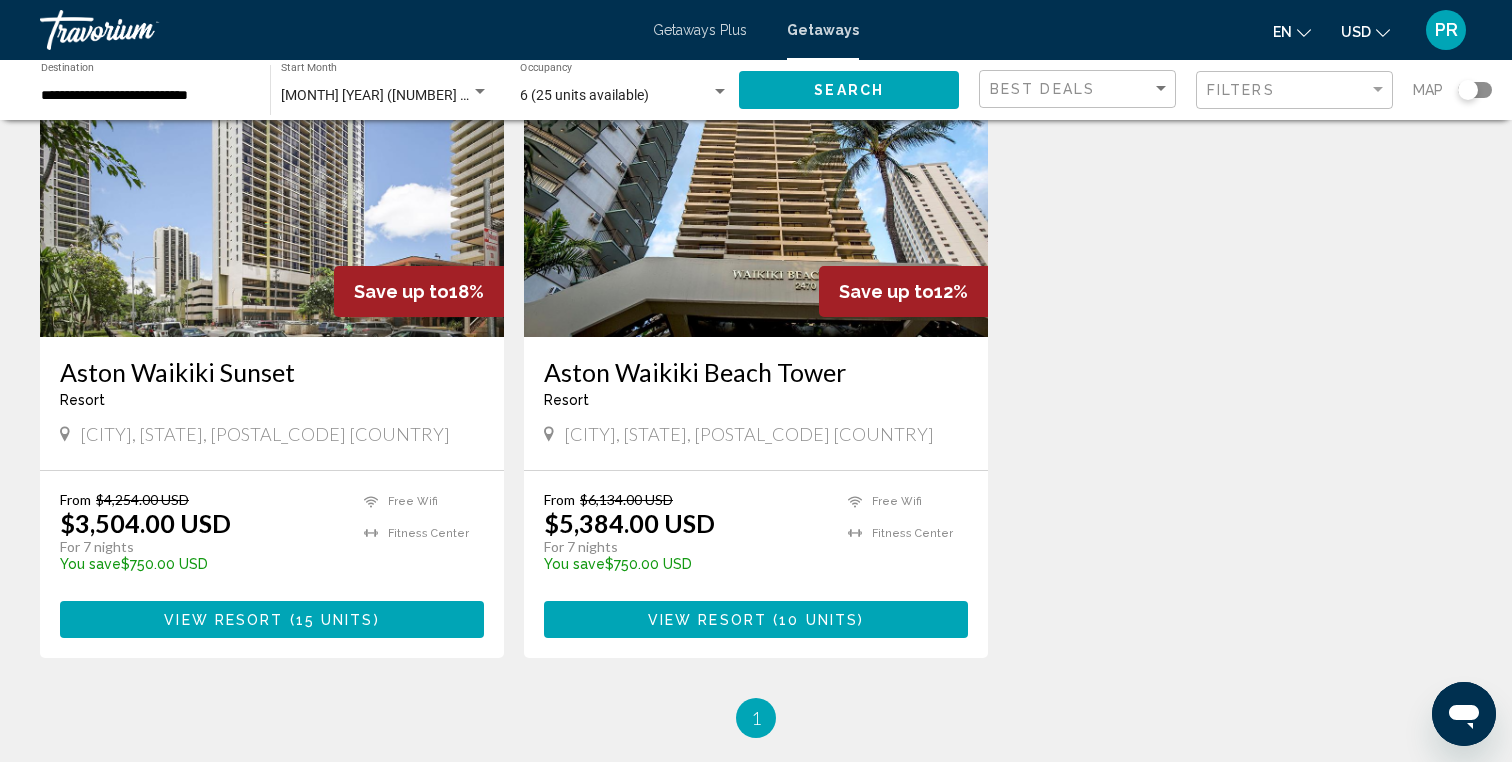 click on "6 (25 units available)" at bounding box center (615, 96) 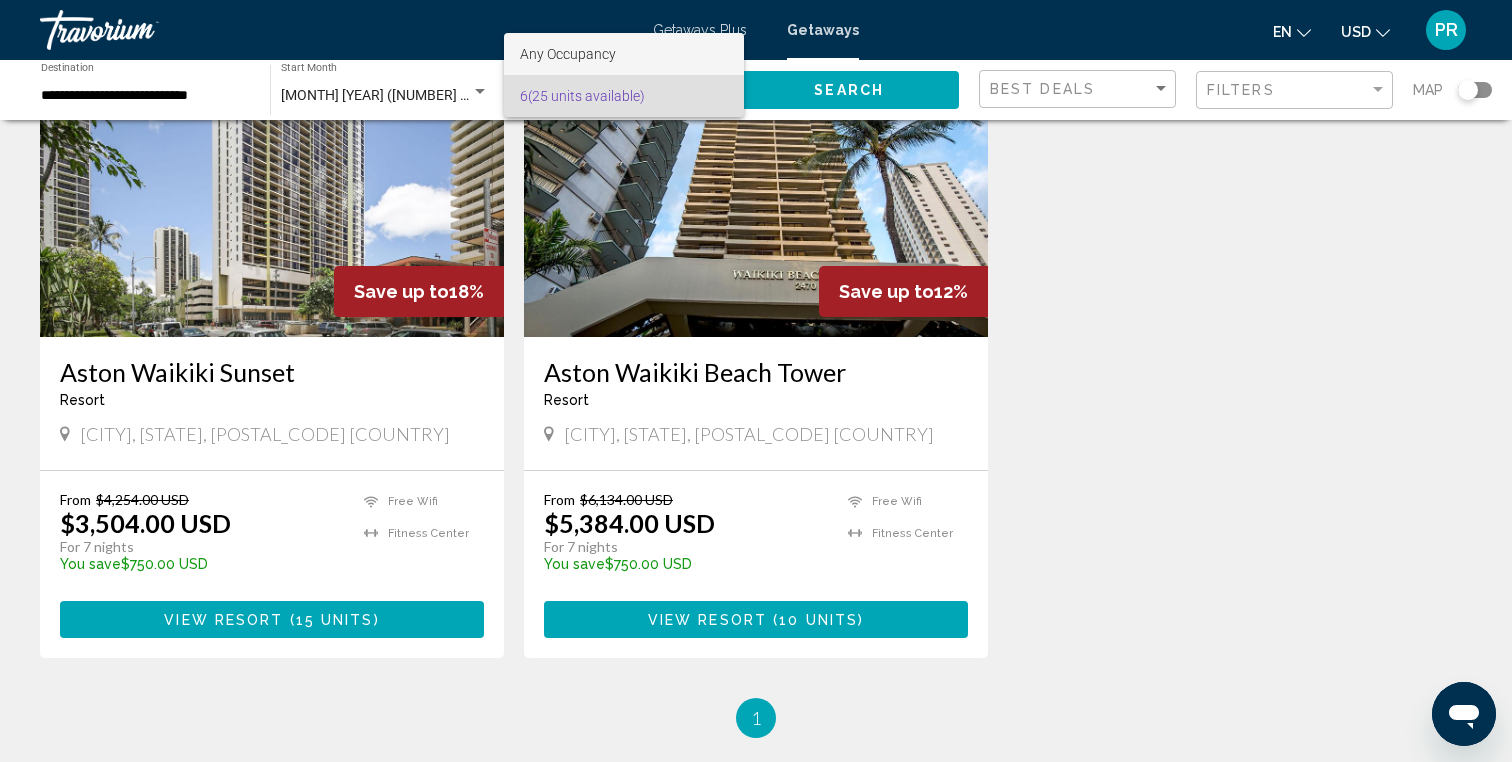 click on "Any Occupancy" at bounding box center [624, 54] 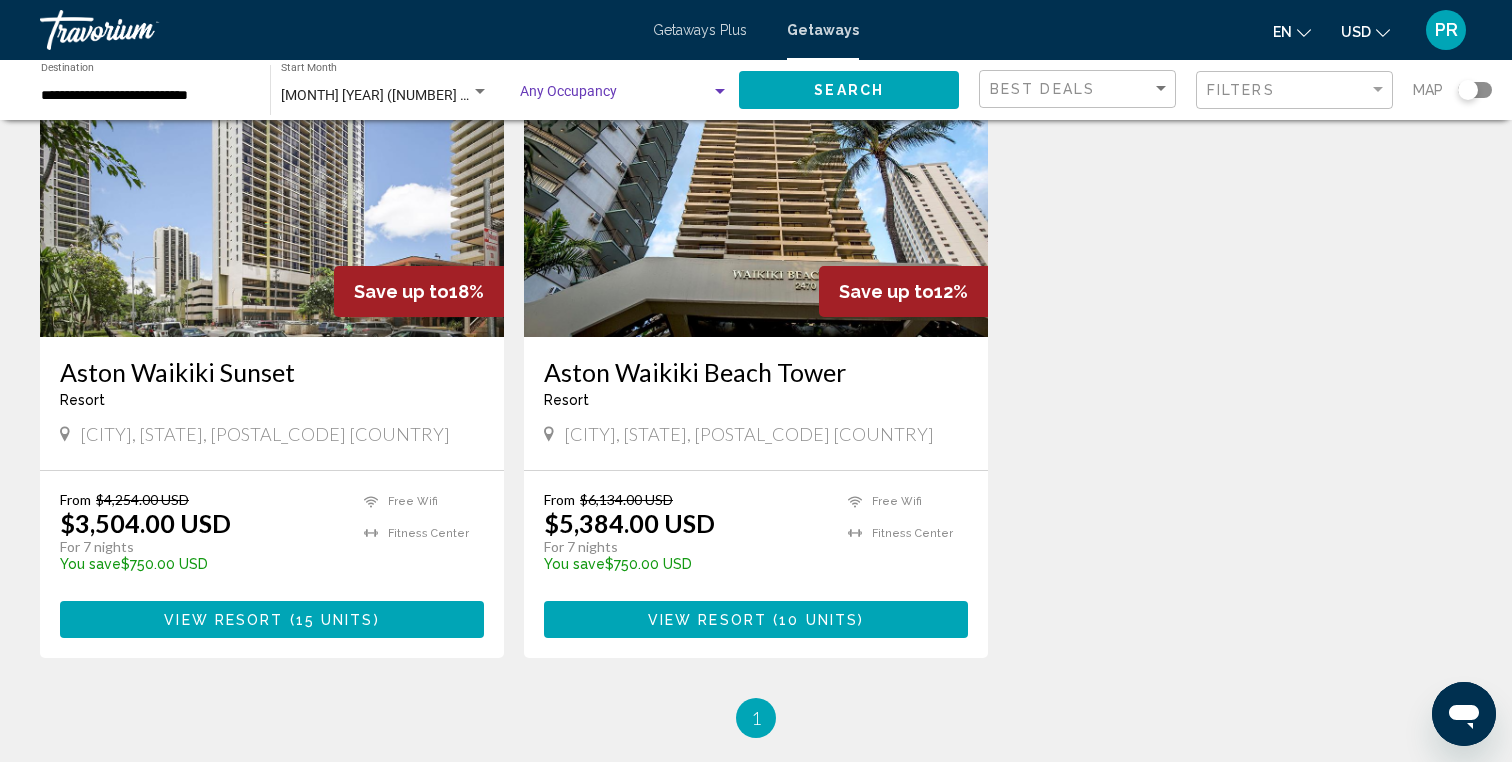 click on "Search" 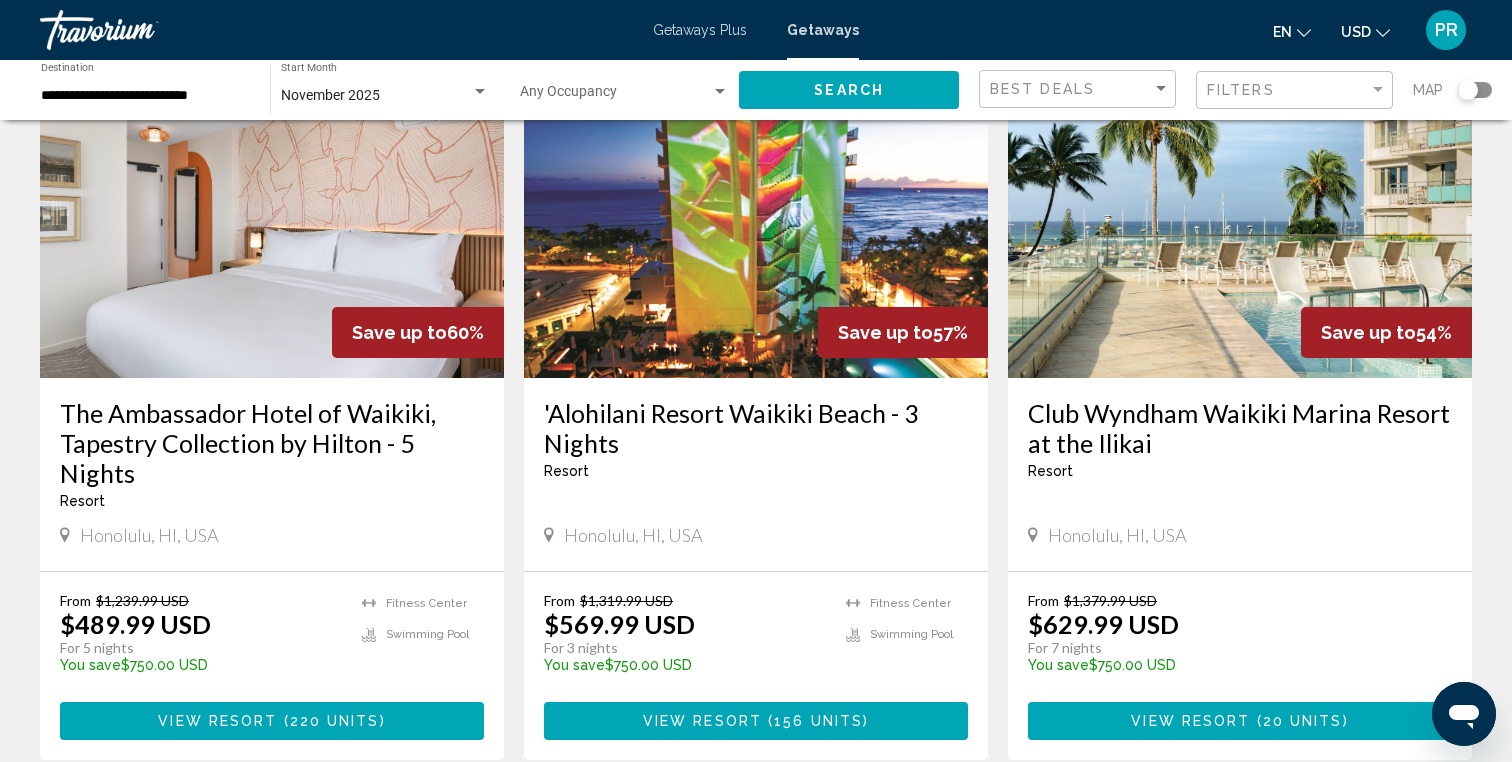 scroll, scrollTop: 915, scrollLeft: 0, axis: vertical 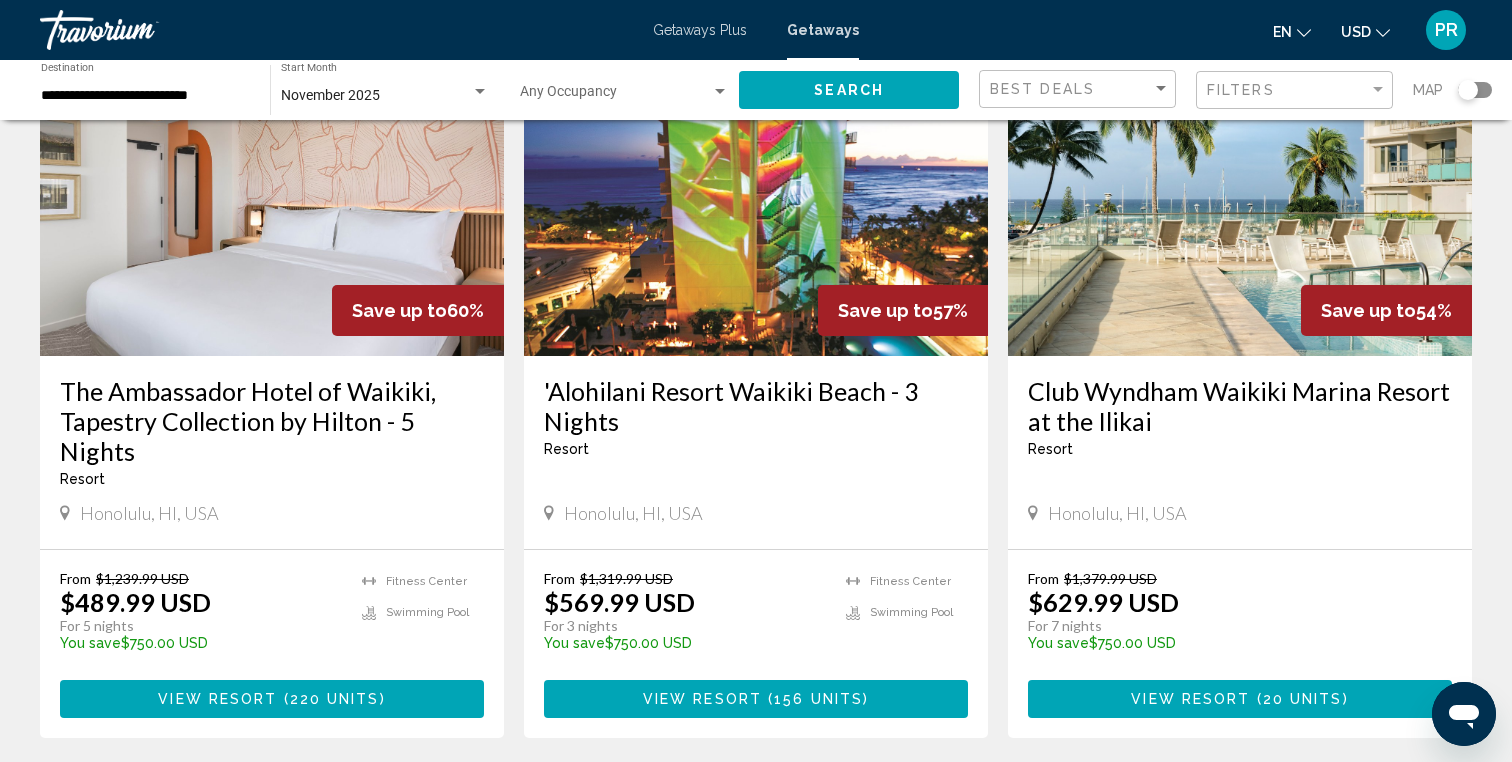 click on "Club Wyndham Waikiki Marina Resort at the Ilikai" at bounding box center (1240, 406) 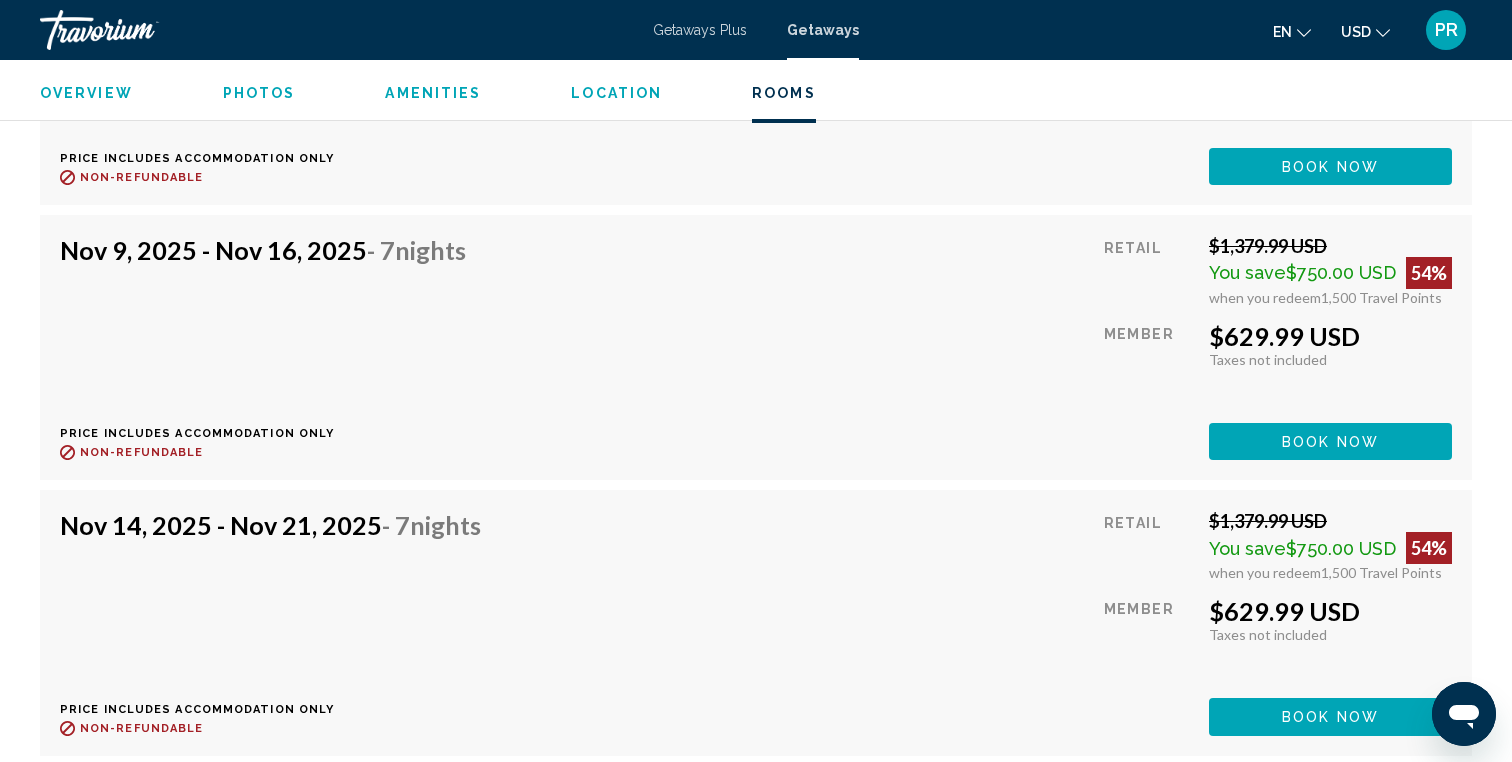 scroll, scrollTop: 4186, scrollLeft: 0, axis: vertical 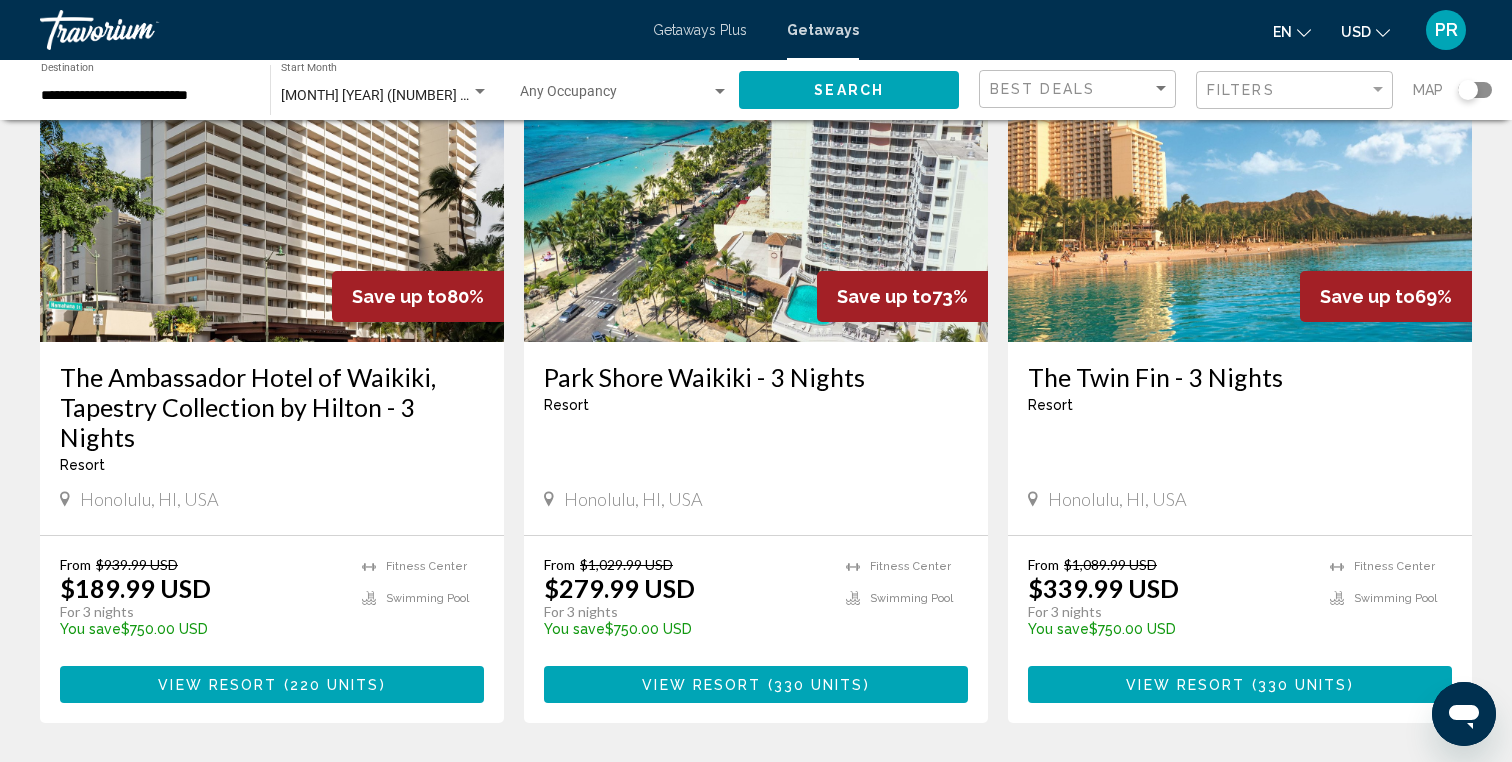 click on "The Ambassador Hotel of Waikiki, Tapestry Collection by Hilton - 3 Nights" at bounding box center (272, 407) 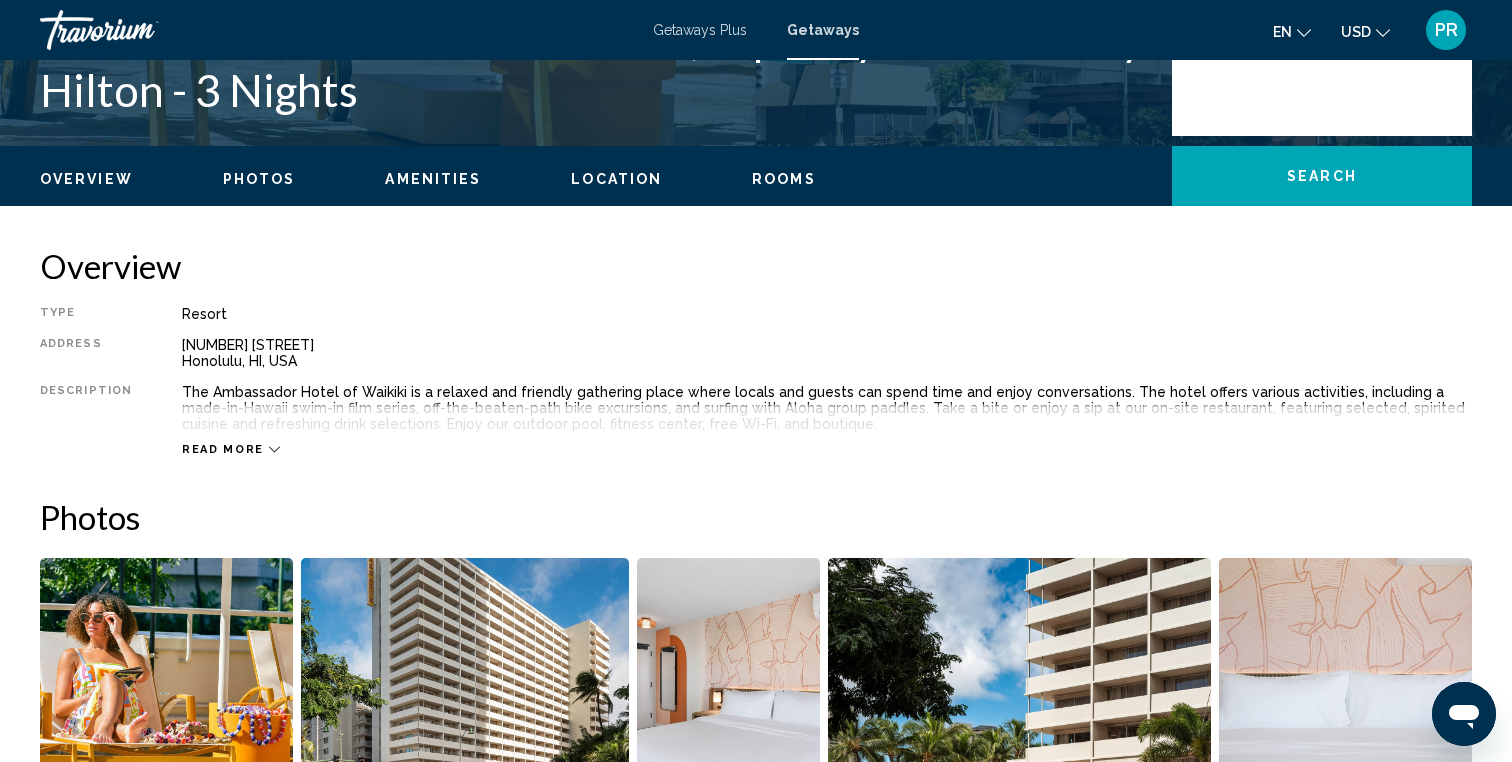 scroll, scrollTop: 597, scrollLeft: 0, axis: vertical 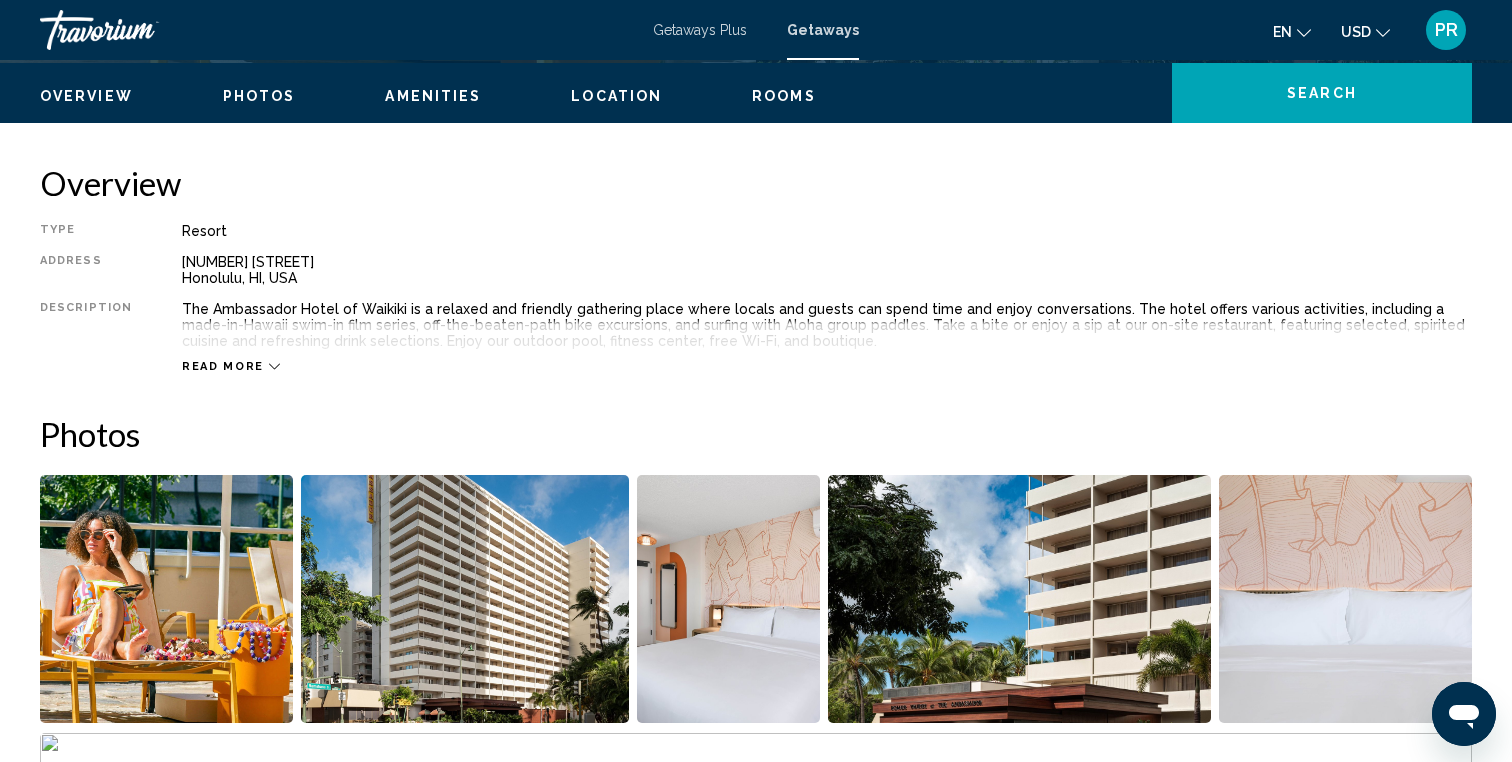 click on "Read more" at bounding box center (827, 346) 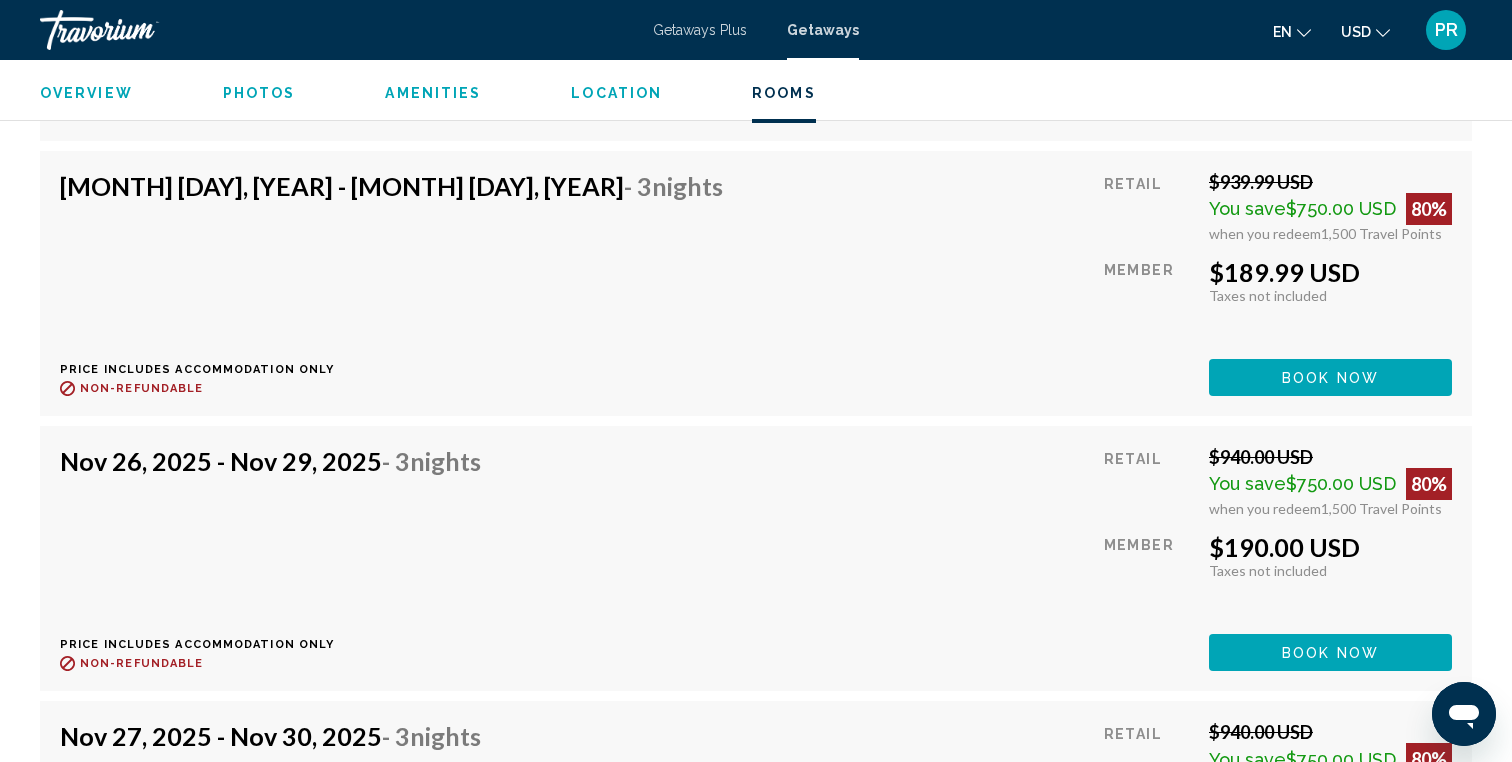 scroll, scrollTop: 10196, scrollLeft: 0, axis: vertical 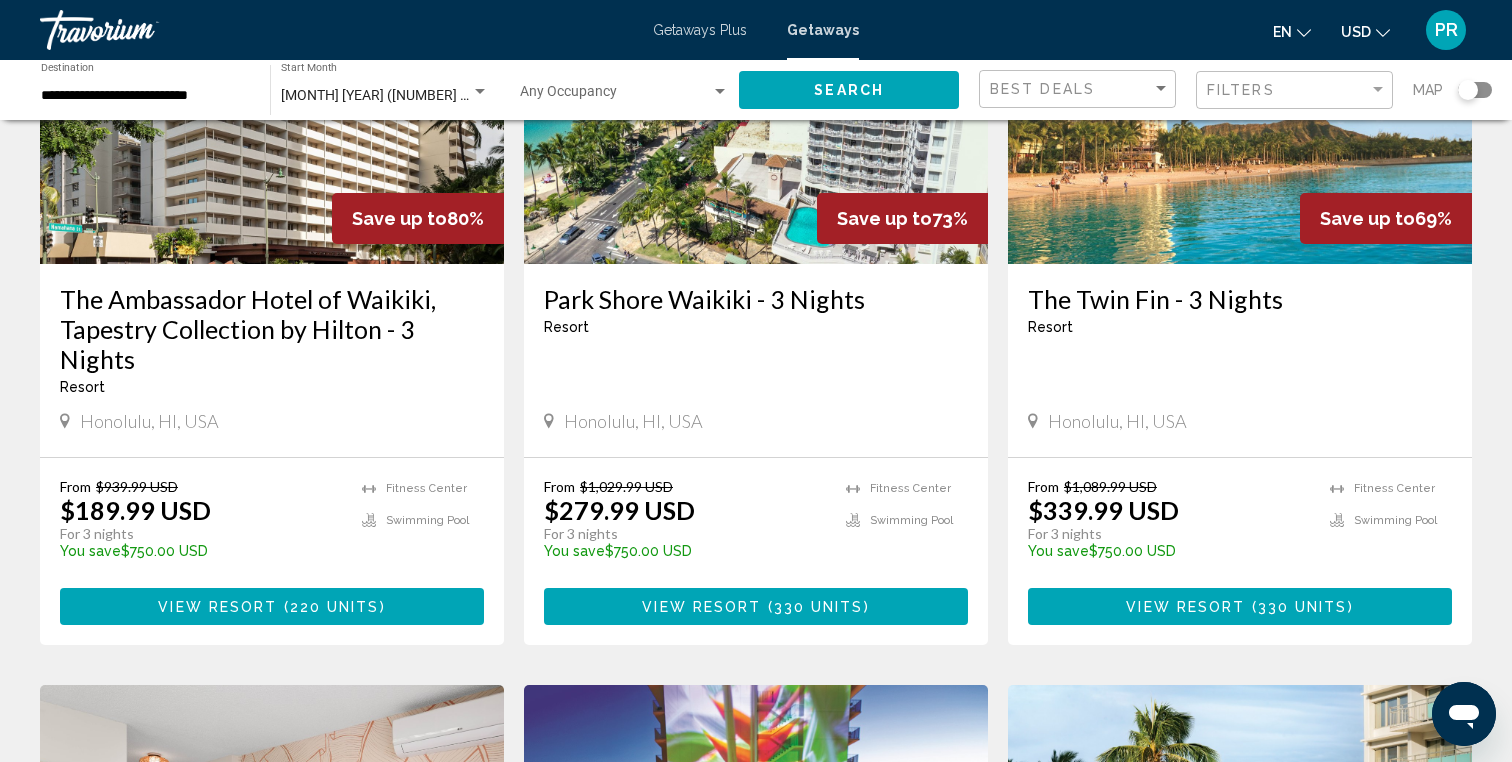 click on "View Resort" at bounding box center (1185, 607) 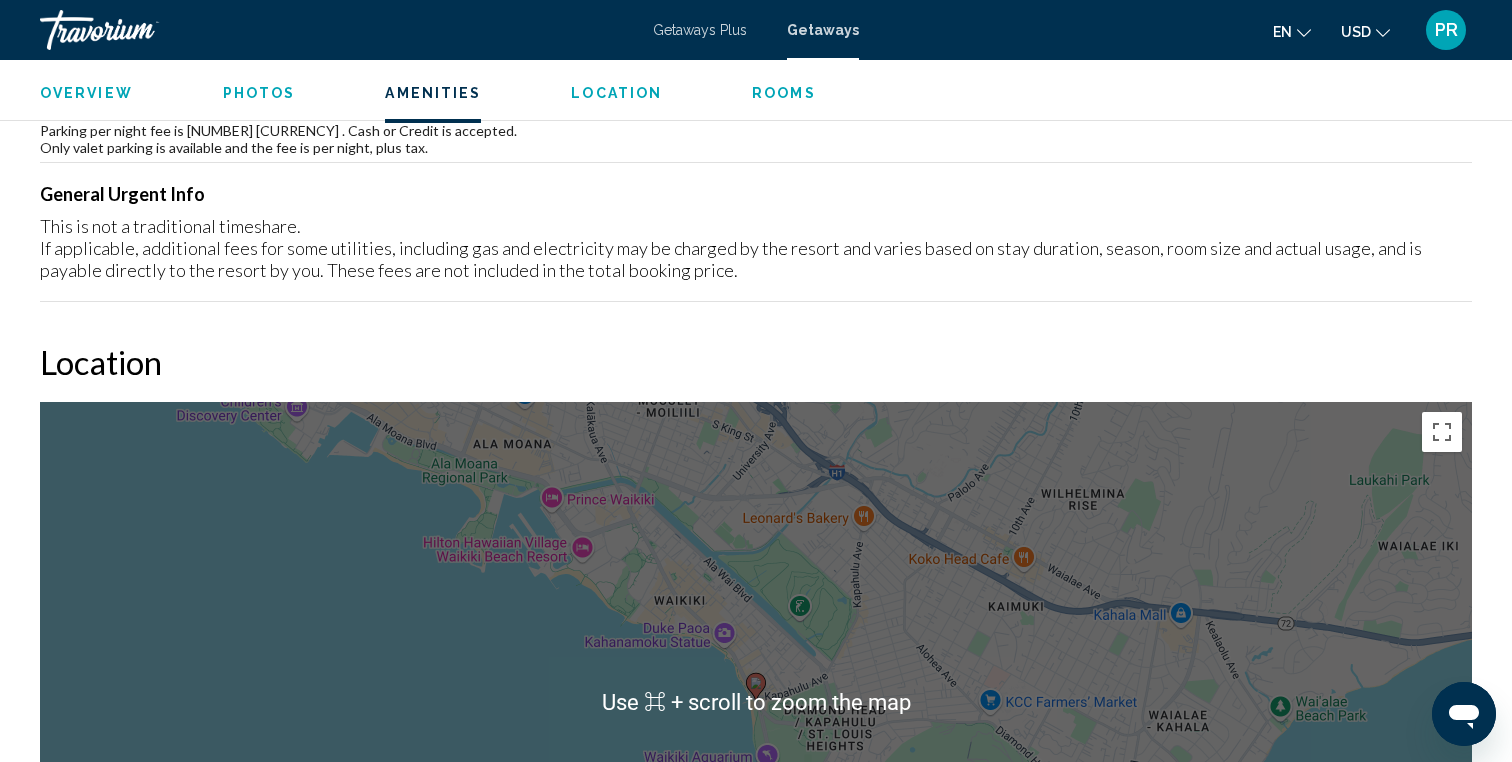 scroll, scrollTop: 2065, scrollLeft: 0, axis: vertical 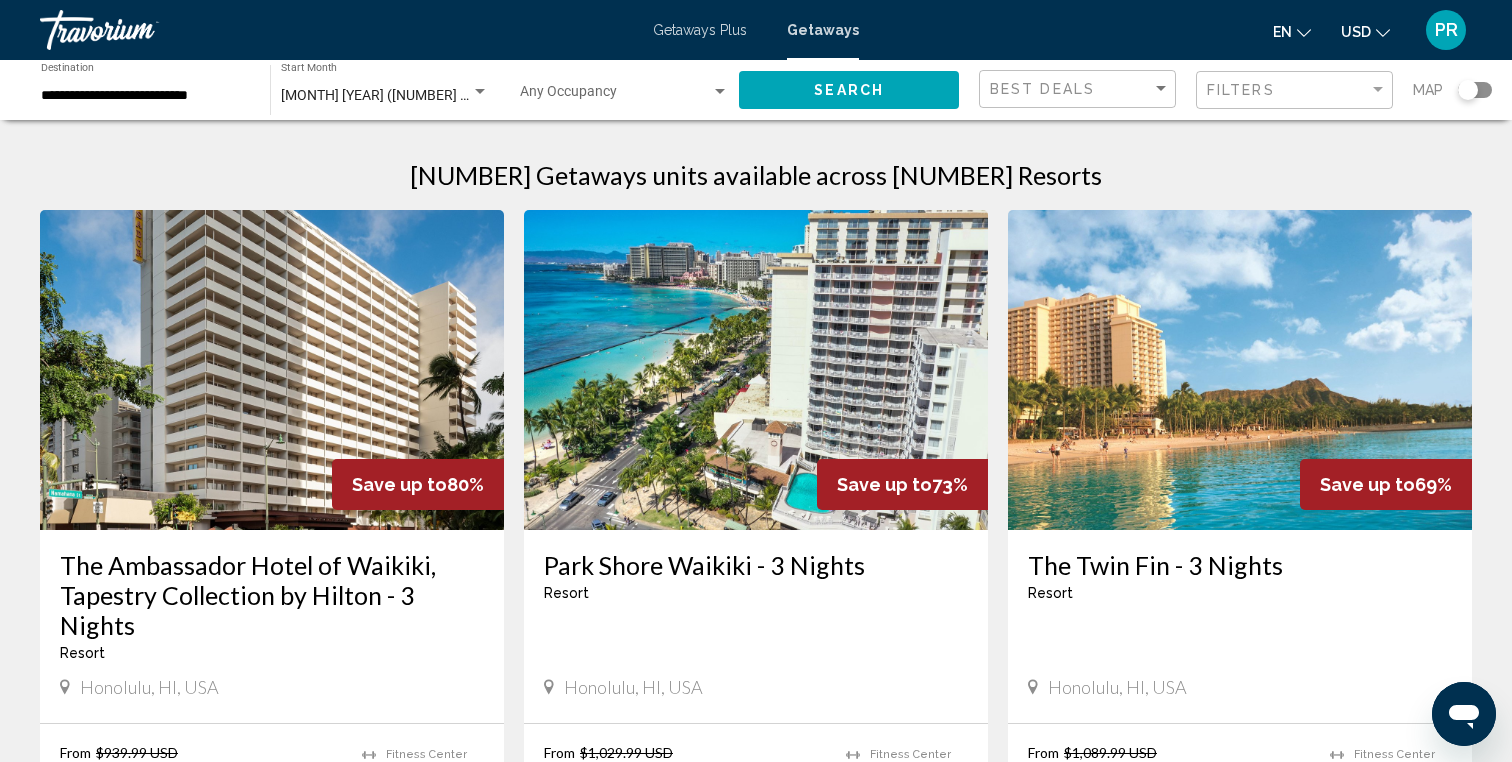 click on "The Ambassador Hotel of Waikiki, Tapestry Collection by Hilton - 3 Nights" at bounding box center [272, 595] 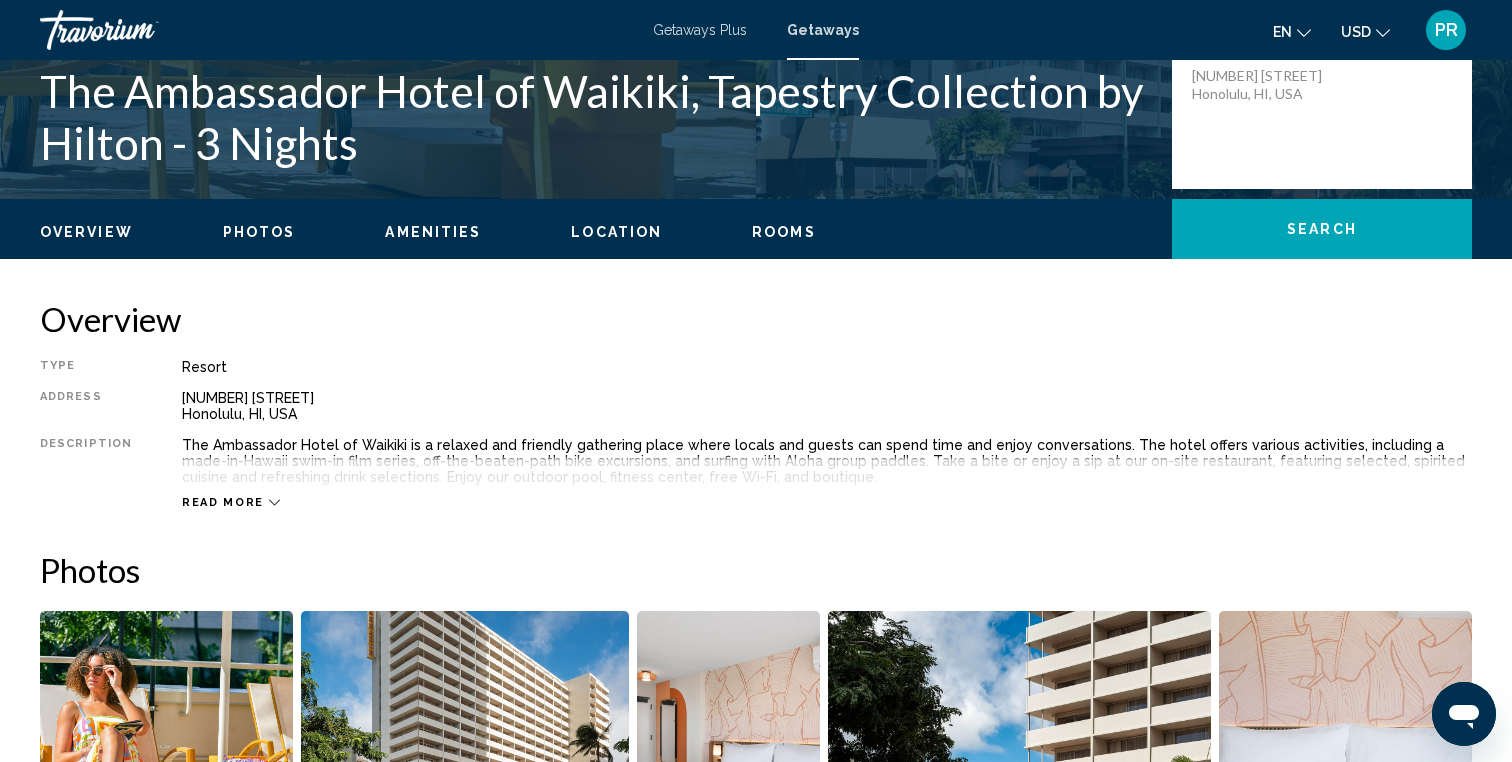 scroll, scrollTop: 462, scrollLeft: 0, axis: vertical 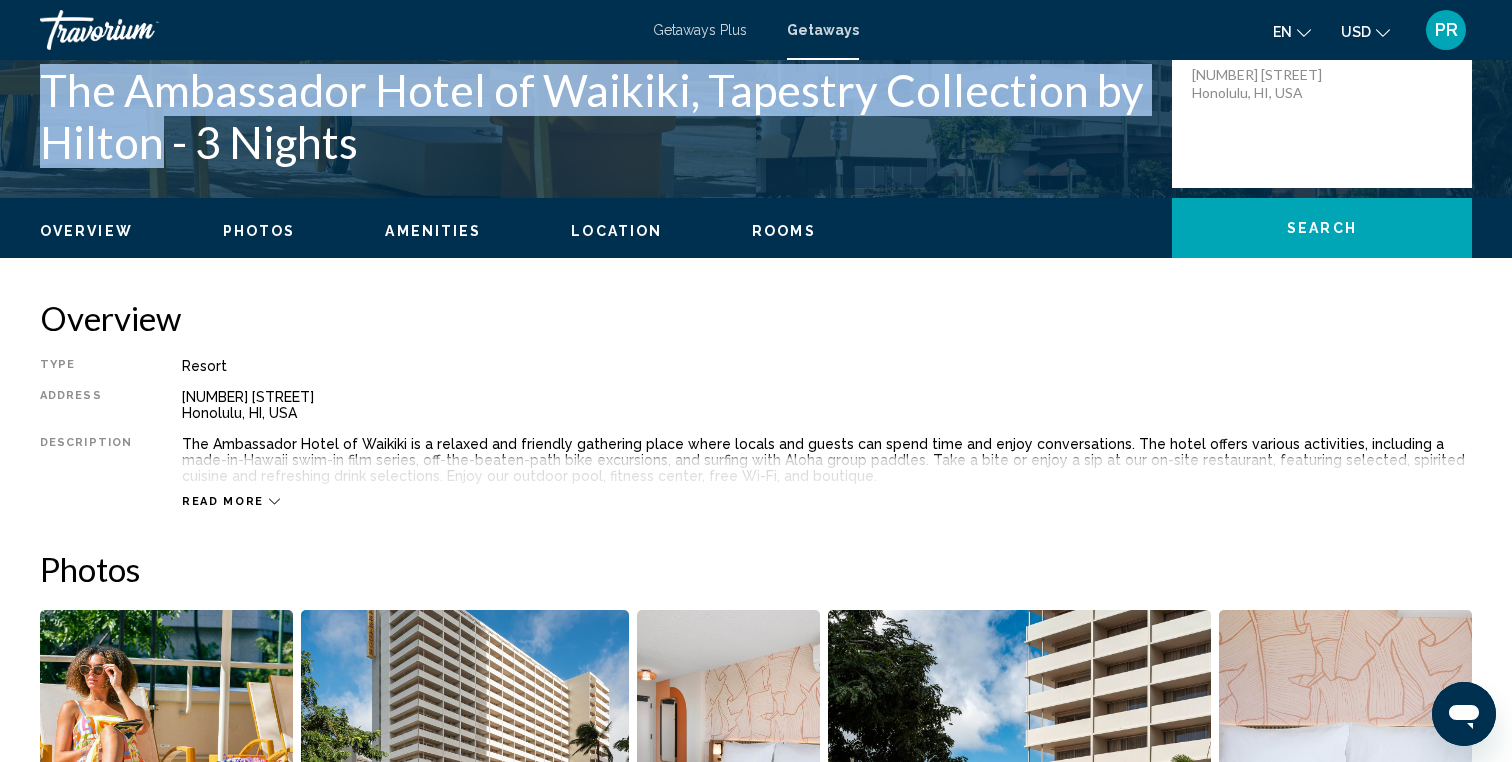 drag, startPoint x: 160, startPoint y: 149, endPoint x: 42, endPoint y: 81, distance: 136.19104 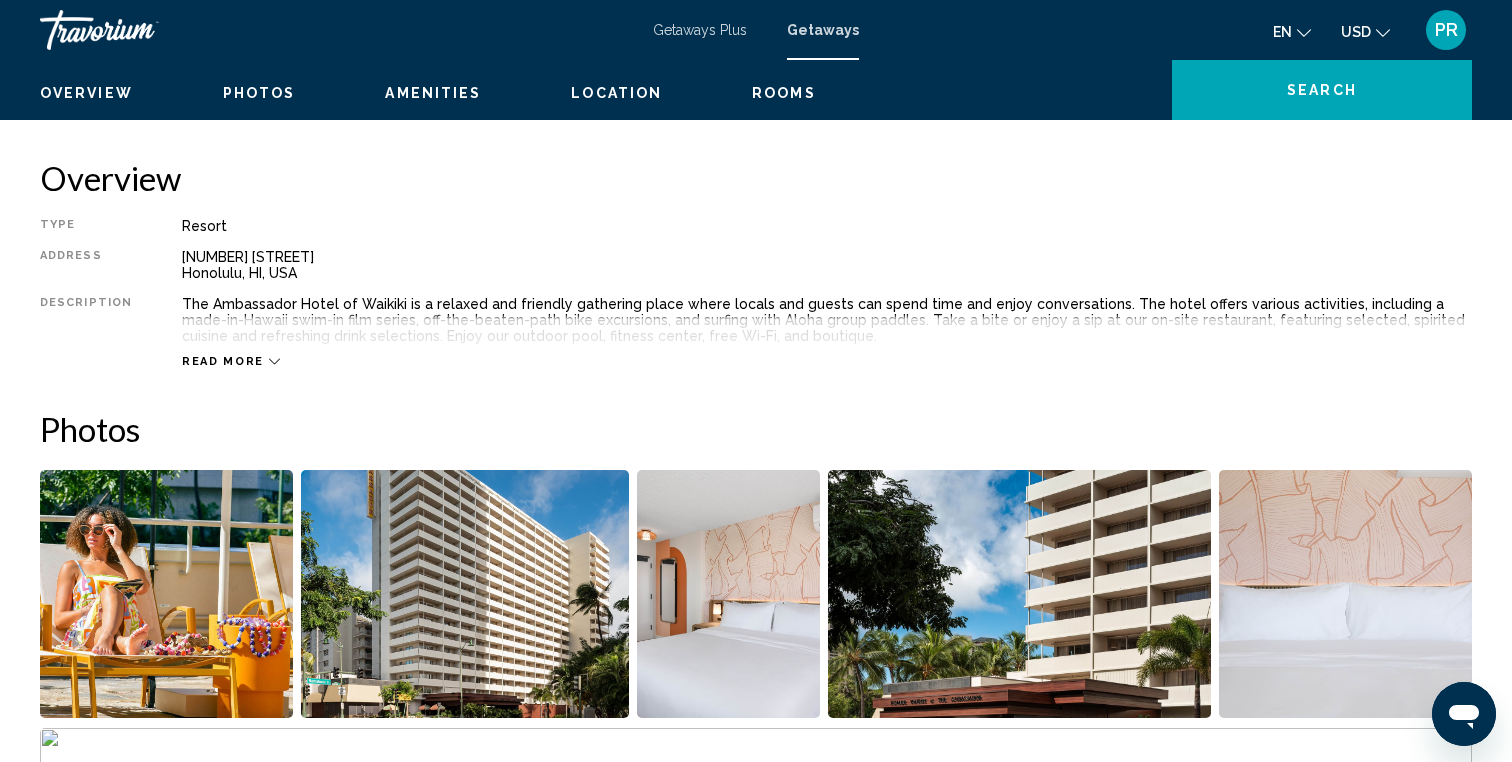 scroll, scrollTop: 644, scrollLeft: 0, axis: vertical 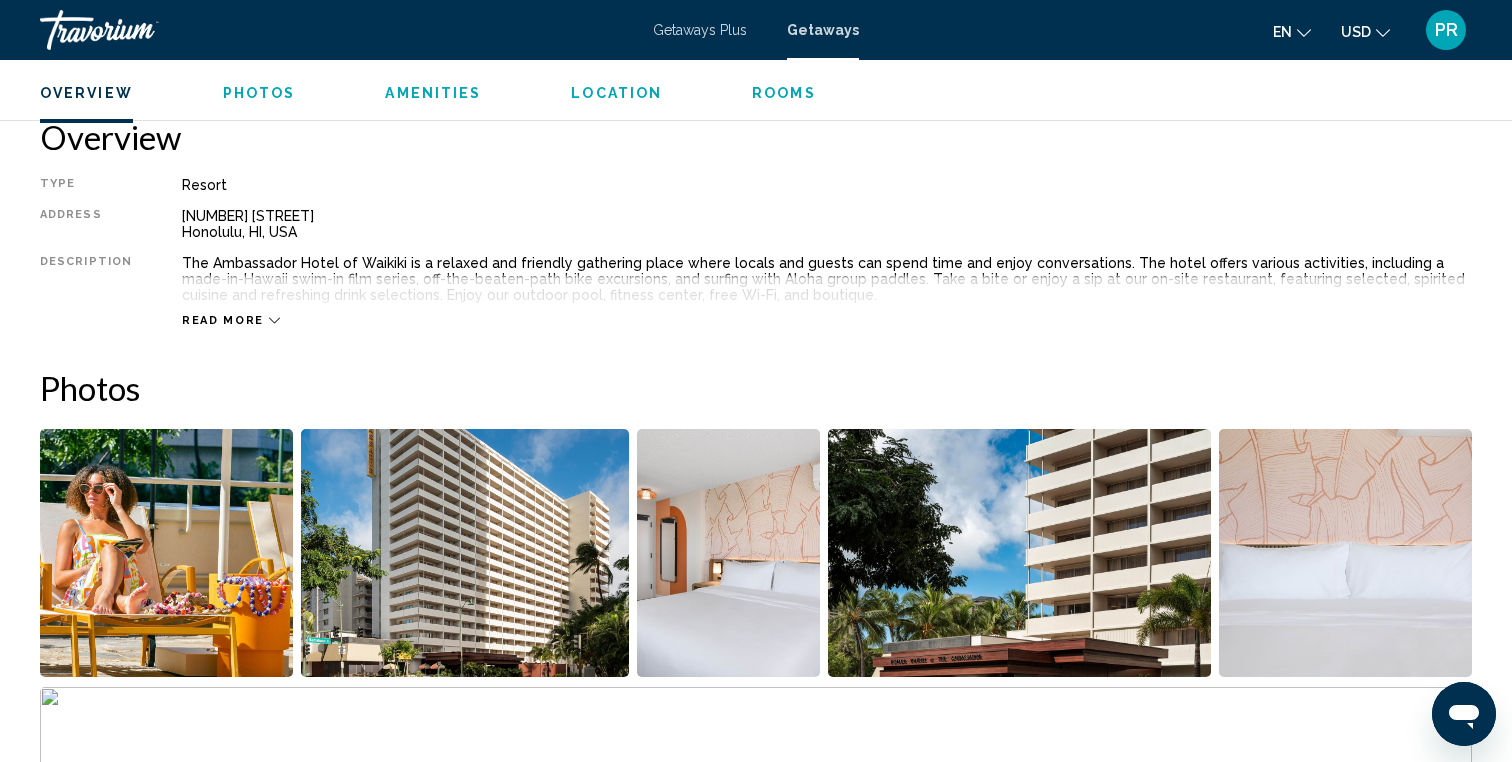 click on "Overview Type Resort All-Inclusive No All-Inclusive Address 2040 Kuhio Ave Honolulu, HI, USA Description The Ambassador Hotel of Waikiki is a relaxed and friendly gathering place where locals and guests can spend time and enjoy conversations. The hotel offers various activities, including a made-in-Hawaii swim-in film series, off-the-beaten-path bike excursions, and surfing with Aloha group paddles. Take a bite or enjoy a sip at our on-site restaurant, featuring selected, spirited cuisine and refreshing drink selections. Enjoy our outdoor pool, fitness center, free Wi-Fi, and boutique. Read more
Photos Amenities
Fitness Center
Swimming Pool Business center Fitness Center Gift shops or newsstand Laundry facilities Swimming pool No Amenities available. Mandatory Fees  Info  Paid at check-in, per night, plus tax. Resort Fees  Info  General Urgent Info Location +" at bounding box center (756, 10137) 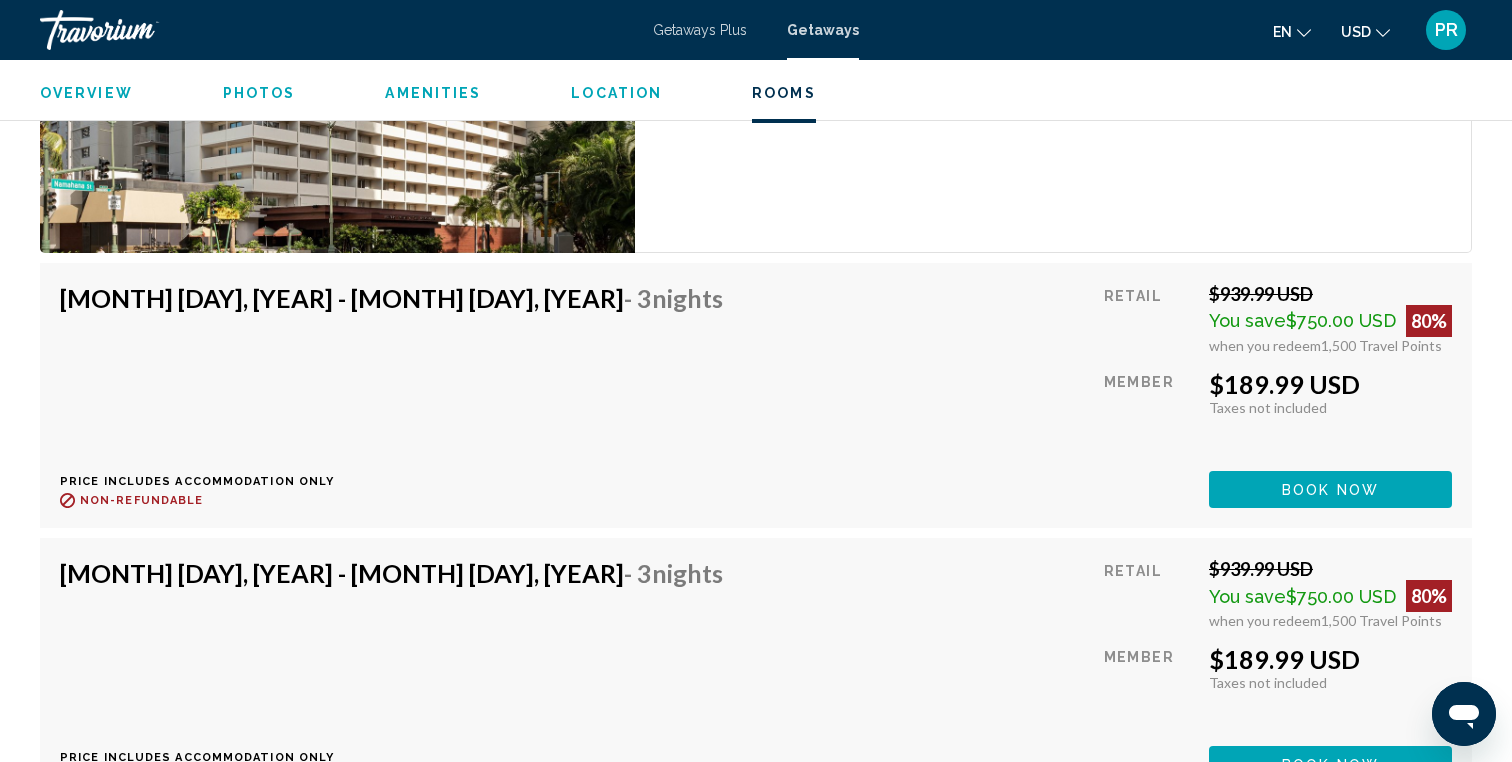 scroll, scrollTop: 3428, scrollLeft: 0, axis: vertical 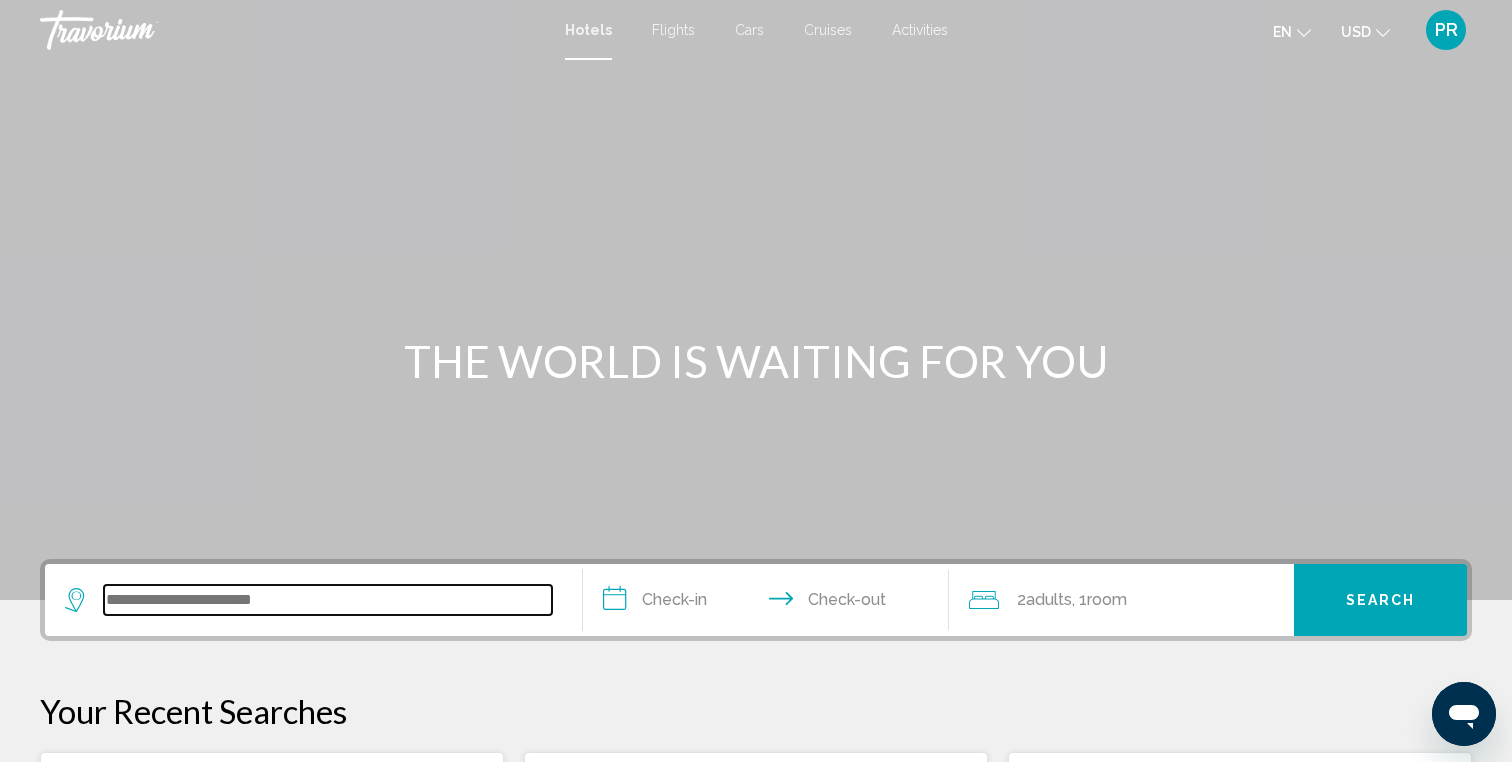 click at bounding box center [328, 600] 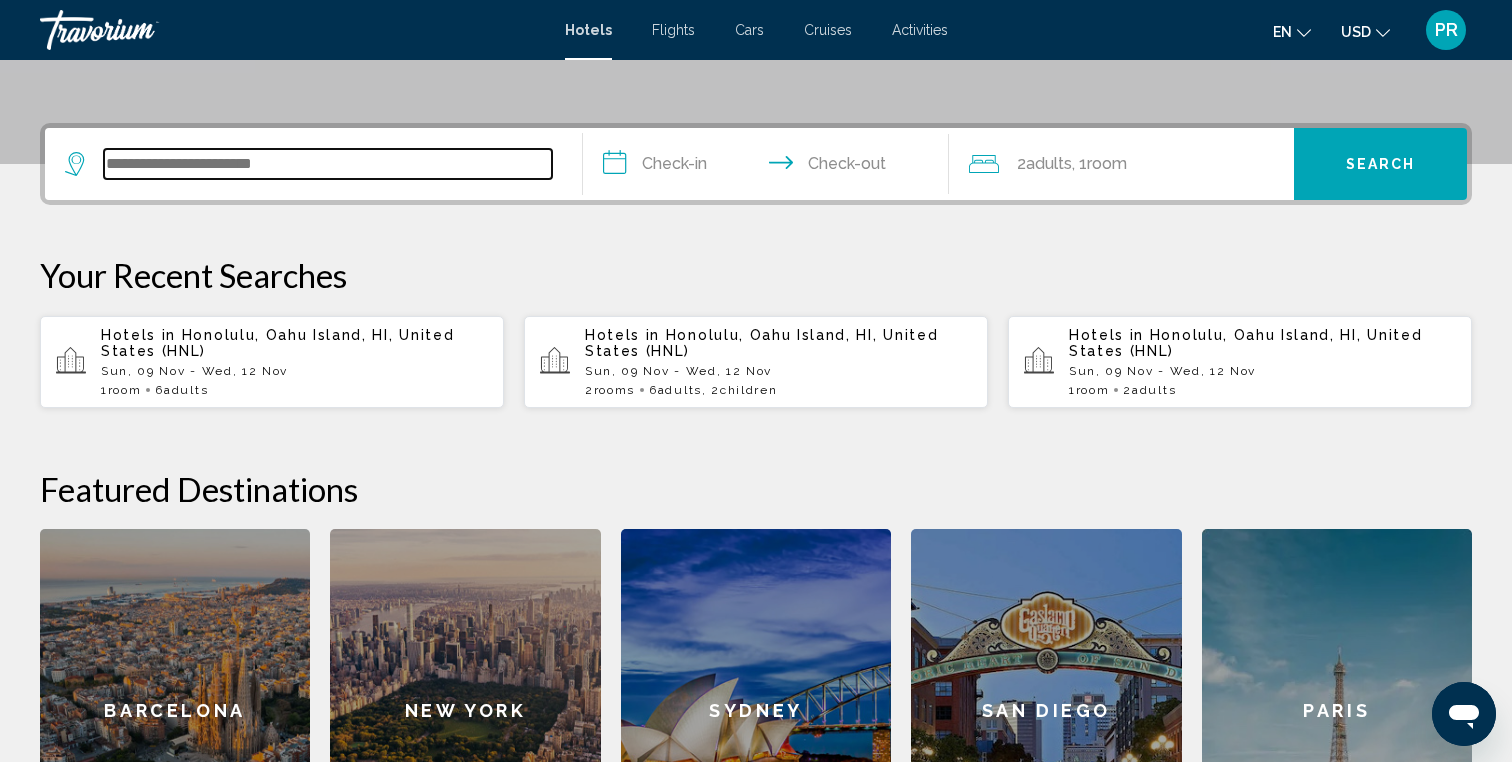 scroll, scrollTop: 494, scrollLeft: 0, axis: vertical 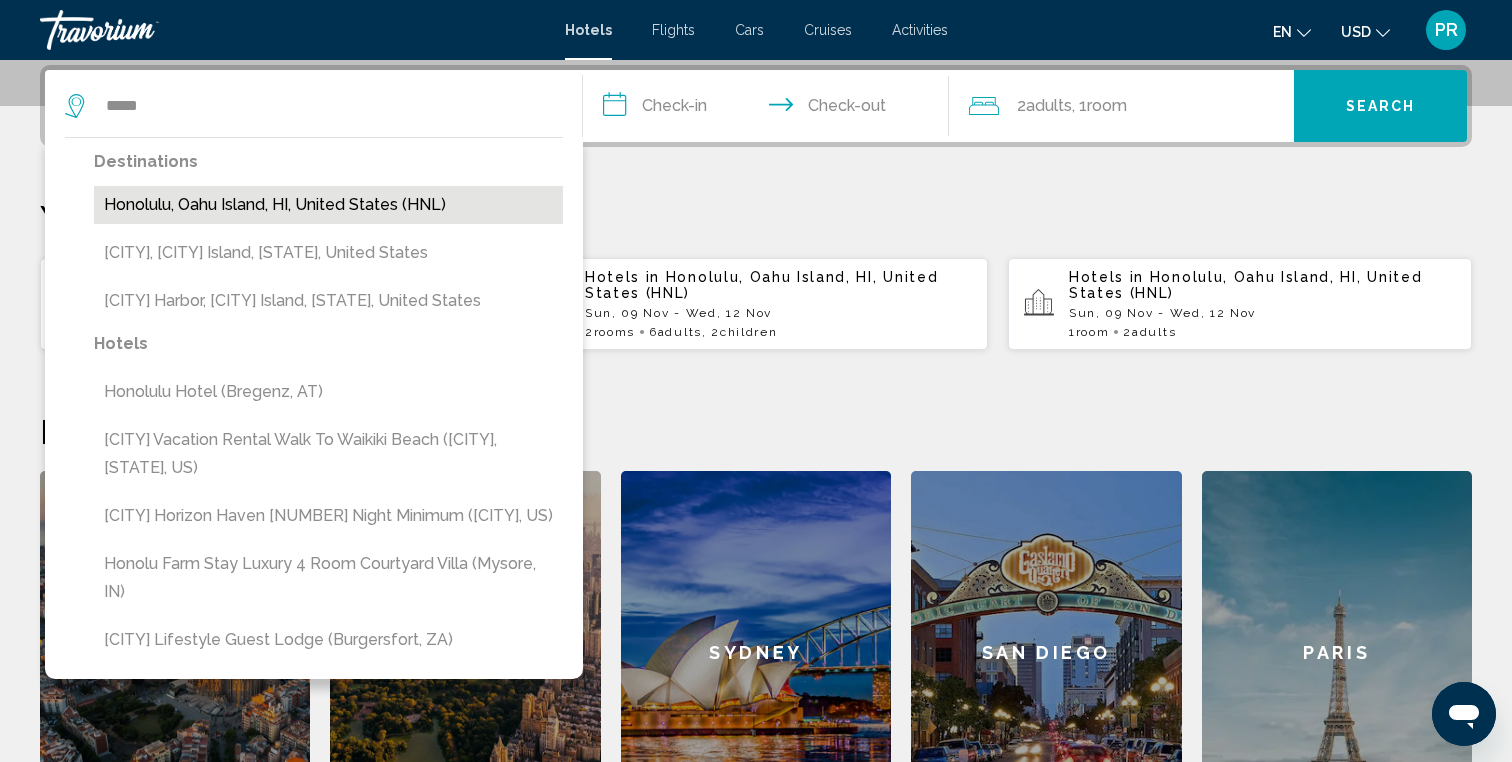 click on "Honolulu, Oahu Island, HI, United States (HNL)" at bounding box center [328, 205] 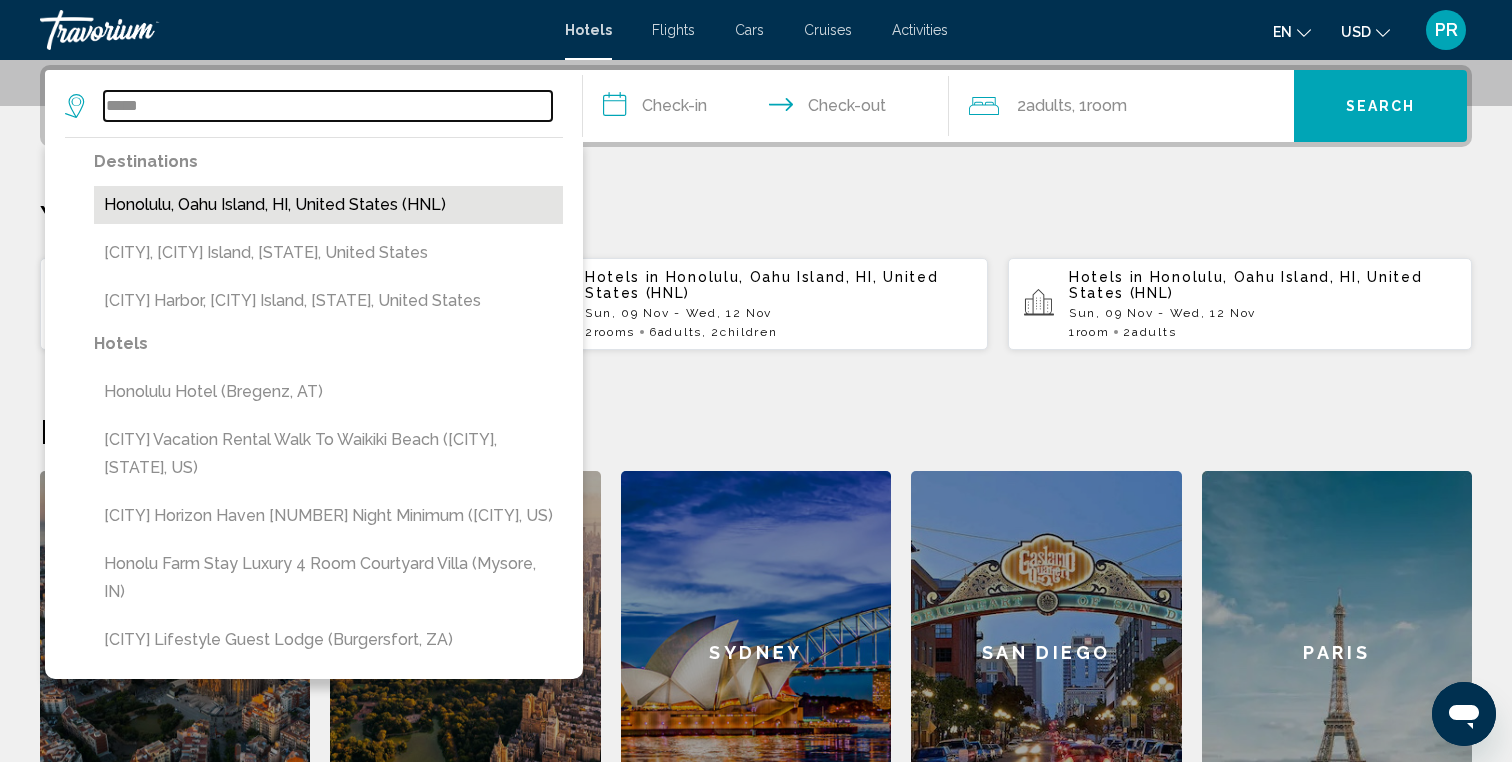type on "**********" 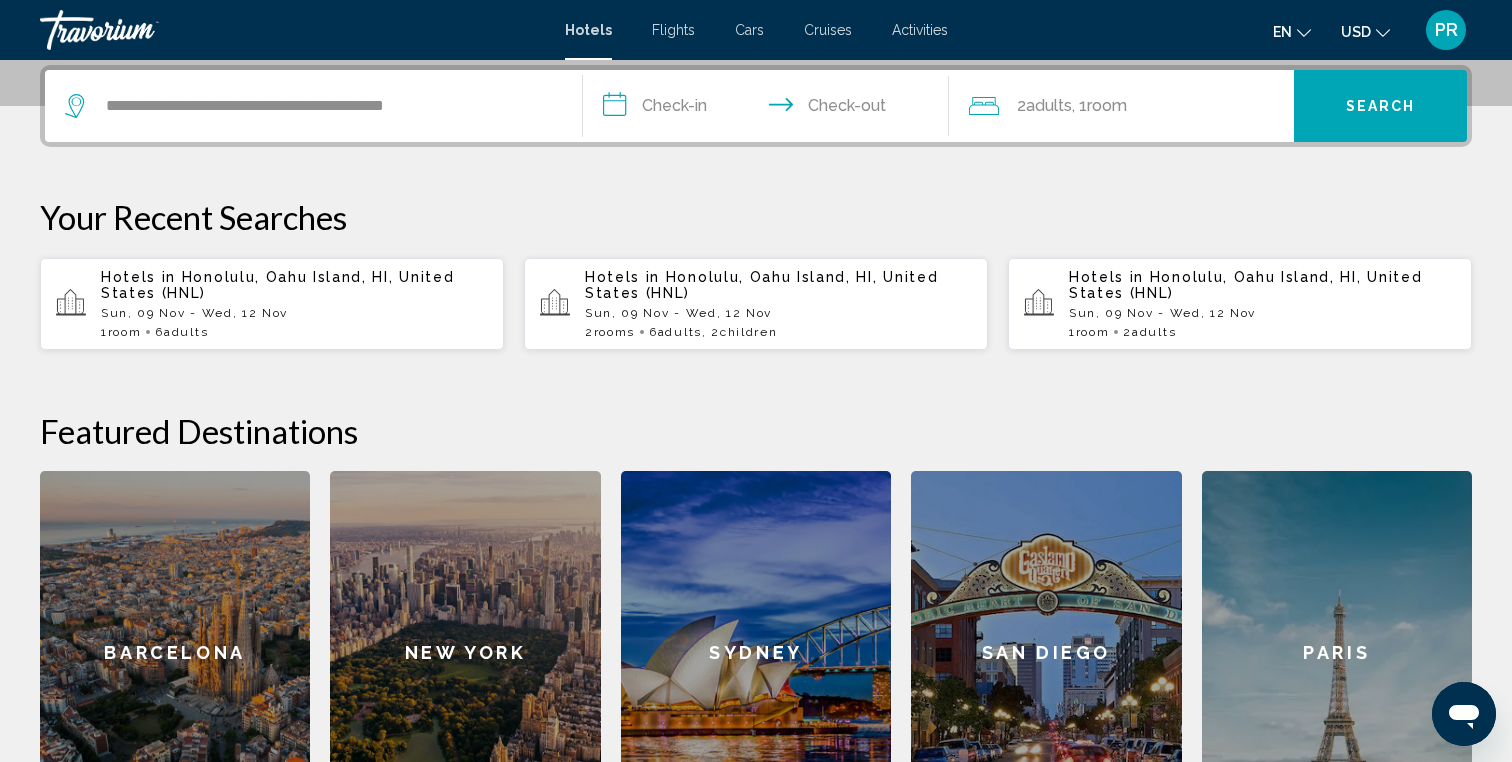 click on "**********" at bounding box center [770, 109] 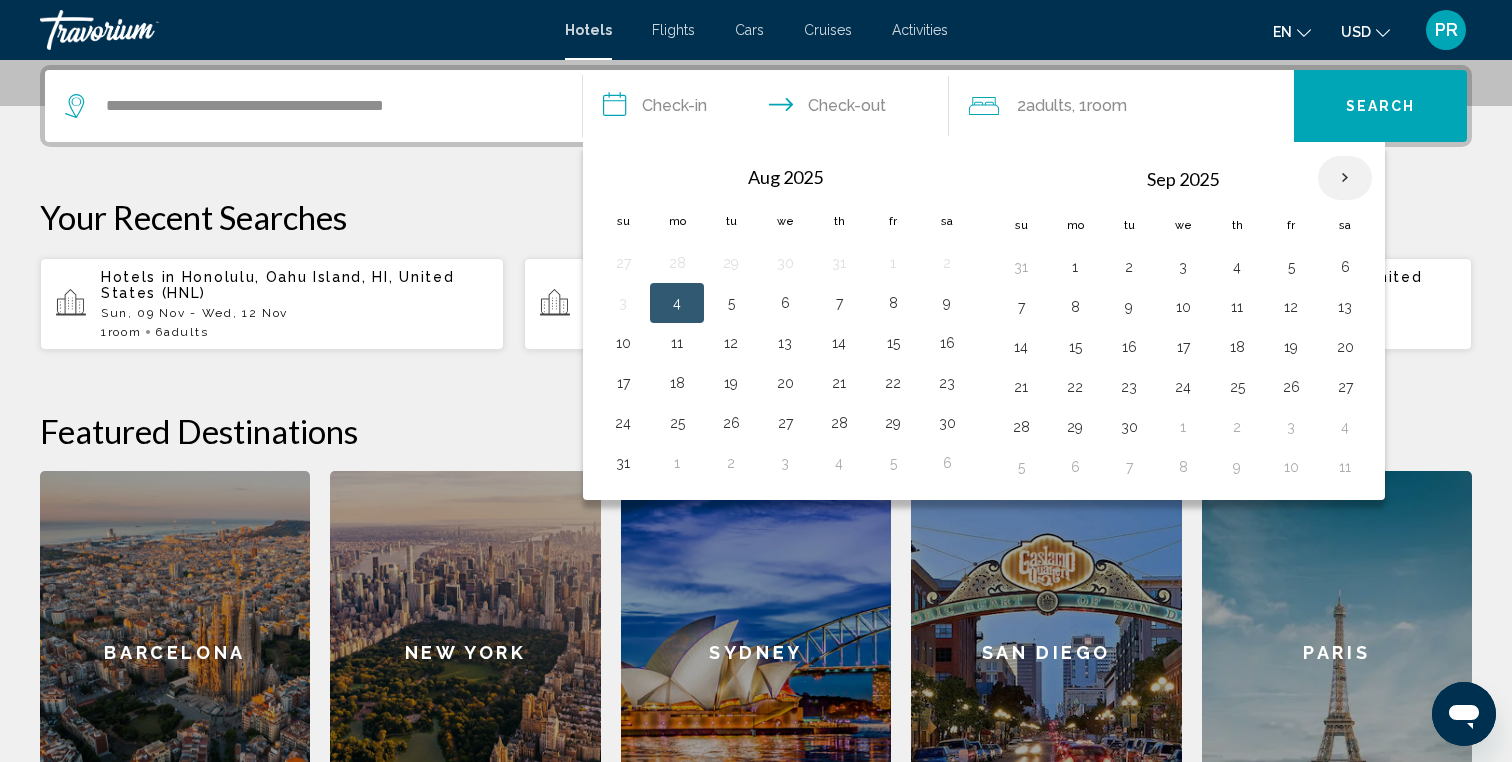 click at bounding box center (1345, 178) 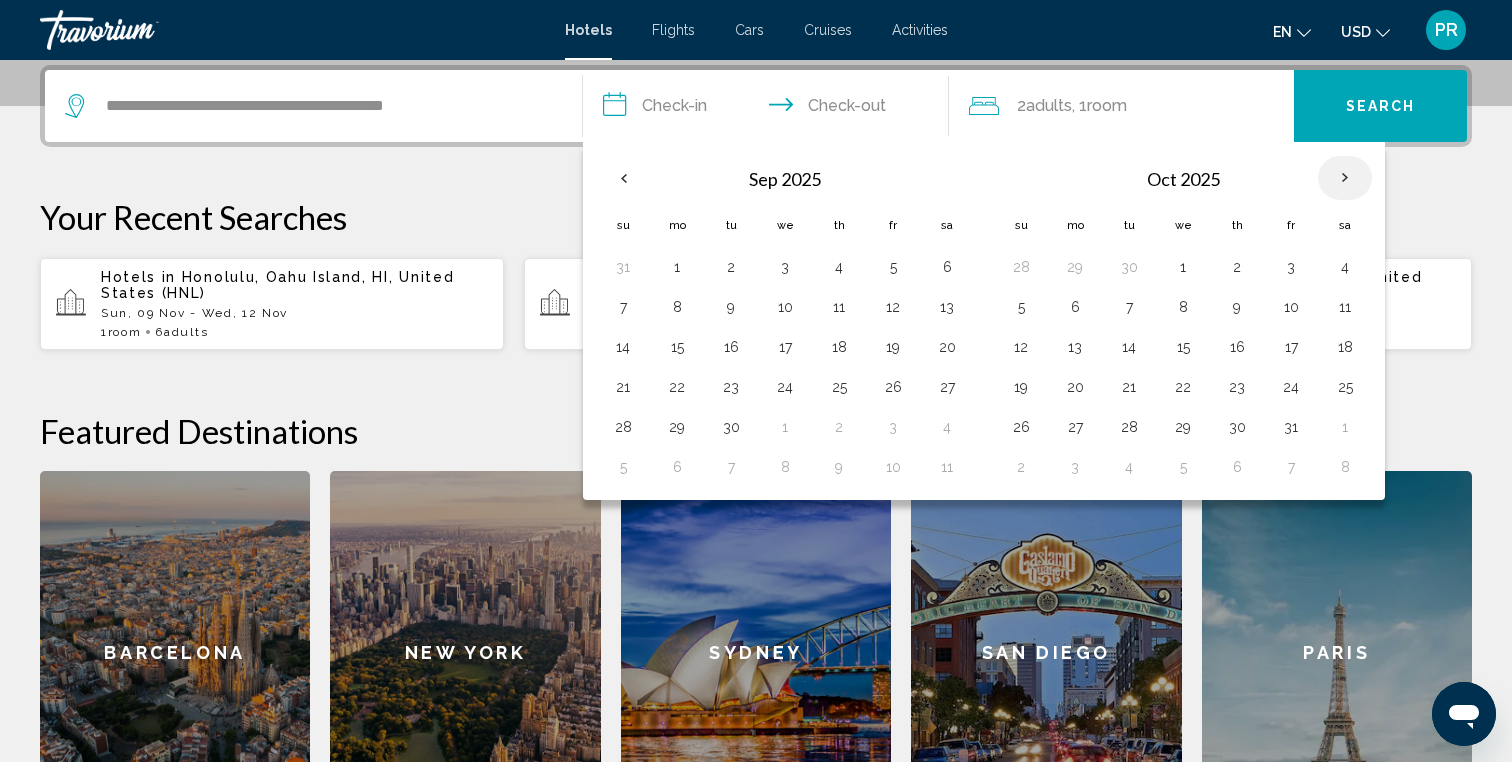 click at bounding box center (1345, 178) 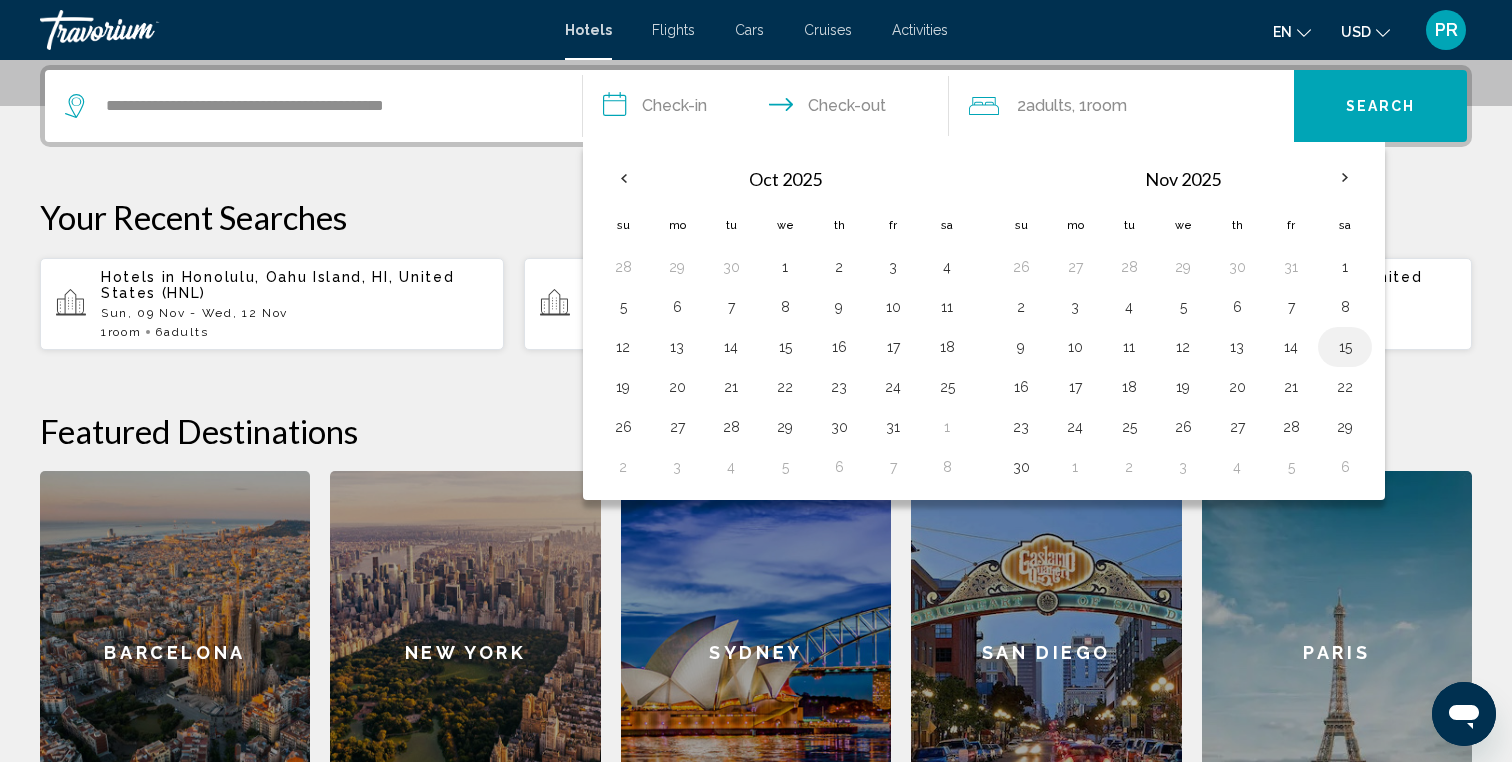 click on "15" at bounding box center (1345, 347) 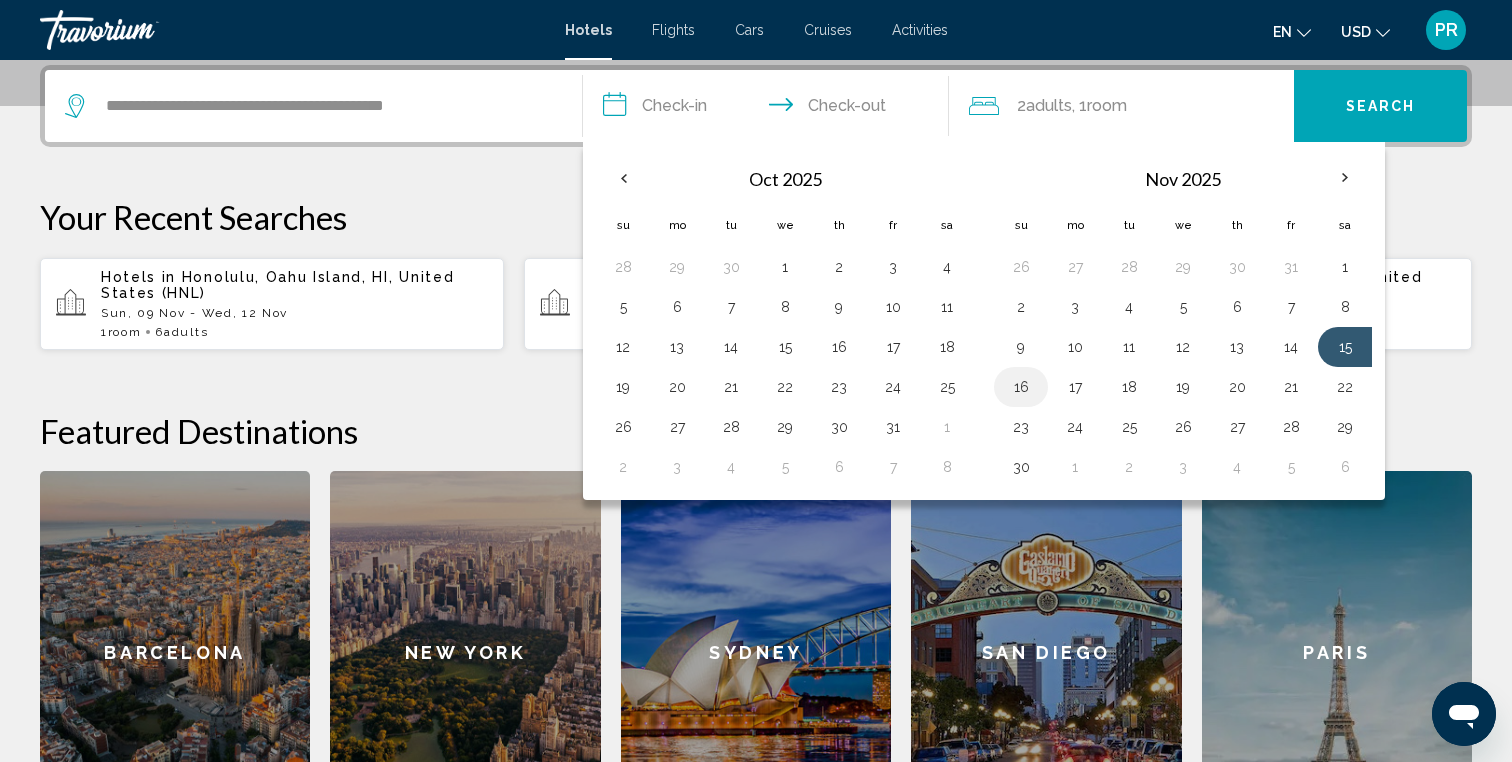 click on "16" at bounding box center (1021, 387) 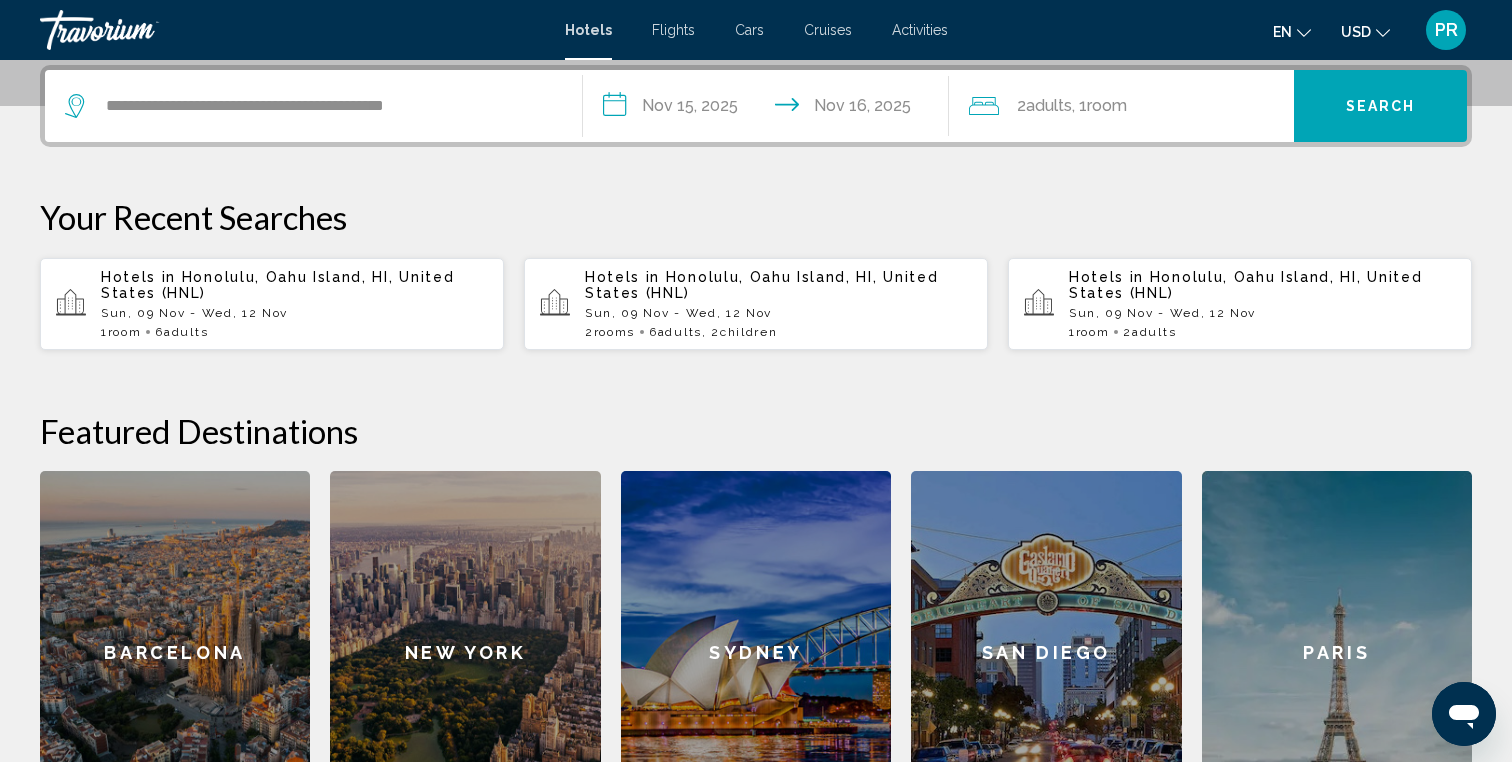 click on "Room" 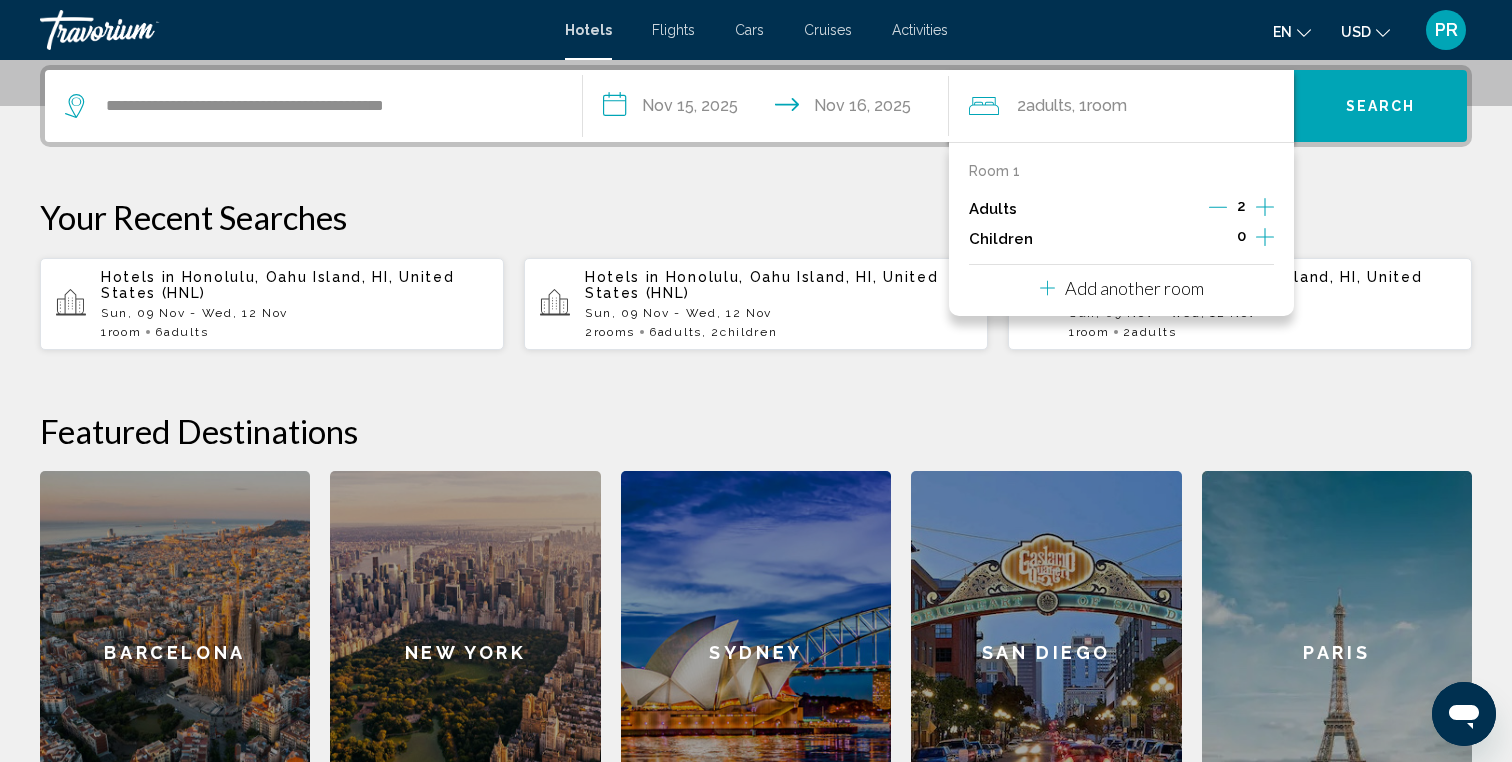 click 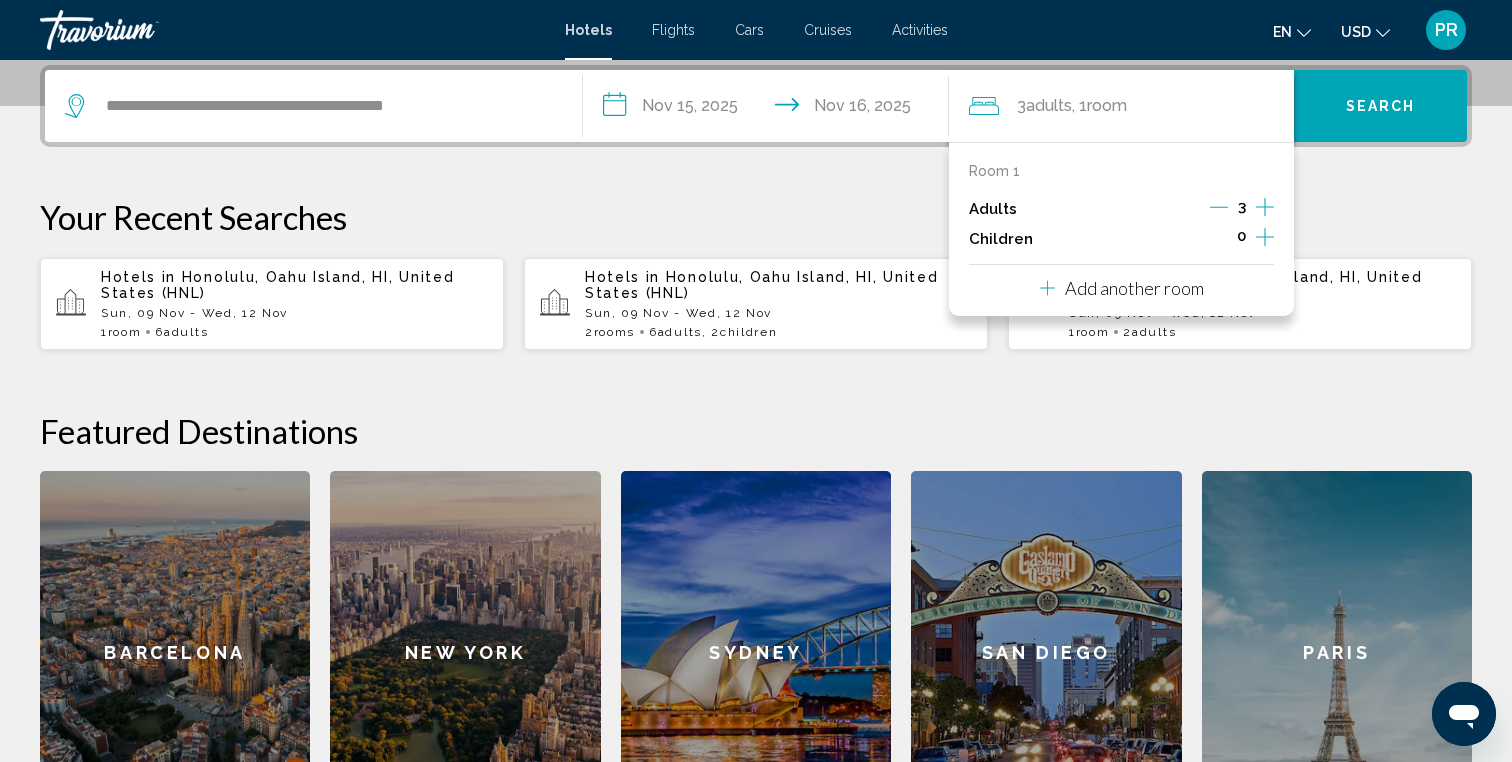 click on "Add another room" at bounding box center (1122, 285) 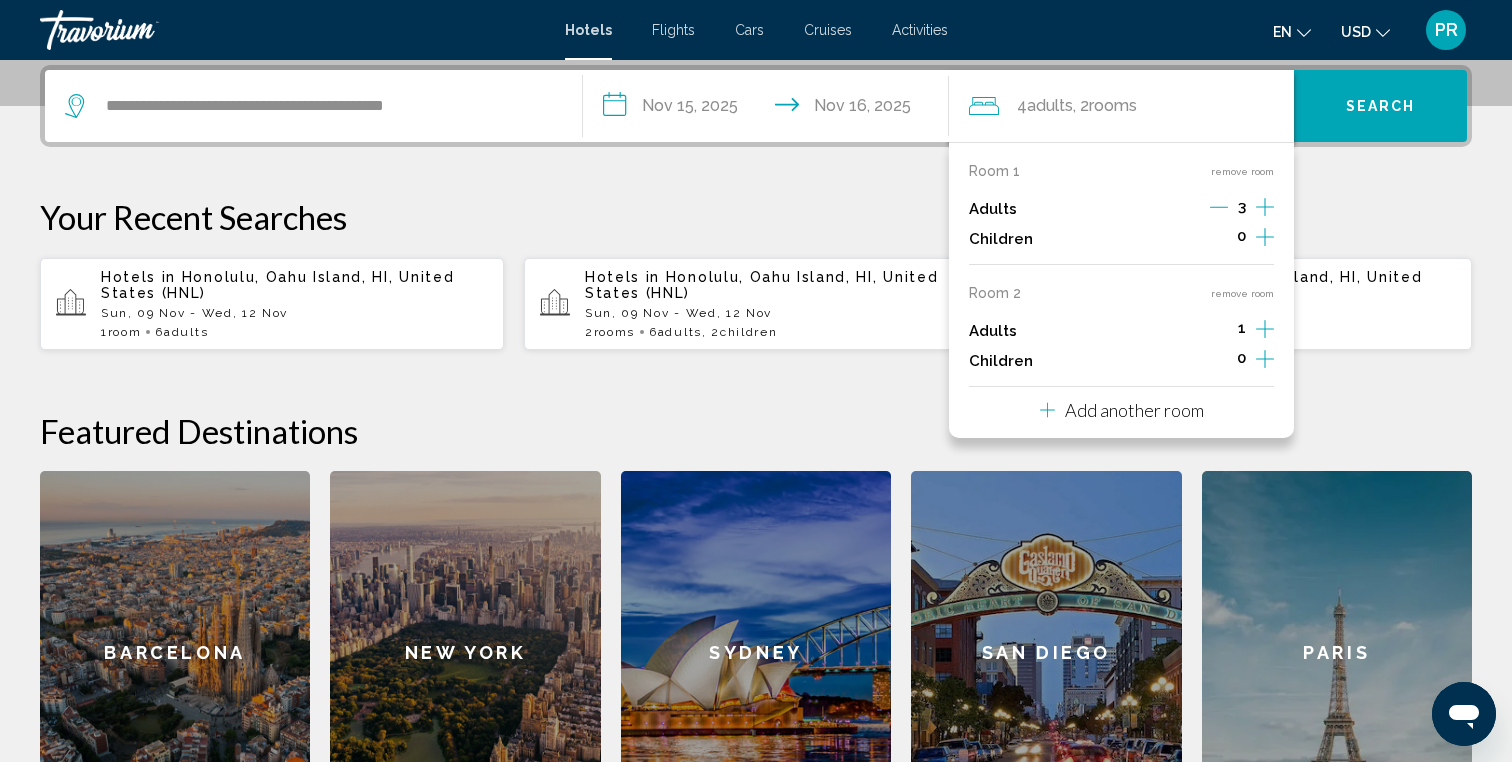 click 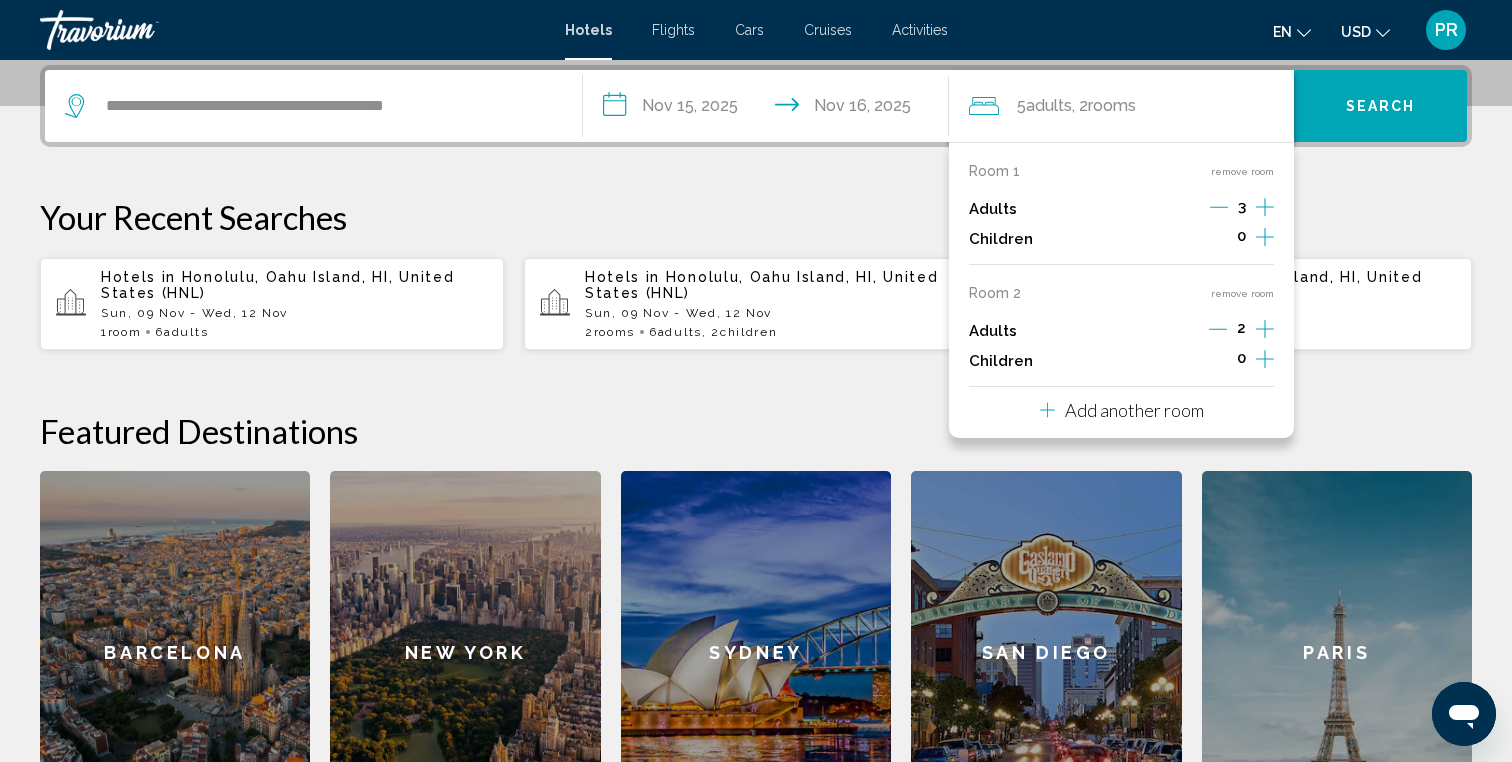 click 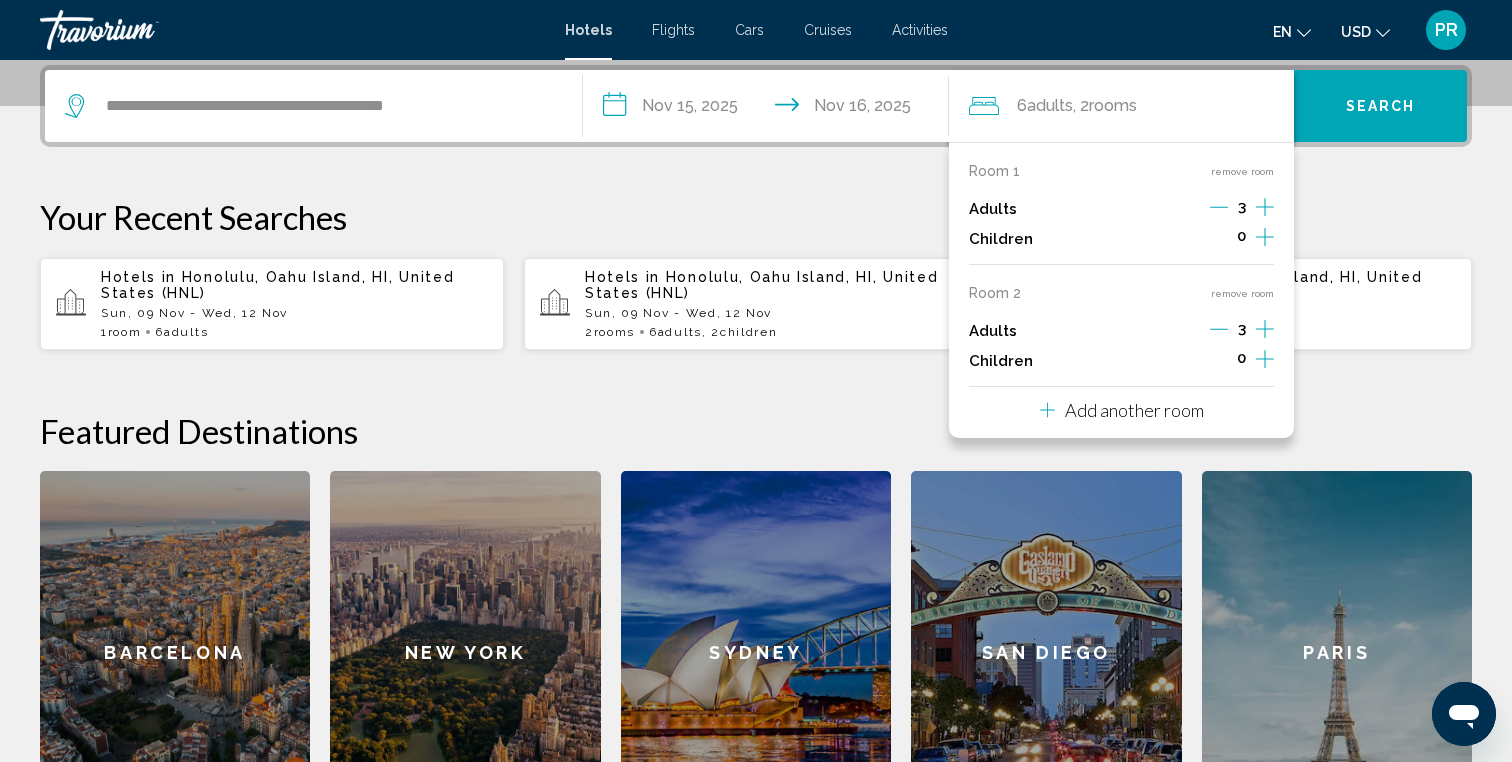 click at bounding box center (1265, 239) 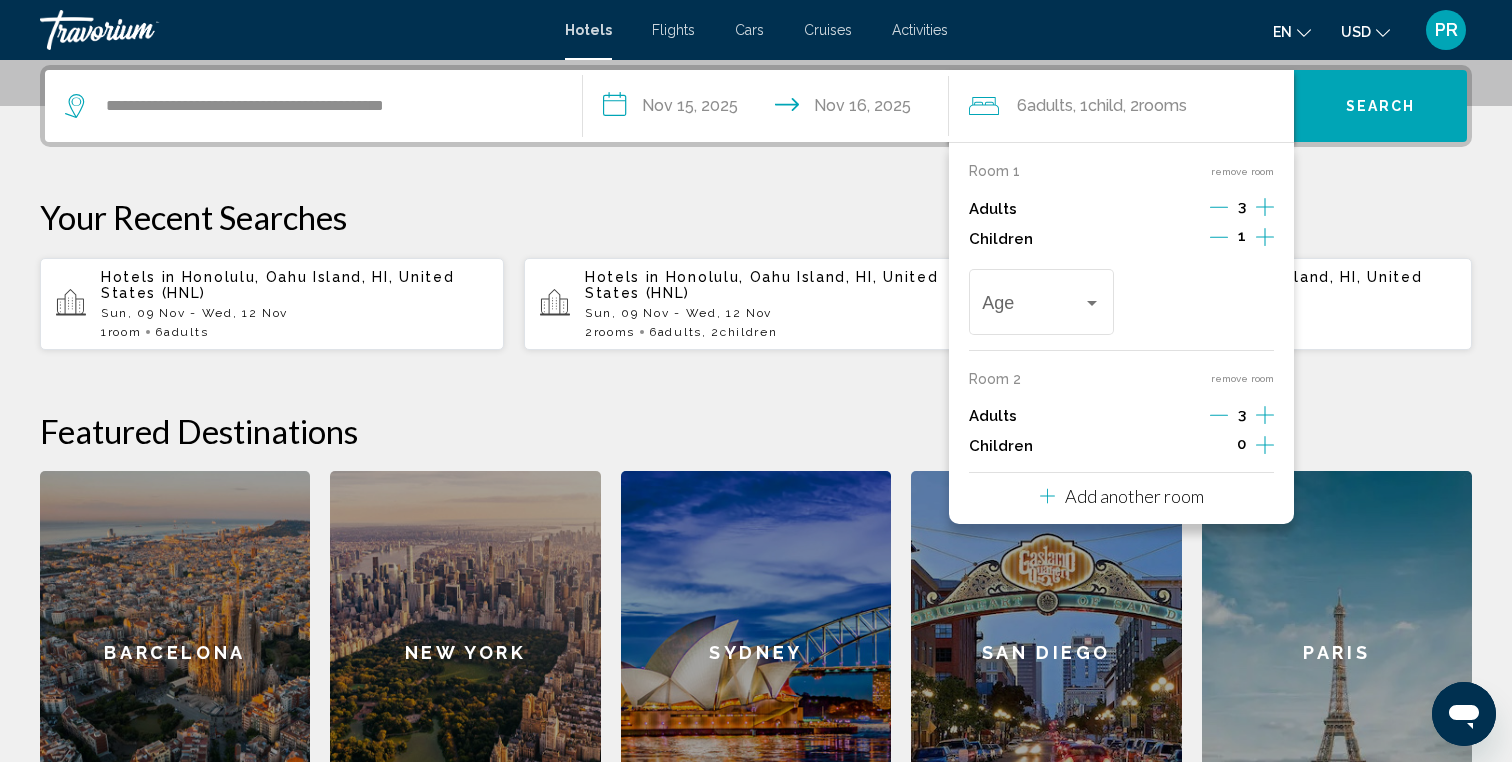 click at bounding box center [1265, 239] 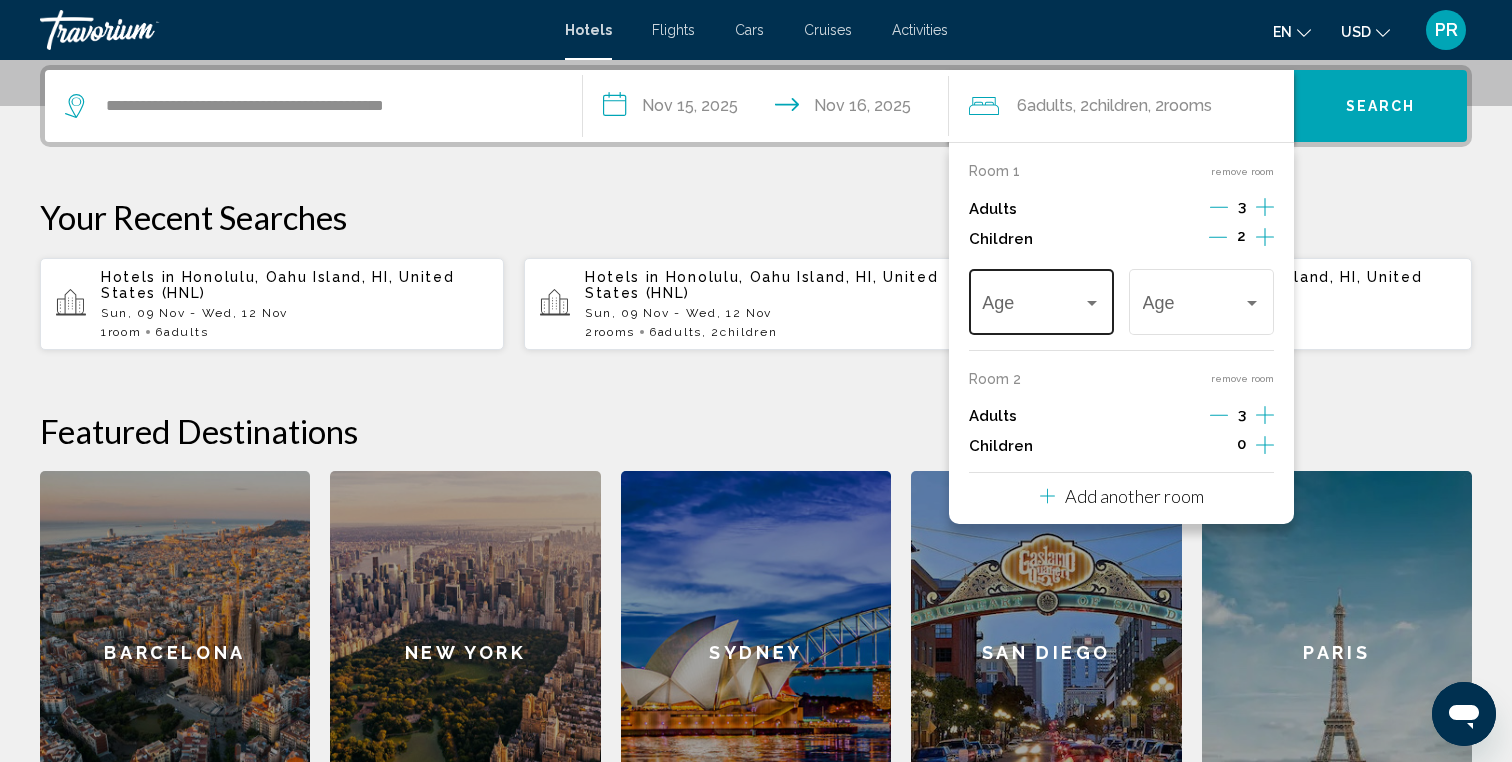click on "Age" at bounding box center (1041, 299) 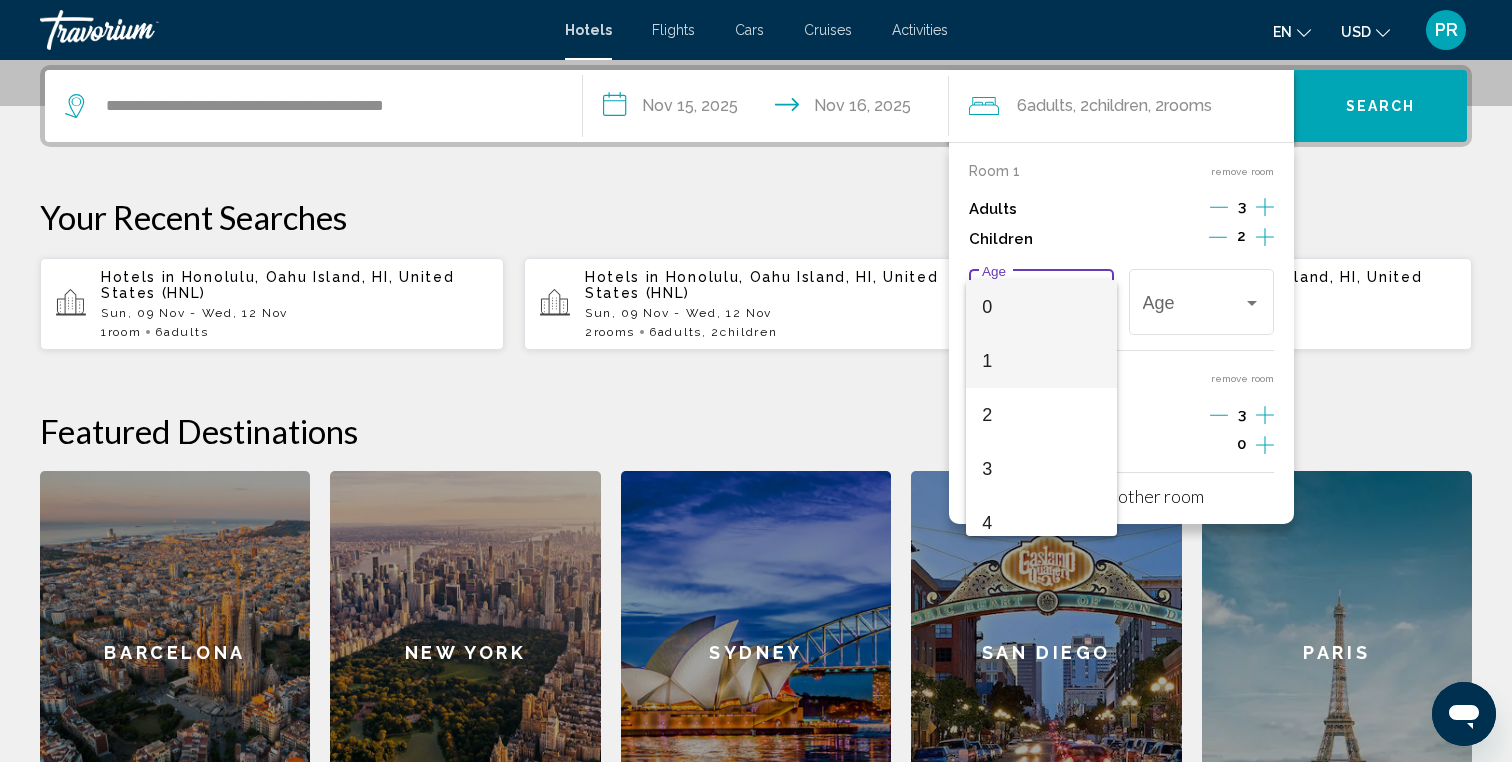 click on "1" at bounding box center (1041, 361) 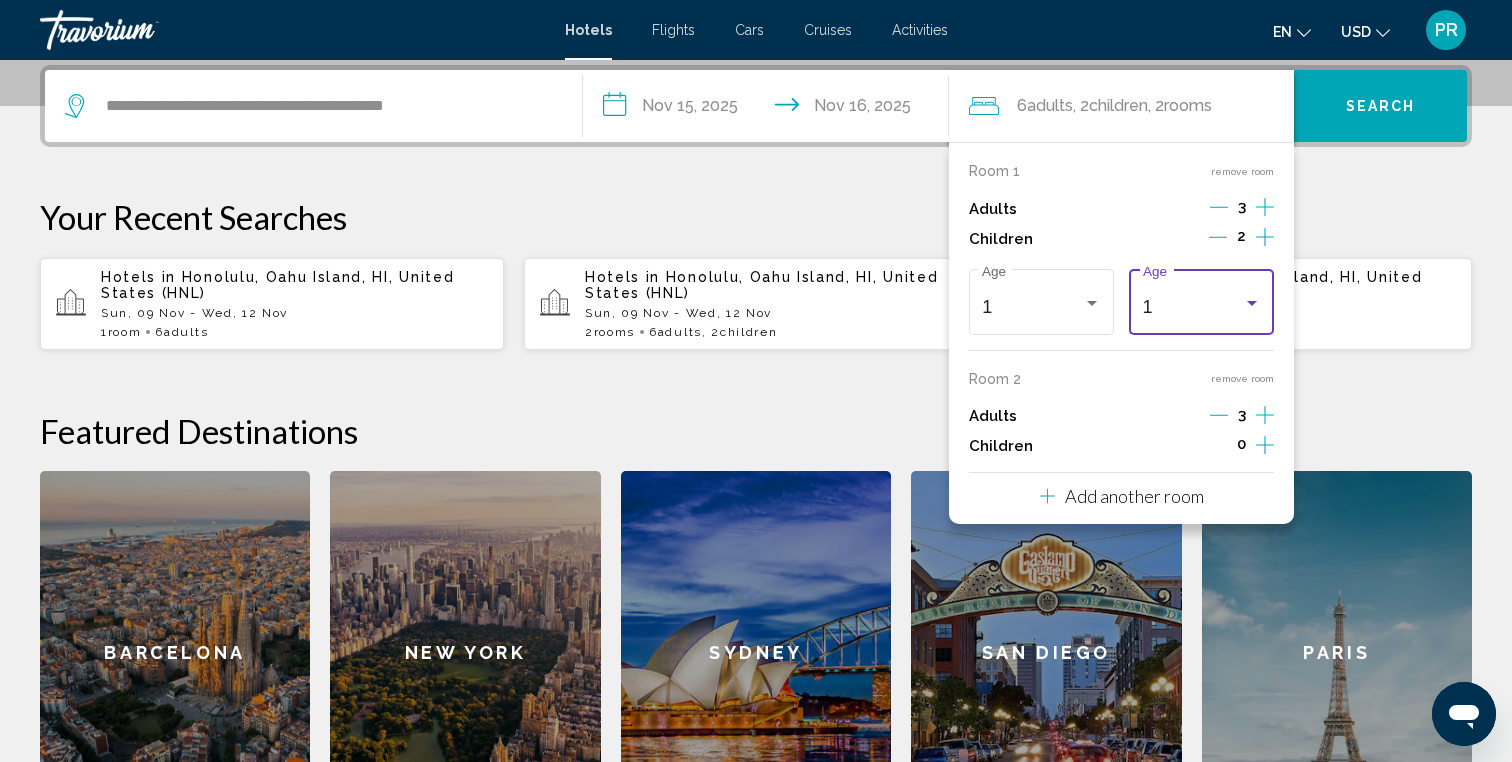 click on "1" at bounding box center (1193, 307) 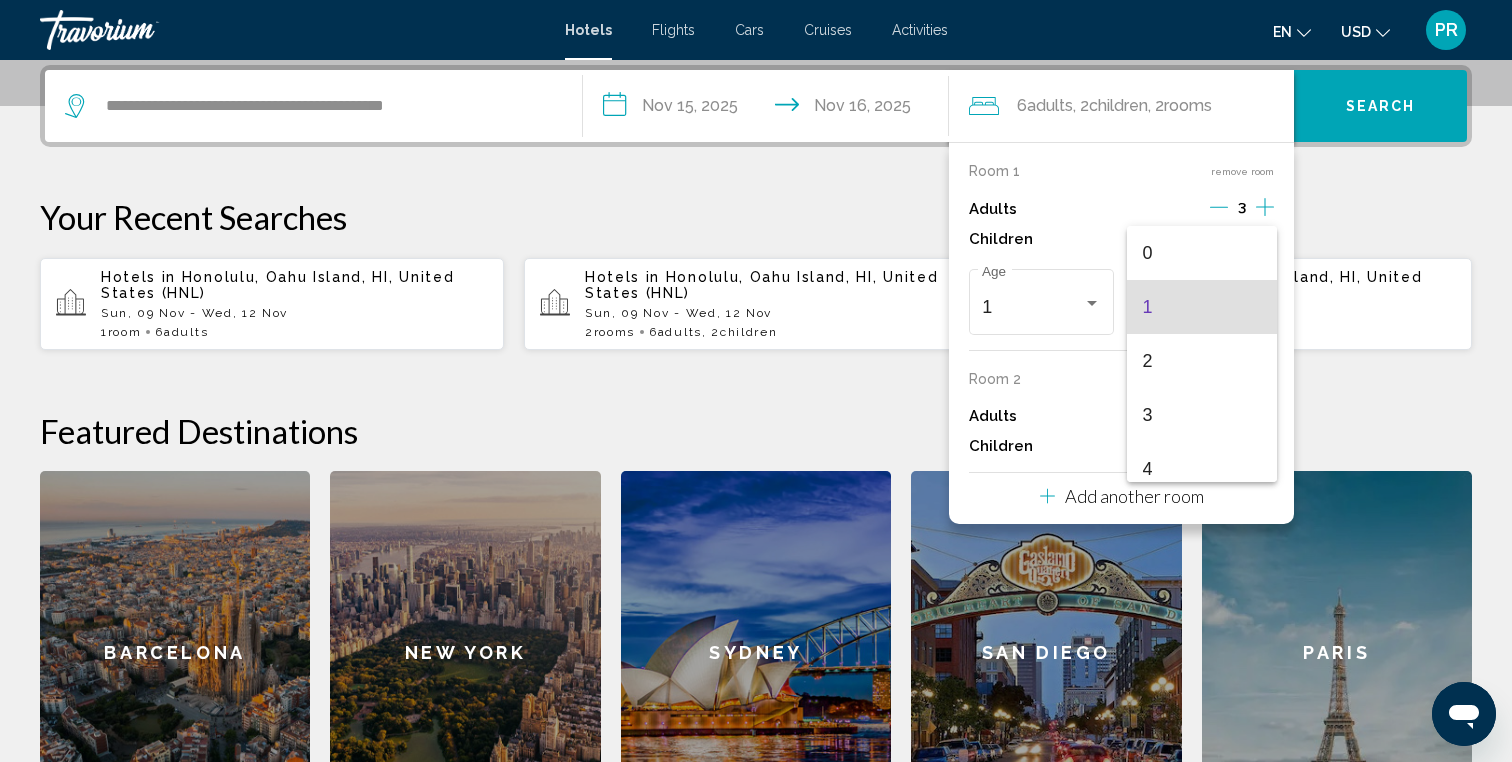 click on "1" at bounding box center (1202, 307) 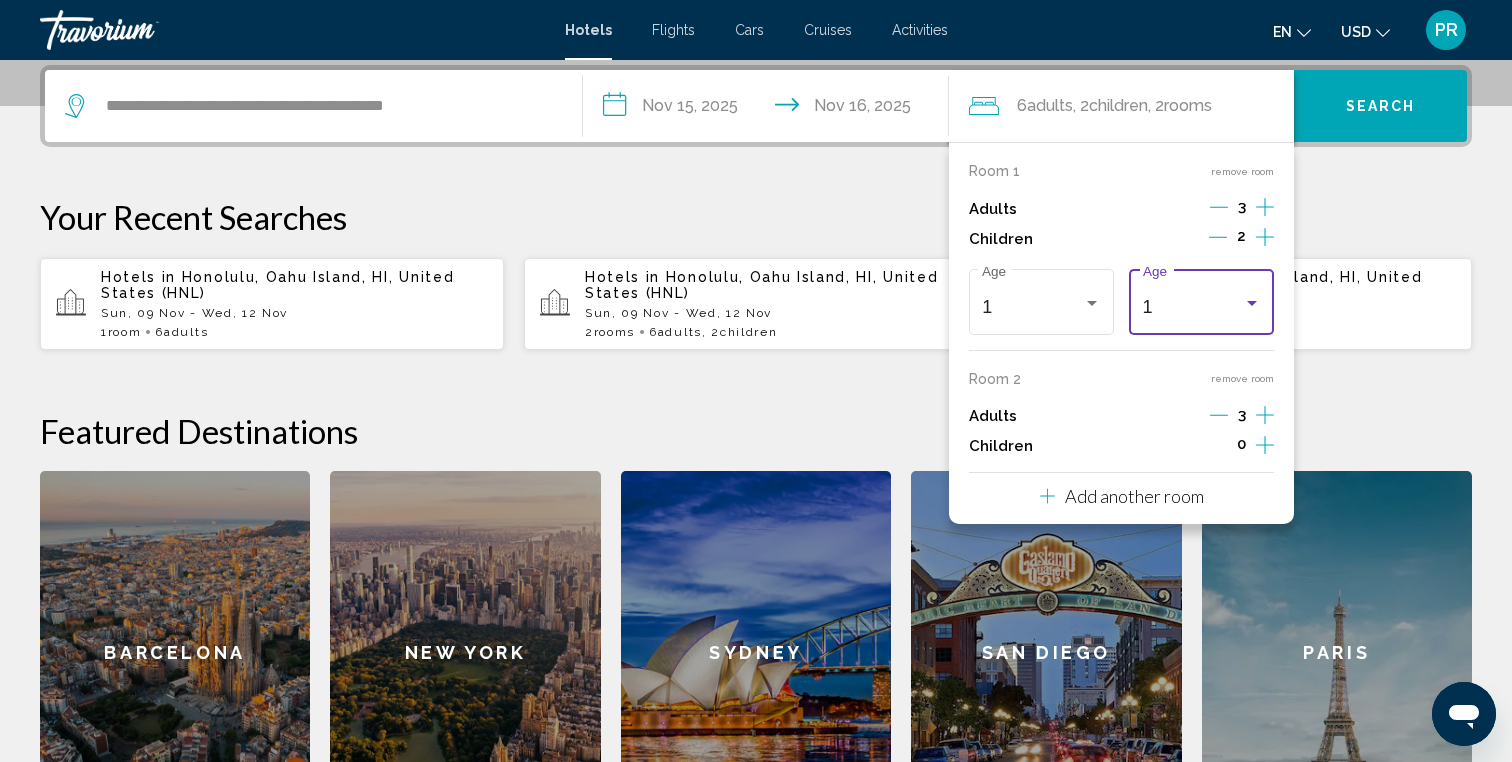 click on "Search" at bounding box center (1380, 106) 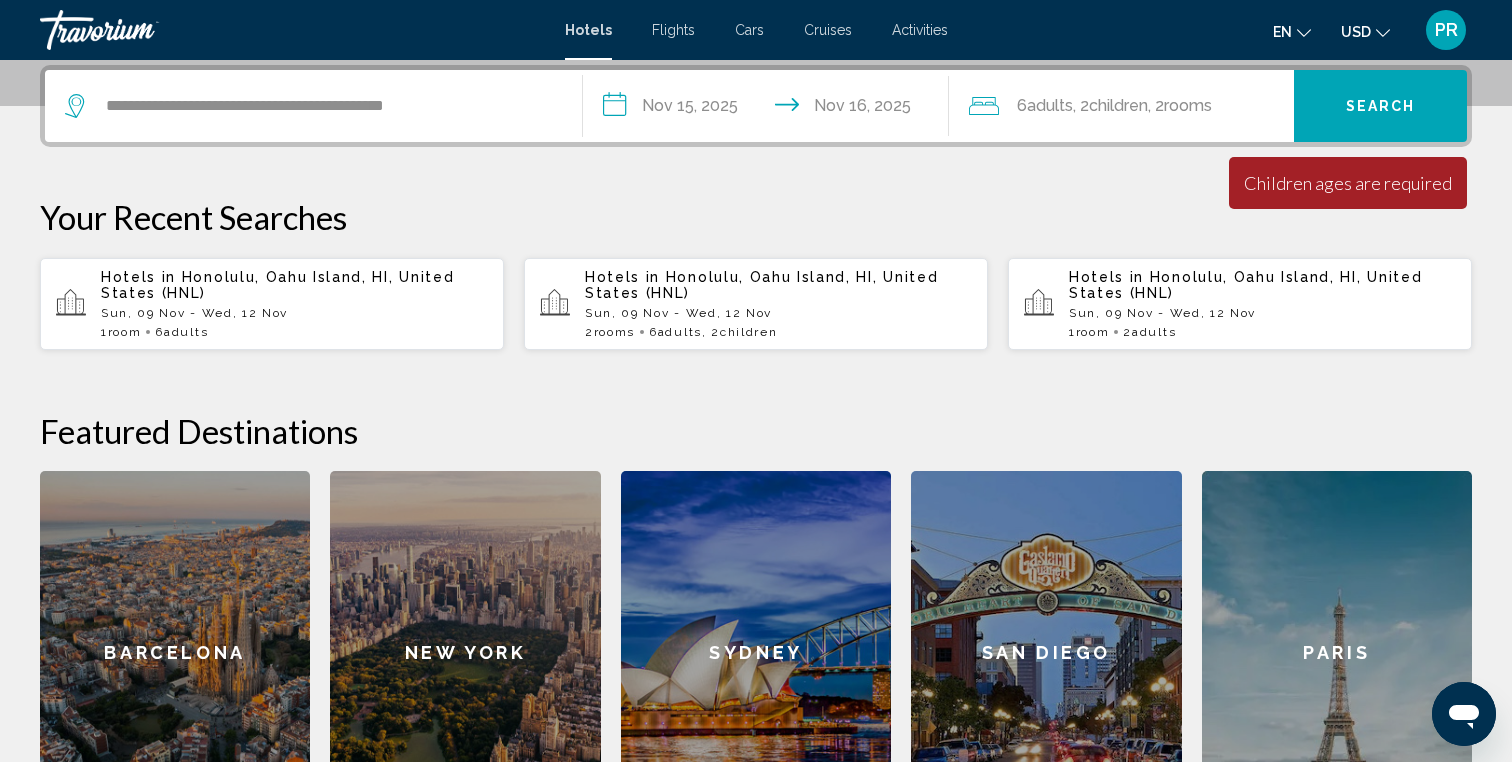 click on "6  Adult Adults , 2  Child Children , 2  Room rooms" 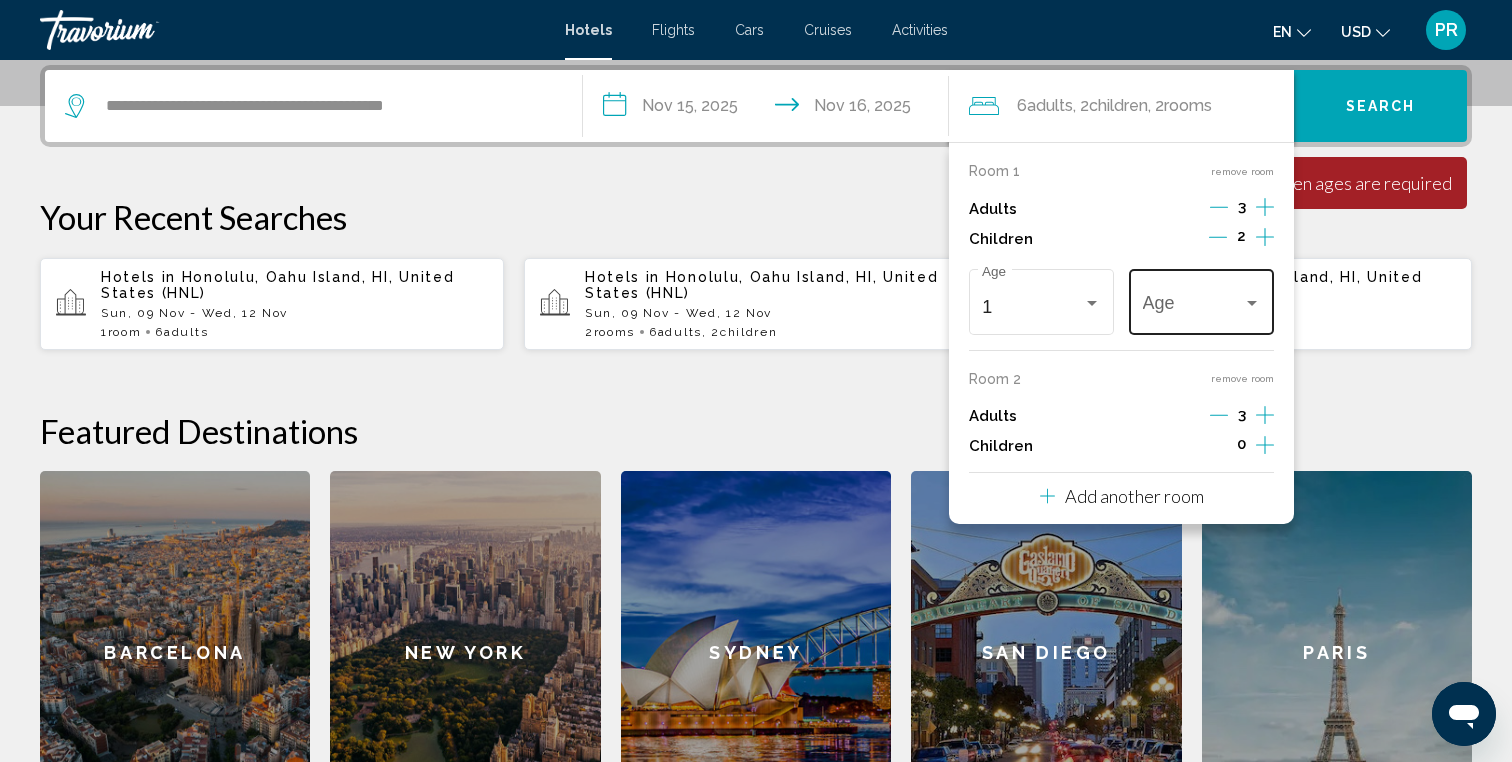 click at bounding box center [1193, 307] 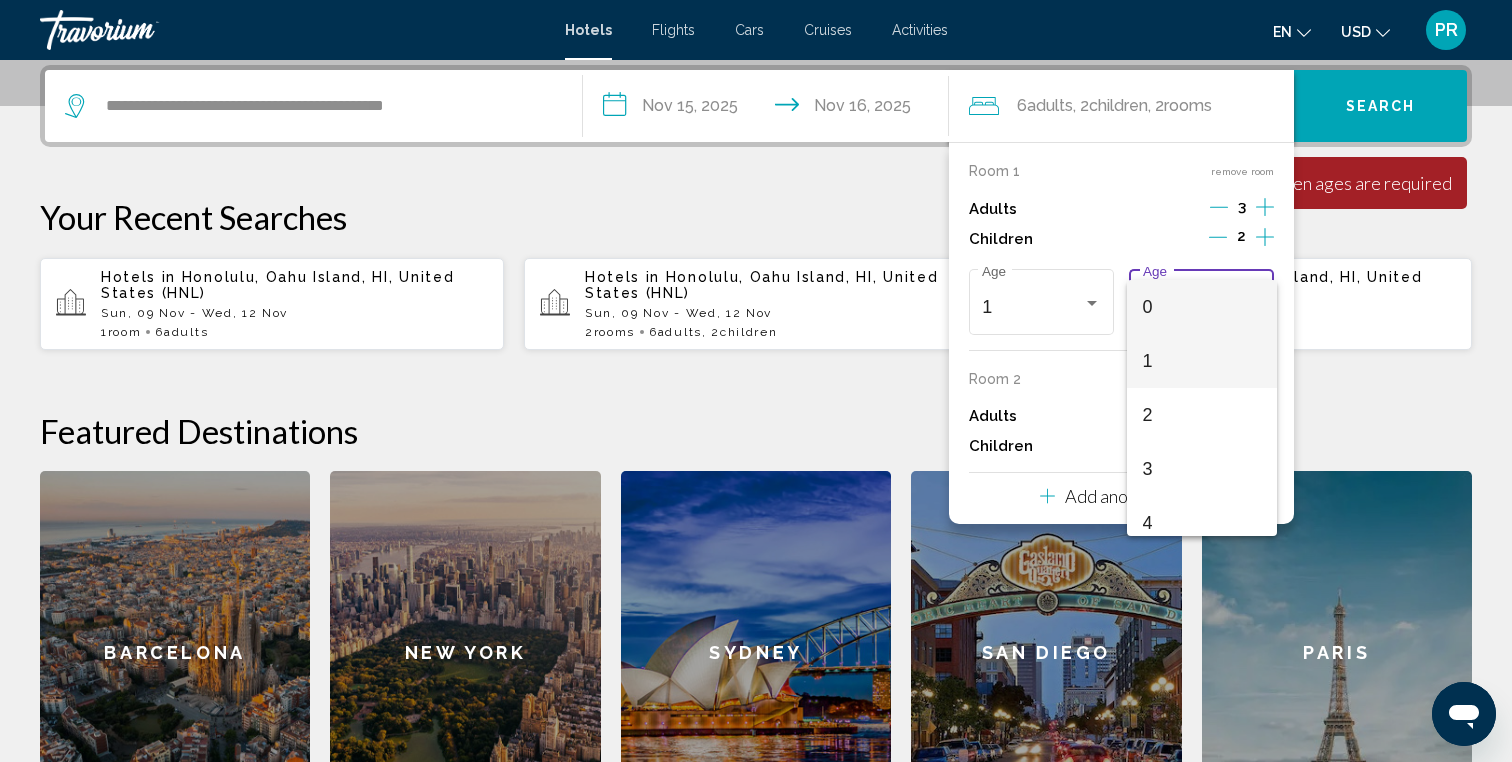 click on "1" at bounding box center [1202, 361] 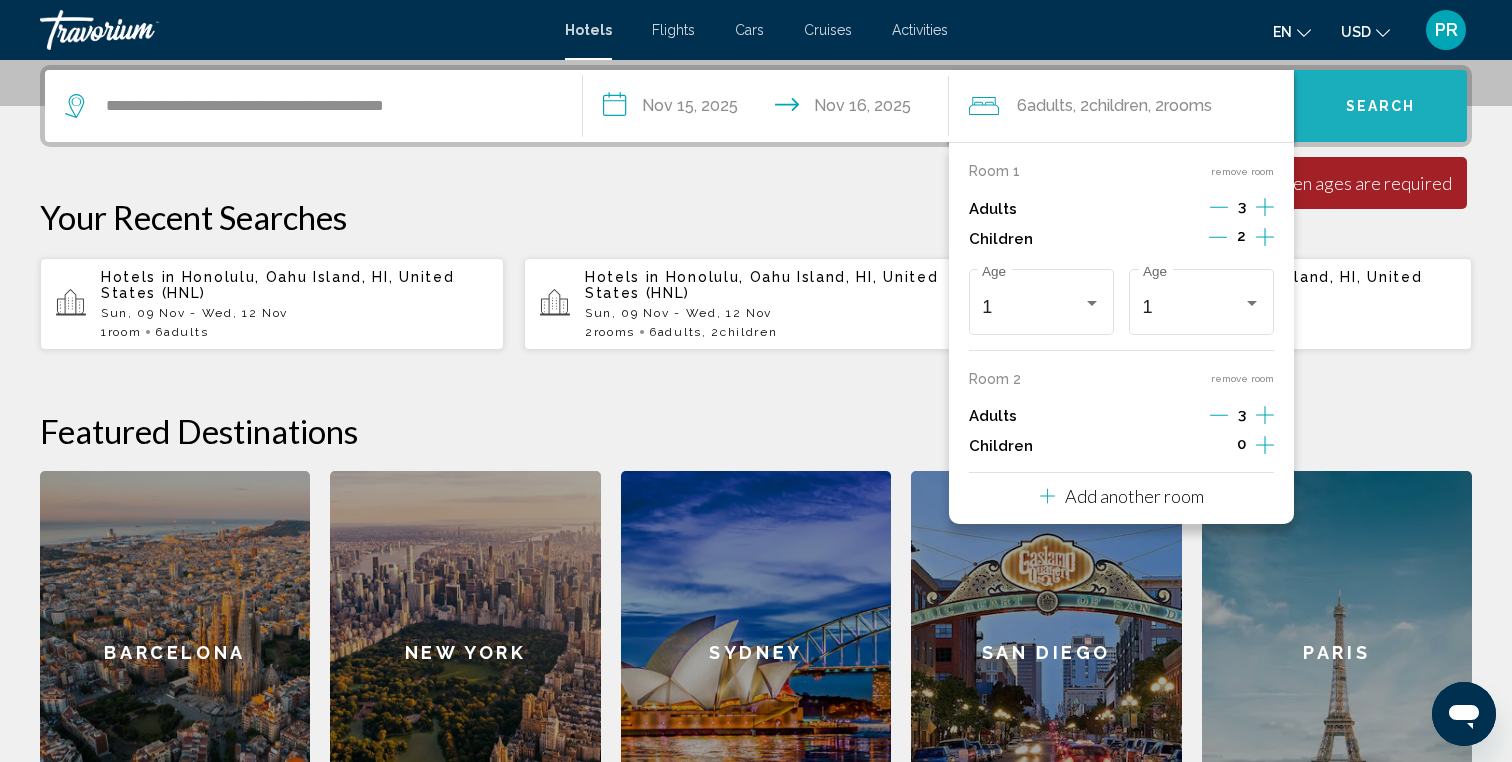 click on "Search" at bounding box center [1380, 106] 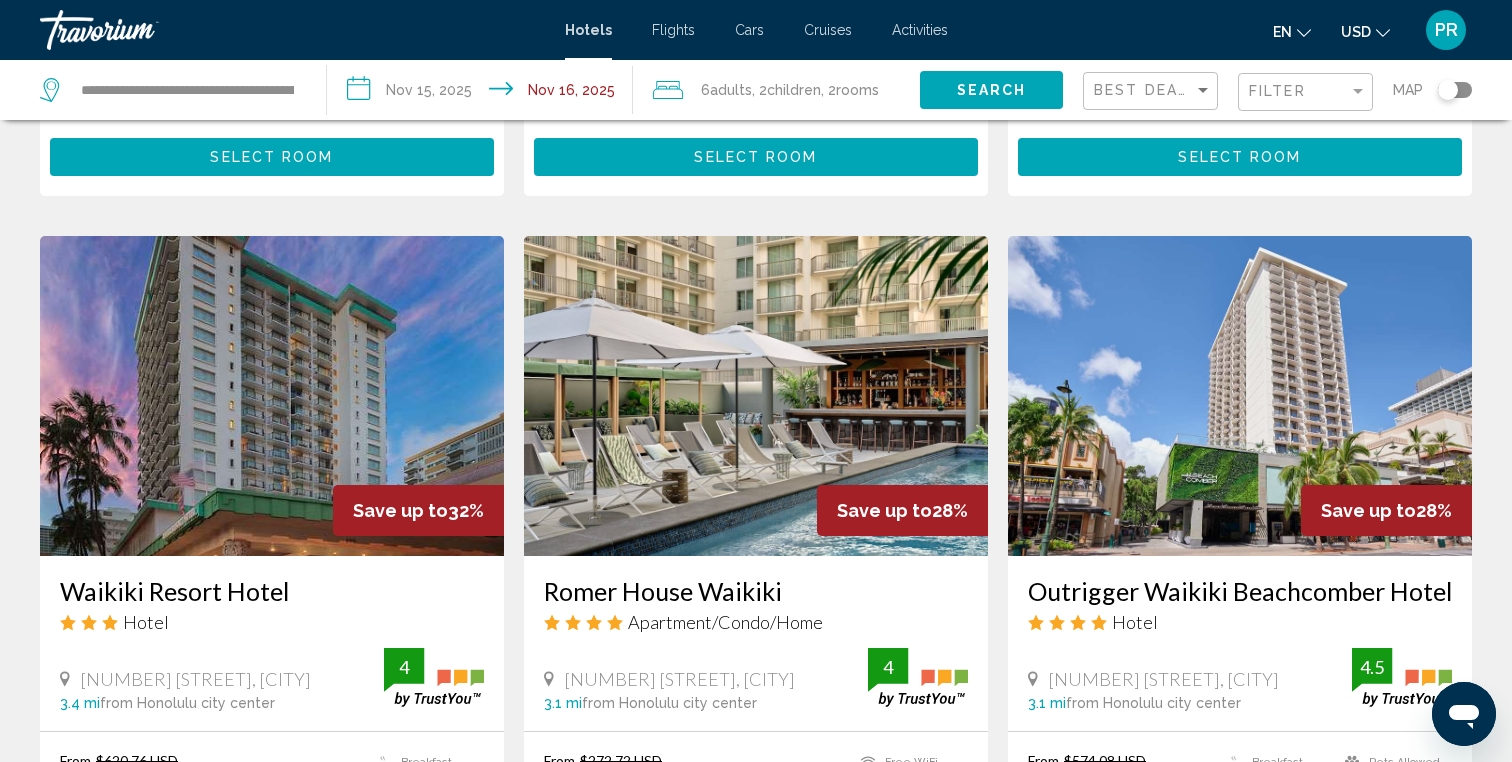 scroll, scrollTop: 708, scrollLeft: 0, axis: vertical 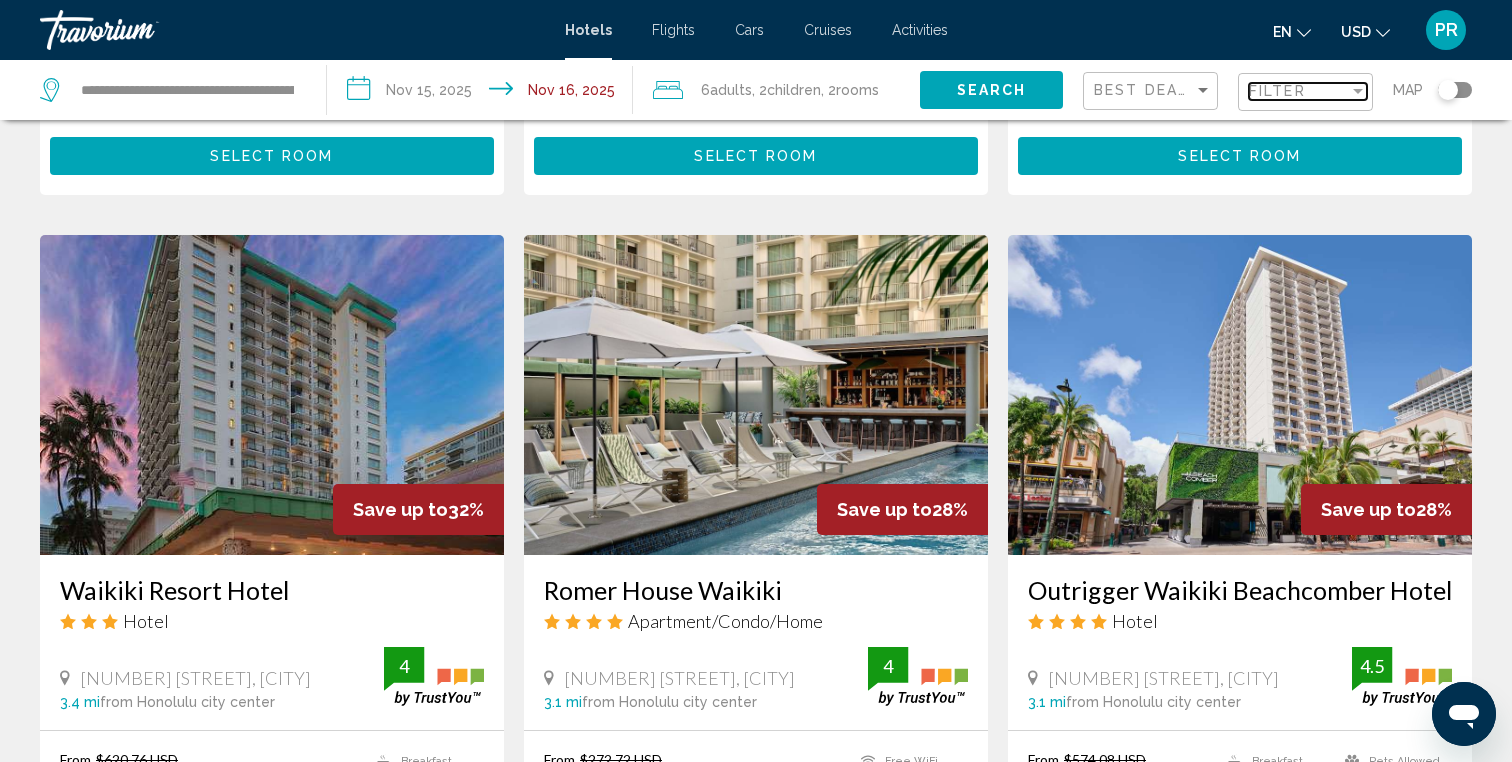 click on "Filter" at bounding box center (1277, 91) 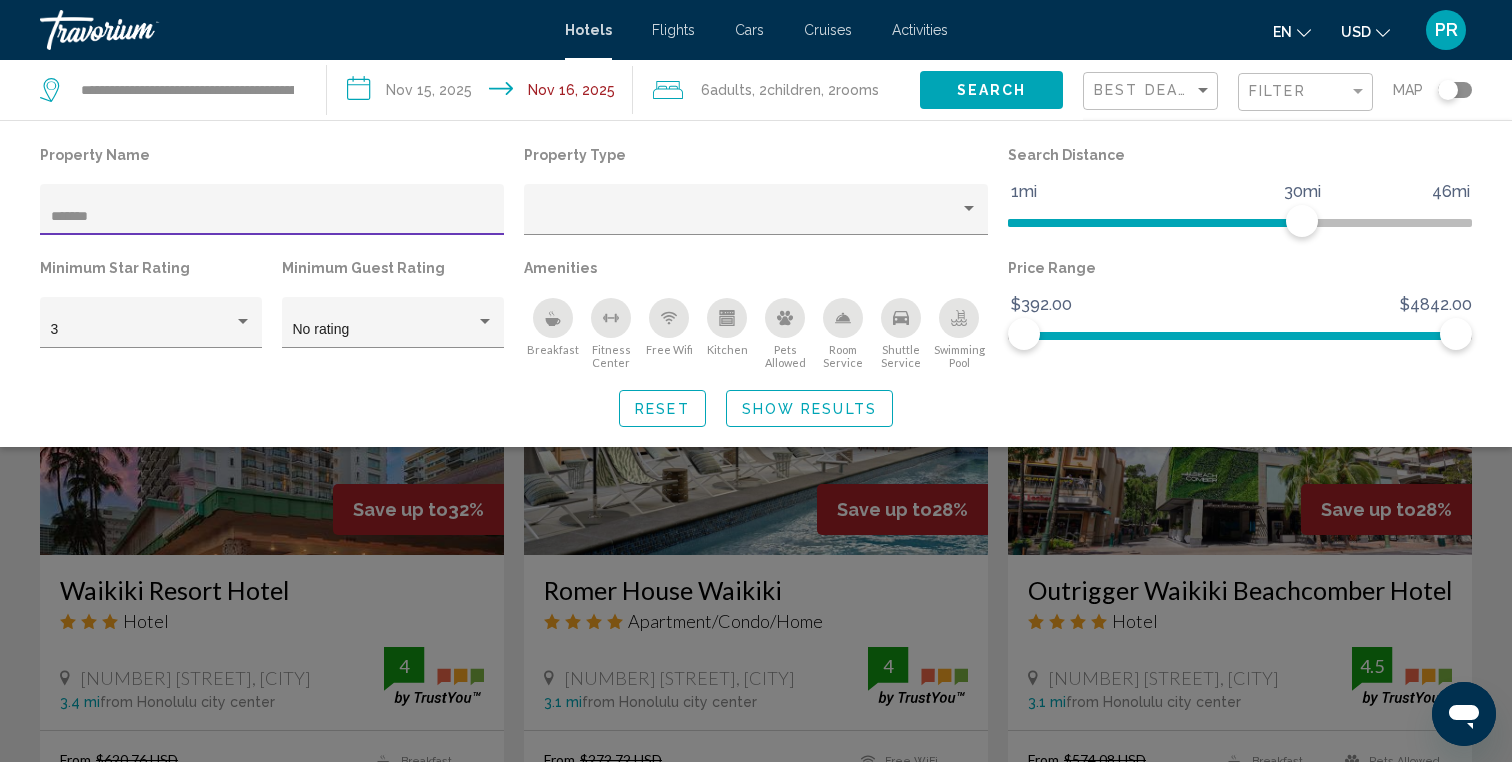 type on "********" 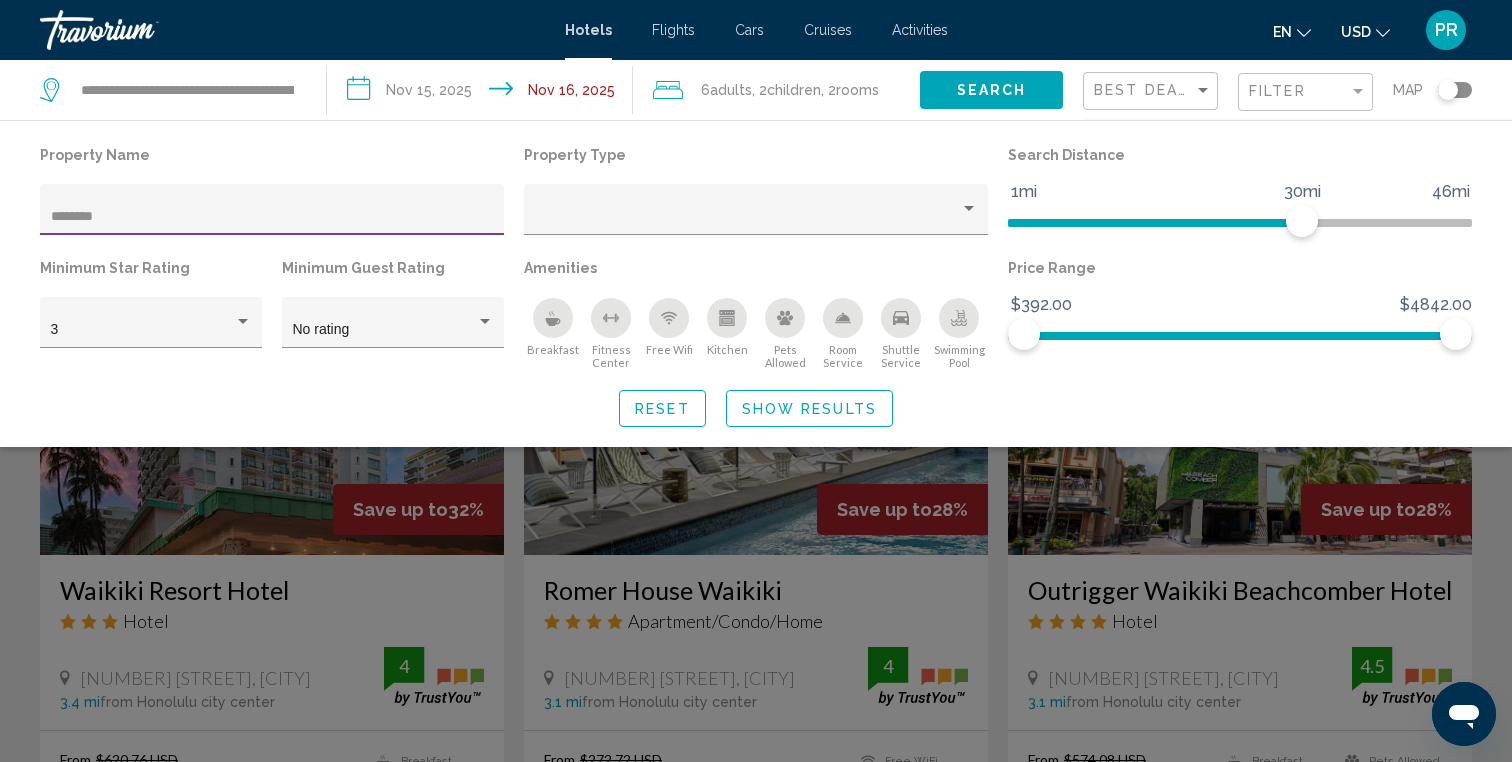 scroll, scrollTop: 0, scrollLeft: 0, axis: both 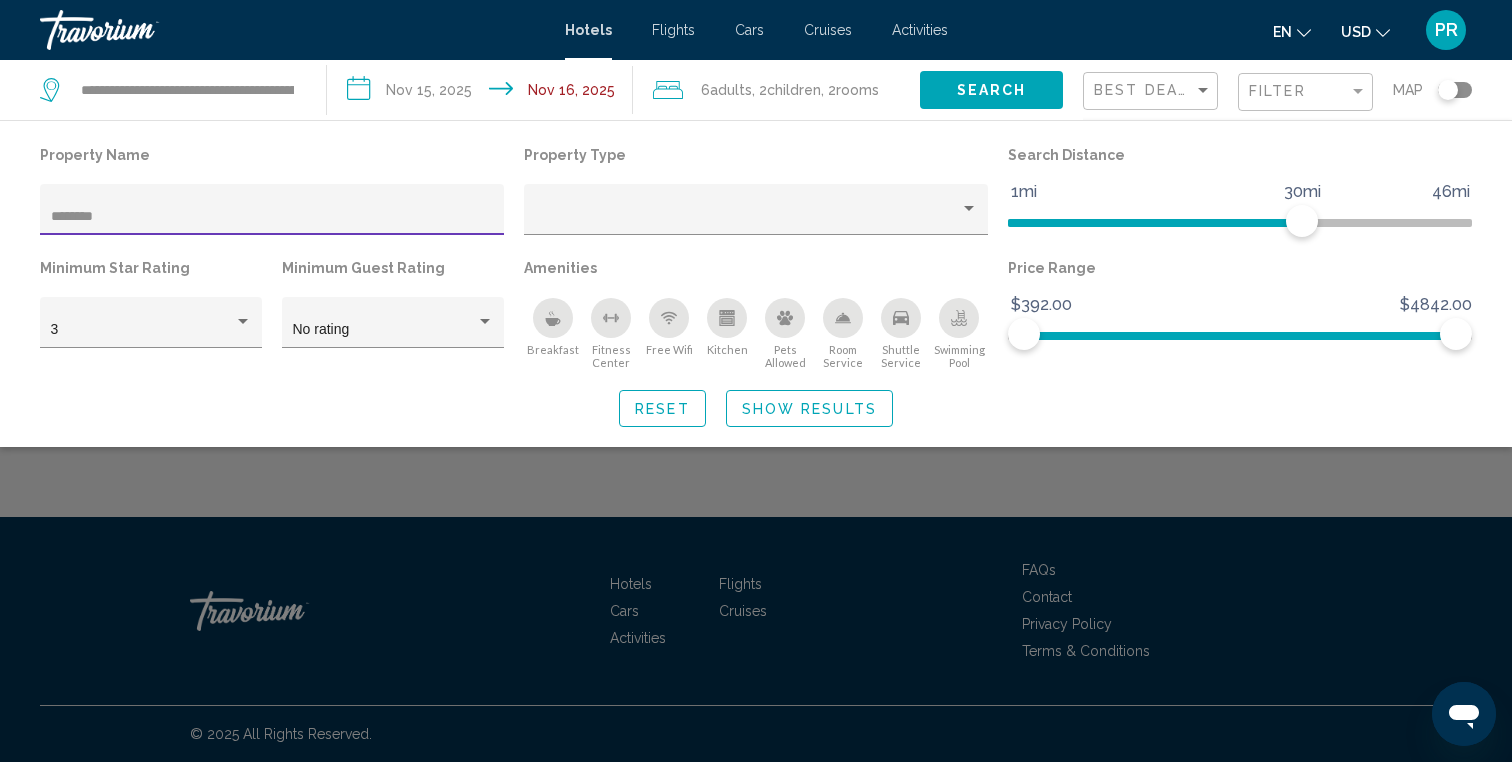 click 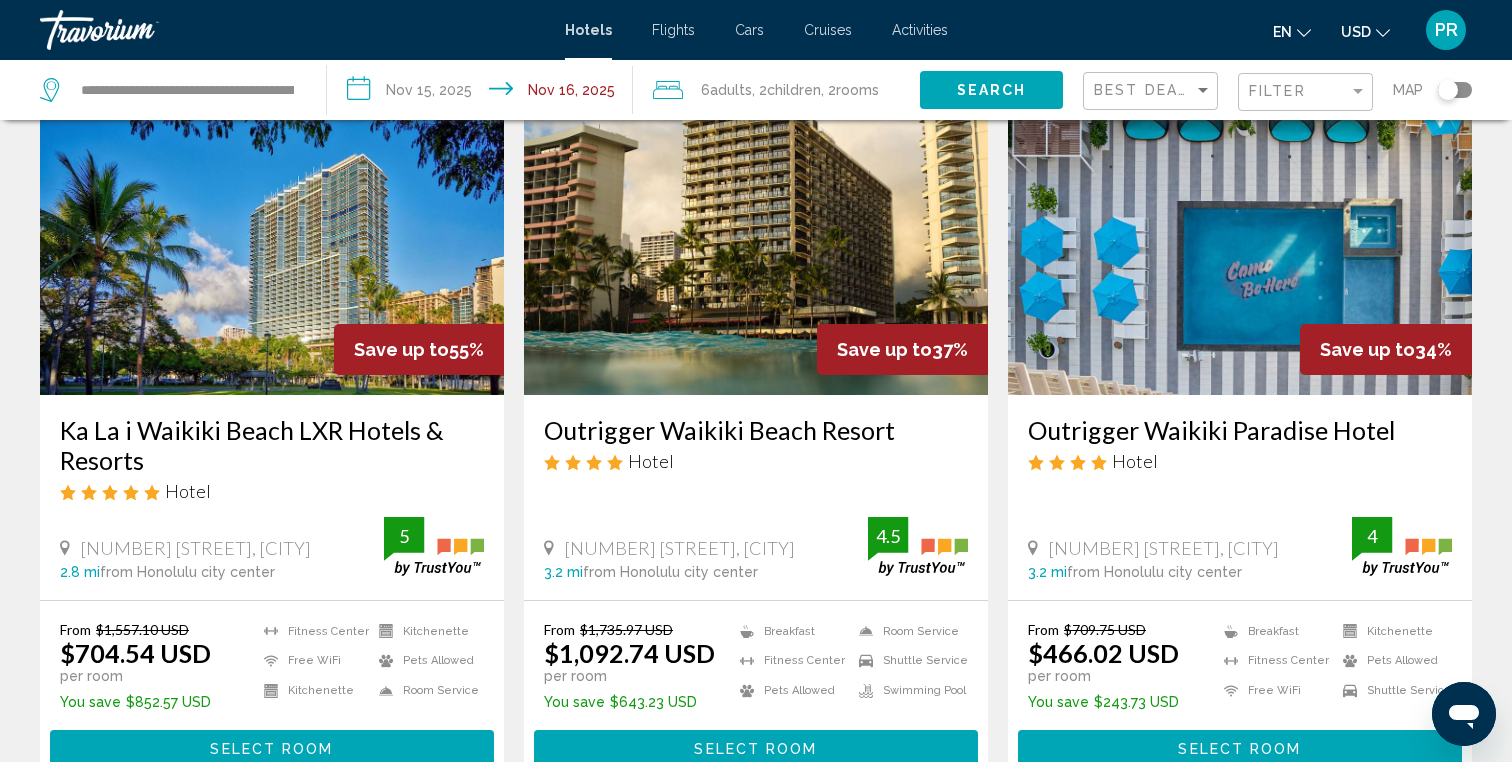 scroll, scrollTop: 0, scrollLeft: 0, axis: both 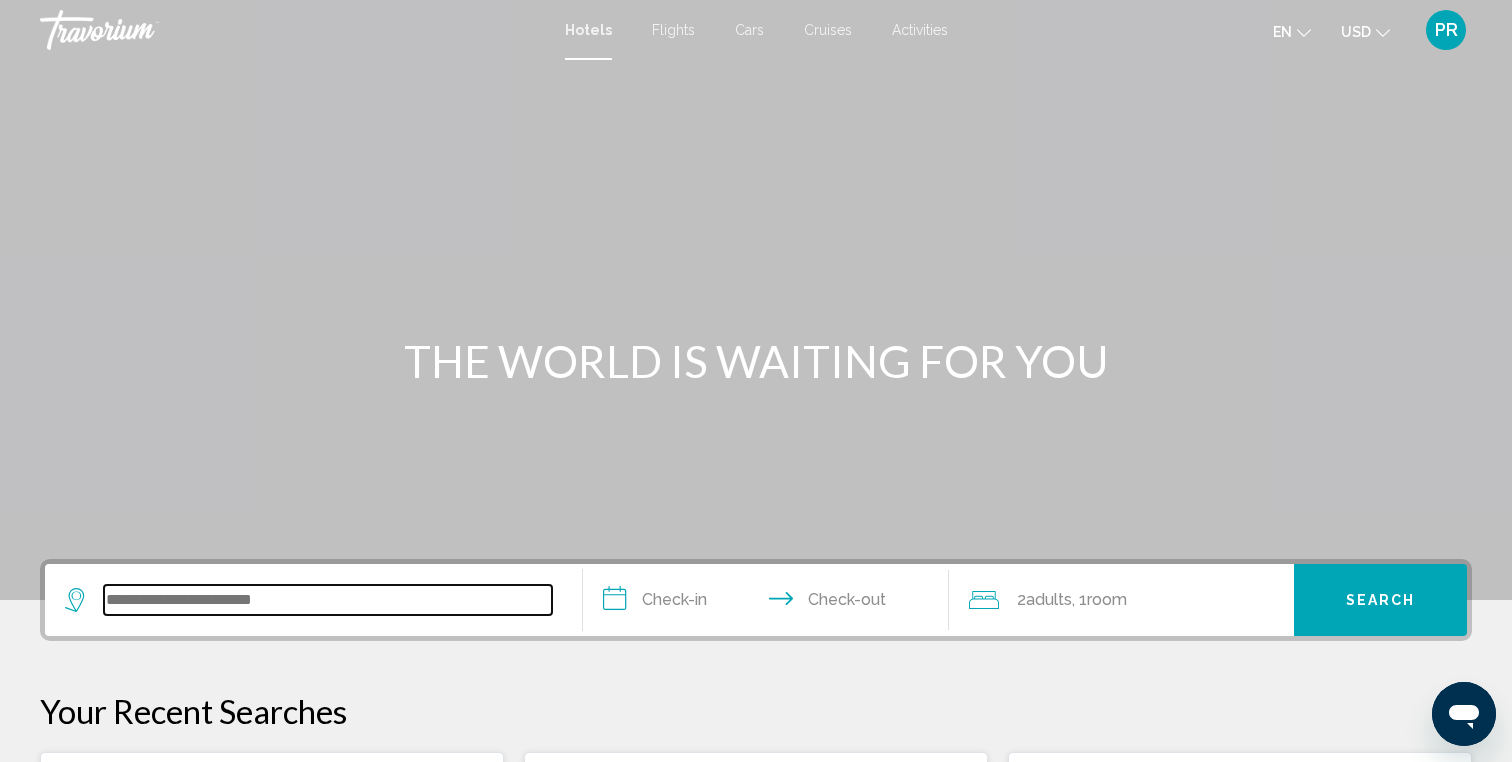 click at bounding box center (328, 600) 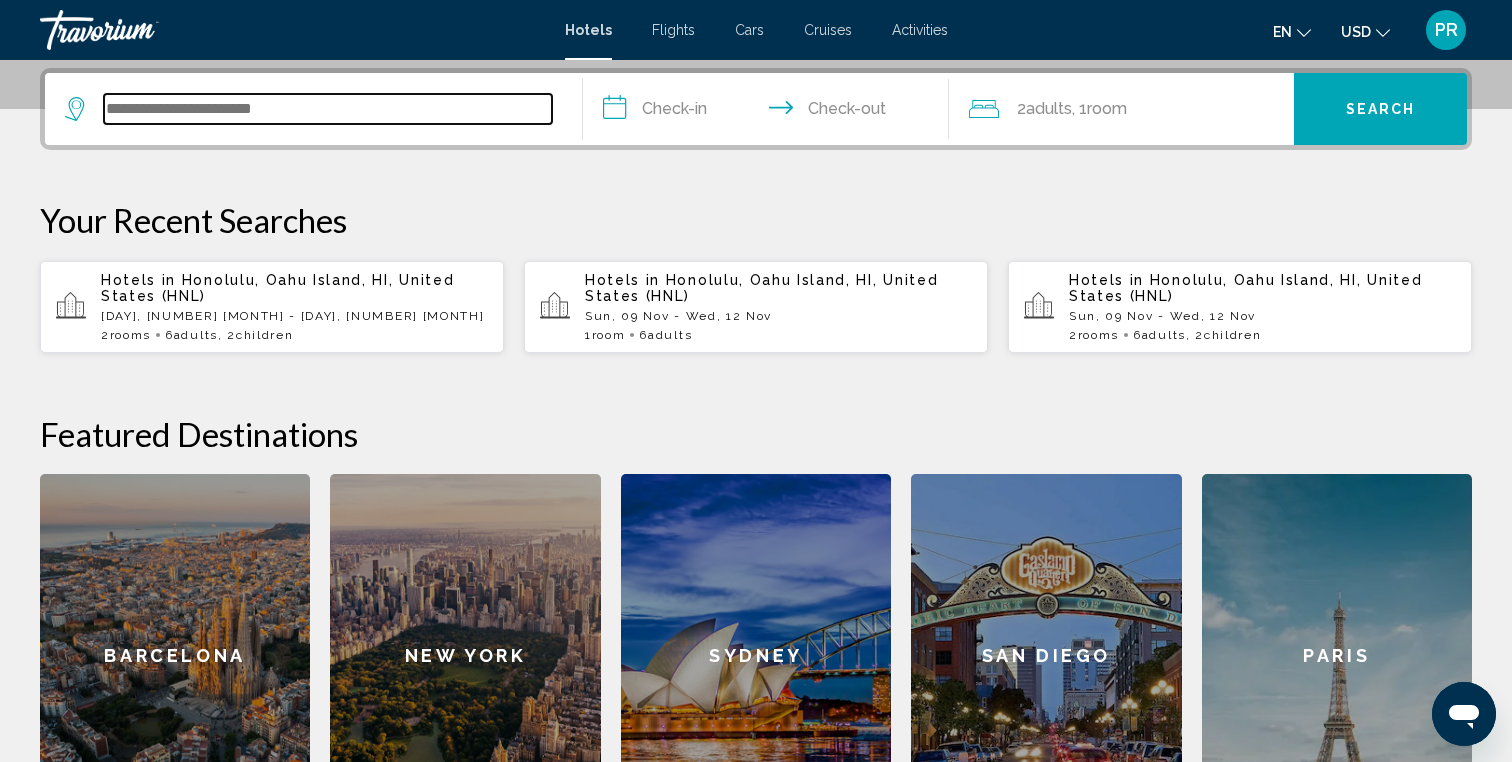 scroll, scrollTop: 494, scrollLeft: 0, axis: vertical 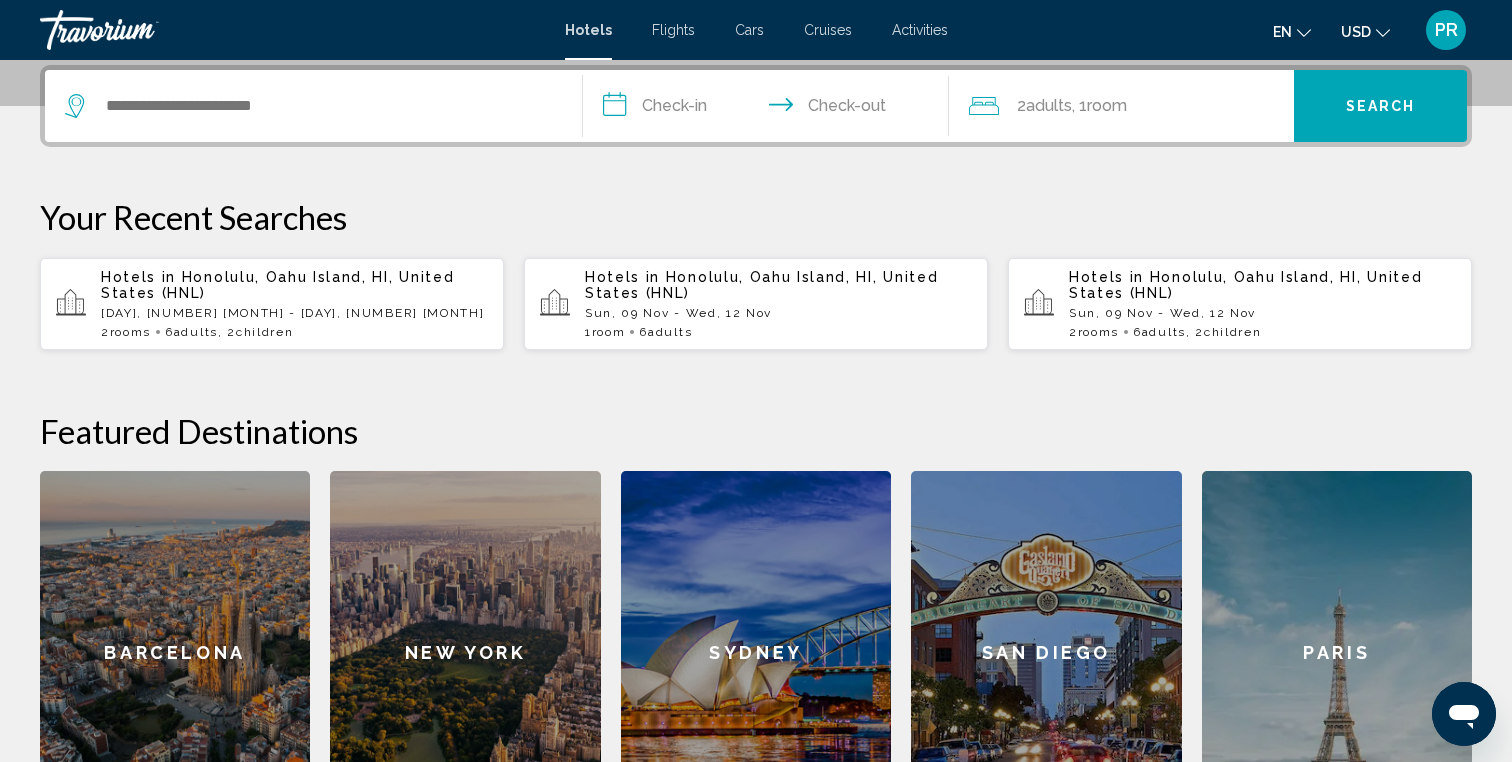 click on "Hotels in    Honolulu, Oahu Island, HI, United States (HNL)" at bounding box center (778, 285) 